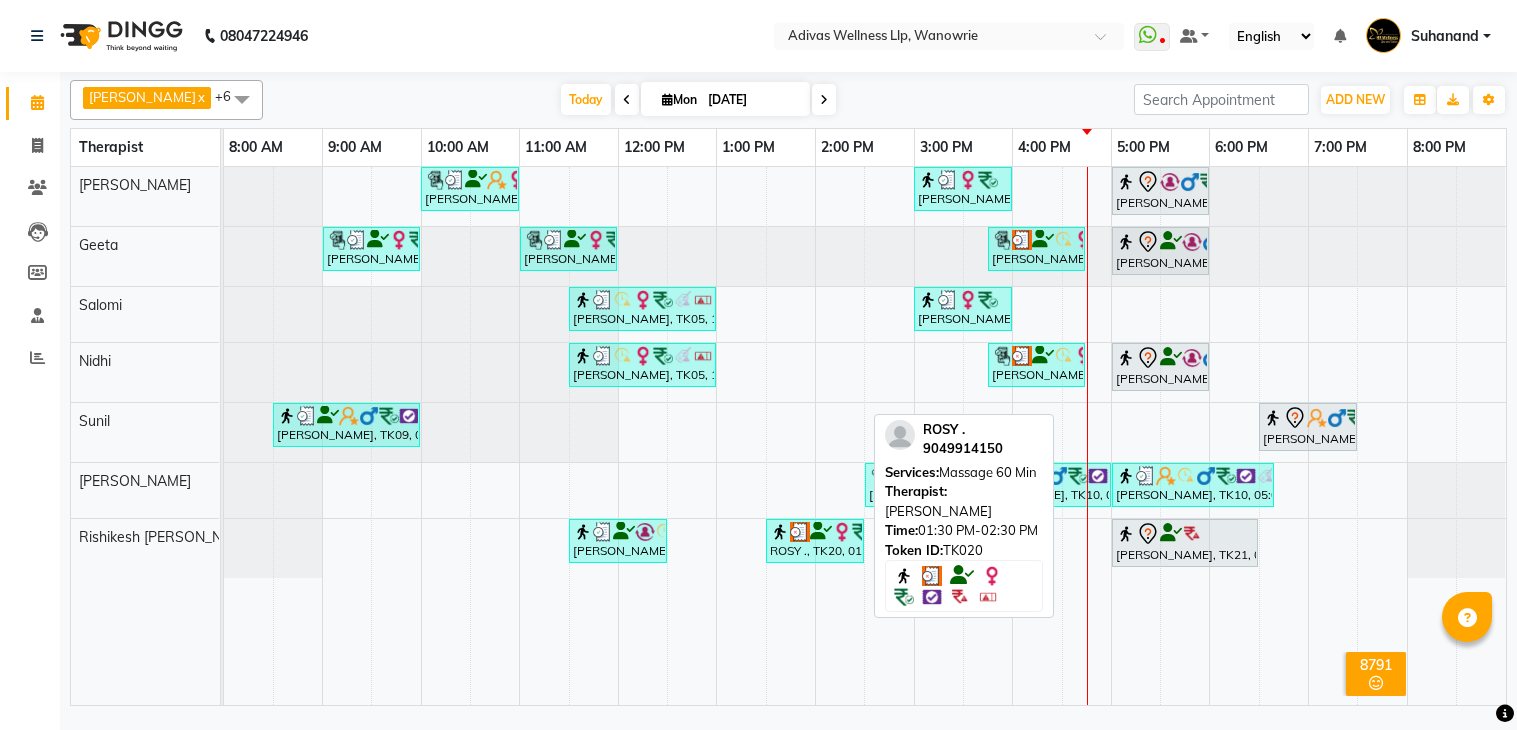 scroll, scrollTop: 0, scrollLeft: 0, axis: both 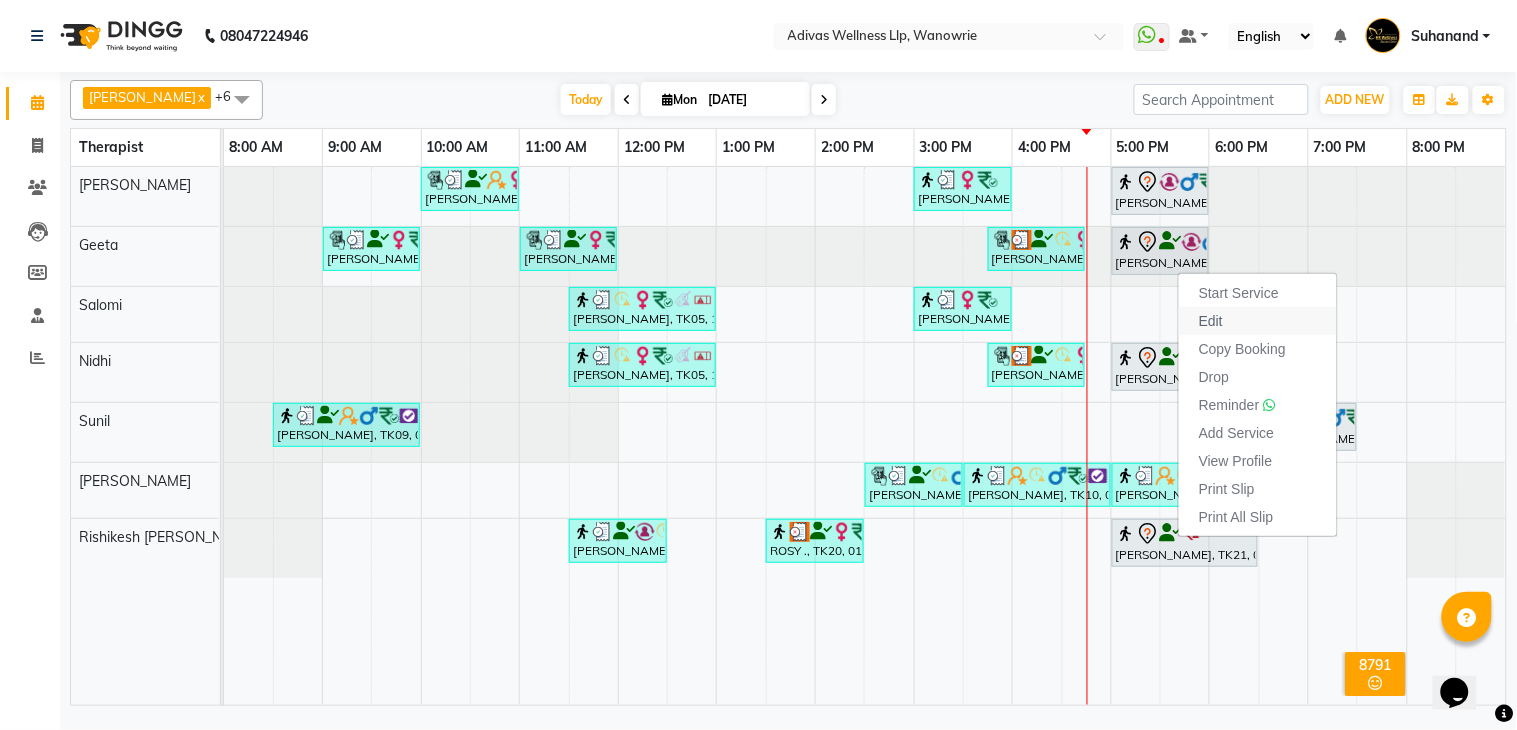 click on "Edit" at bounding box center [1211, 321] 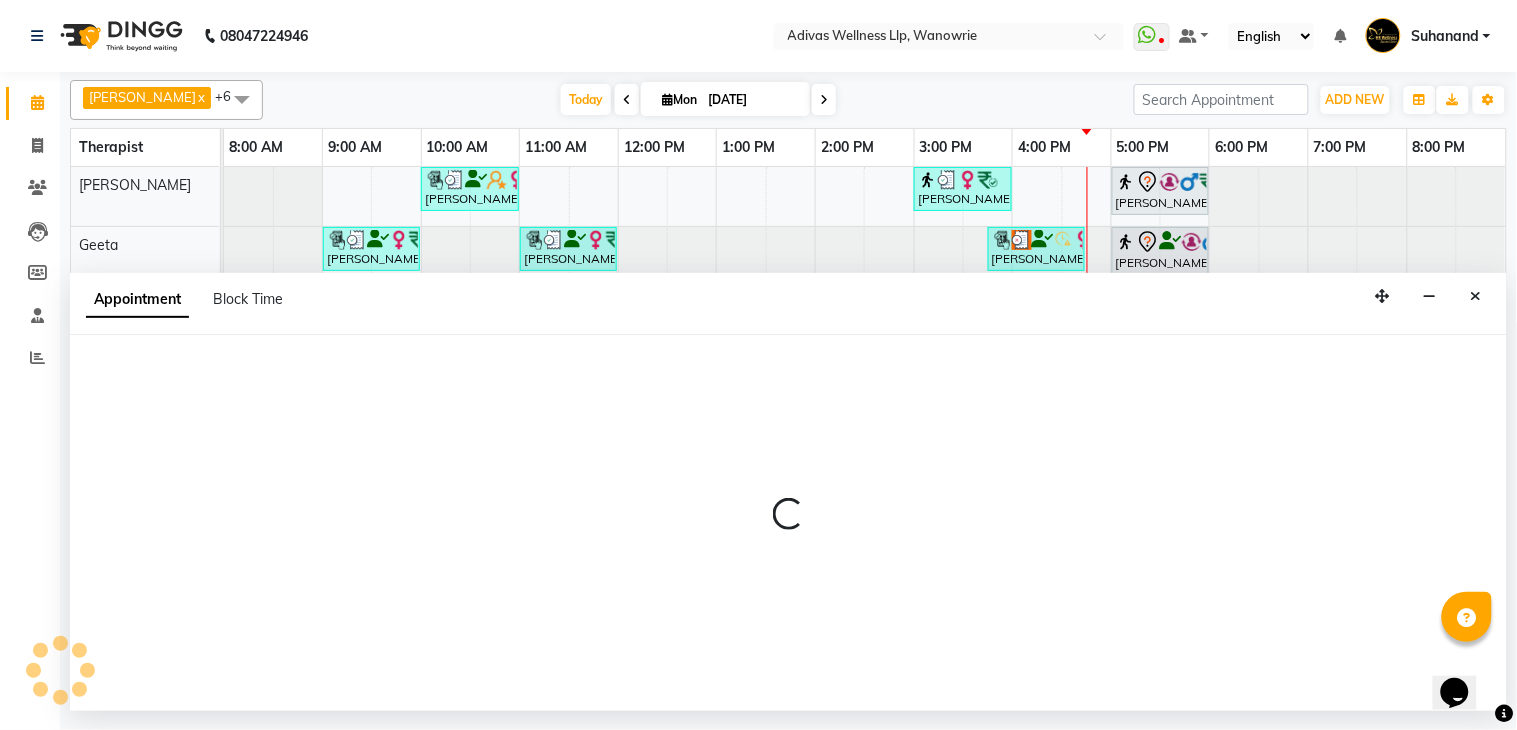 select on "tentative" 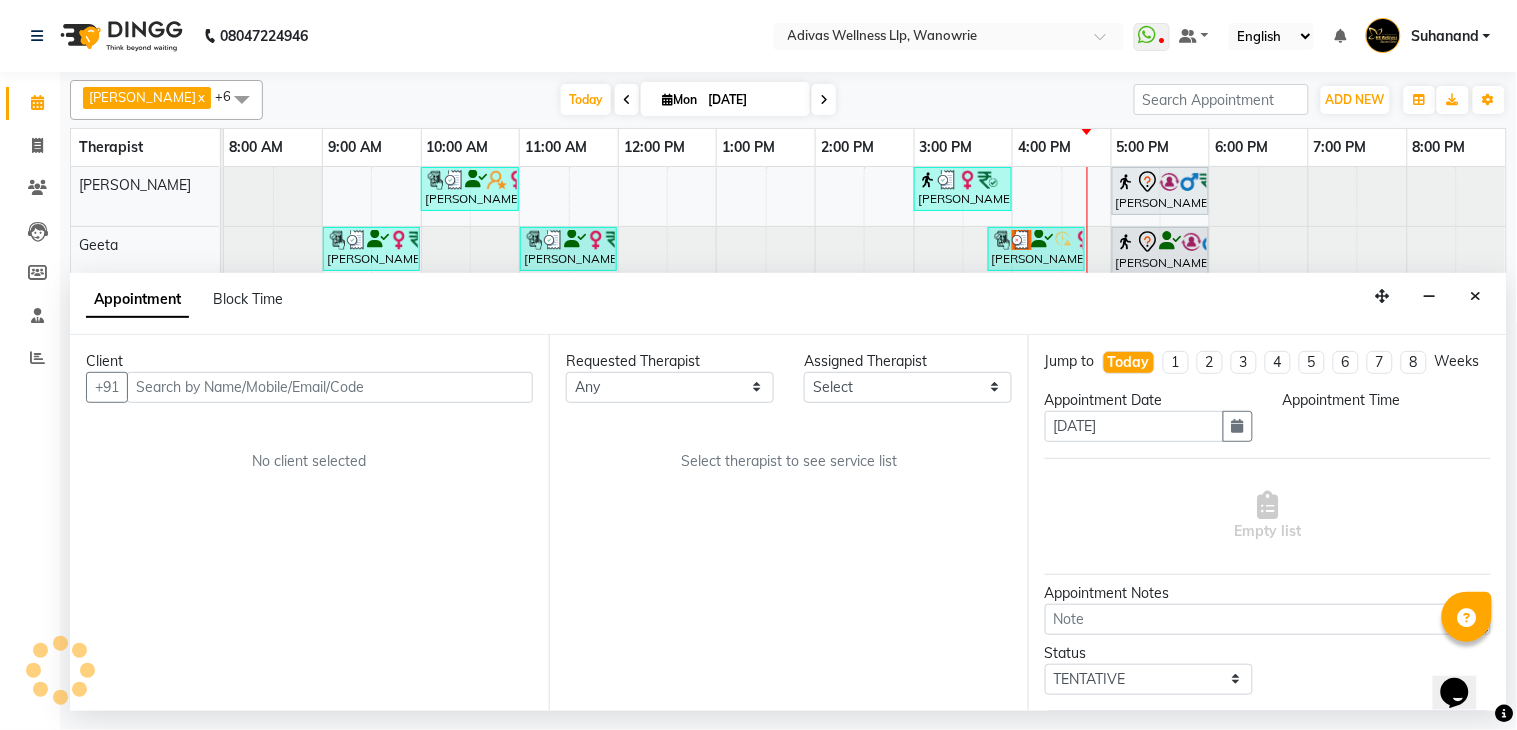 select on "1020" 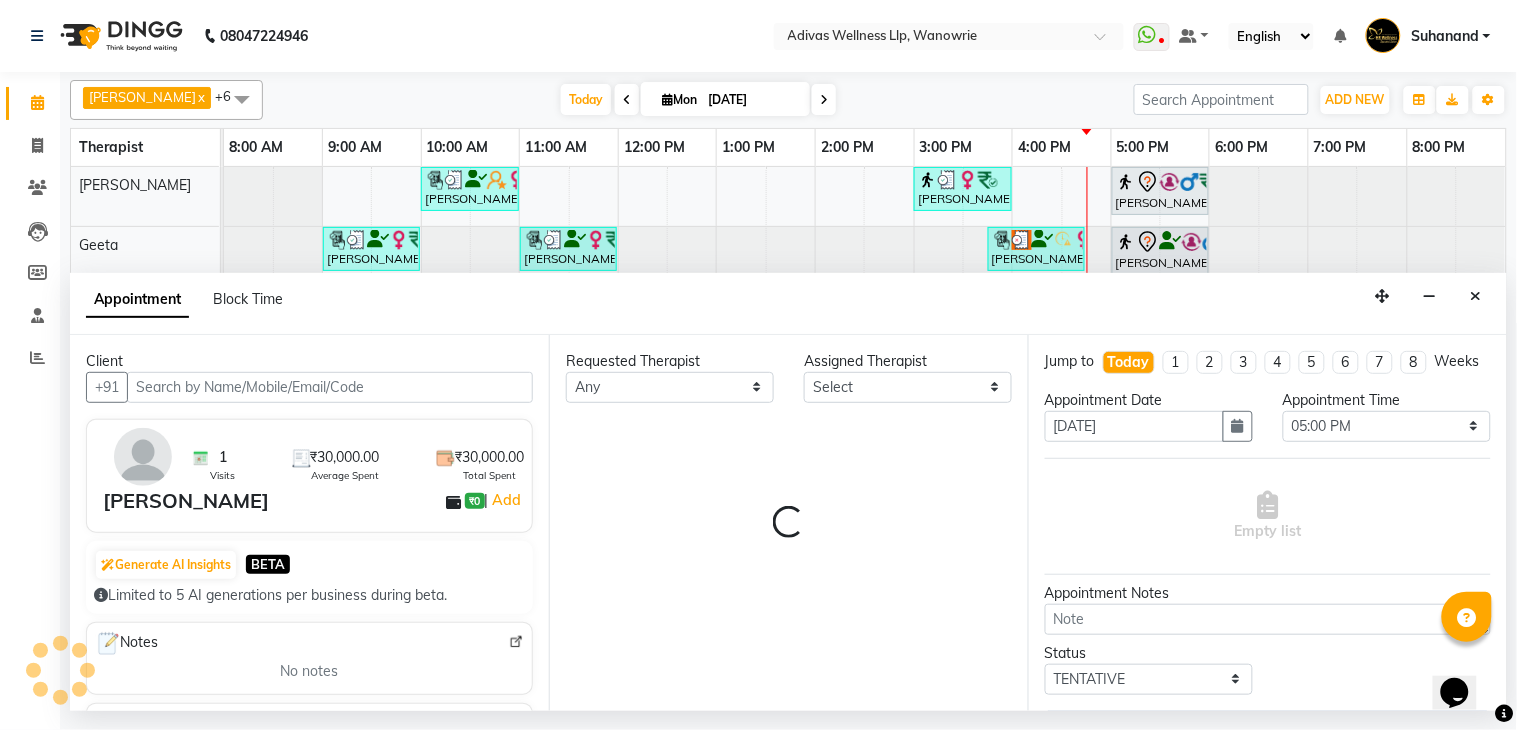select on "71736" 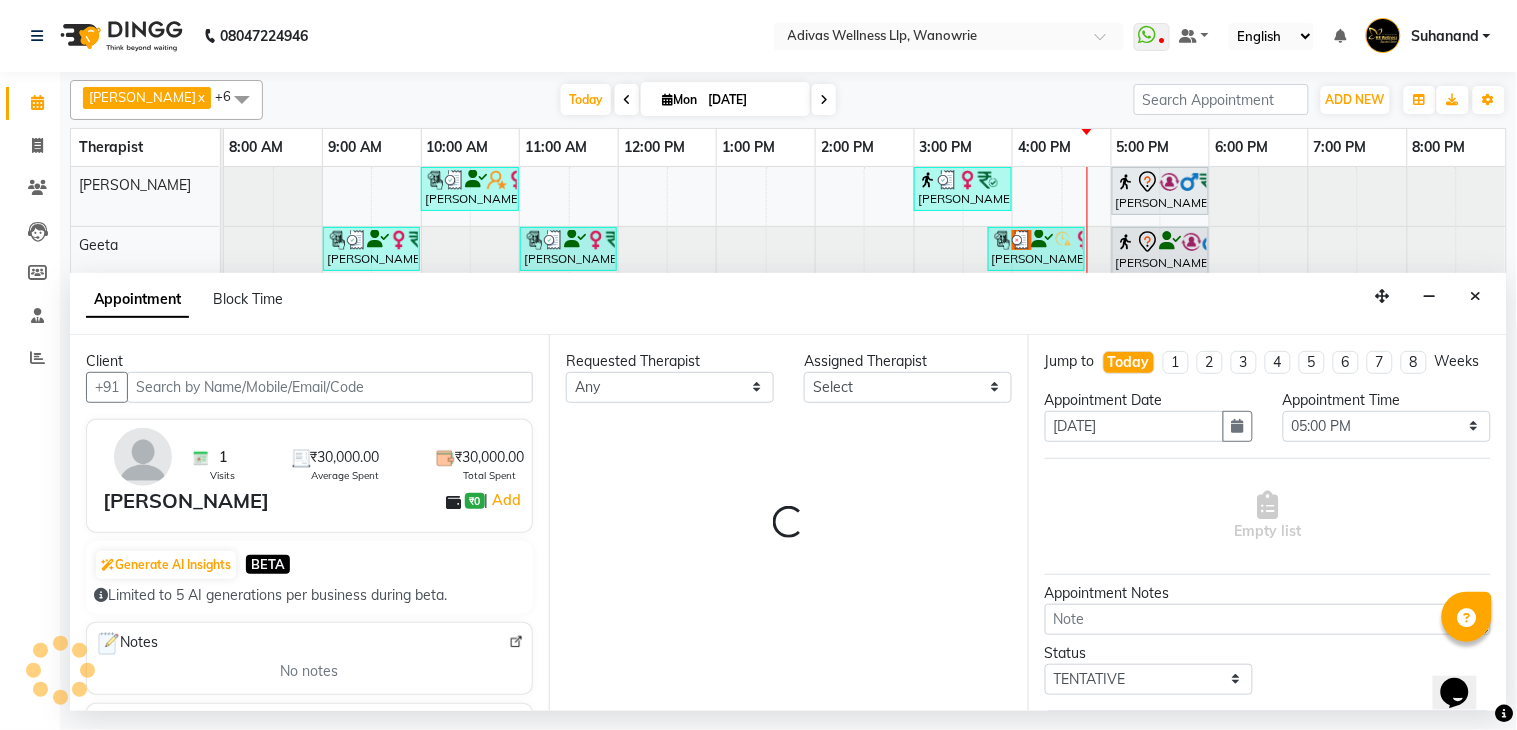 select on "71736" 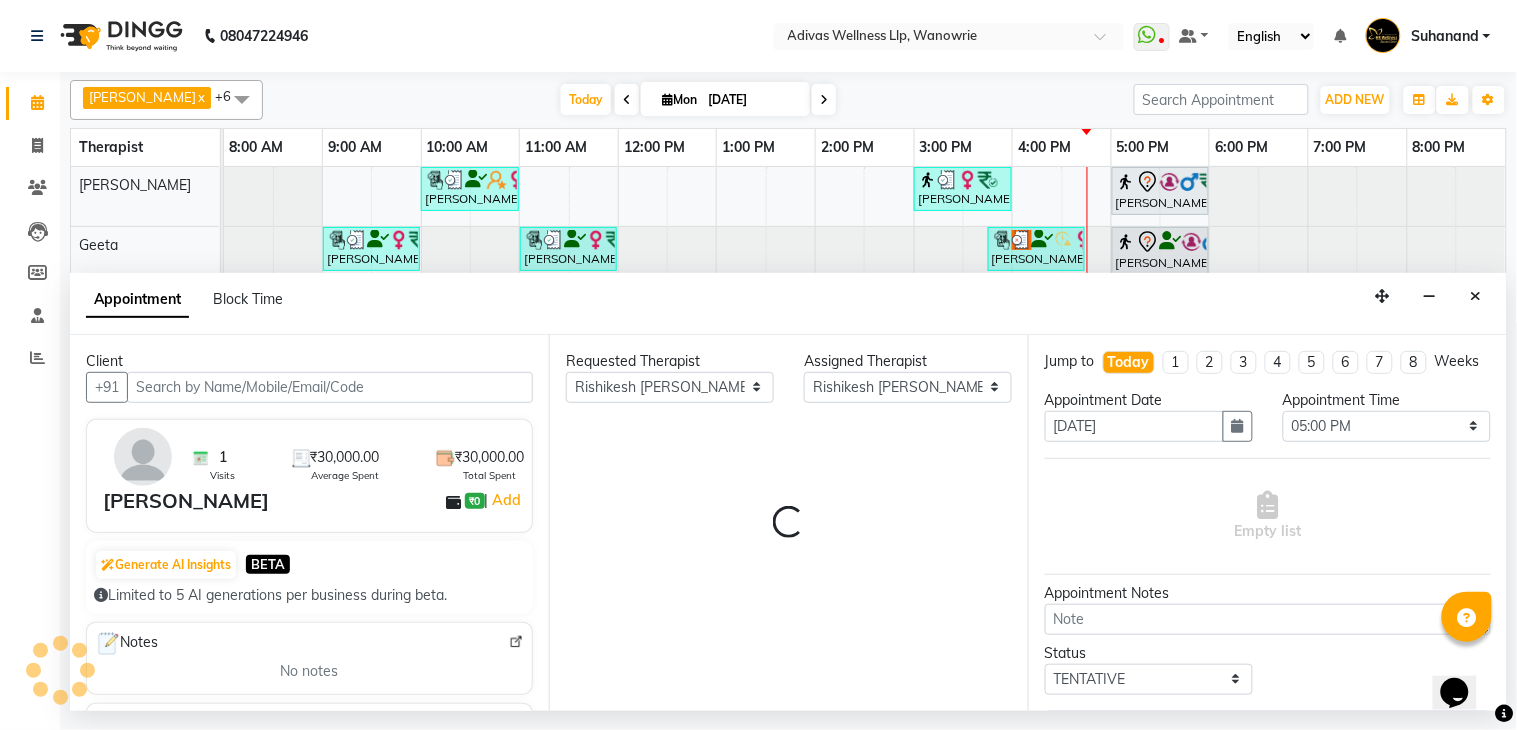 select on "1462" 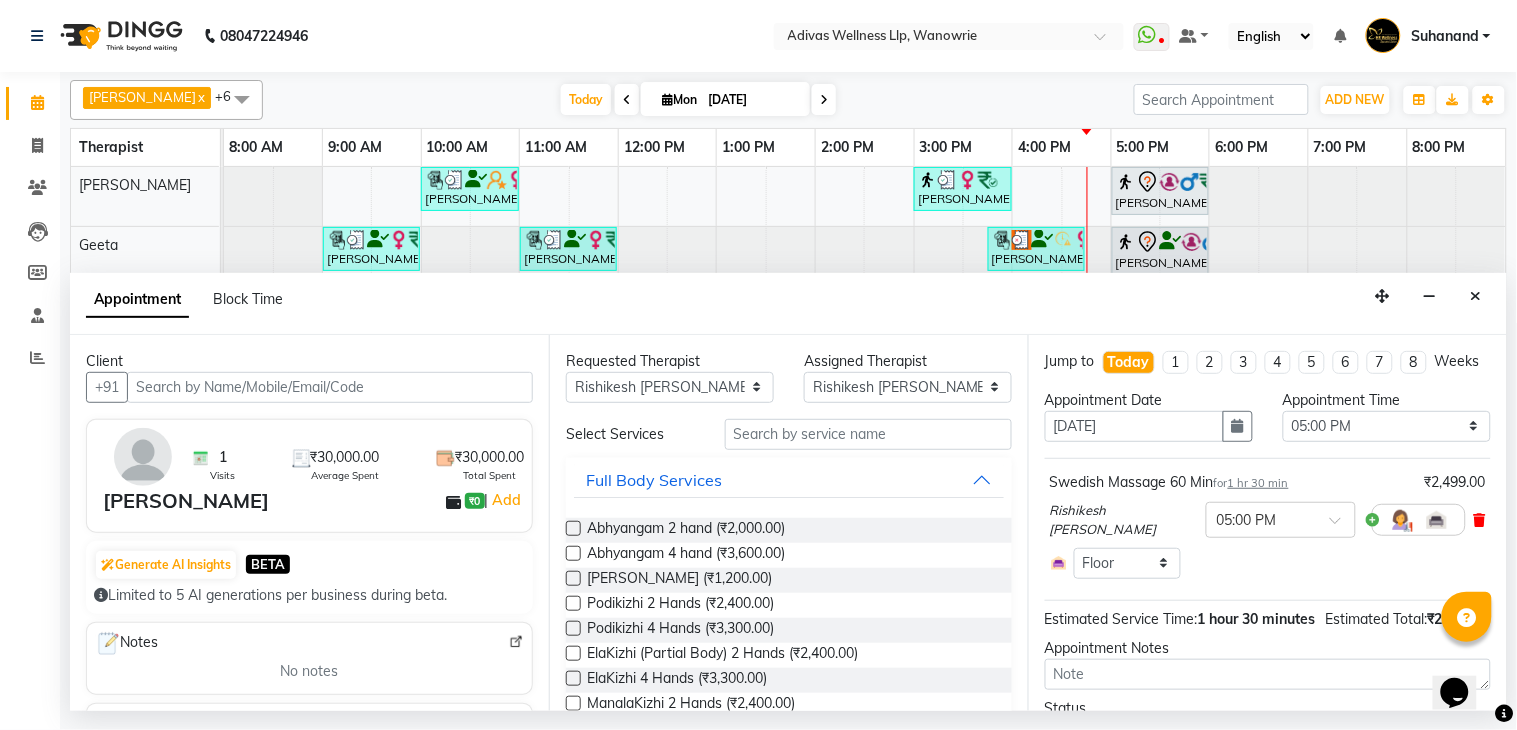 click at bounding box center [1480, 520] 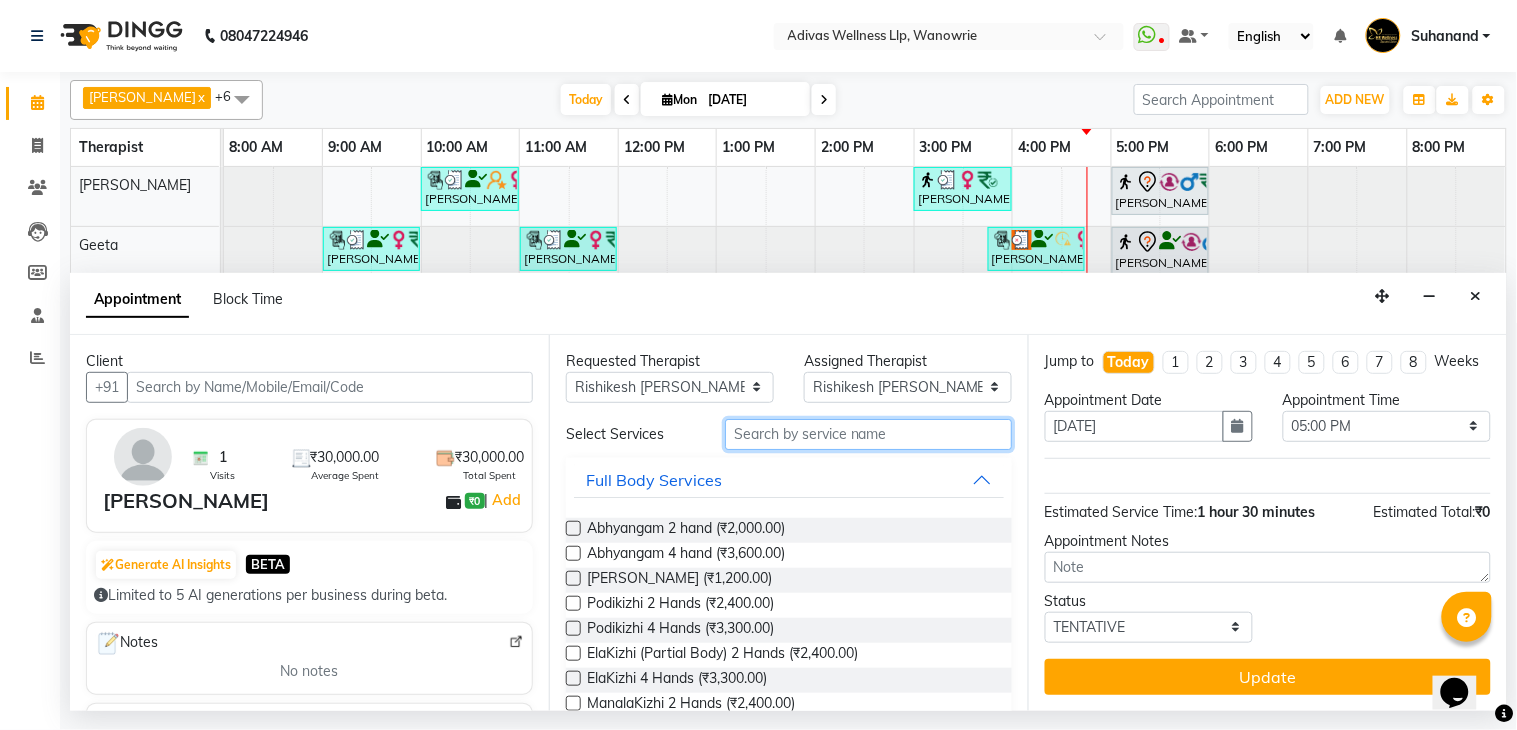 click at bounding box center (868, 434) 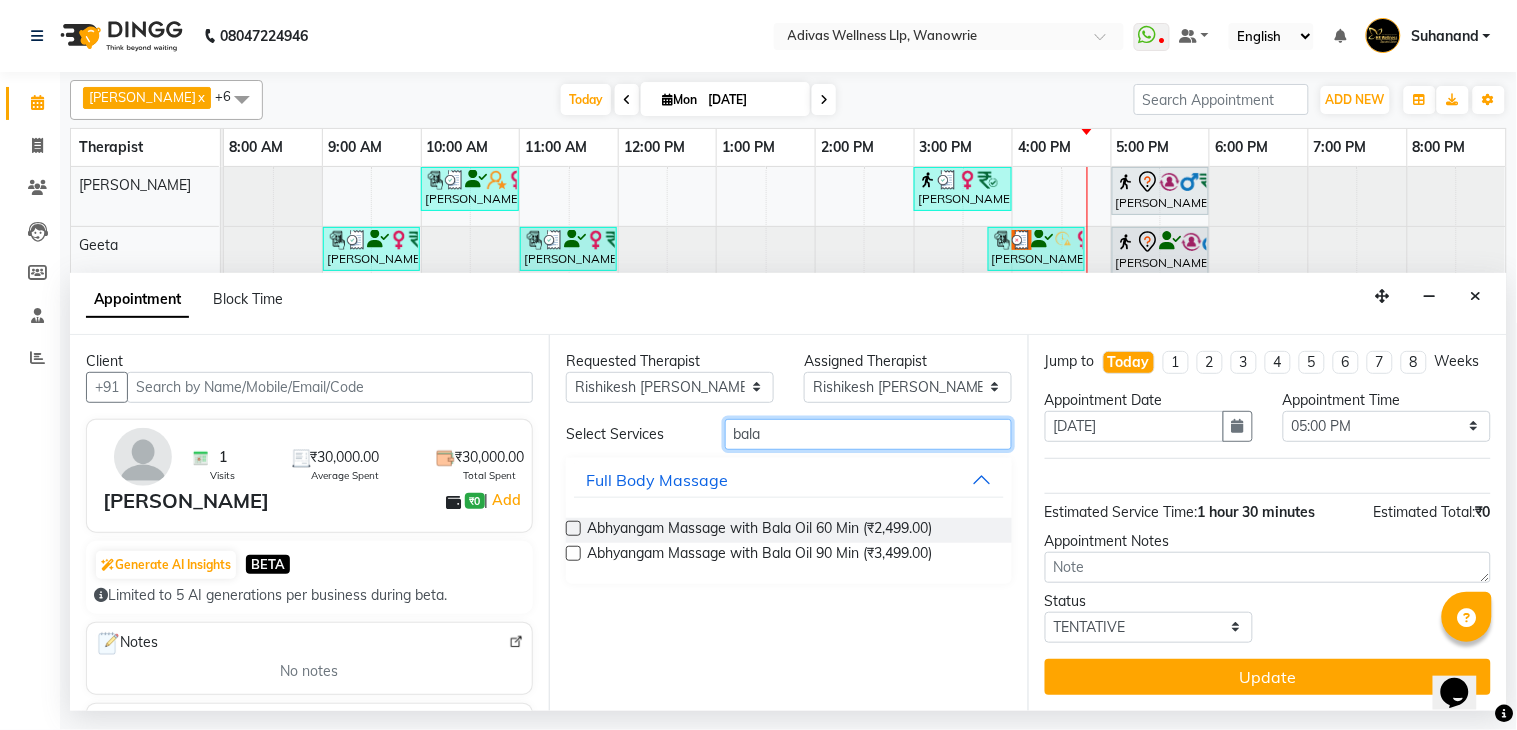 type on "bala" 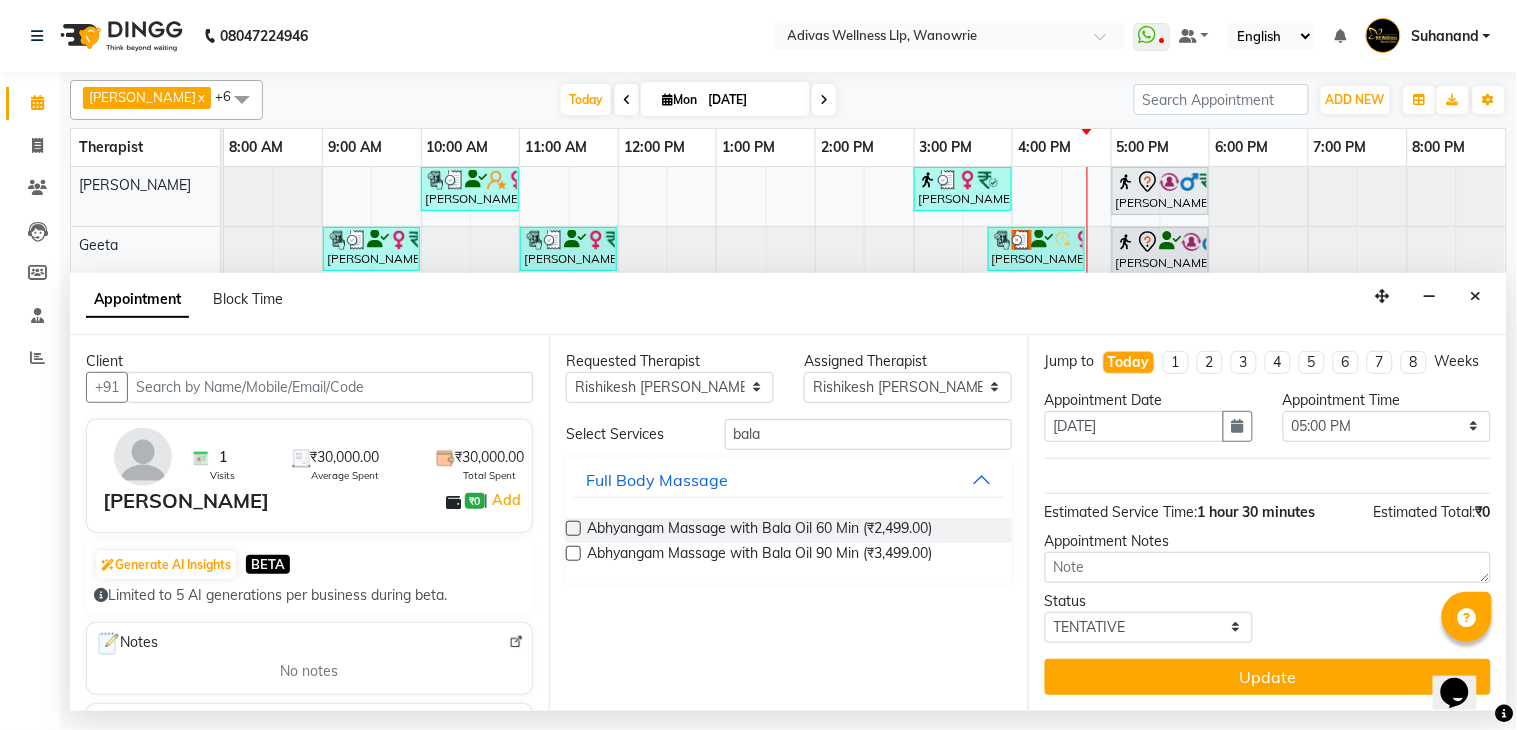click at bounding box center (573, 553) 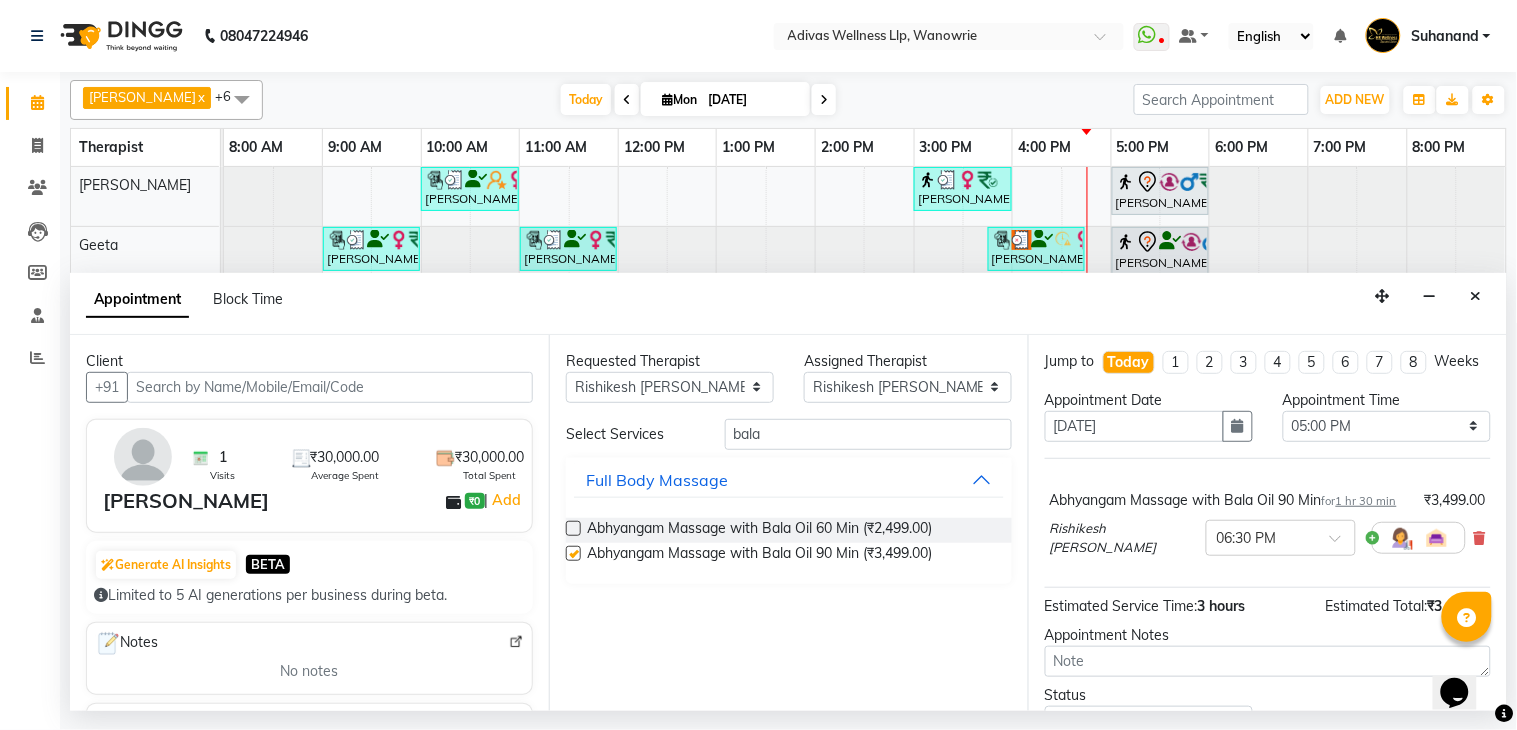 checkbox on "false" 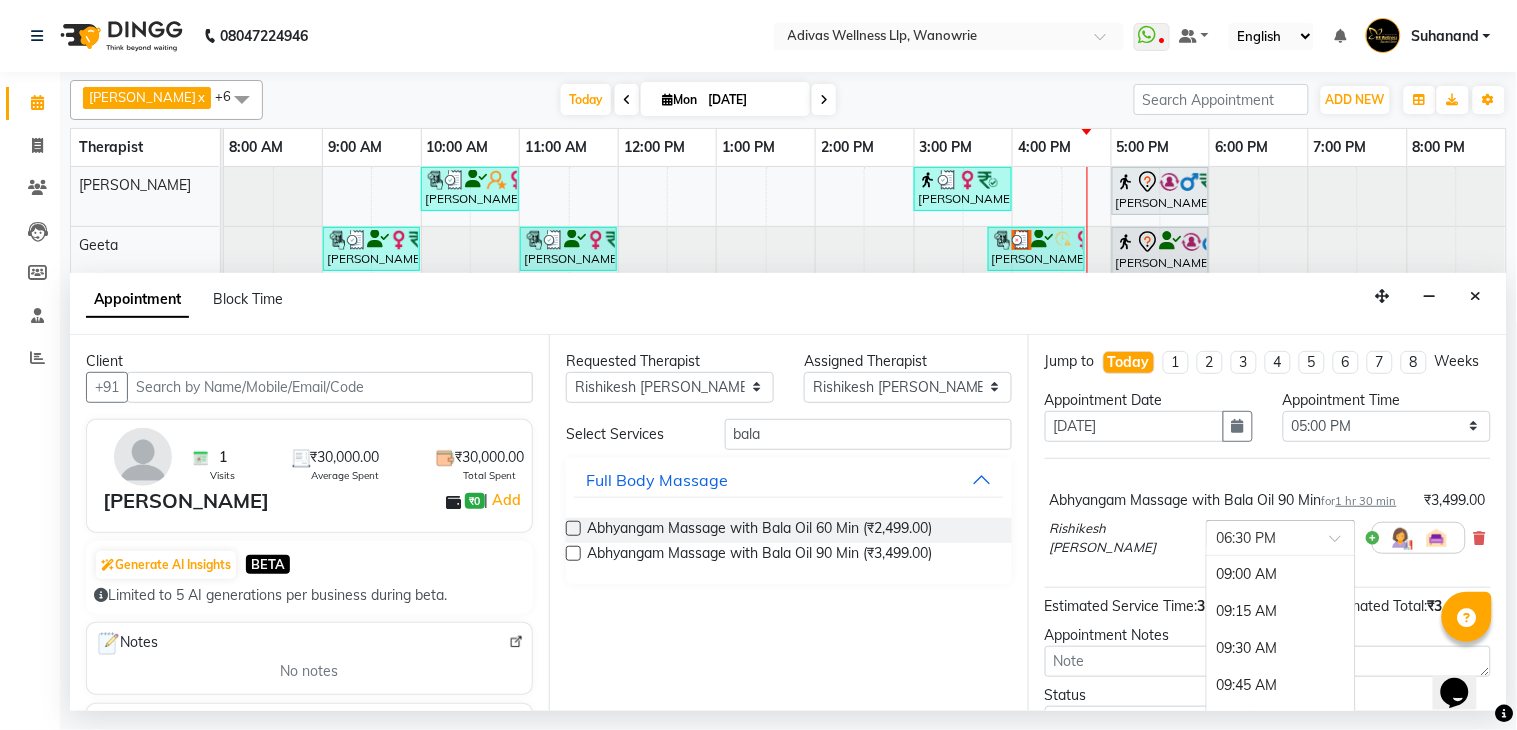 click at bounding box center [1261, 536] 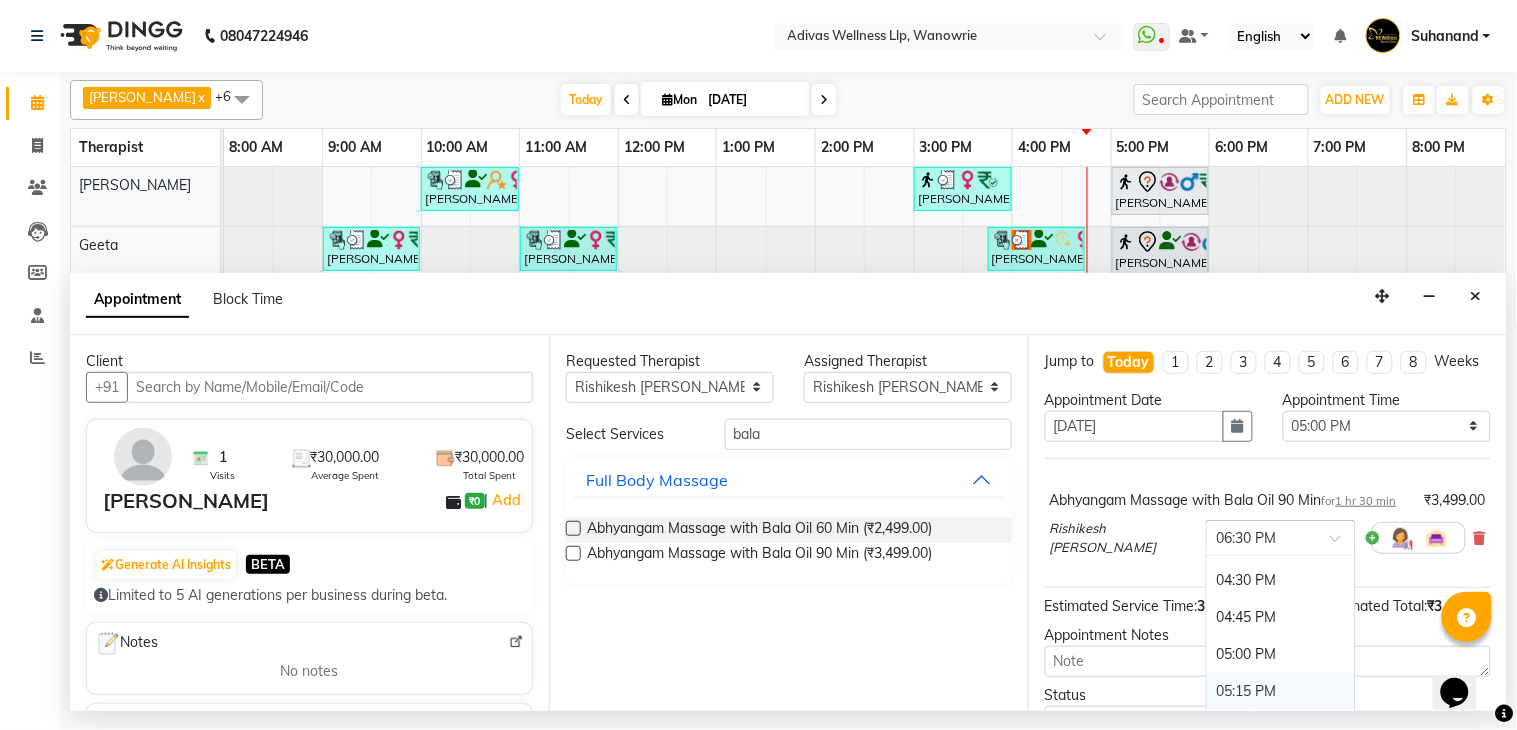 scroll, scrollTop: 1087, scrollLeft: 0, axis: vertical 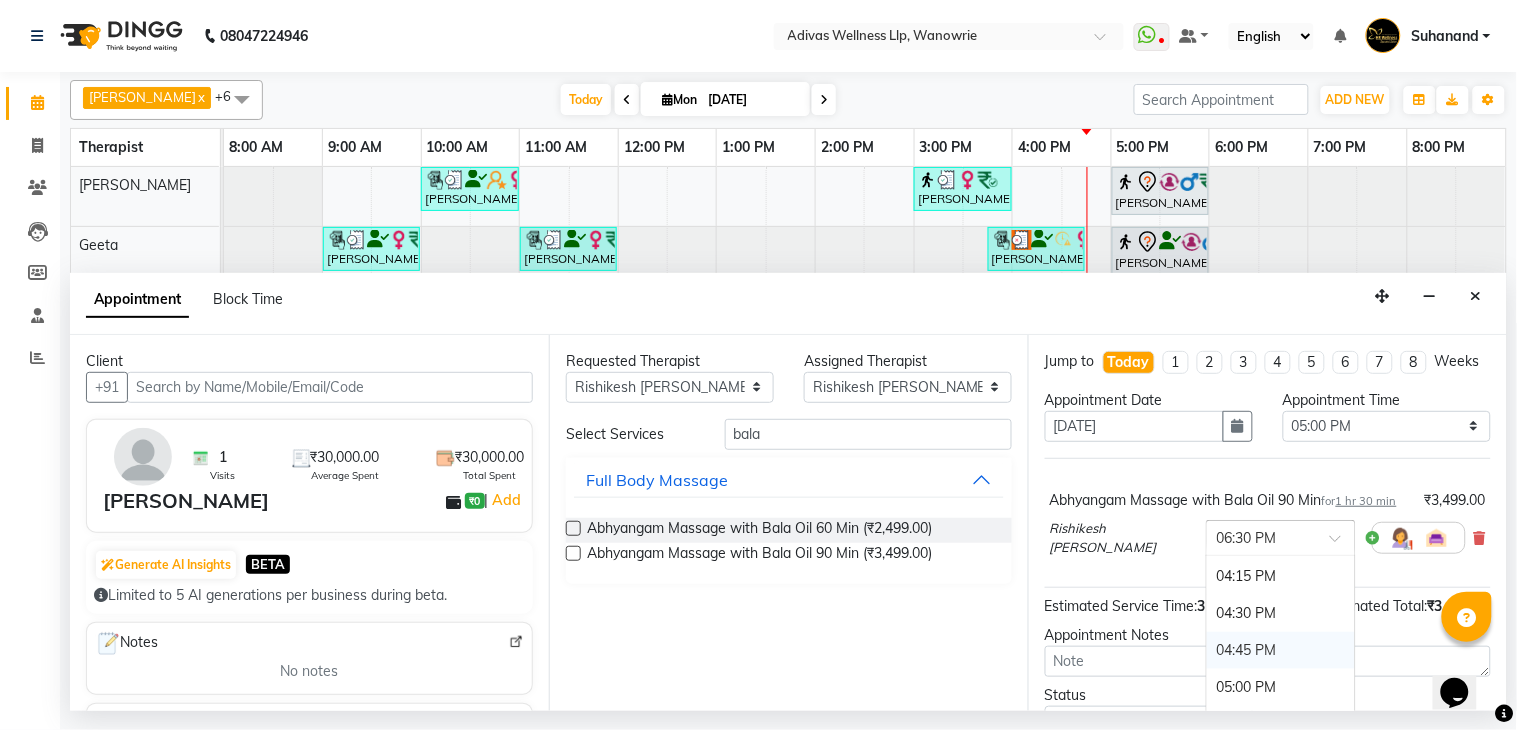 click on "04:45 PM" at bounding box center [1281, 650] 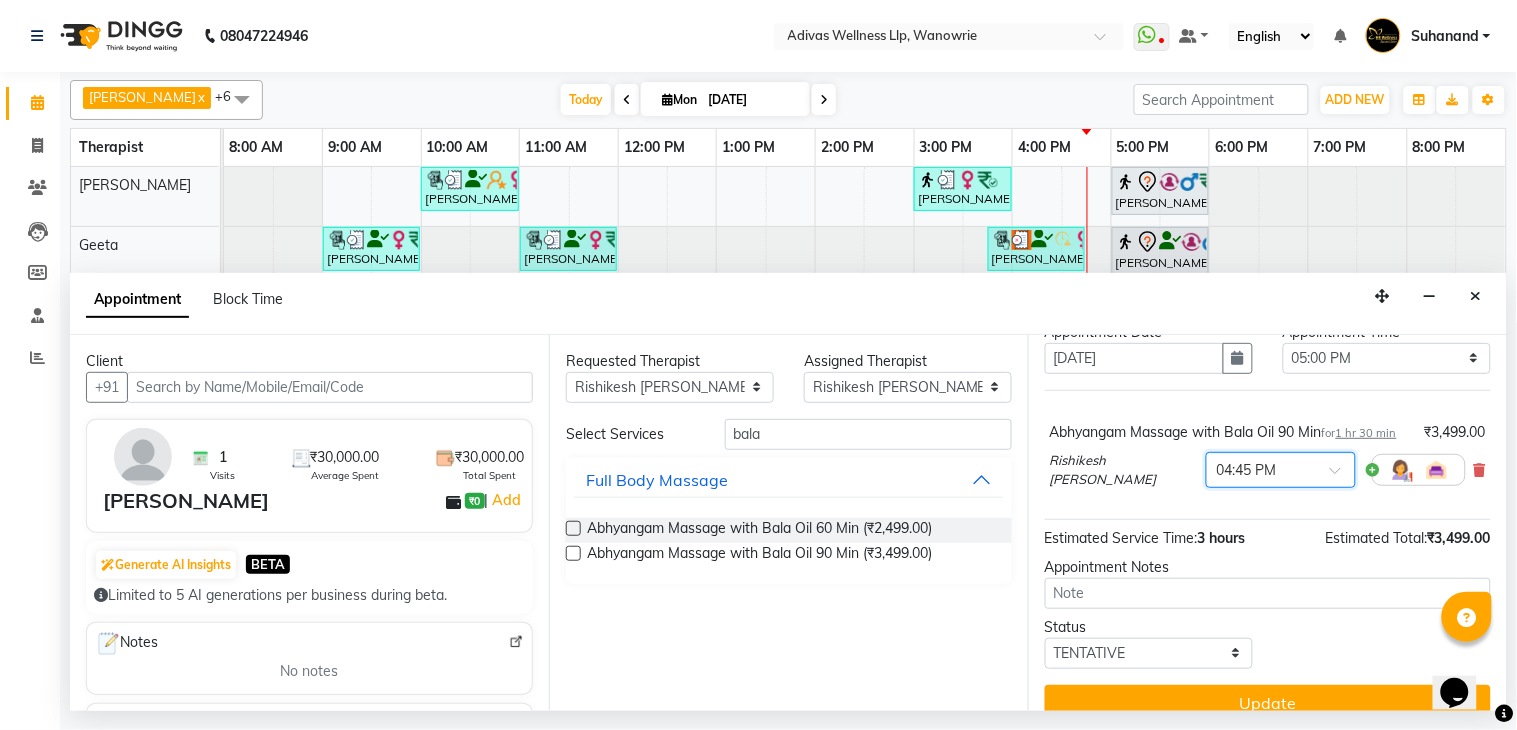 scroll, scrollTop: 131, scrollLeft: 0, axis: vertical 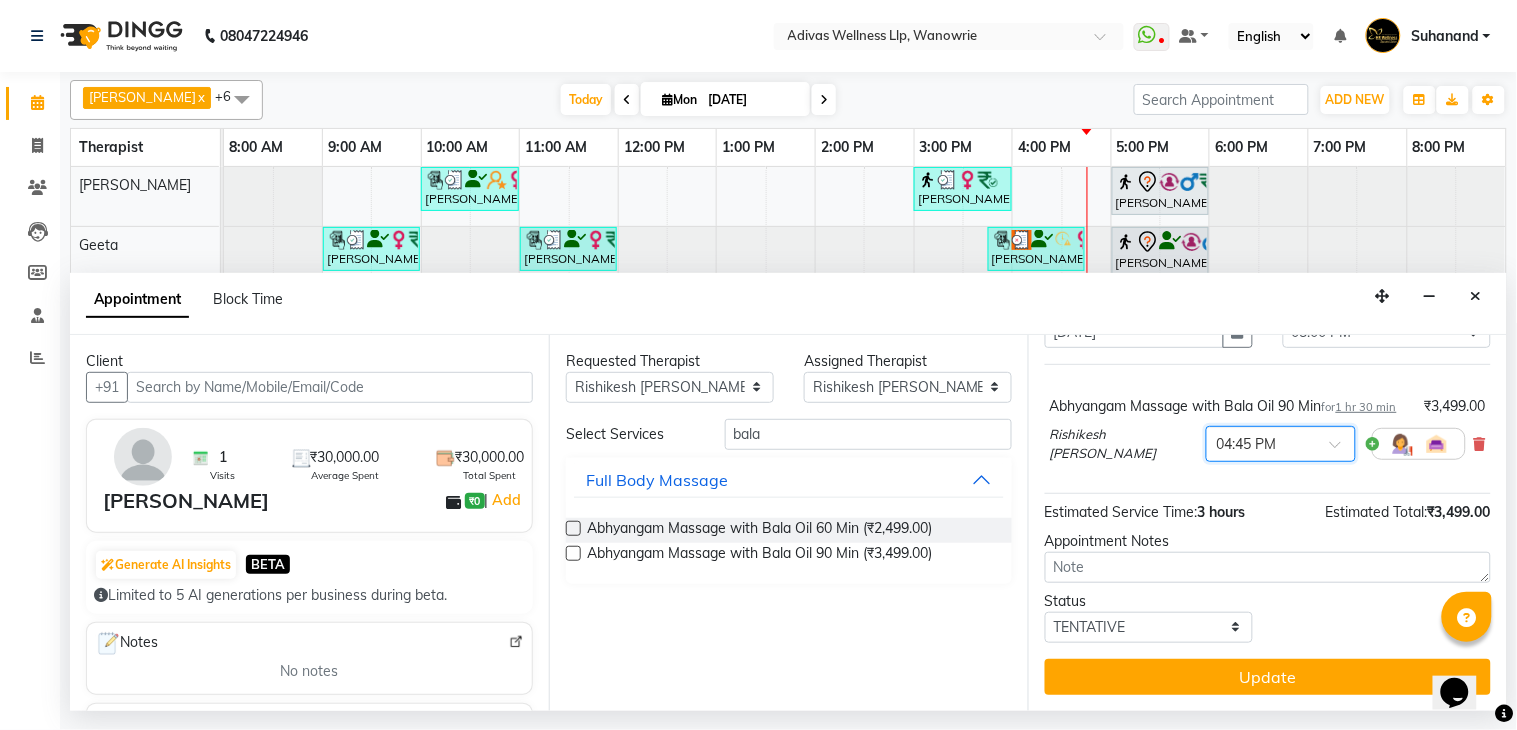 click on "Update" at bounding box center (1268, 677) 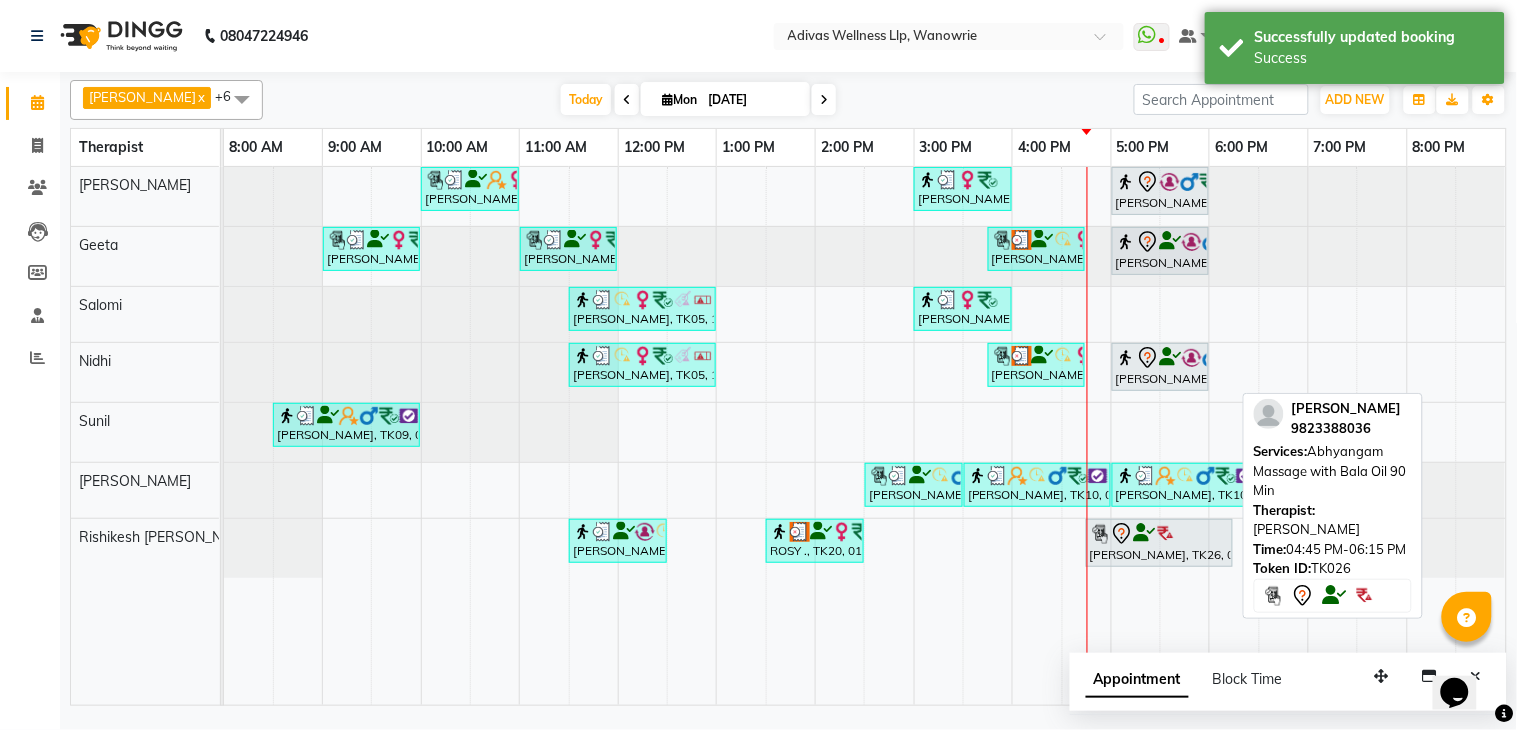 click on "[PERSON_NAME], TK26, 04:45 PM-06:15 PM, Abhyangam Massage with Bala Oil 90 Min" at bounding box center [1159, 543] 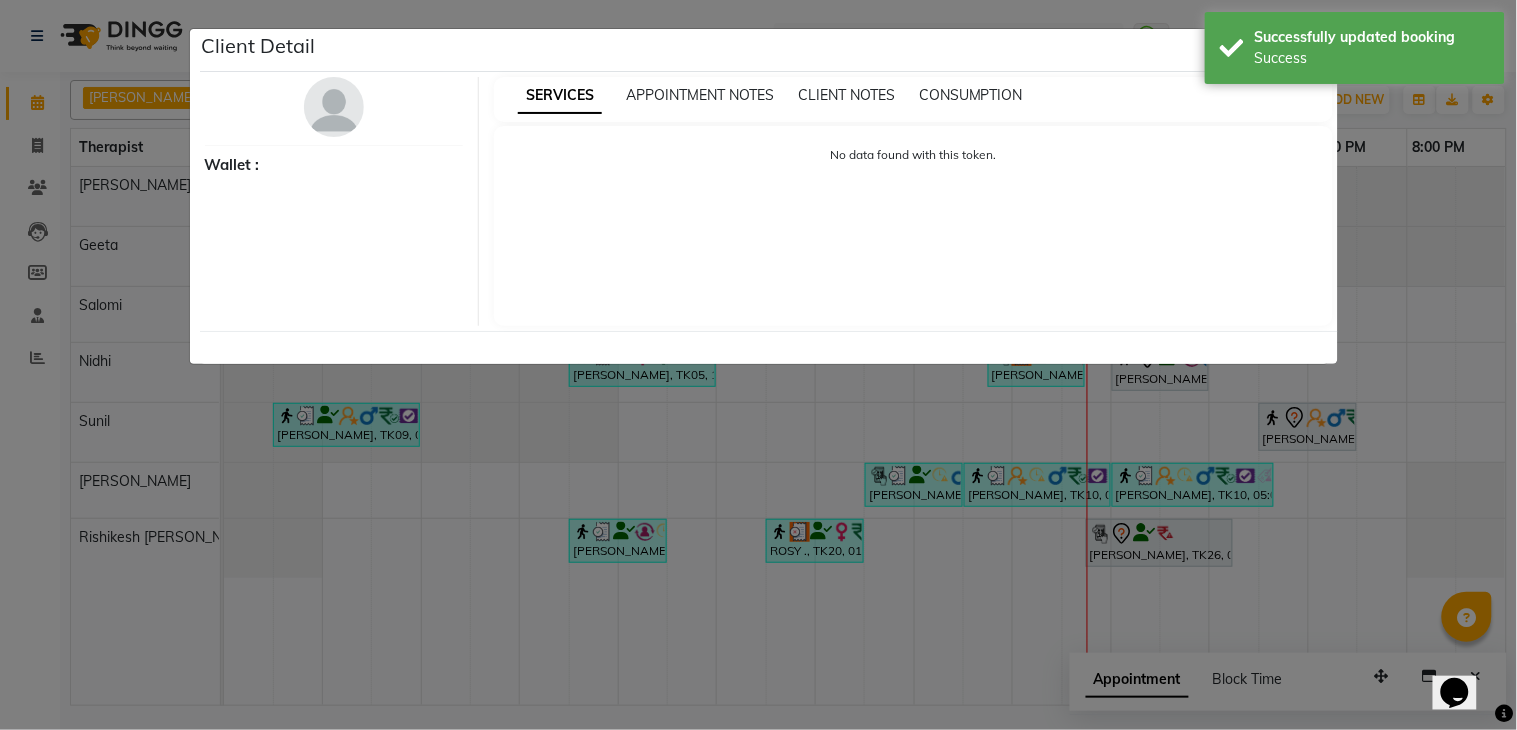 select on "7" 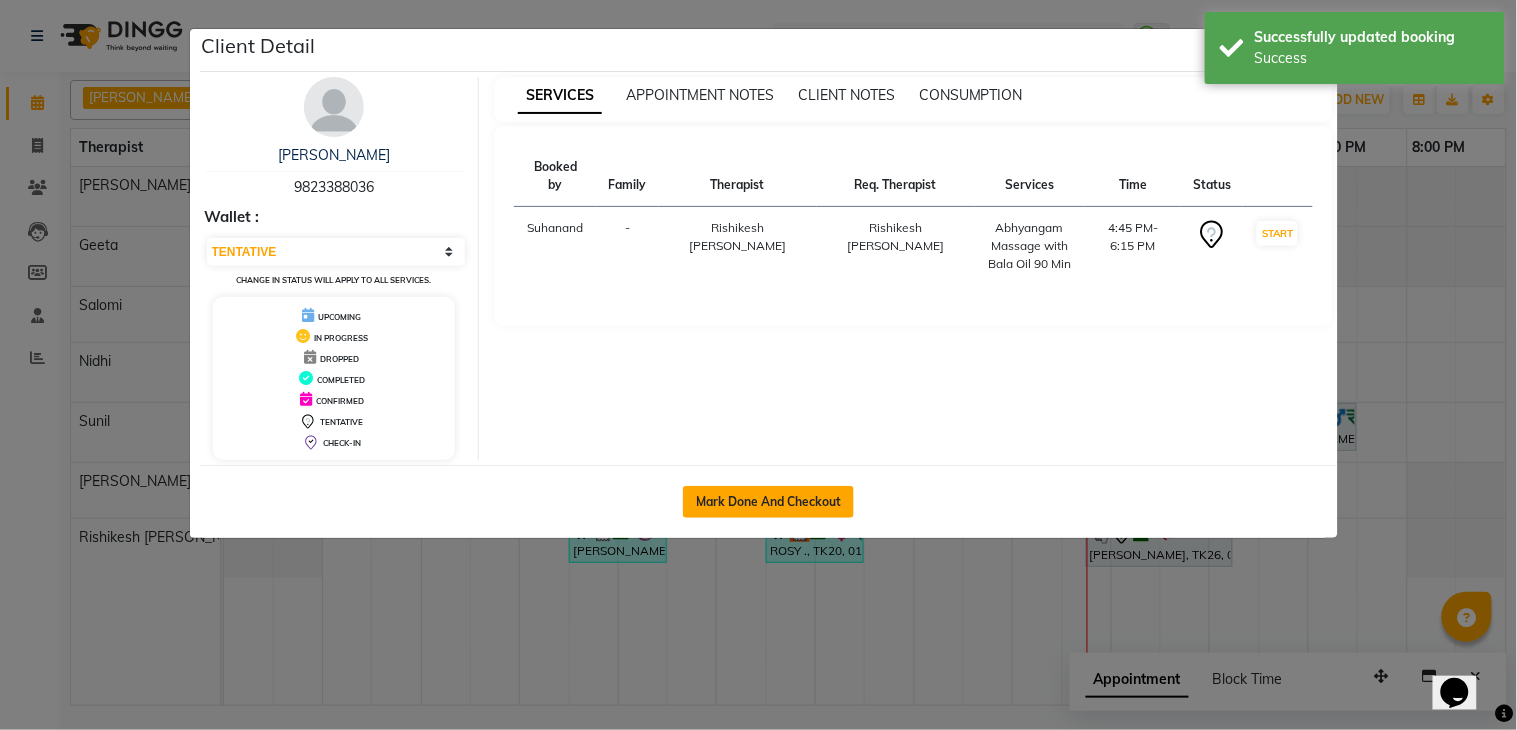 click on "Mark Done And Checkout" 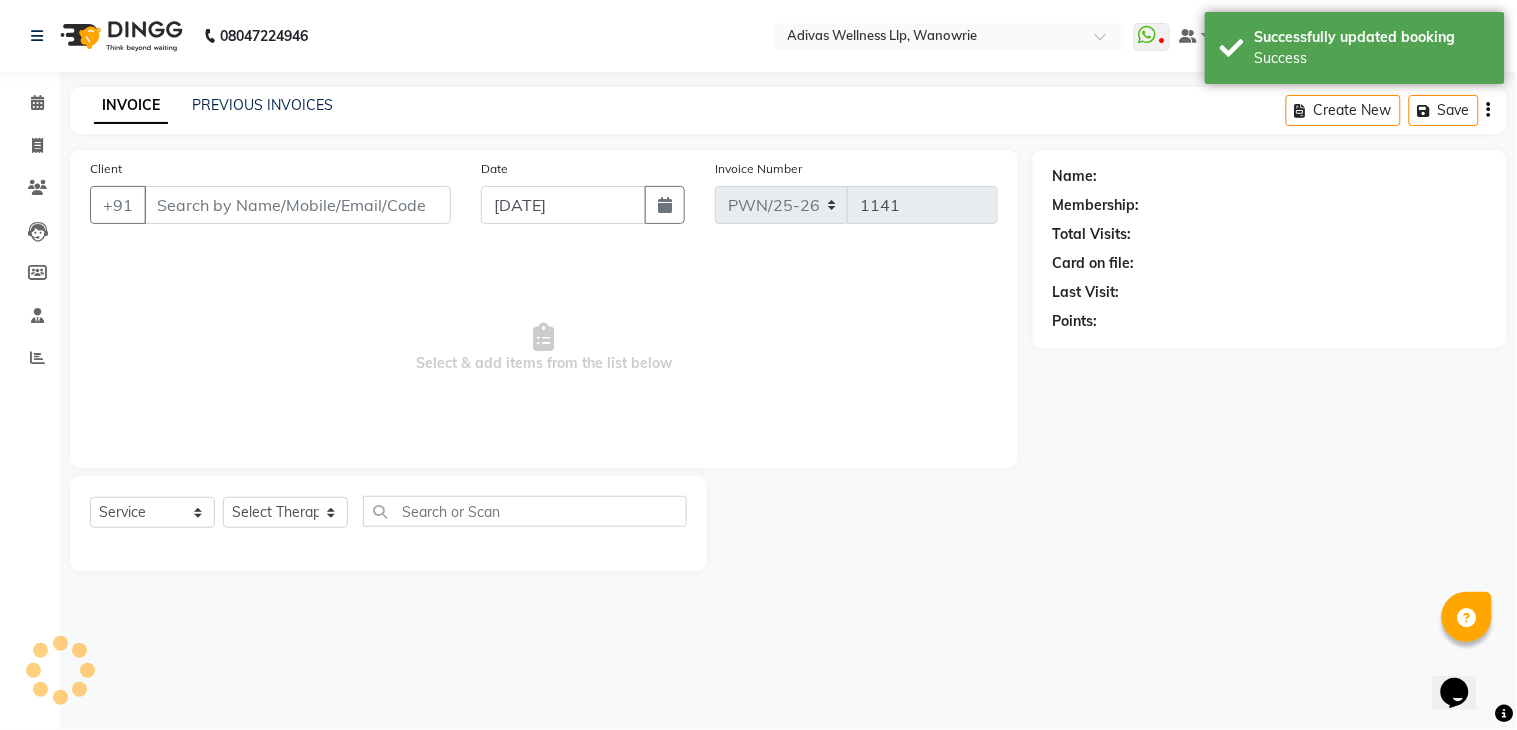 select on "P" 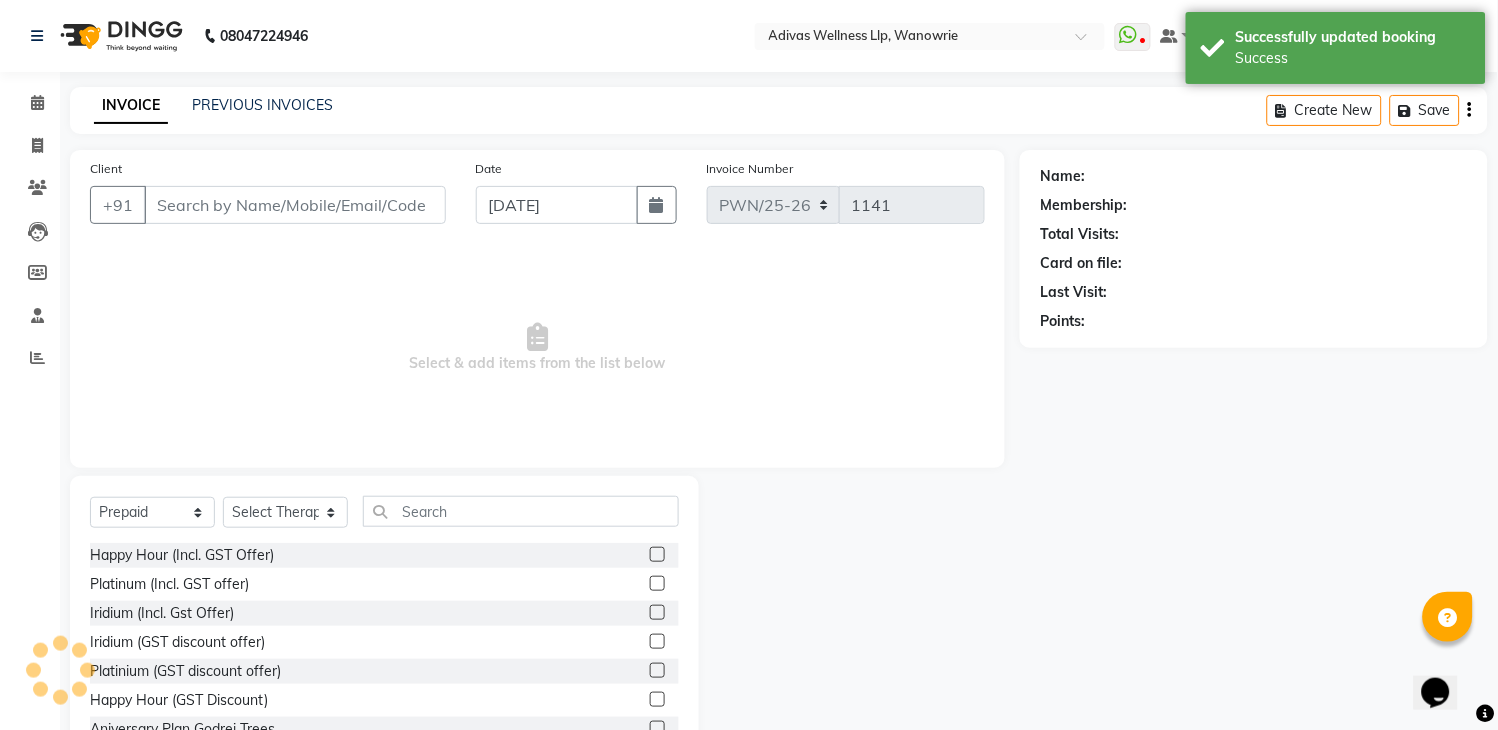 type on "9823388036" 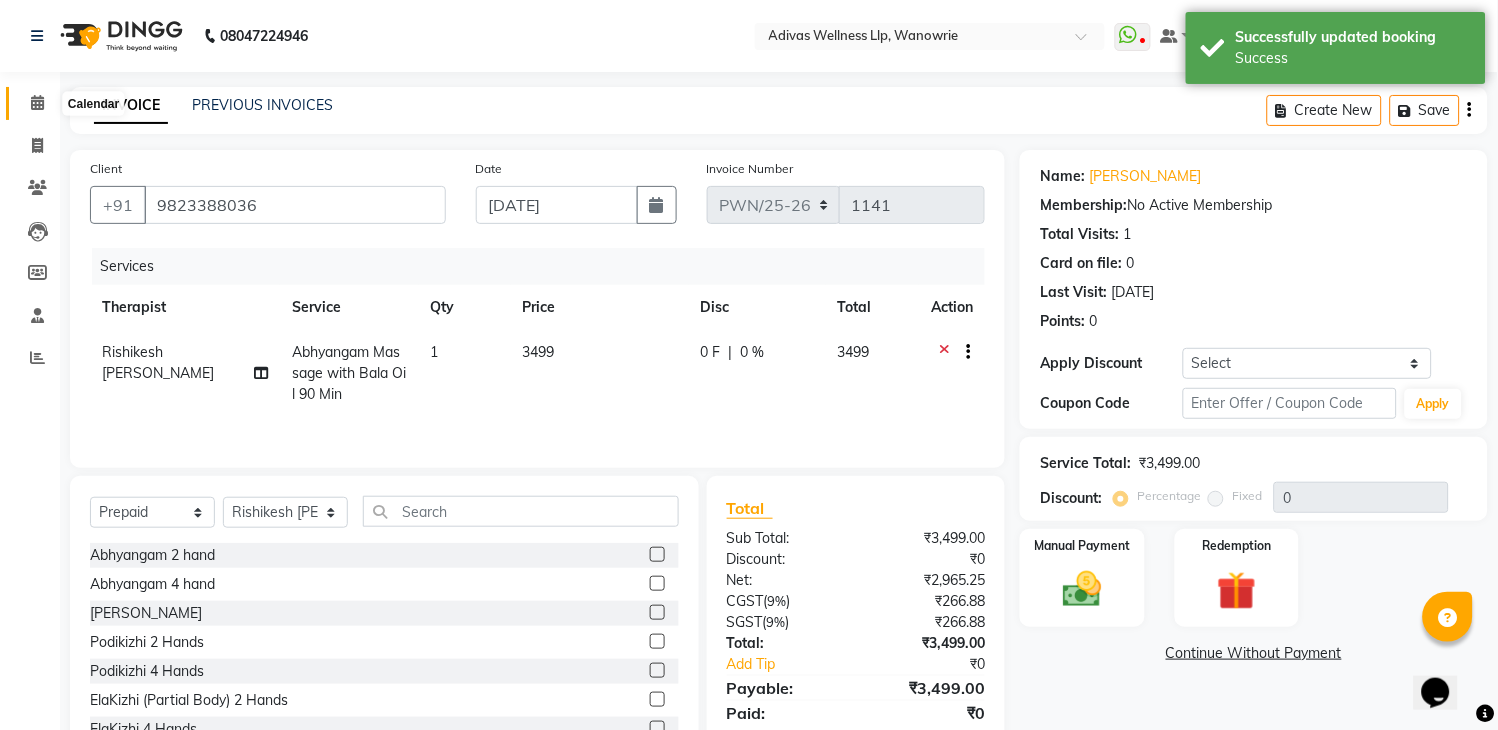 click 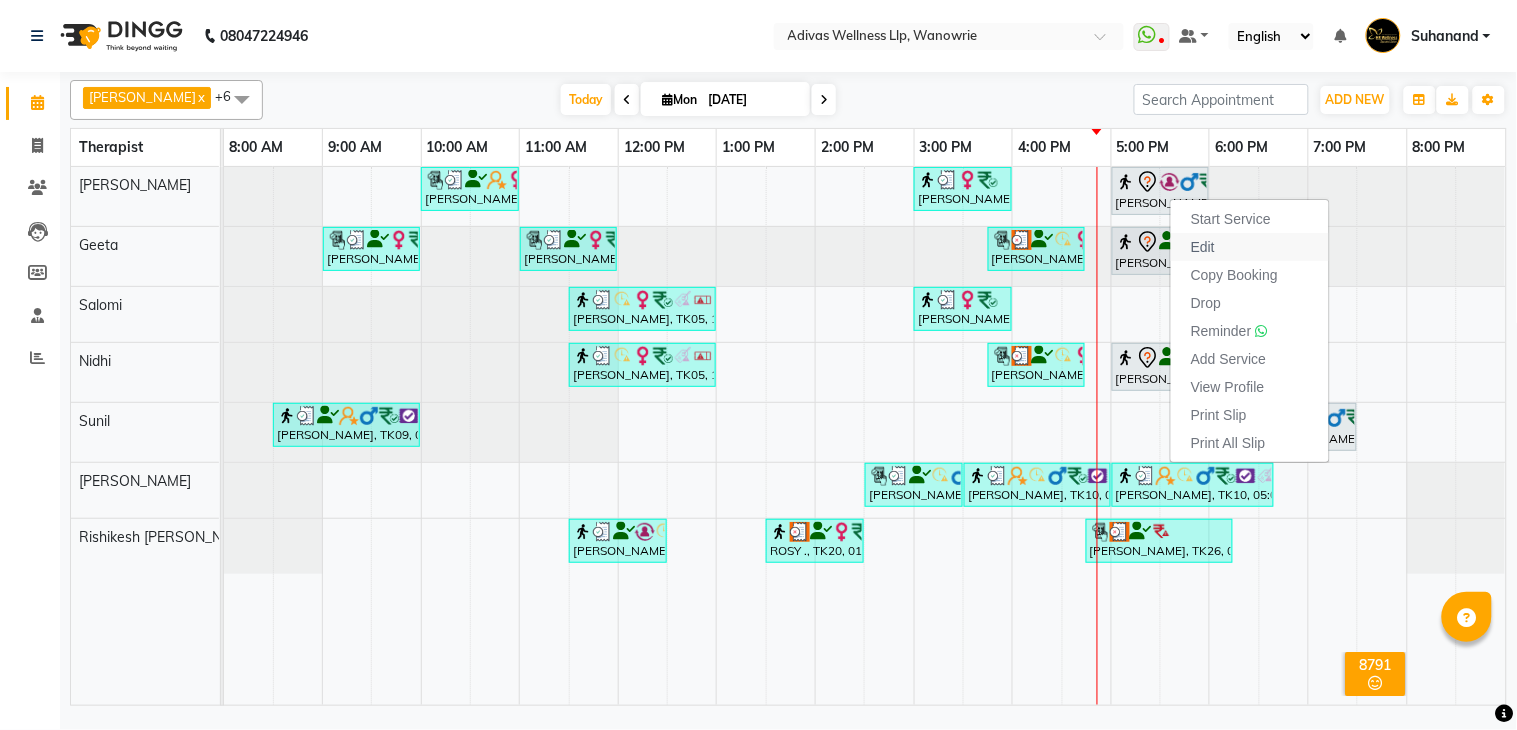 click on "Edit" at bounding box center (1203, 247) 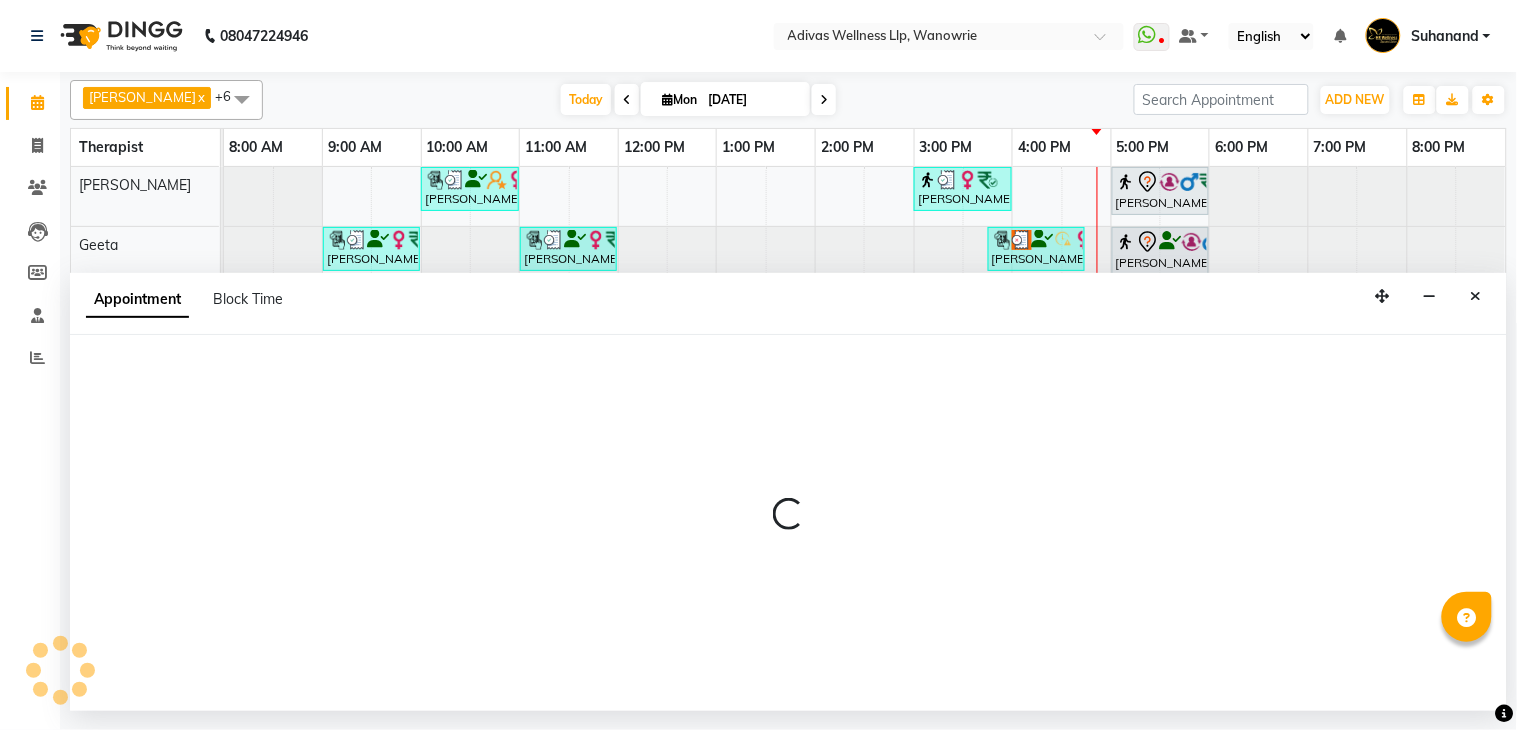 select on "tentative" 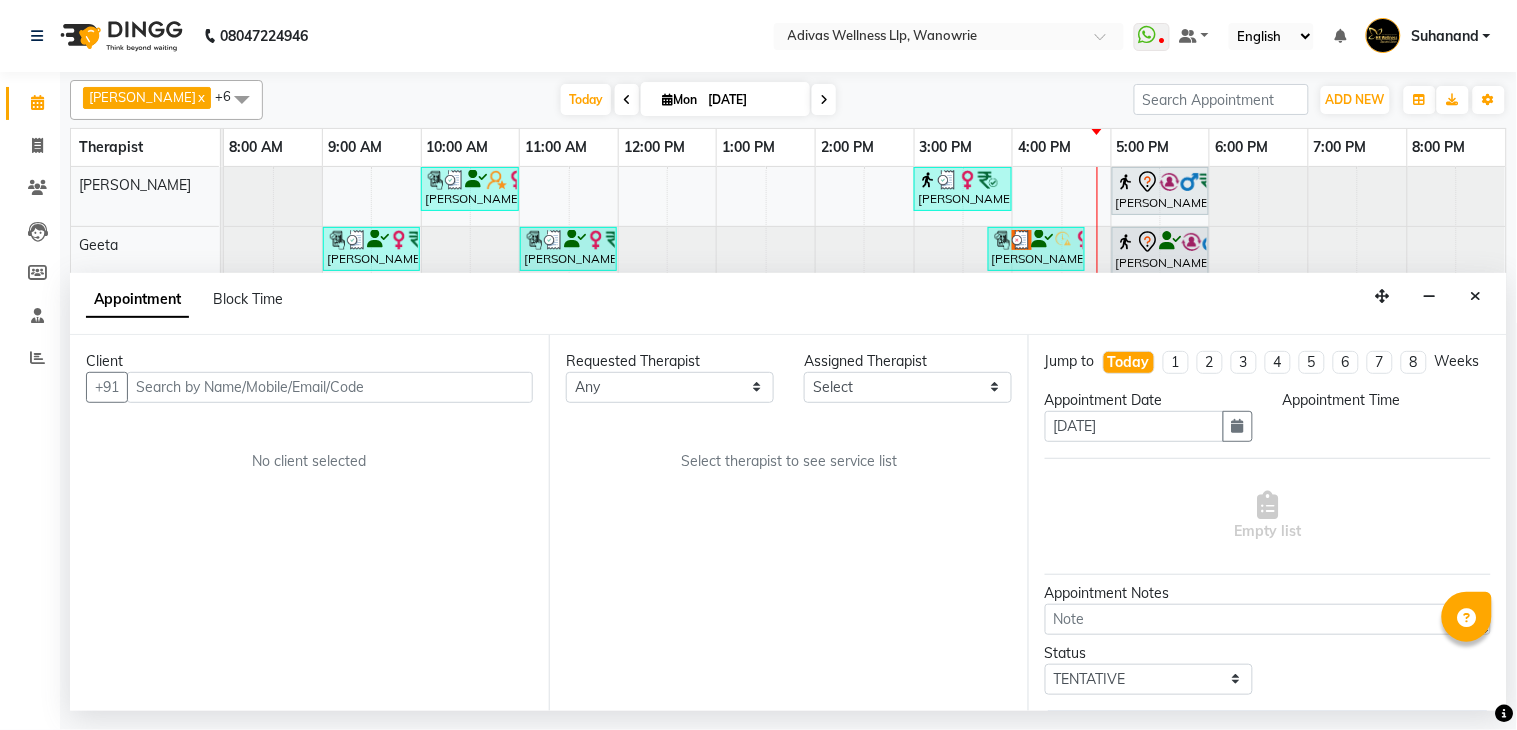 select on "17276" 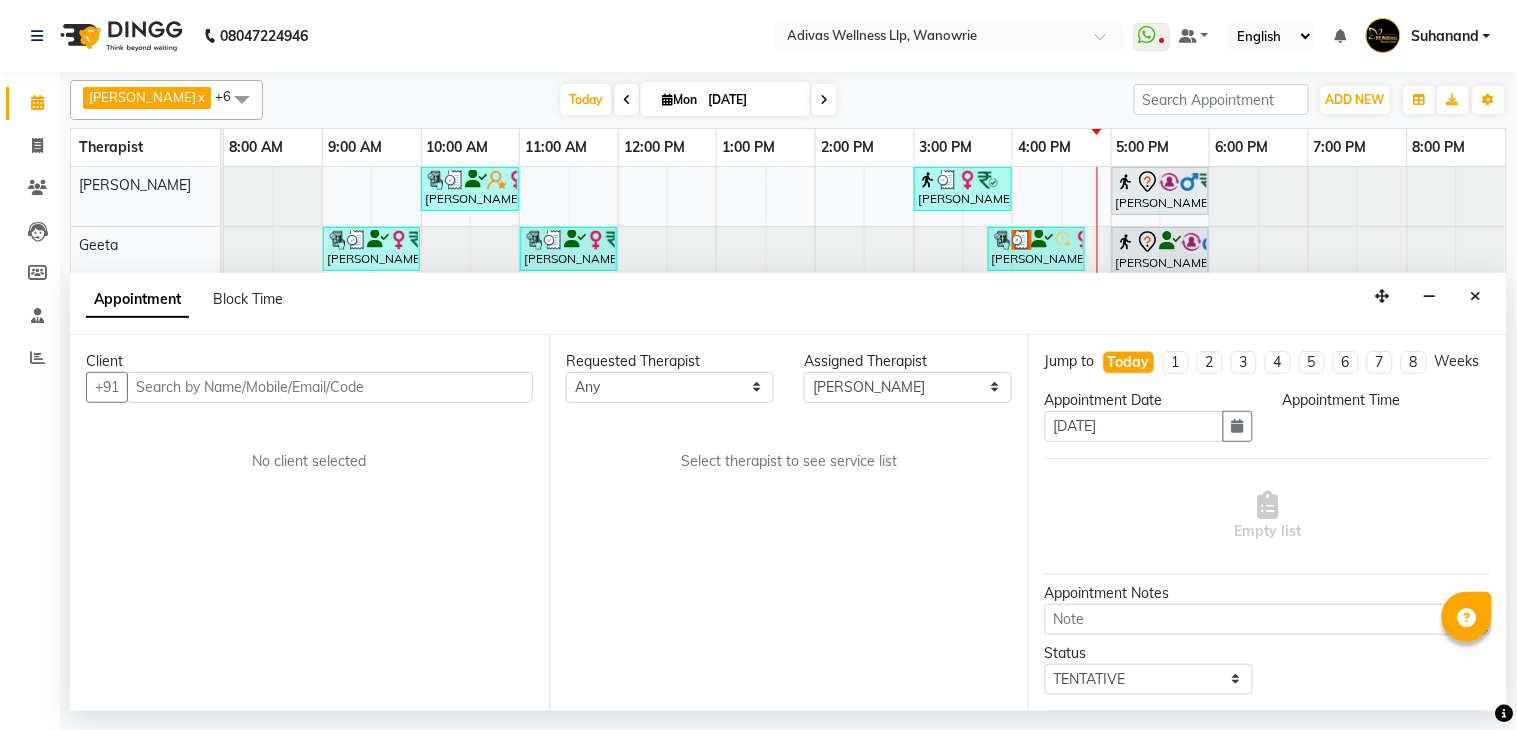 select on "1020" 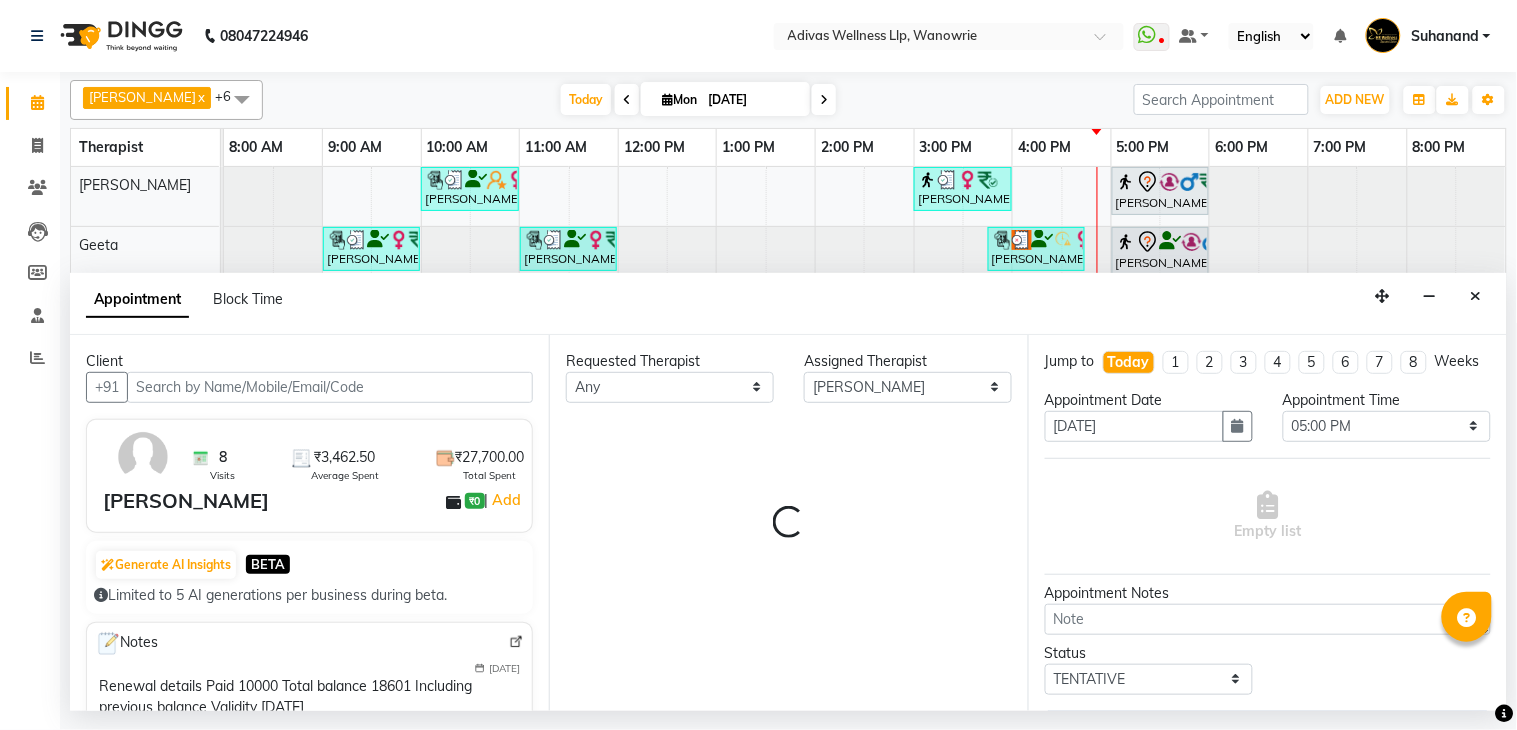 select on "1462" 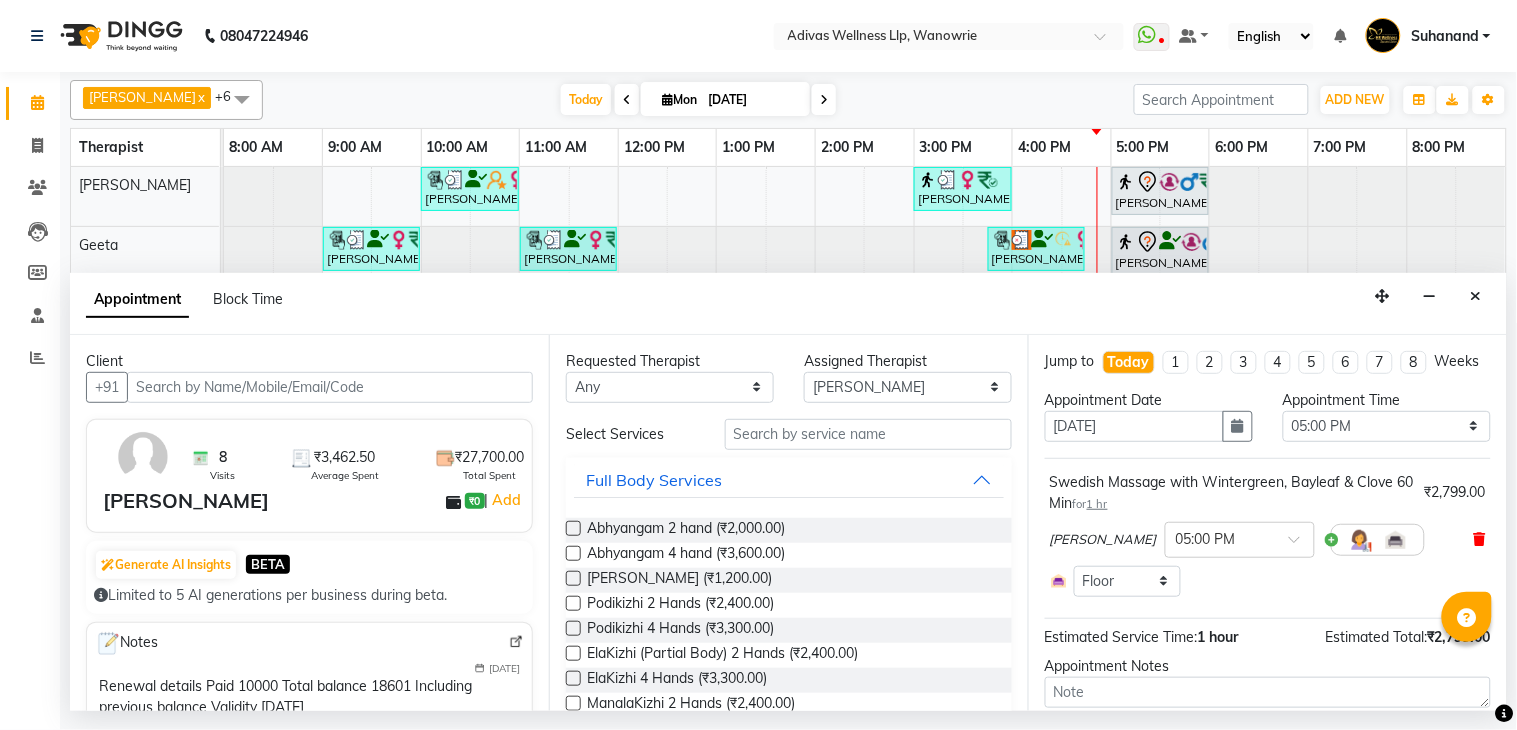 click at bounding box center [1480, 539] 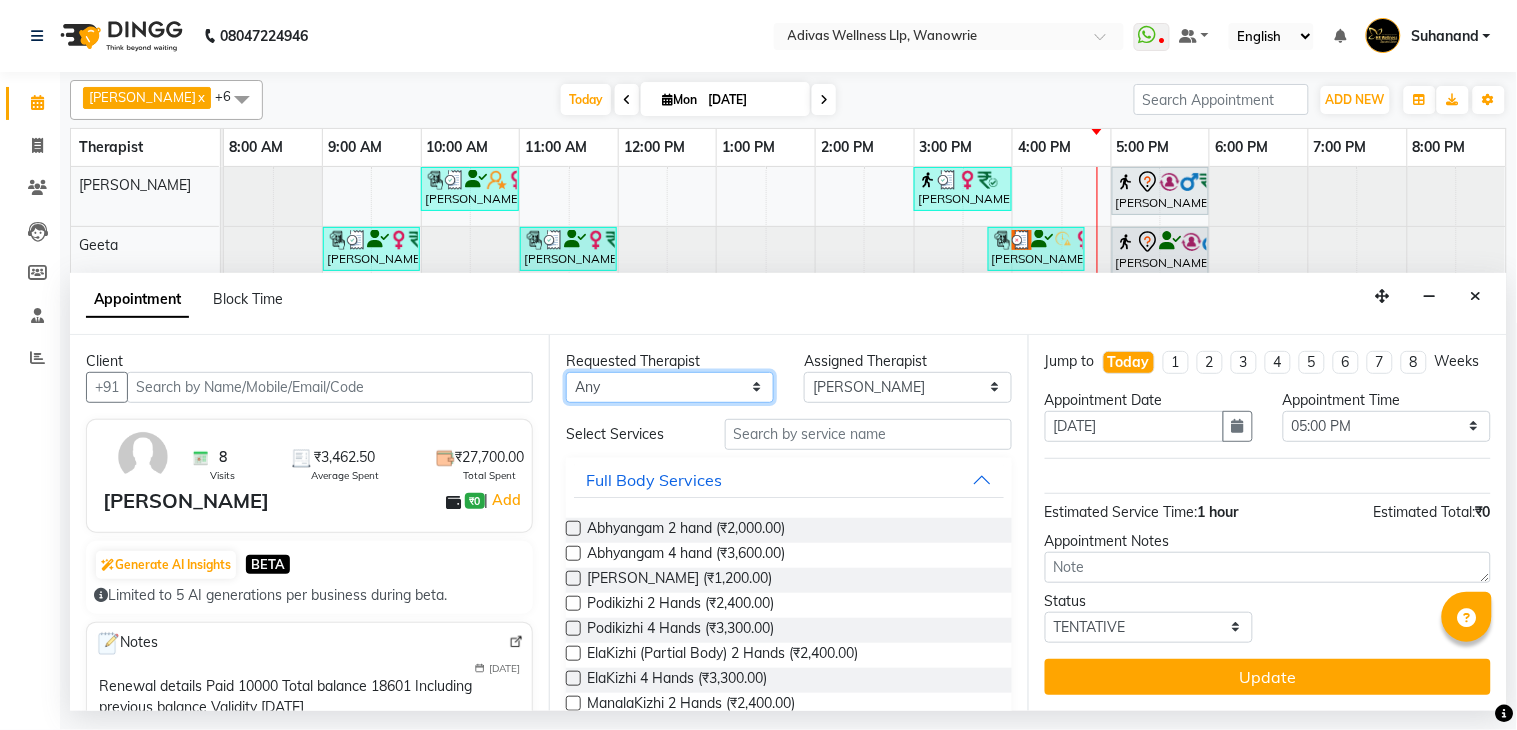 click on "Any [PERSON_NAME] [PERSON_NAME] [PERSON_NAME] [PERSON_NAME]  [PERSON_NAME] [PERSON_NAME] [PERSON_NAME]" at bounding box center (670, 387) 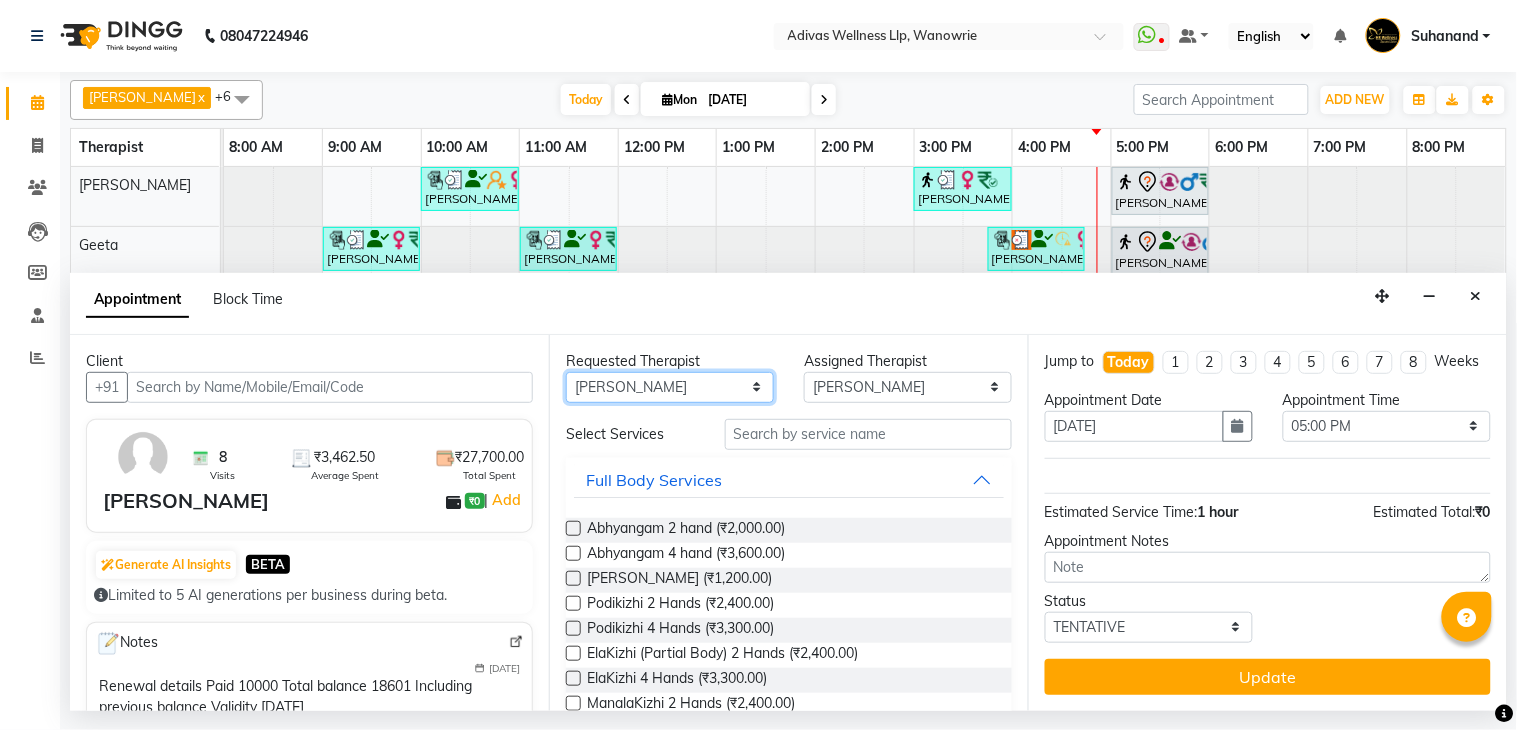 click on "Any [PERSON_NAME] [PERSON_NAME] [PERSON_NAME] [PERSON_NAME]  [PERSON_NAME] [PERSON_NAME] [PERSON_NAME]" at bounding box center (670, 387) 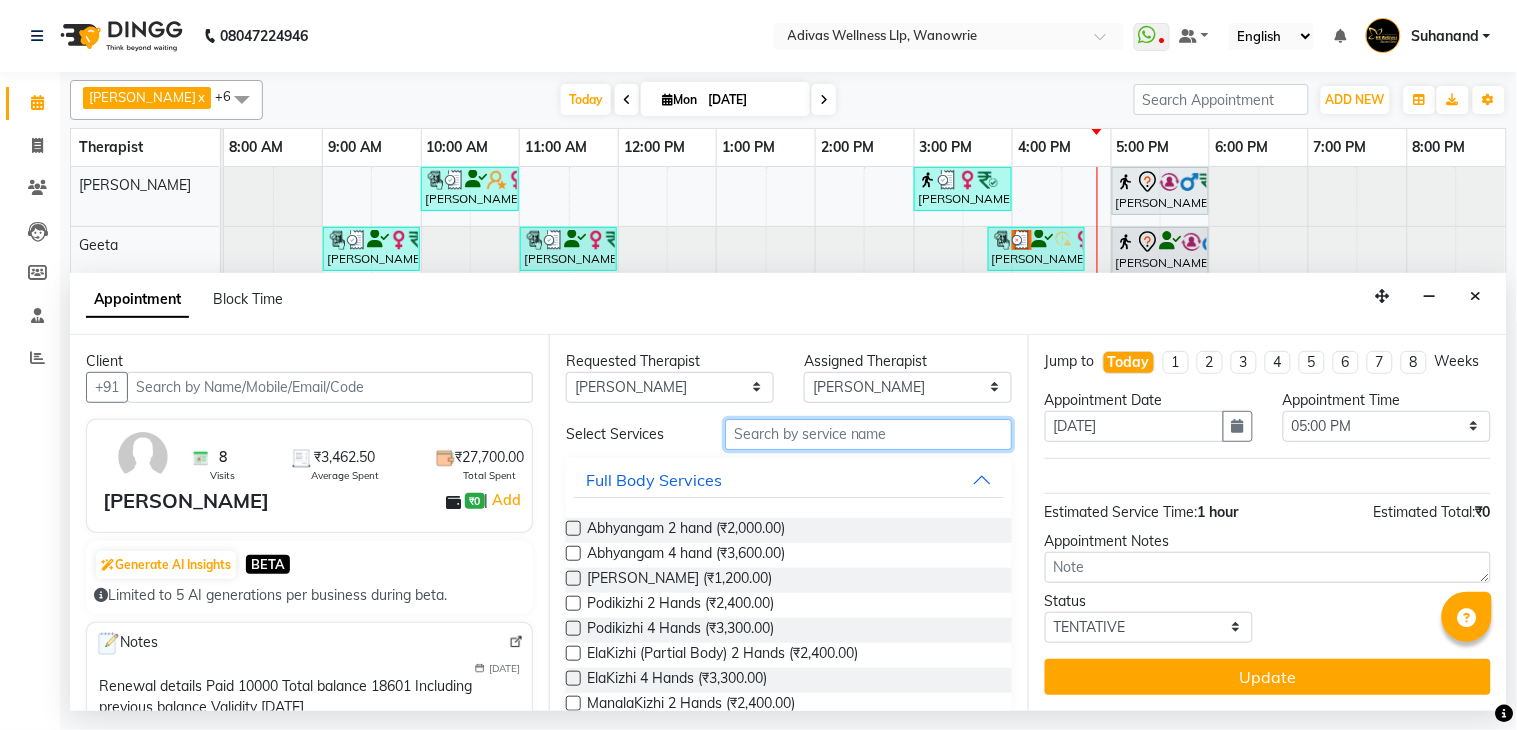 click at bounding box center [868, 434] 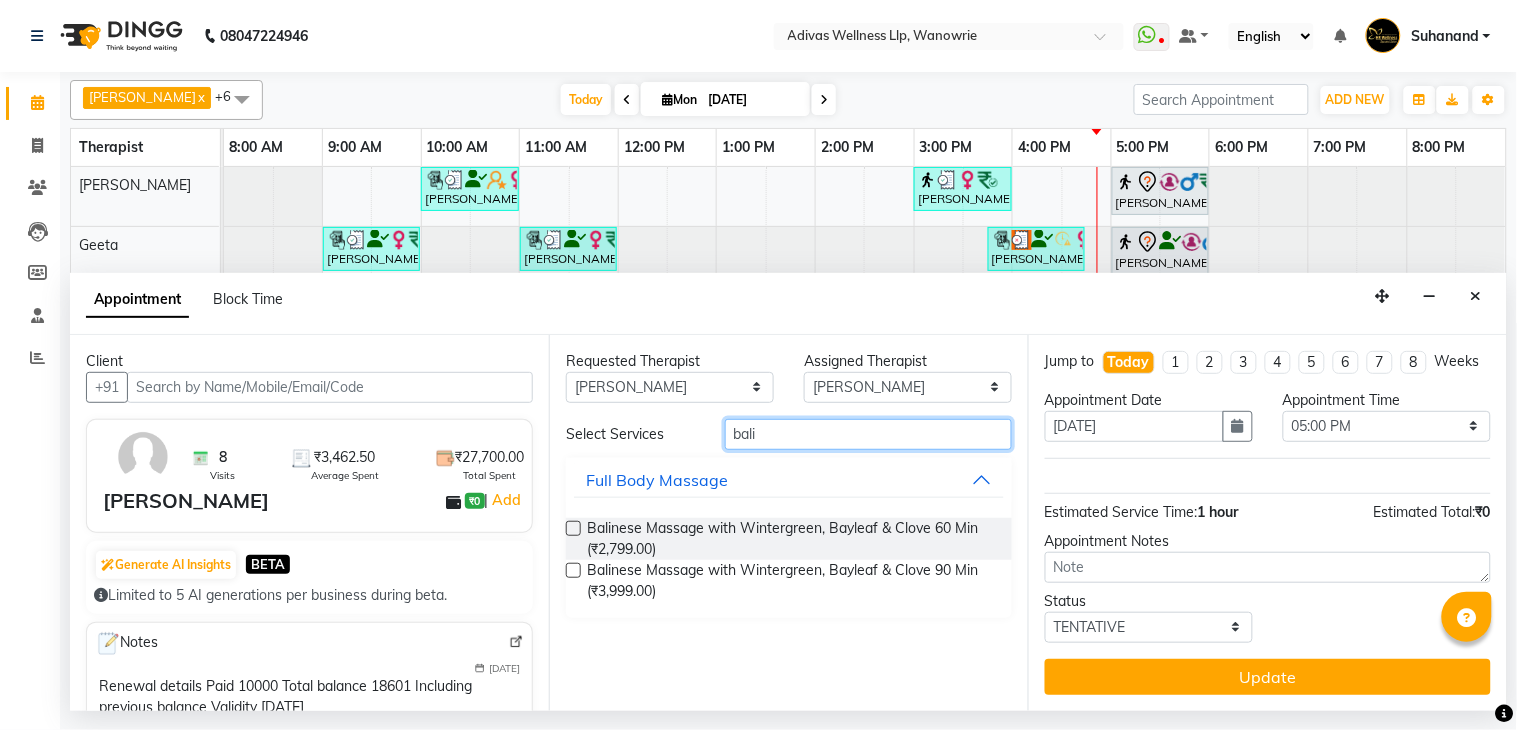type on "bali" 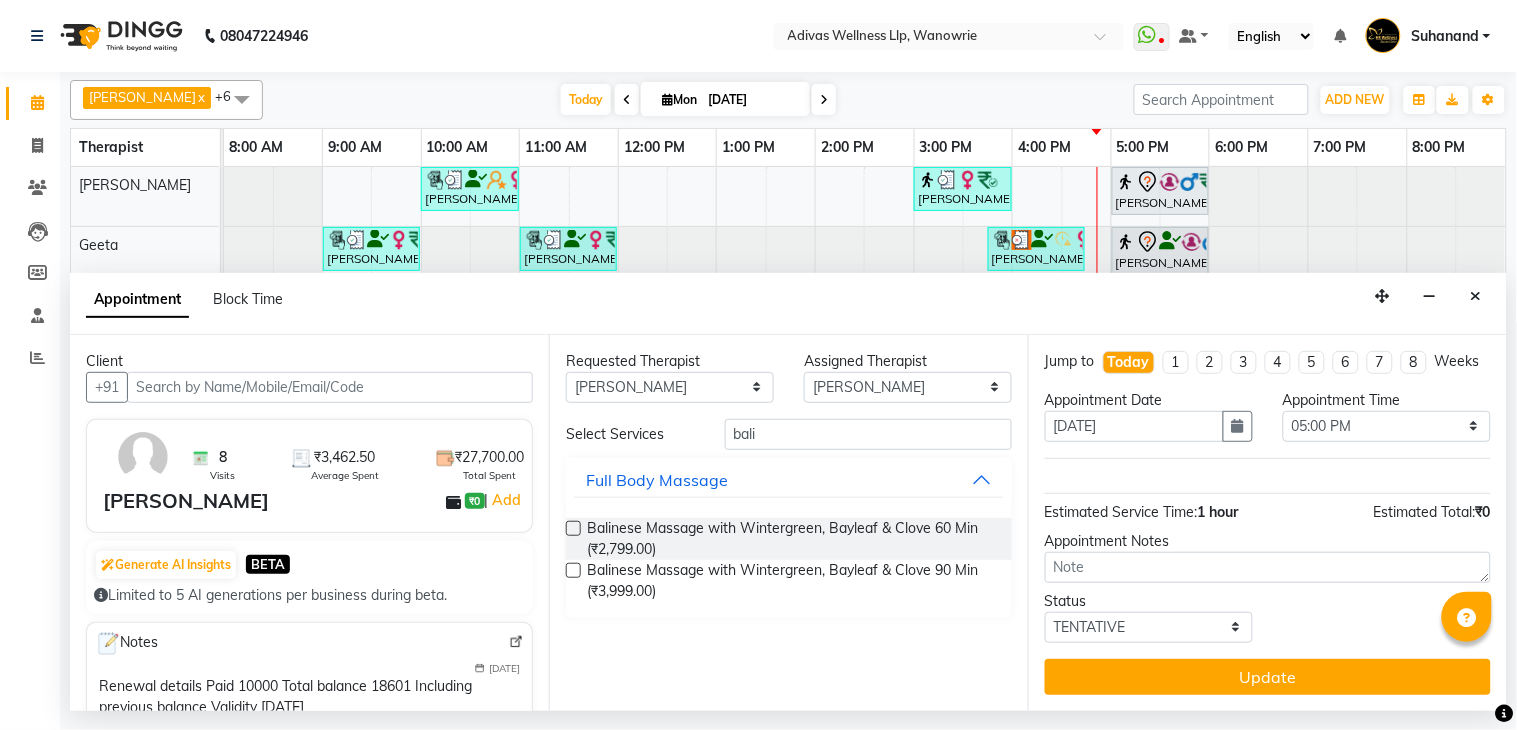 click at bounding box center (573, 528) 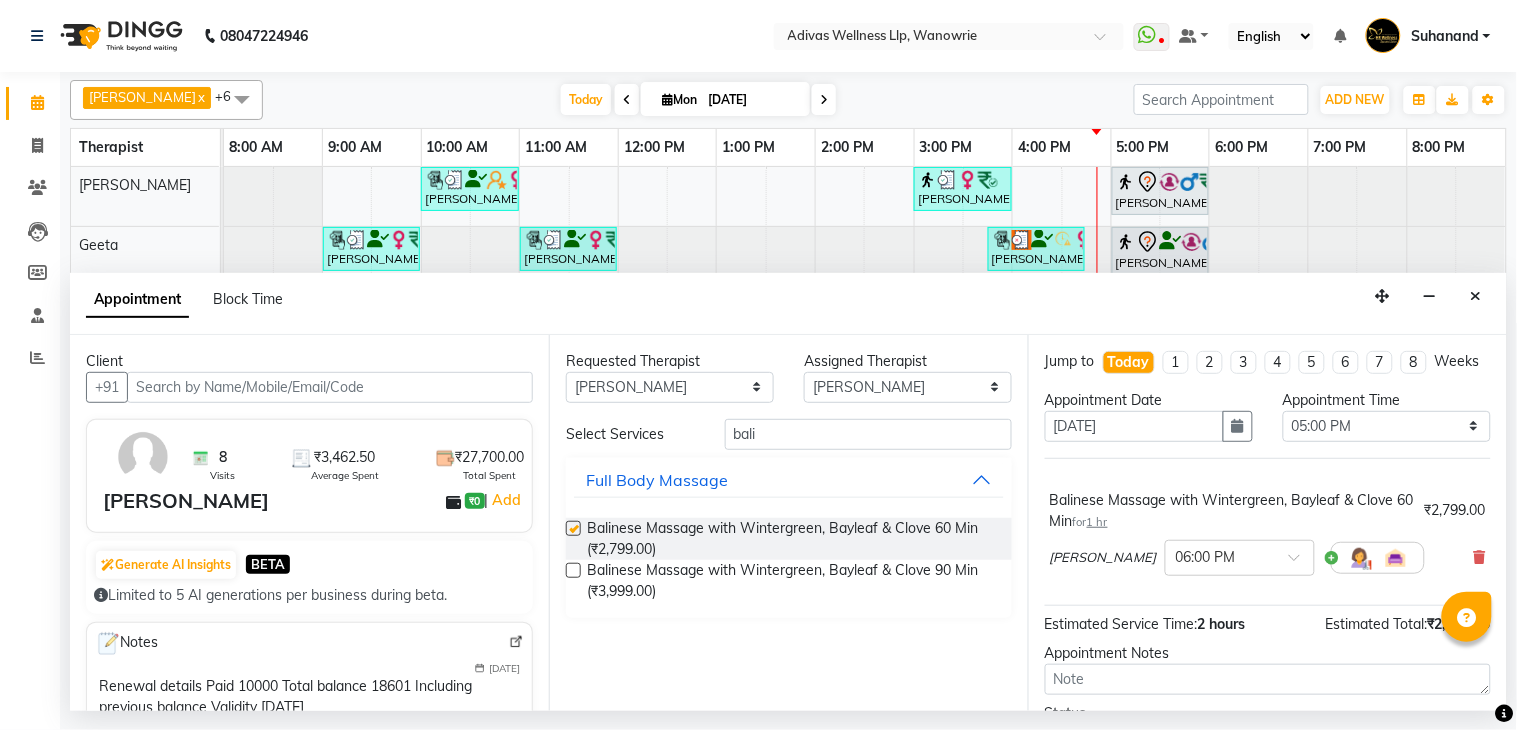 checkbox on "false" 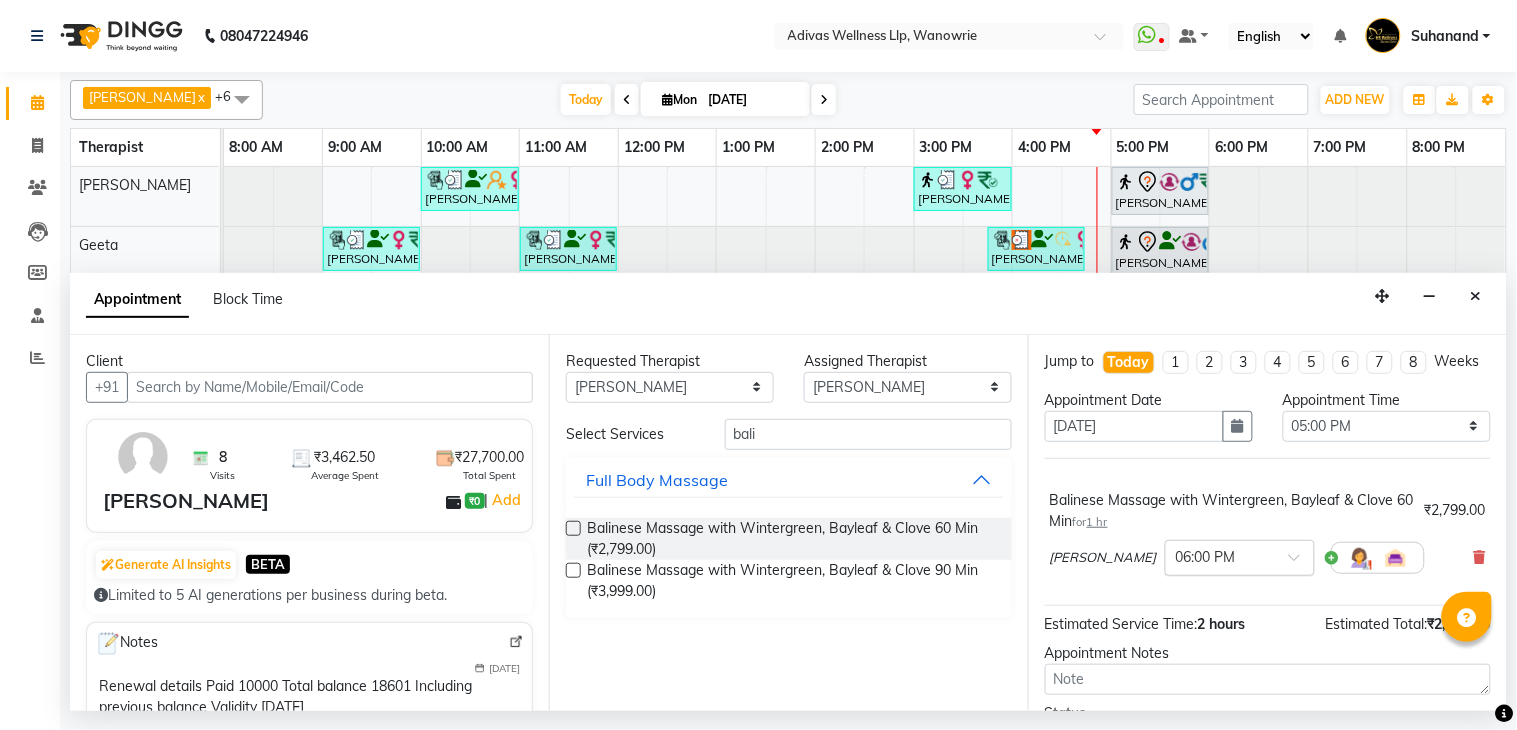 click at bounding box center (1220, 556) 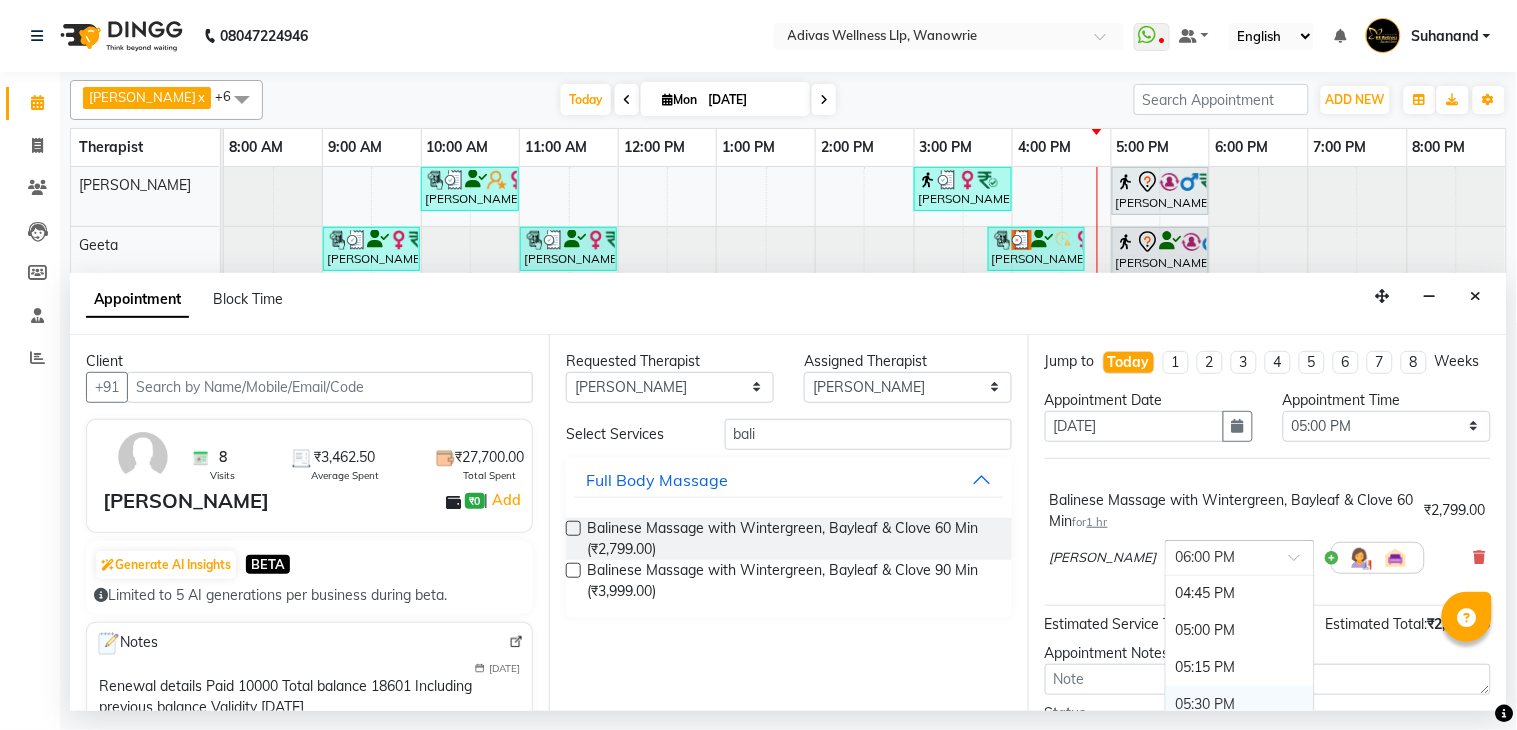 scroll, scrollTop: 1125, scrollLeft: 0, axis: vertical 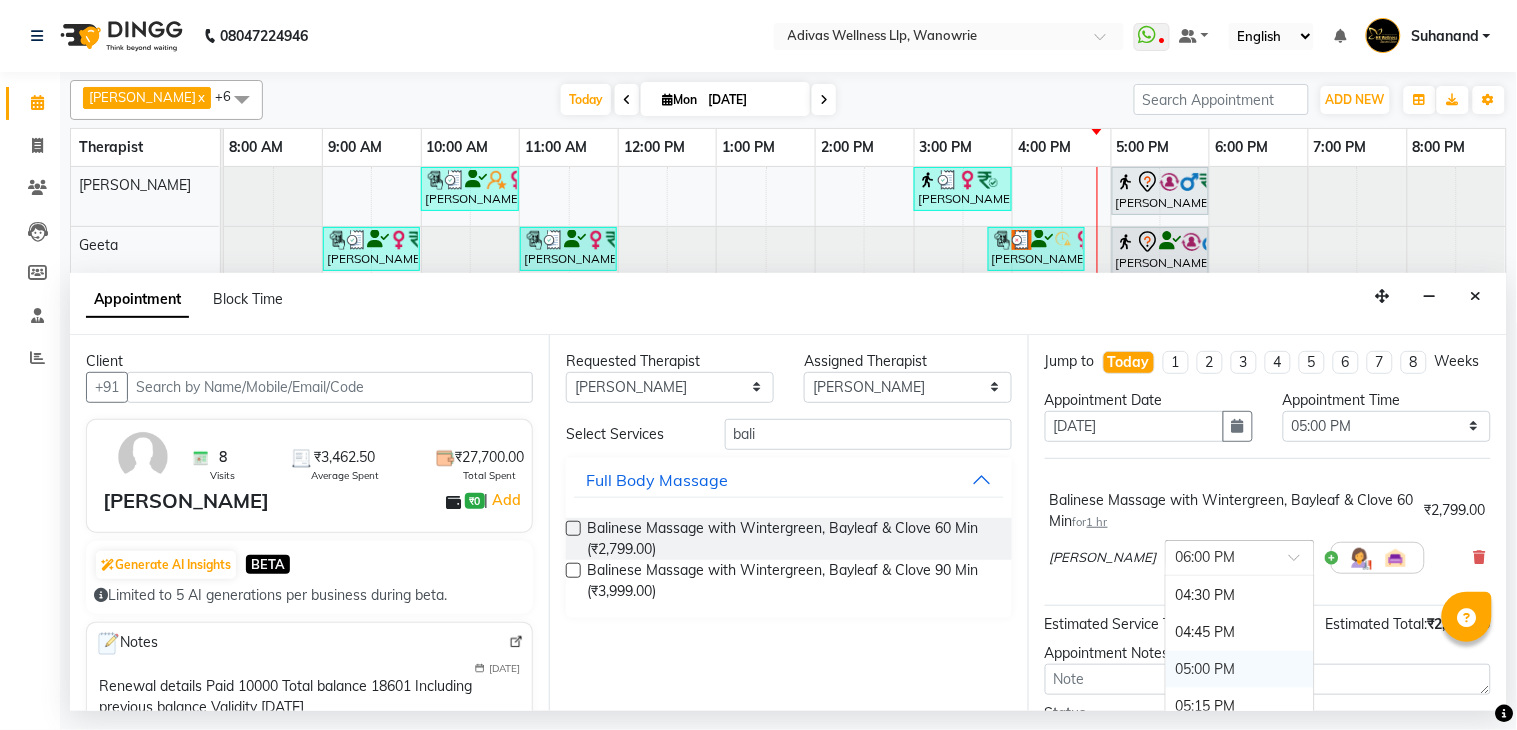 click on "05:00 PM" at bounding box center [1240, 669] 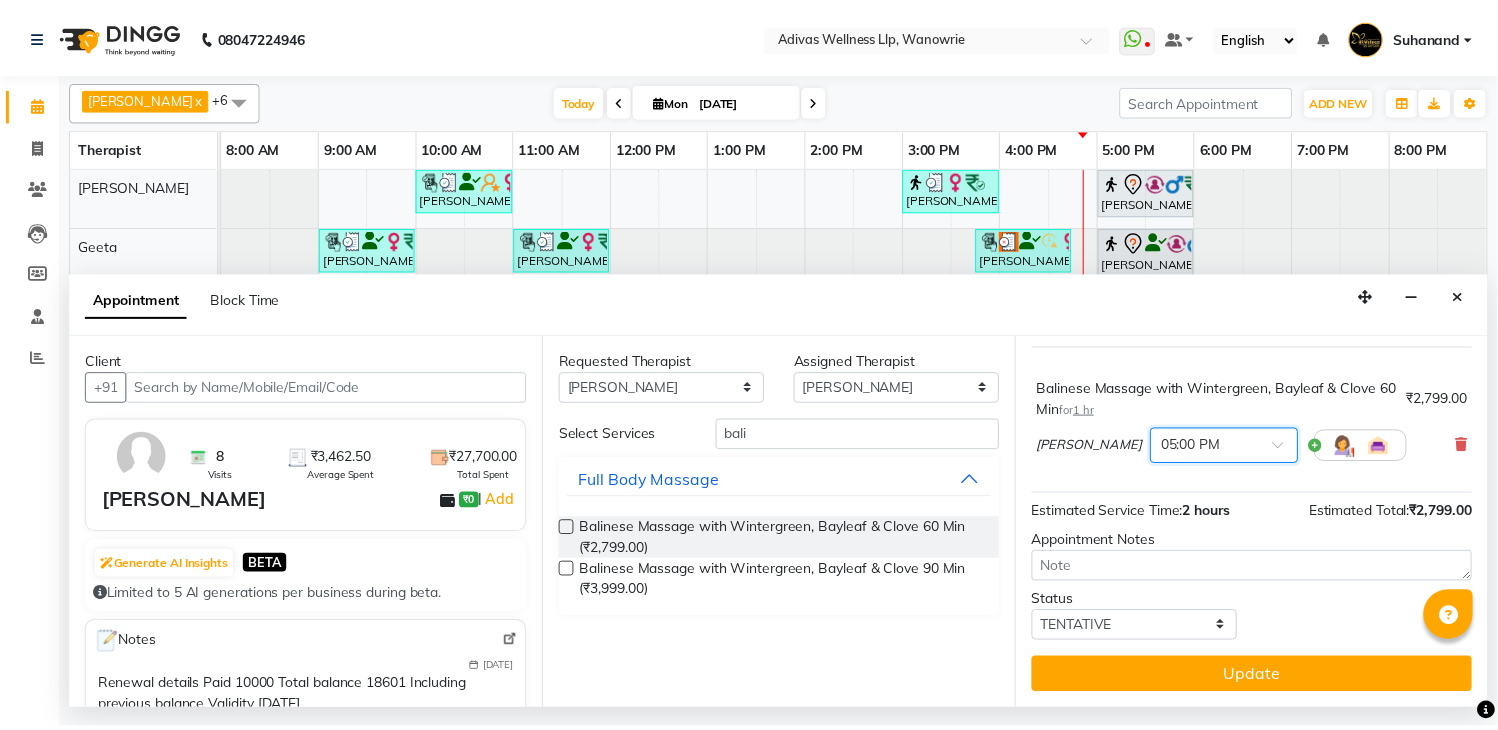 scroll, scrollTop: 131, scrollLeft: 0, axis: vertical 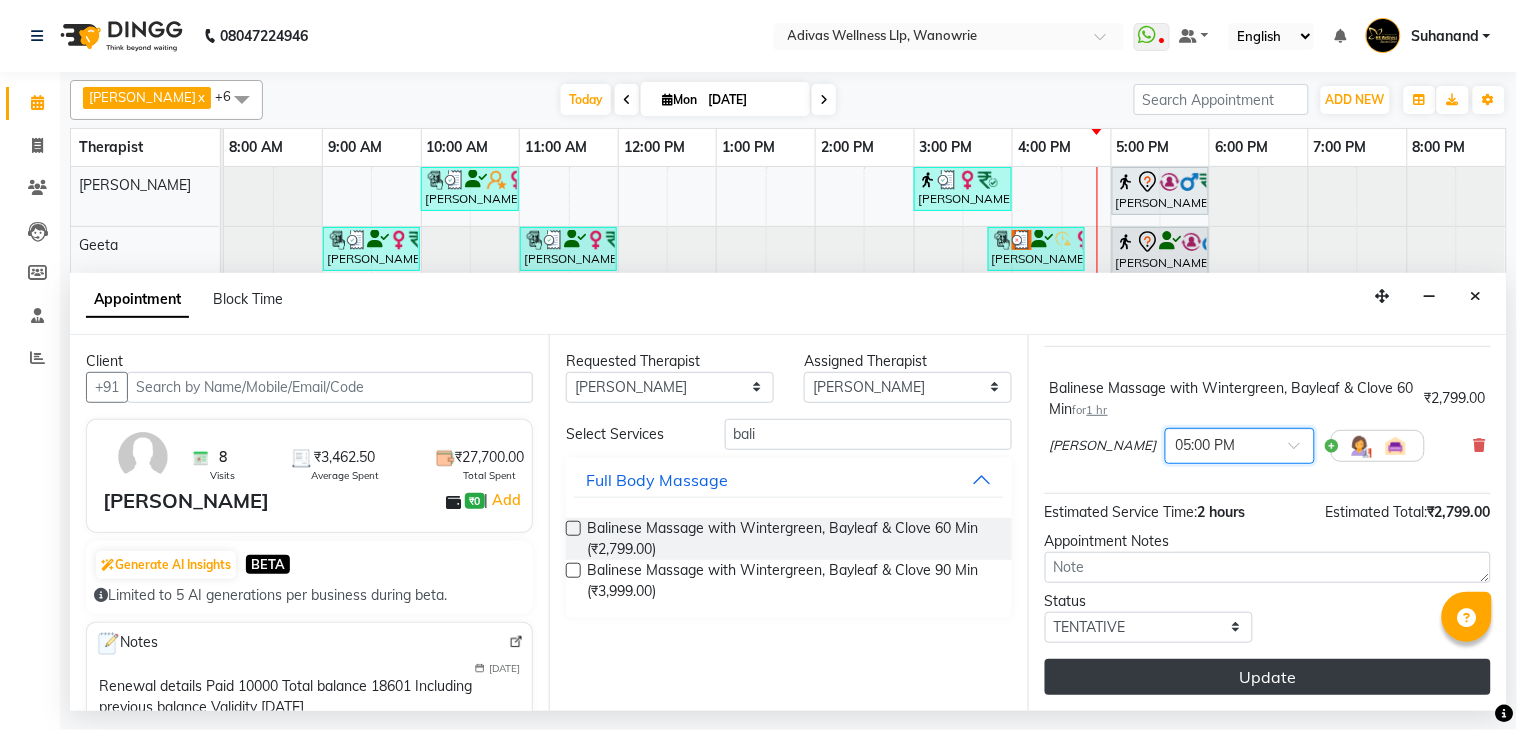 click on "Update" at bounding box center (1268, 677) 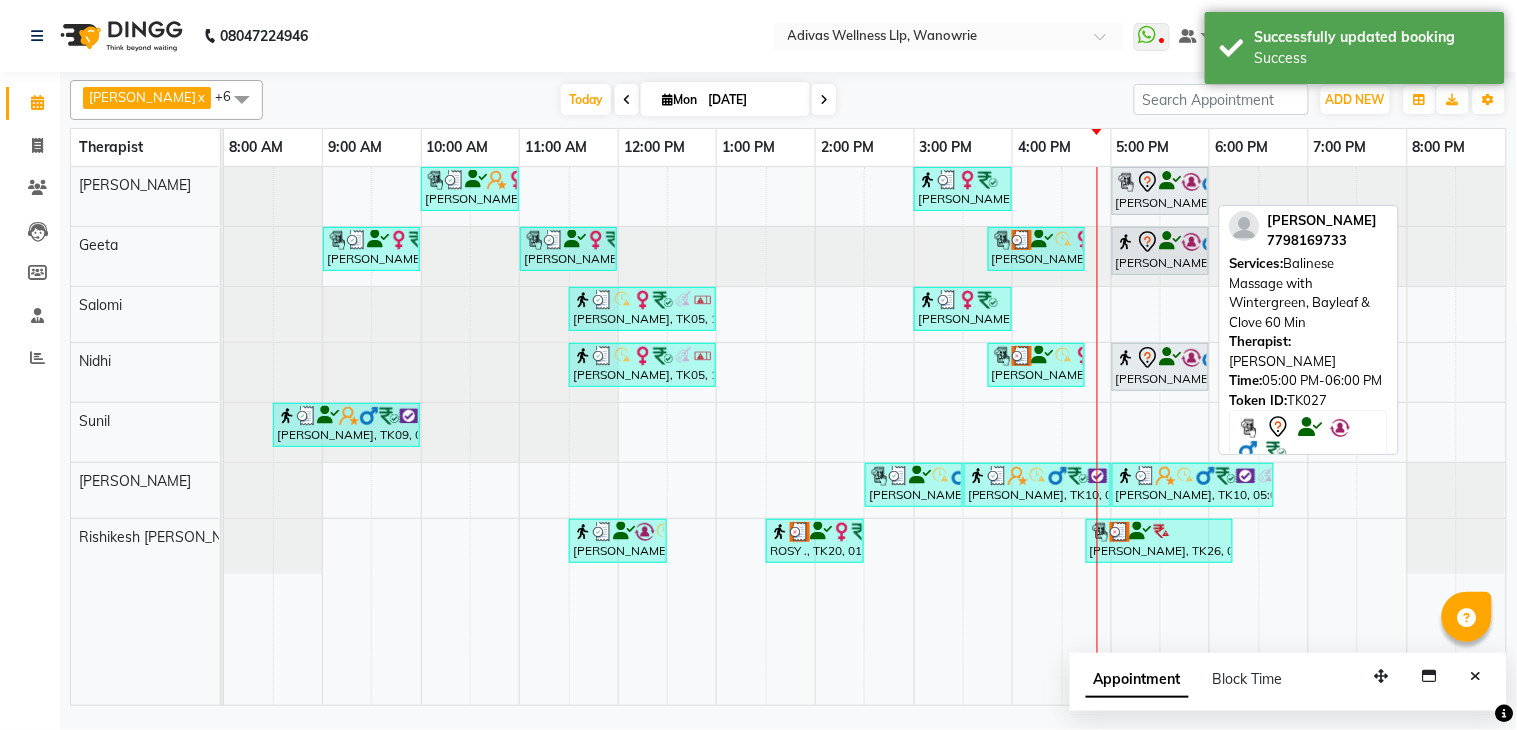 click on "[PERSON_NAME], TK27, 05:00 PM-06:00 PM, Balinese Massage with Wintergreen, Bayleaf & Clove 60 Min" at bounding box center [1160, 191] 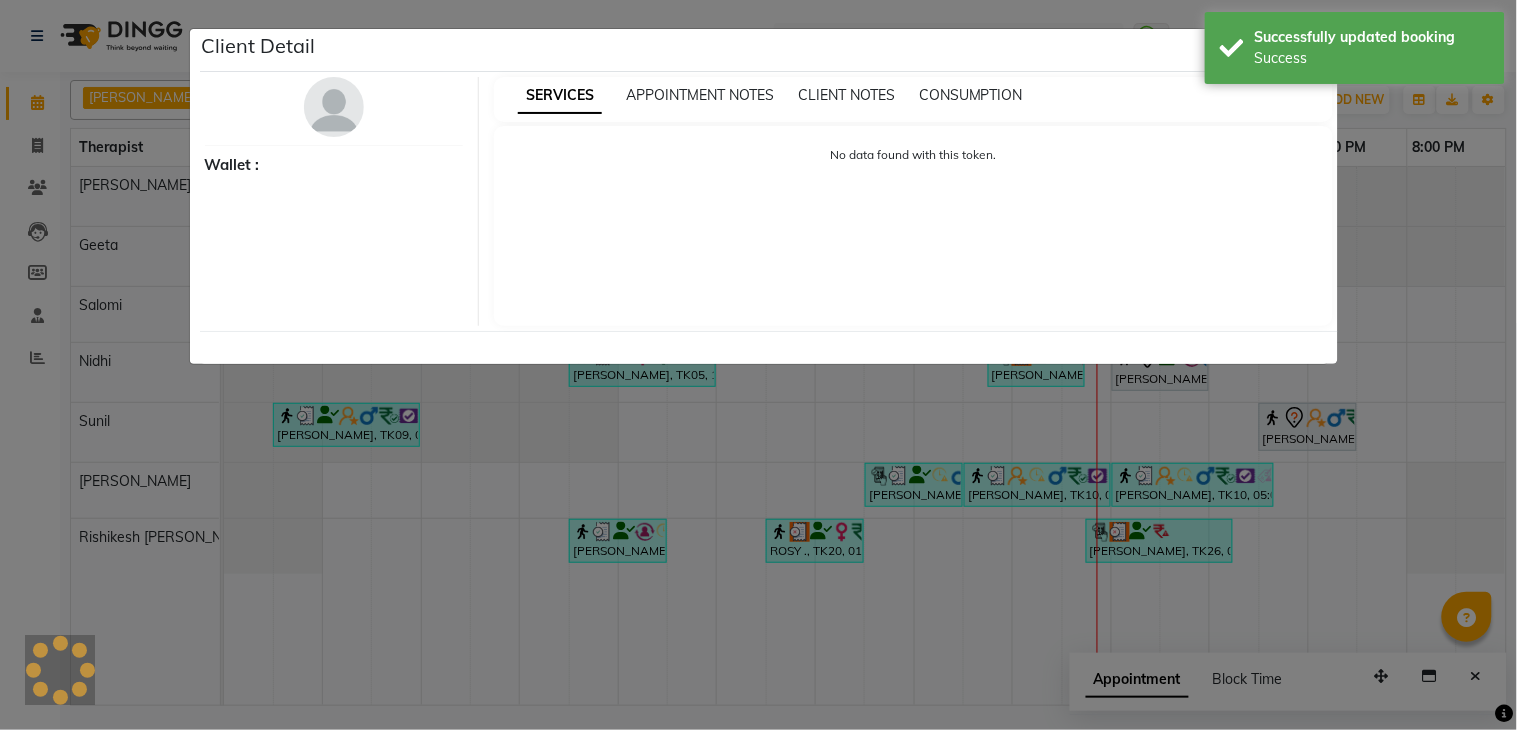 select on "7" 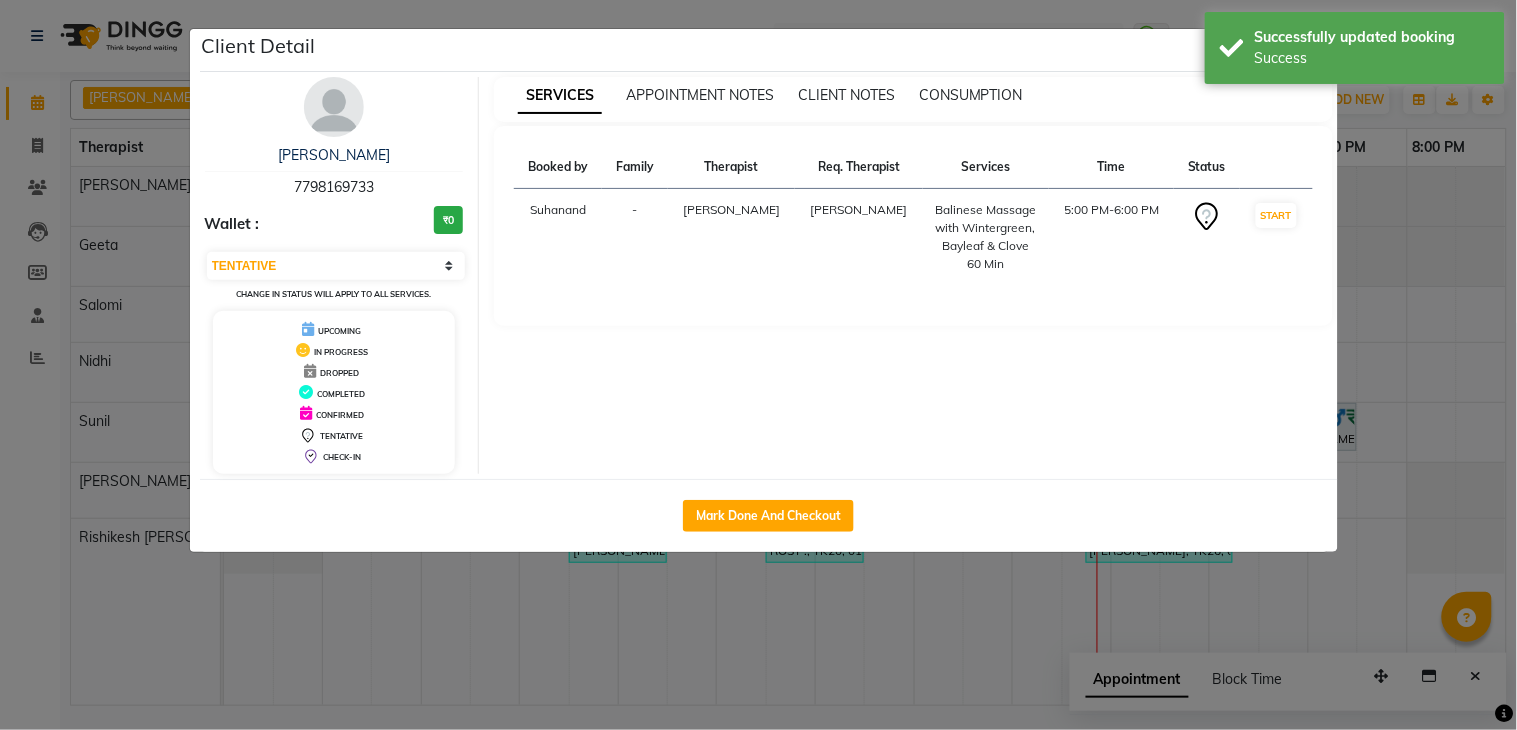 click on "Client Detail  [PERSON_NAME]   7798169733 Wallet : ₹0 Select IN SERVICE CONFIRMED TENTATIVE CHECK IN MARK DONE DROPPED UPCOMING Change in status will apply to all services. UPCOMING IN PROGRESS DROPPED COMPLETED CONFIRMED TENTATIVE CHECK-IN SERVICES APPOINTMENT NOTES CLIENT NOTES CONSUMPTION Booked by Family Therapist Req. Therapist Services Time Status  Suhanand  - [PERSON_NAME] [PERSON_NAME]  Balinese Massage with Wintergreen, Bayleaf & Clove 60 Min   5:00 PM-6:00 PM   START   Mark Done And Checkout" 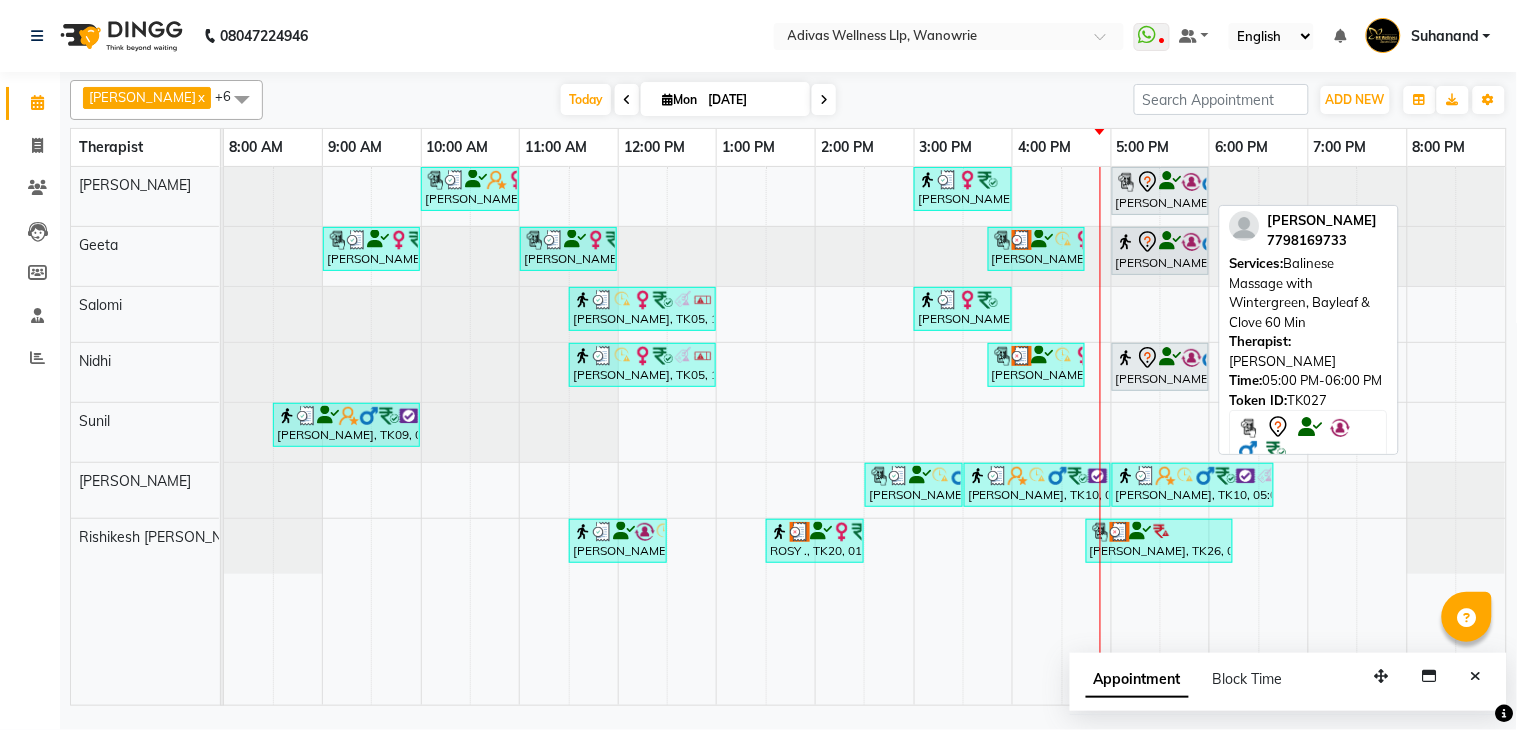 click on "[PERSON_NAME], TK27, 05:00 PM-06:00 PM, Balinese Massage with Wintergreen, Bayleaf & Clove 60 Min" at bounding box center [1160, 191] 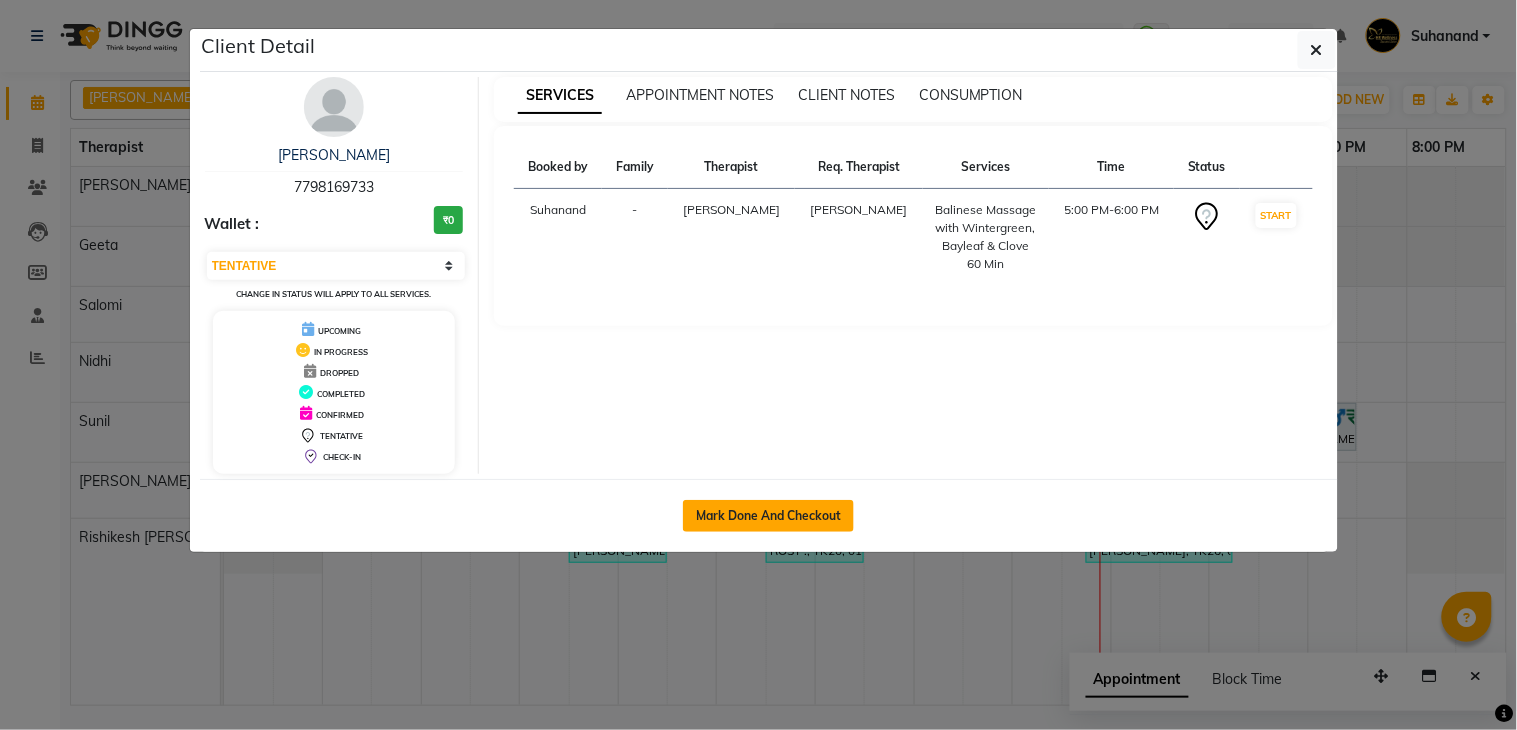 click on "Mark Done And Checkout" 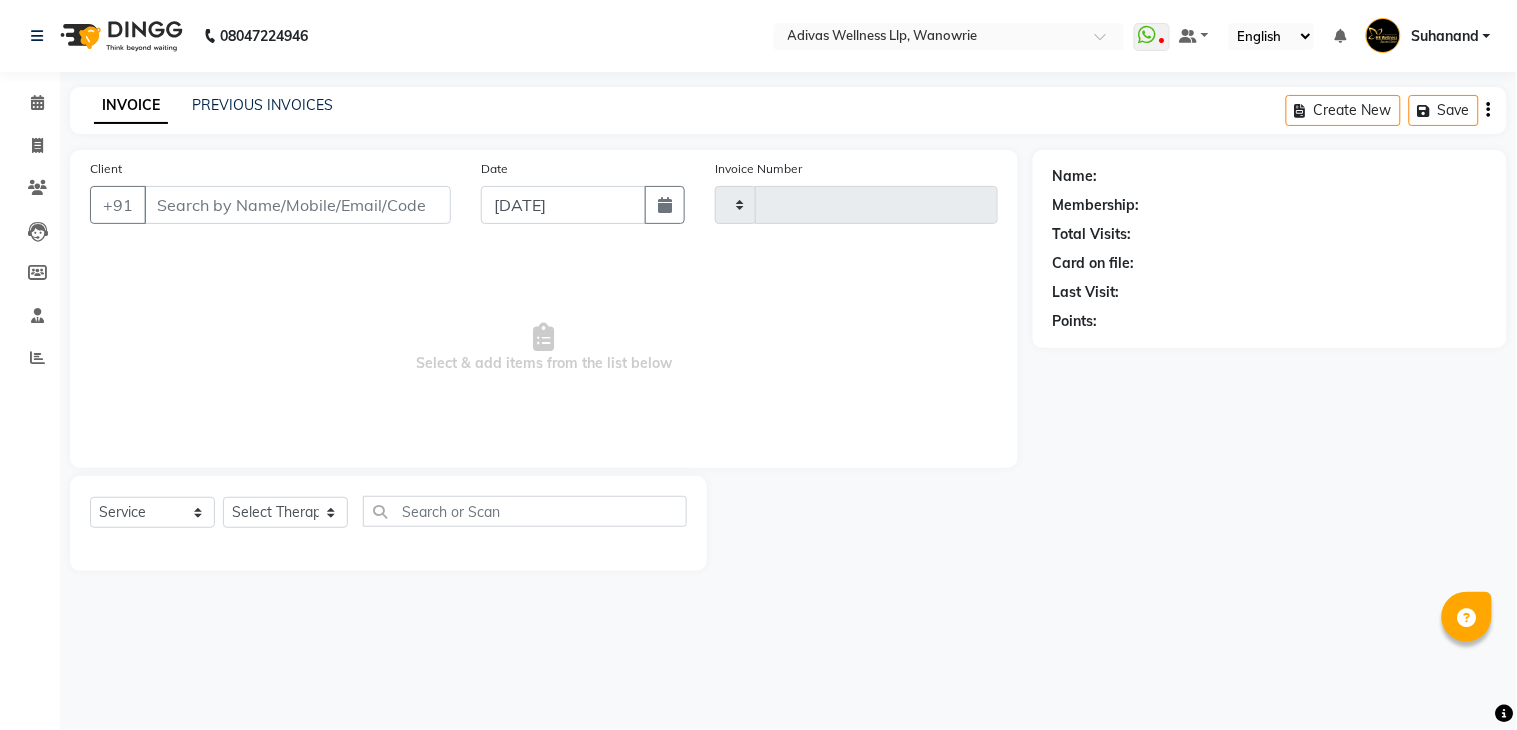 type on "1141" 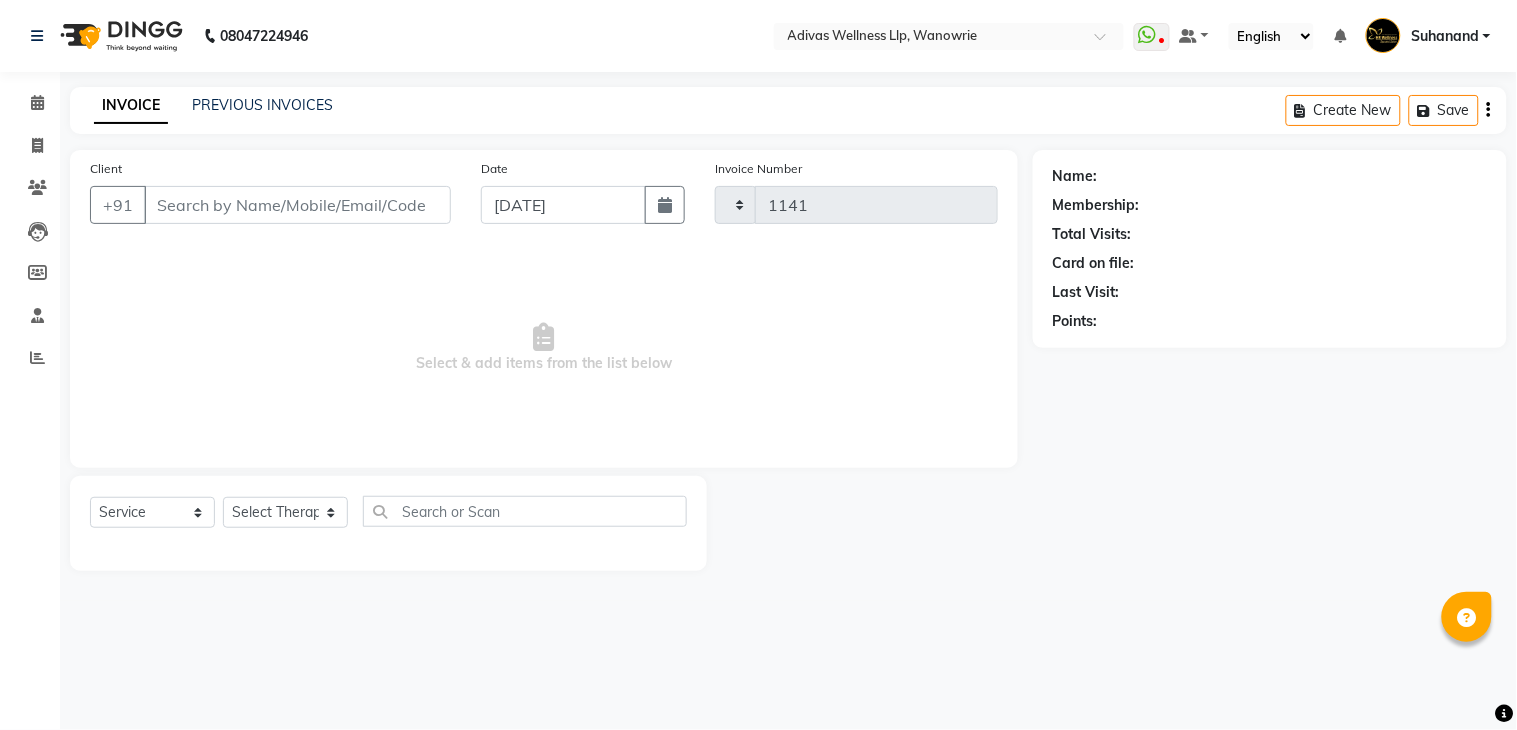 select on "4294" 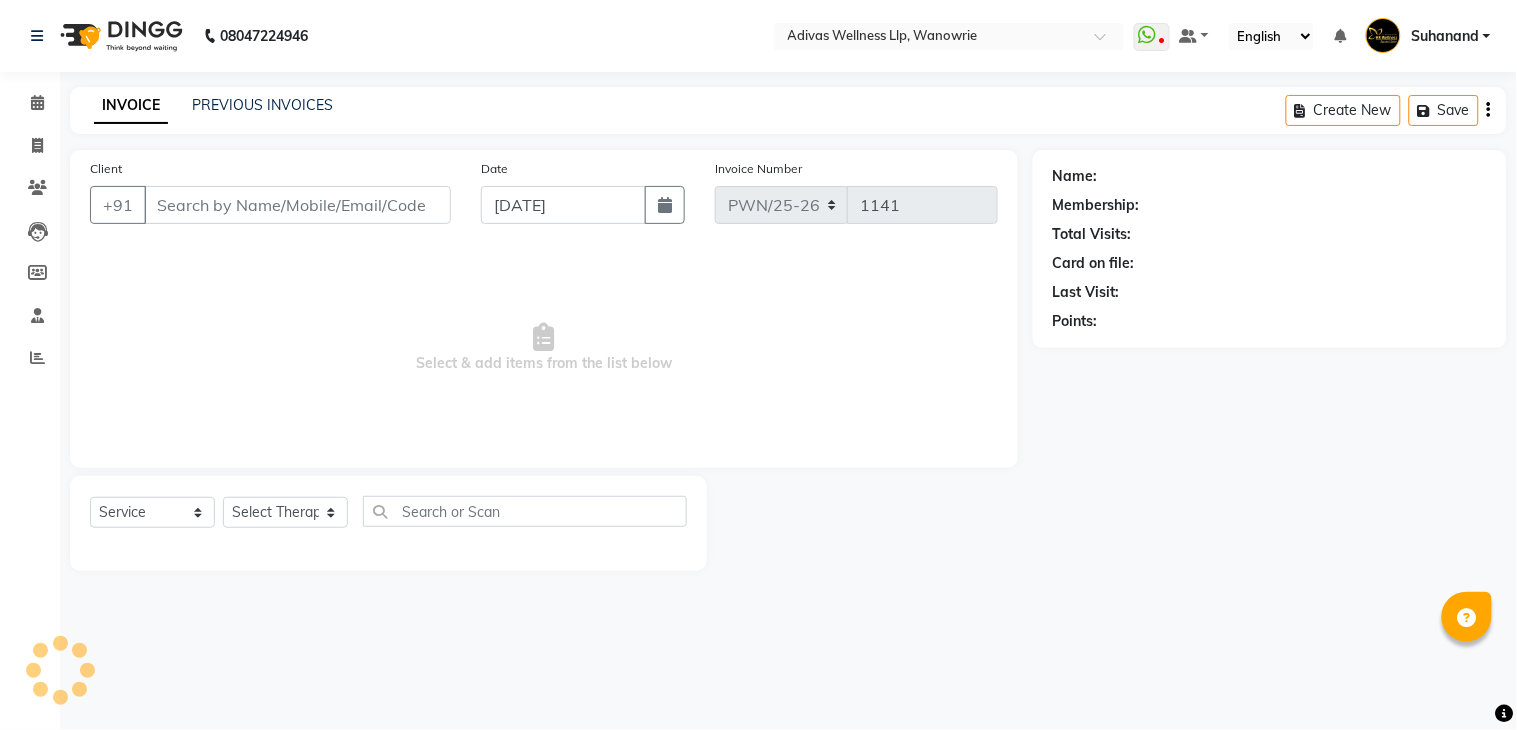 select on "P" 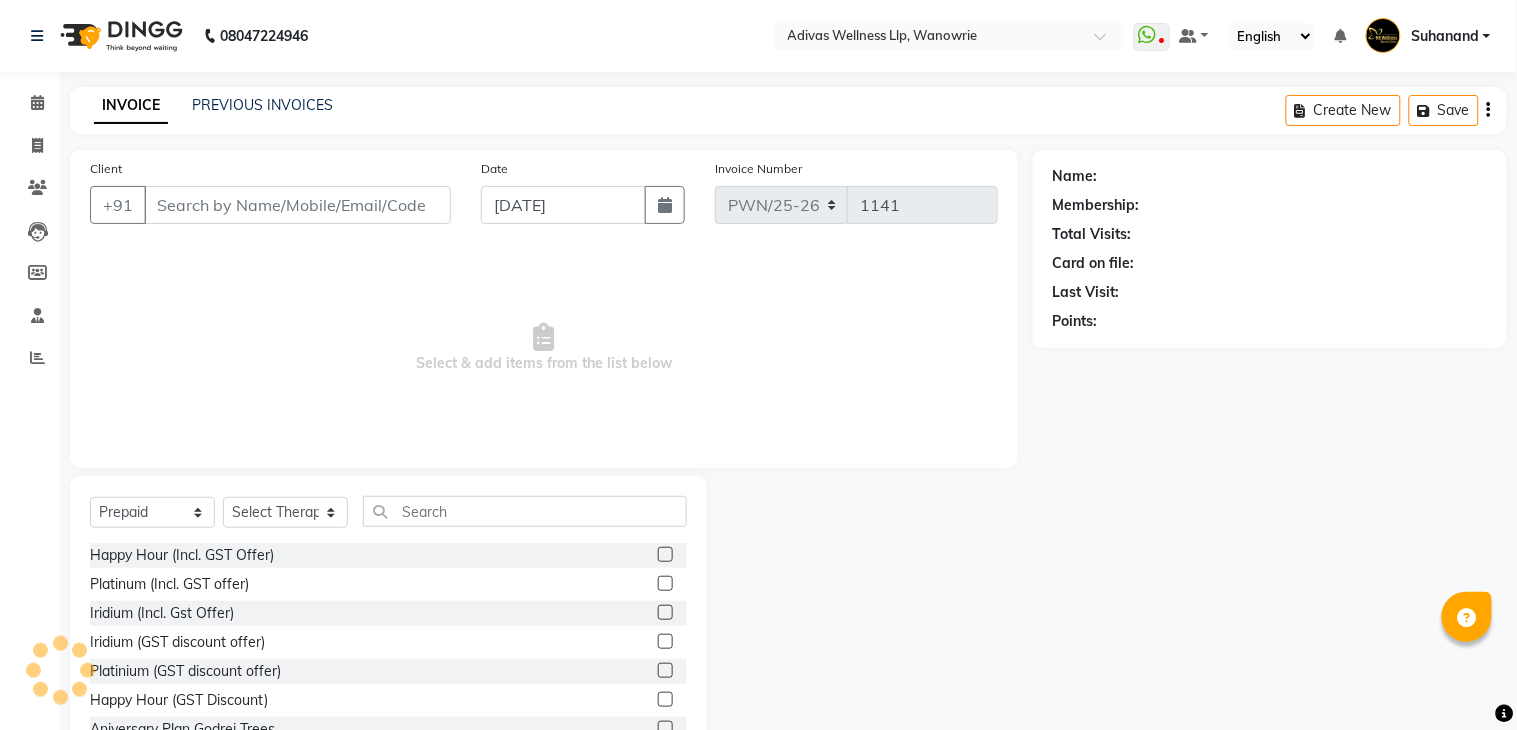 type on "7798169733" 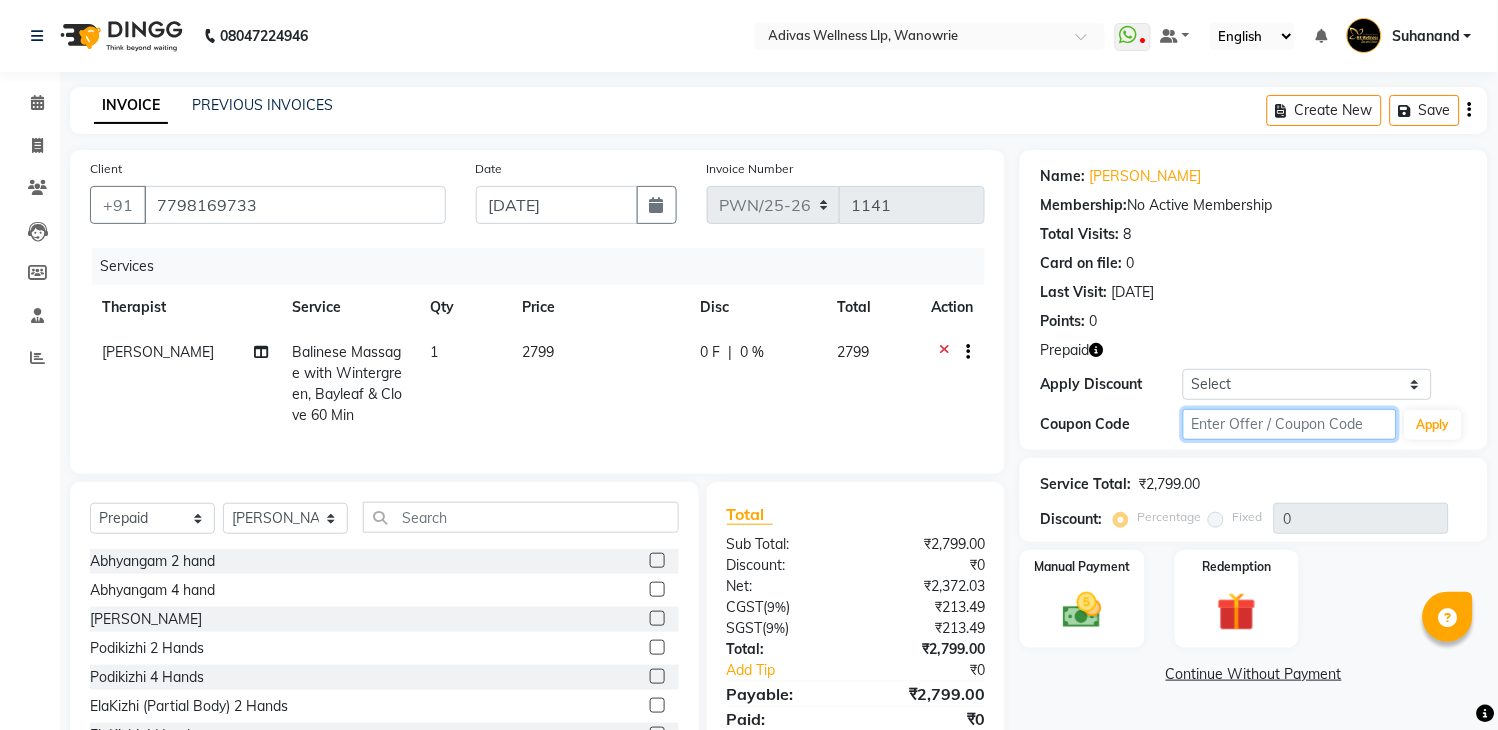 click 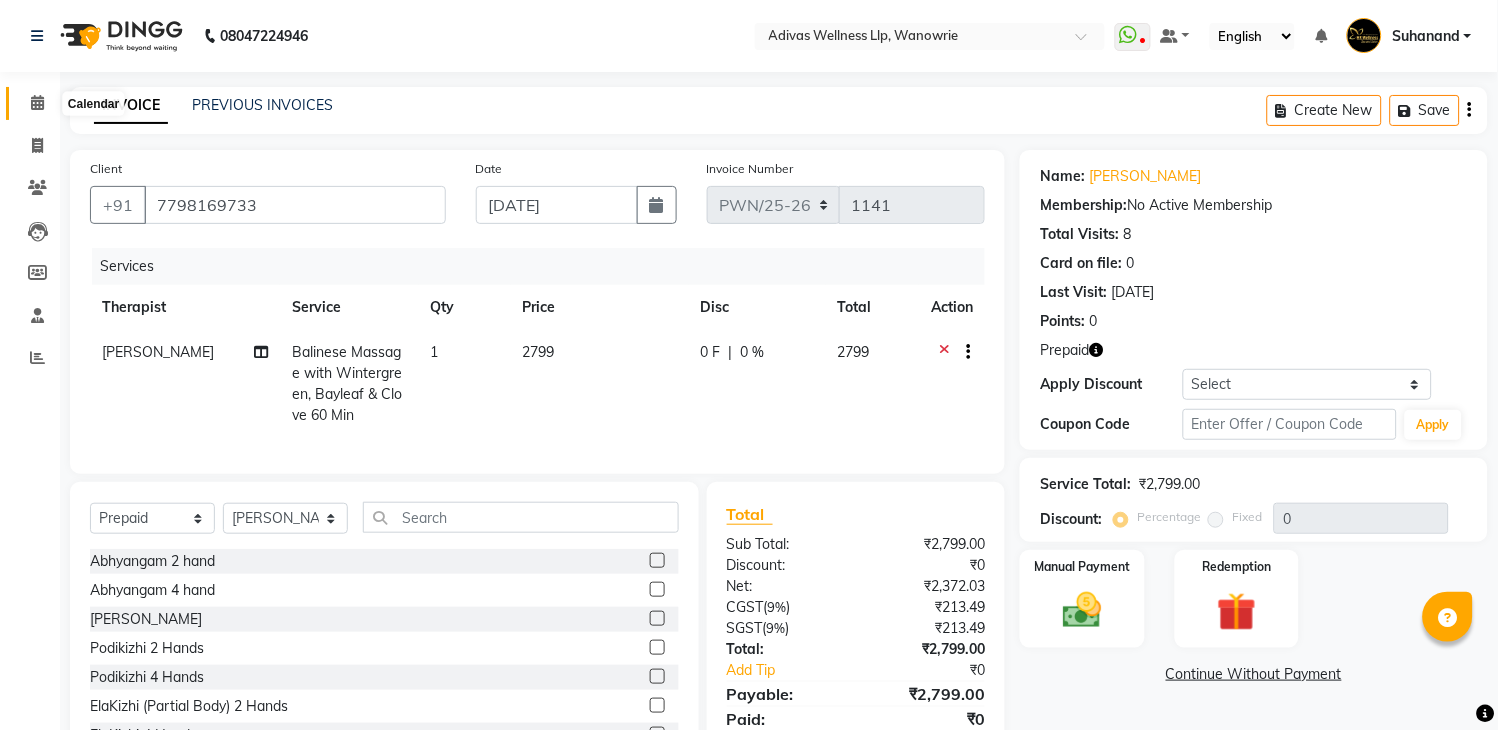 click 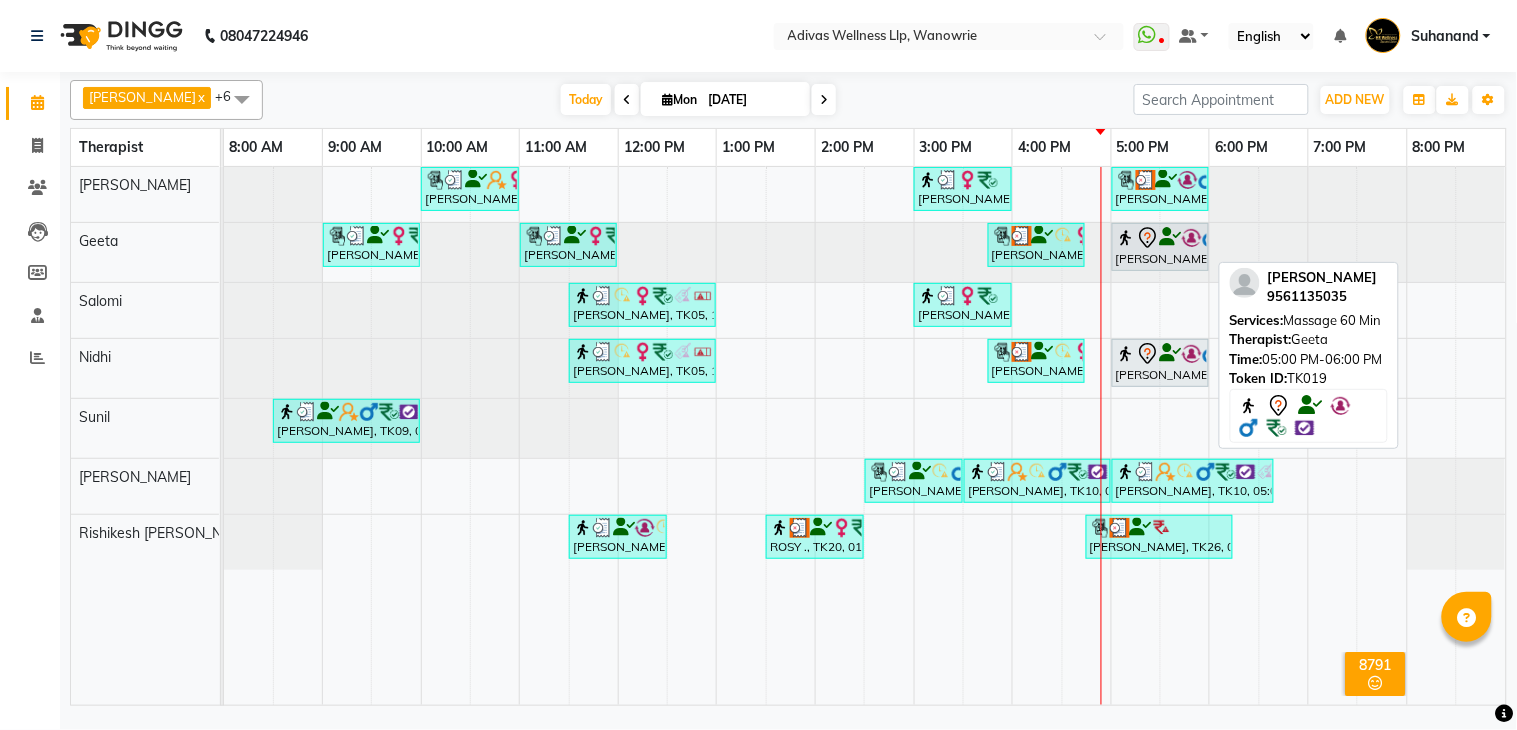 click 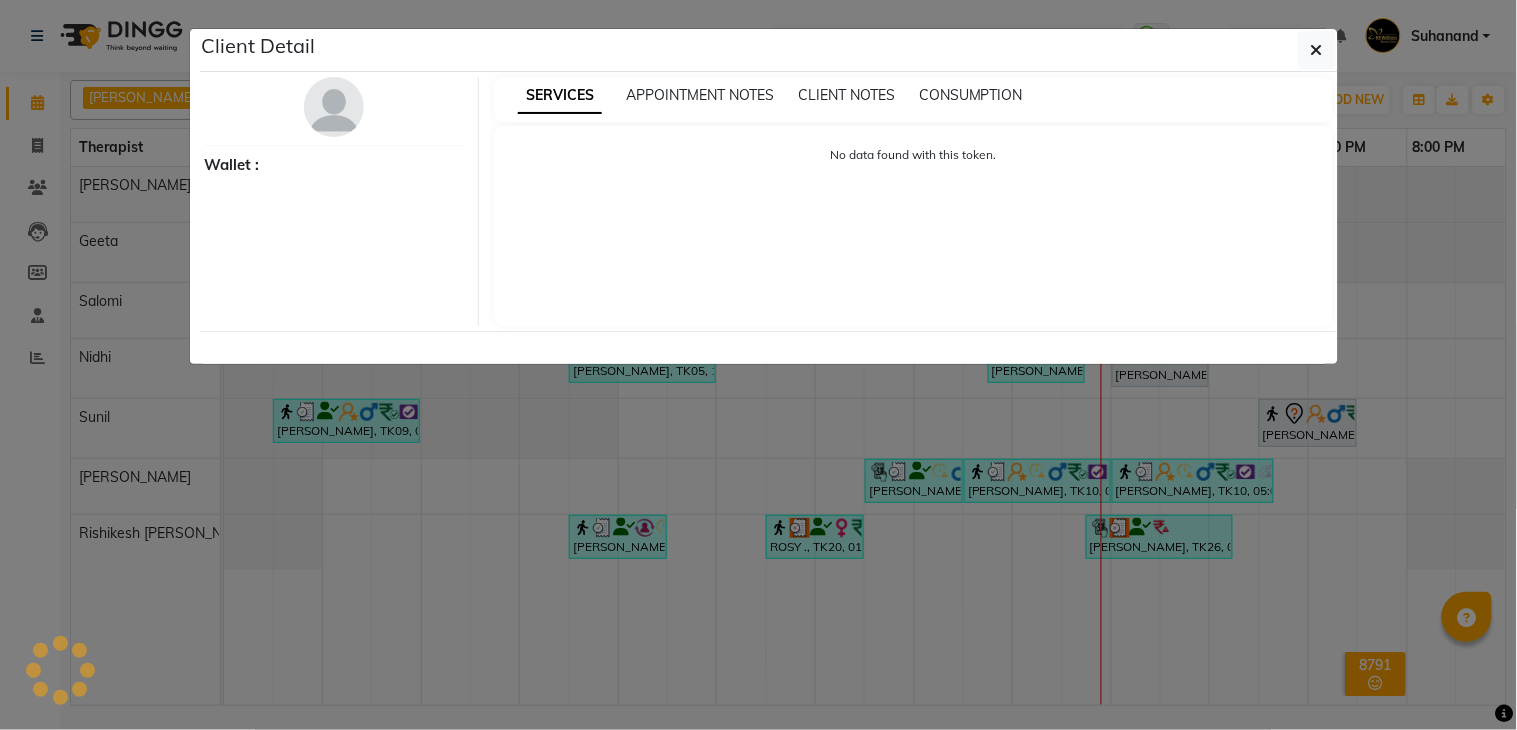 select on "7" 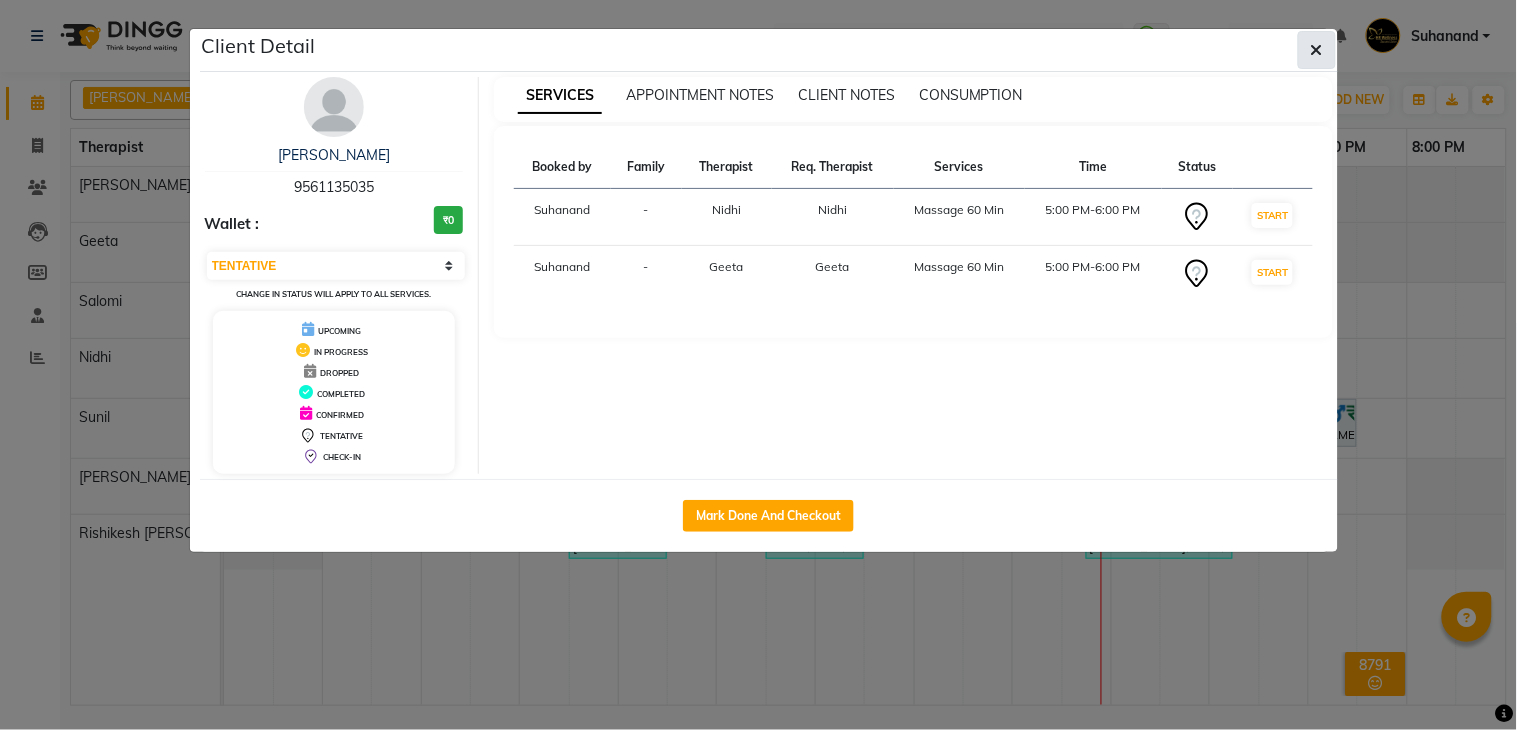 click 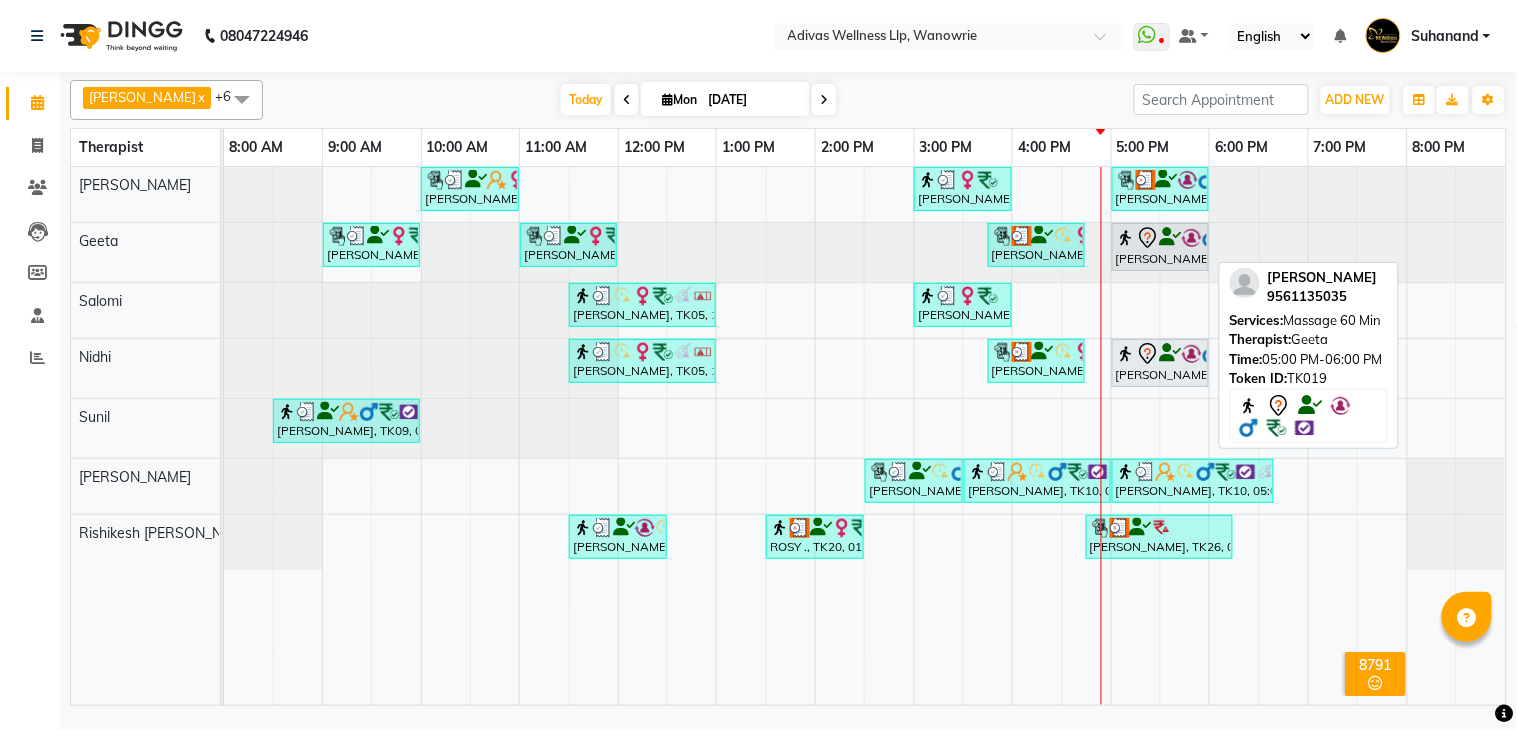 click 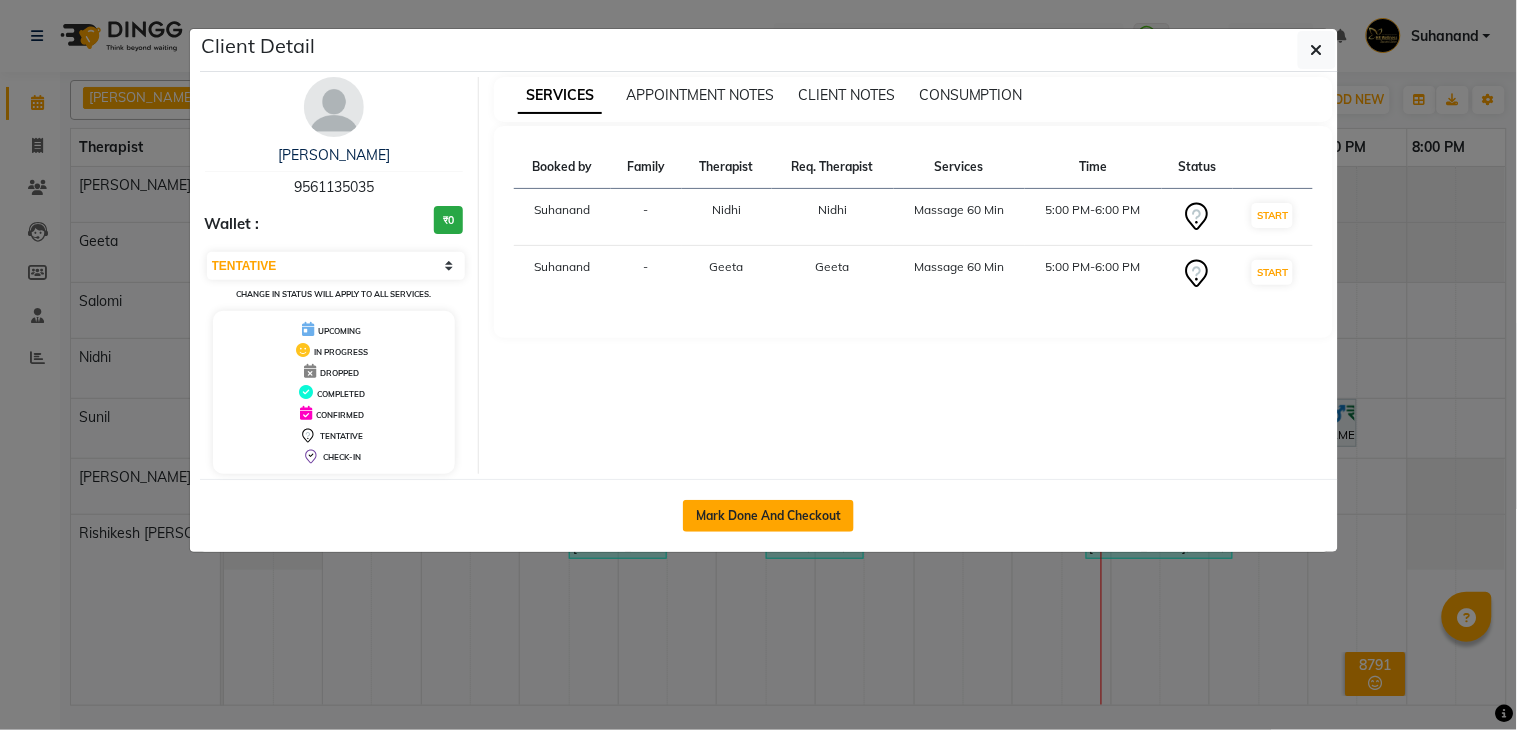 click on "Mark Done And Checkout" 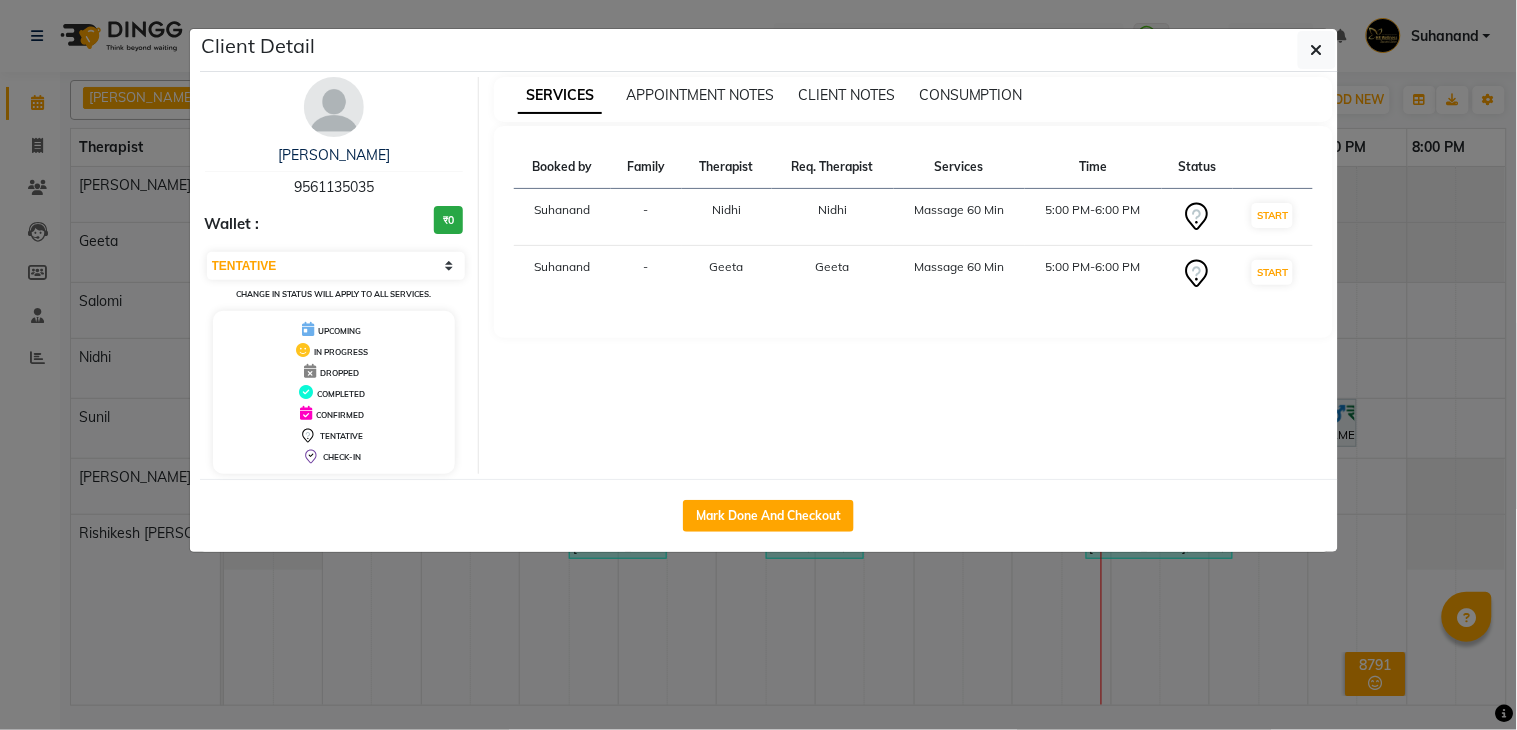 select on "service" 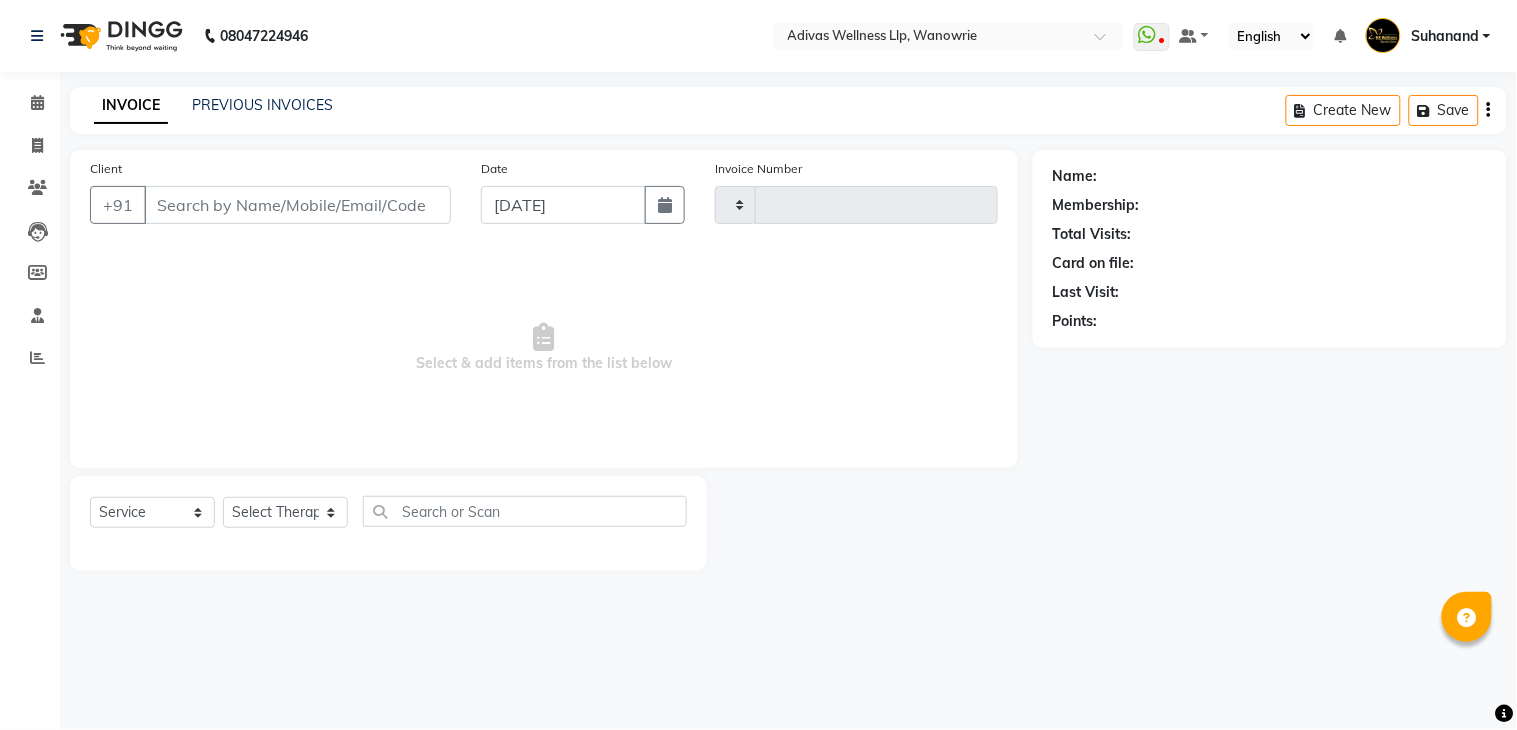 type on "1141" 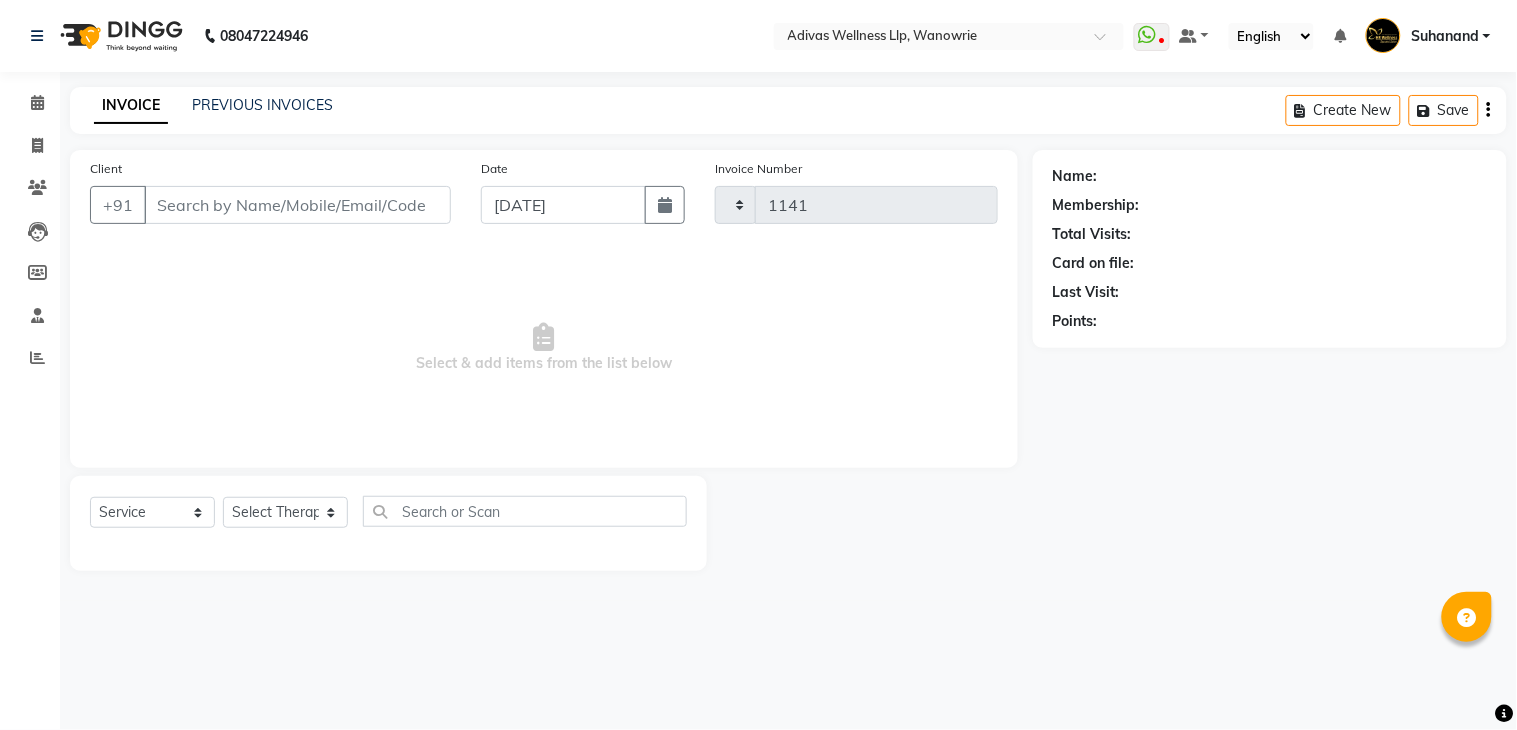 select on "4294" 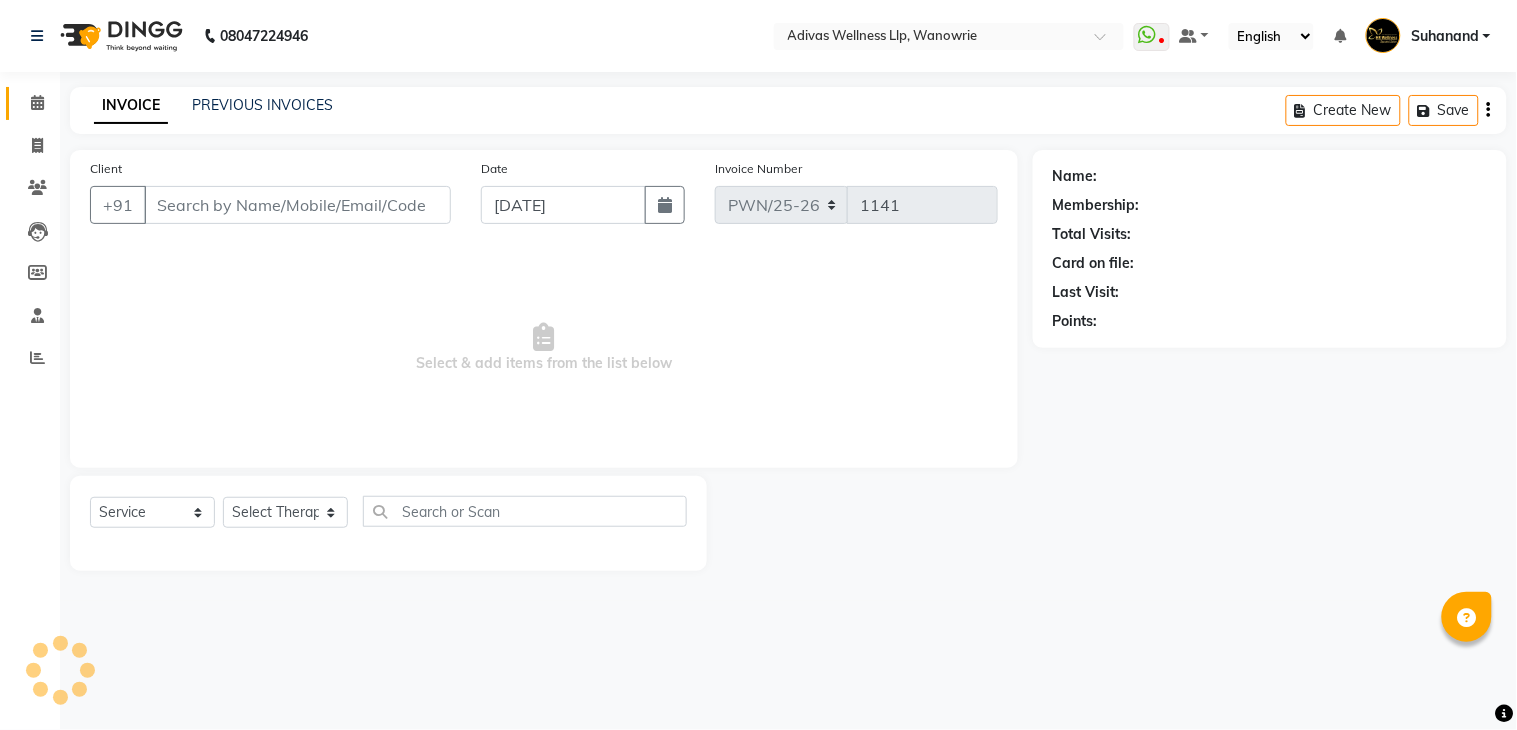 select on "P" 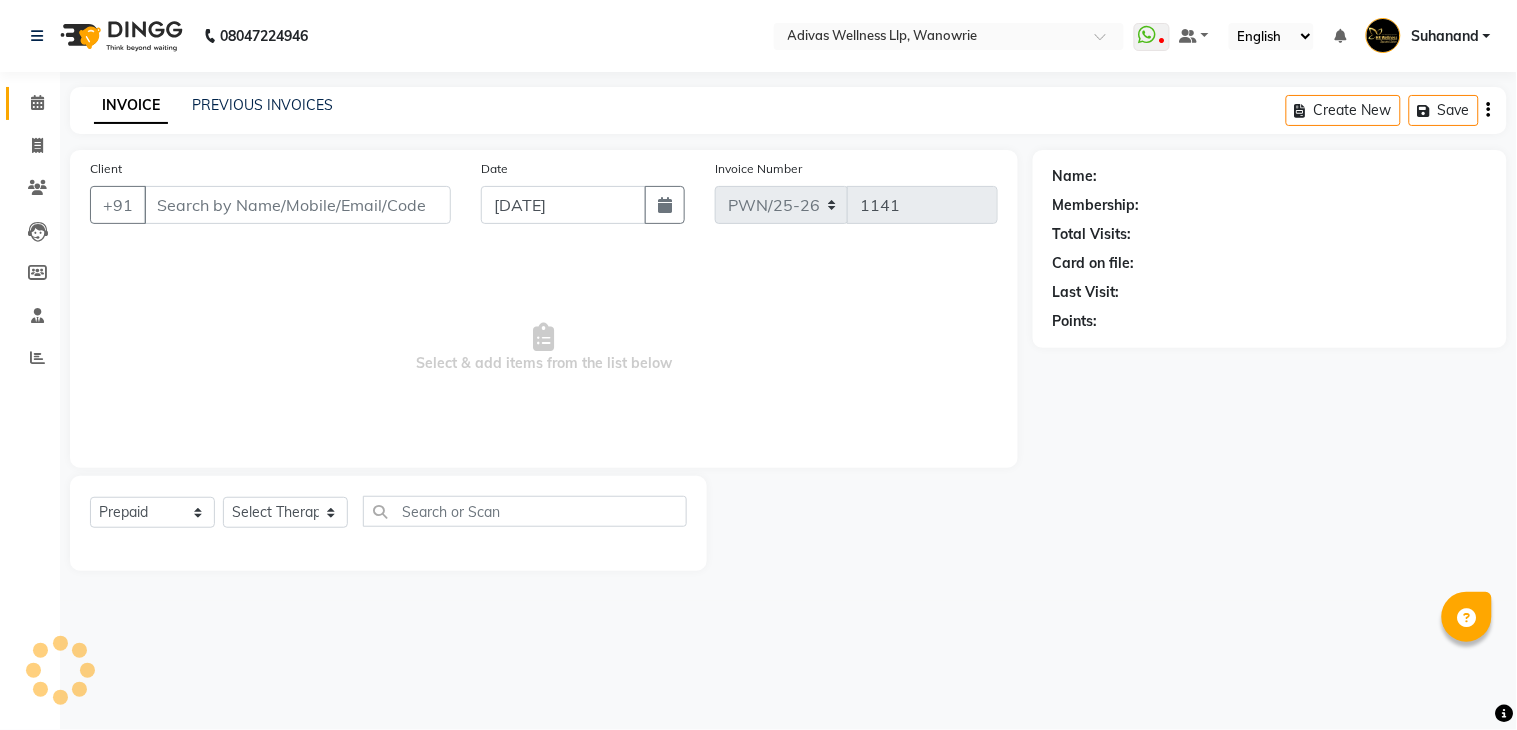 type on "9561135035" 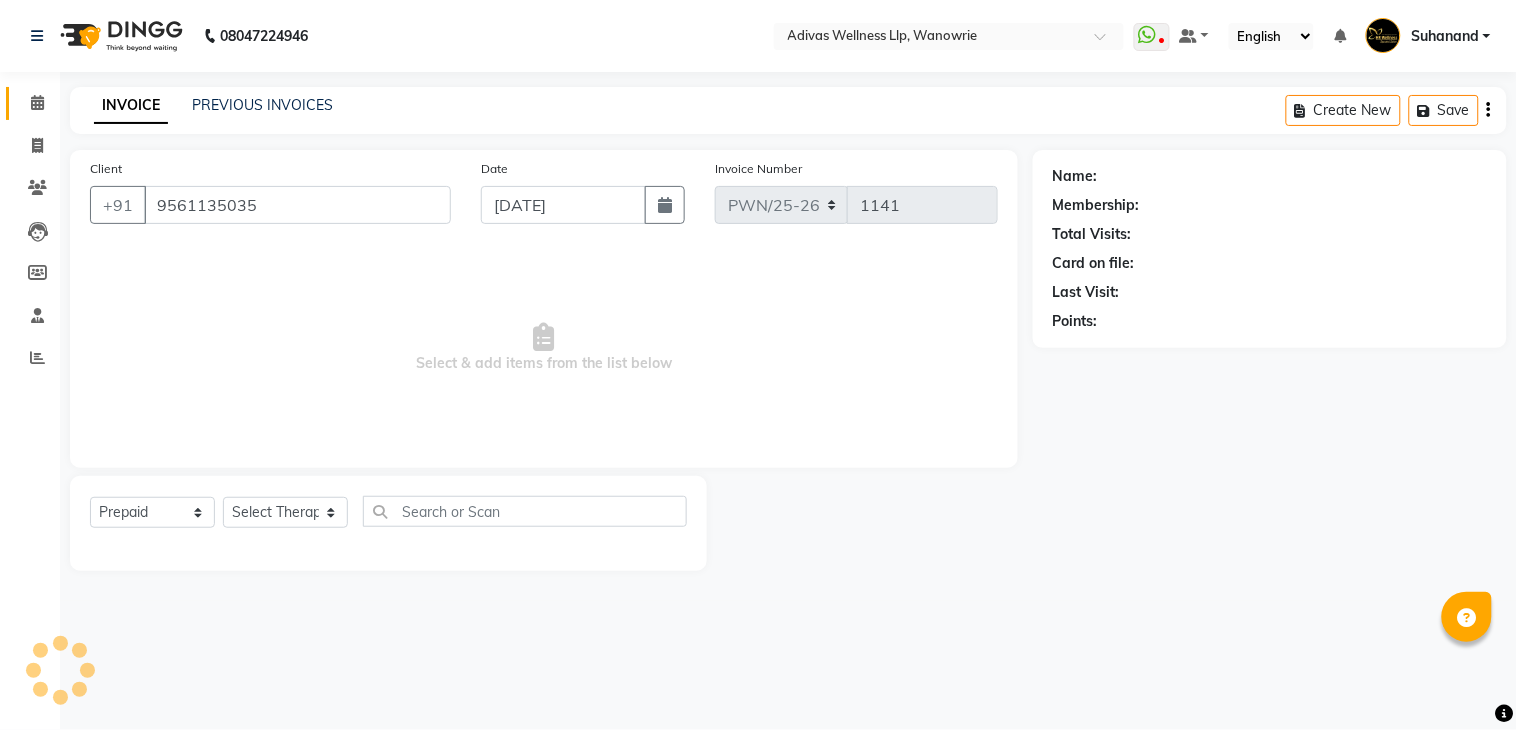 select on "22982" 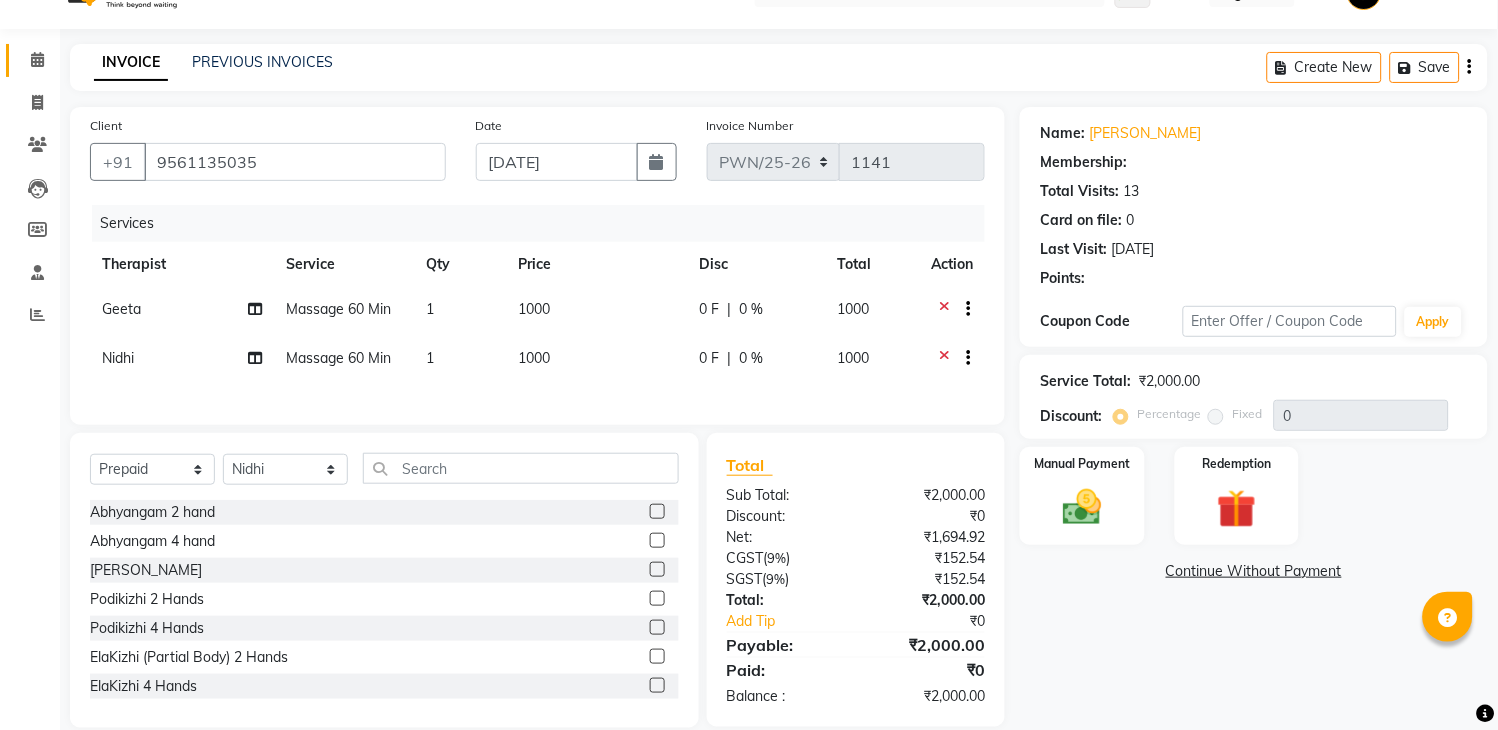 scroll, scrollTop: 85, scrollLeft: 0, axis: vertical 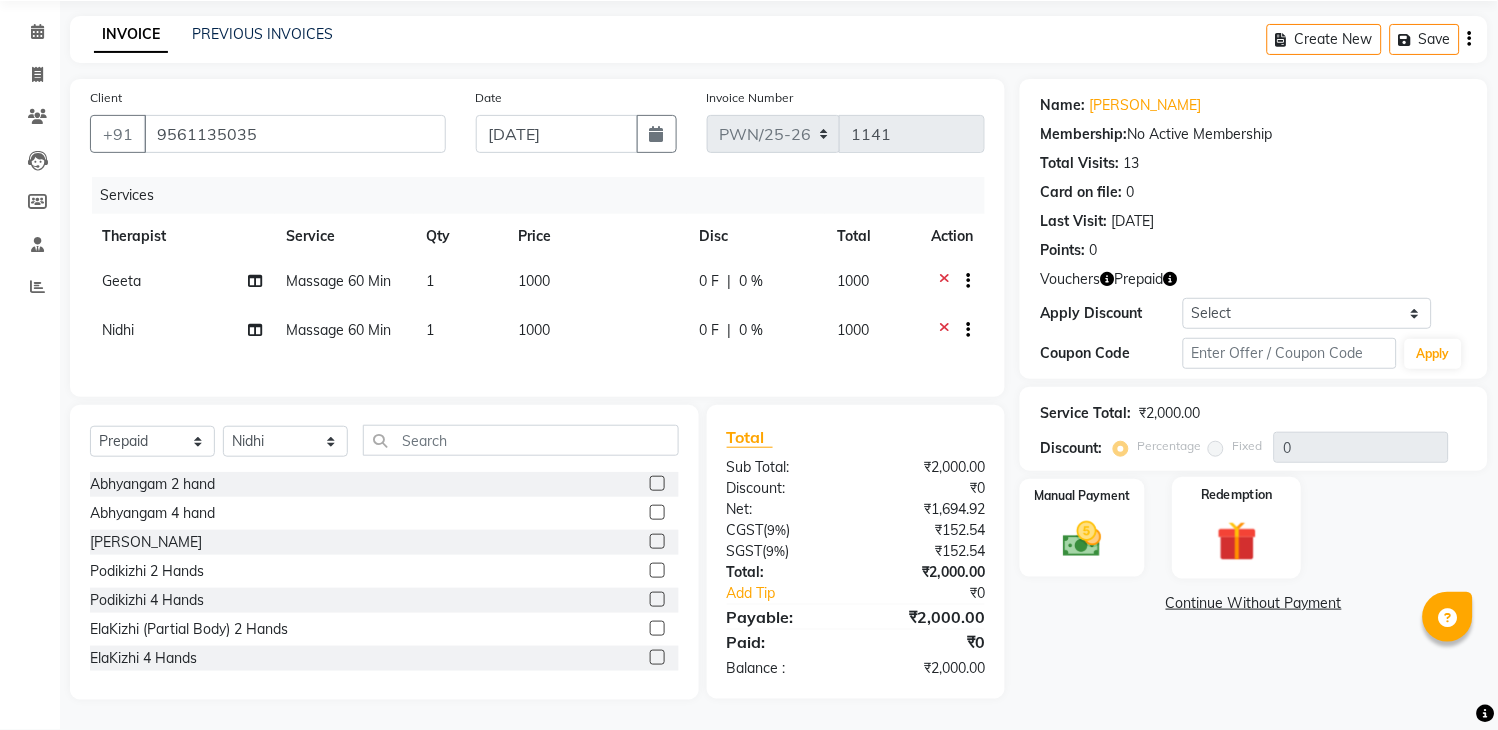 click 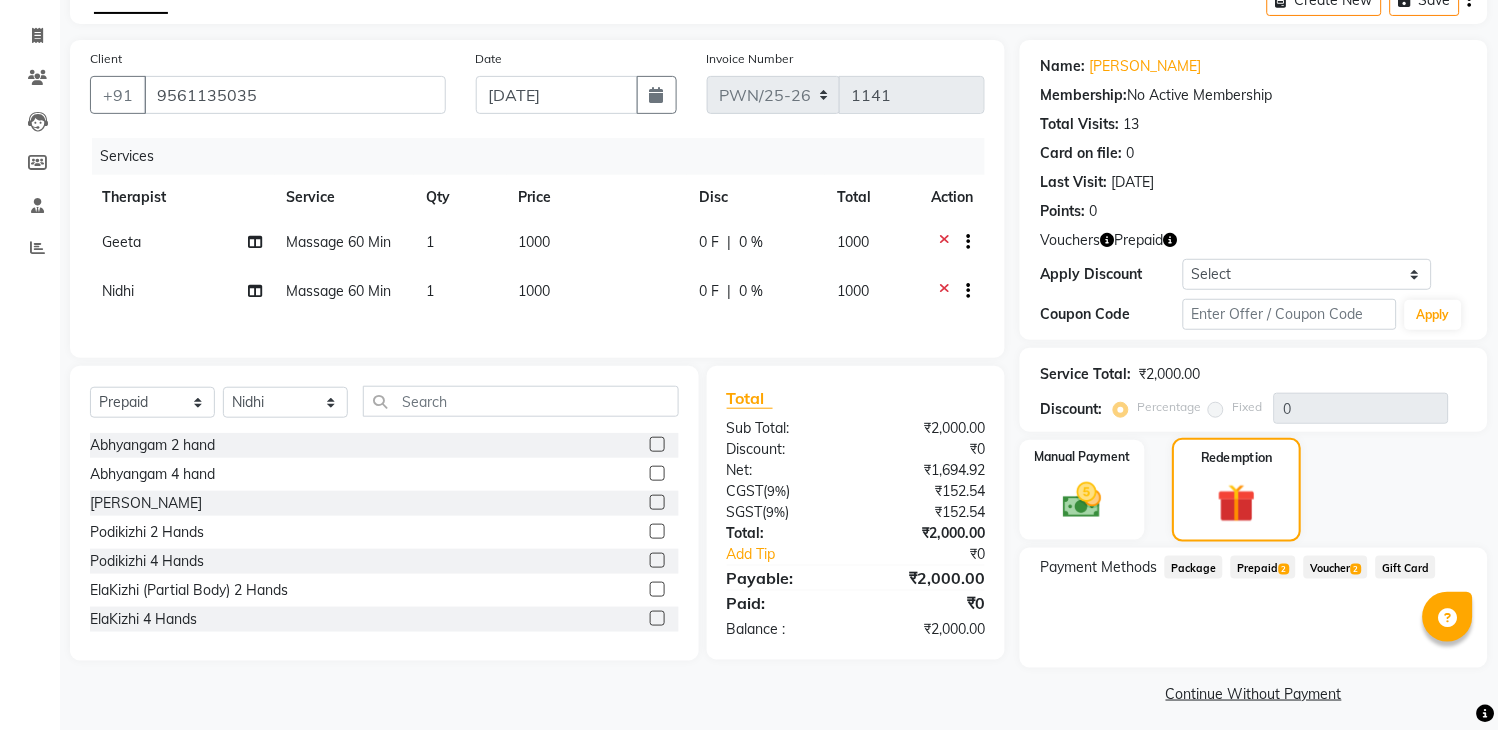scroll, scrollTop: 117, scrollLeft: 0, axis: vertical 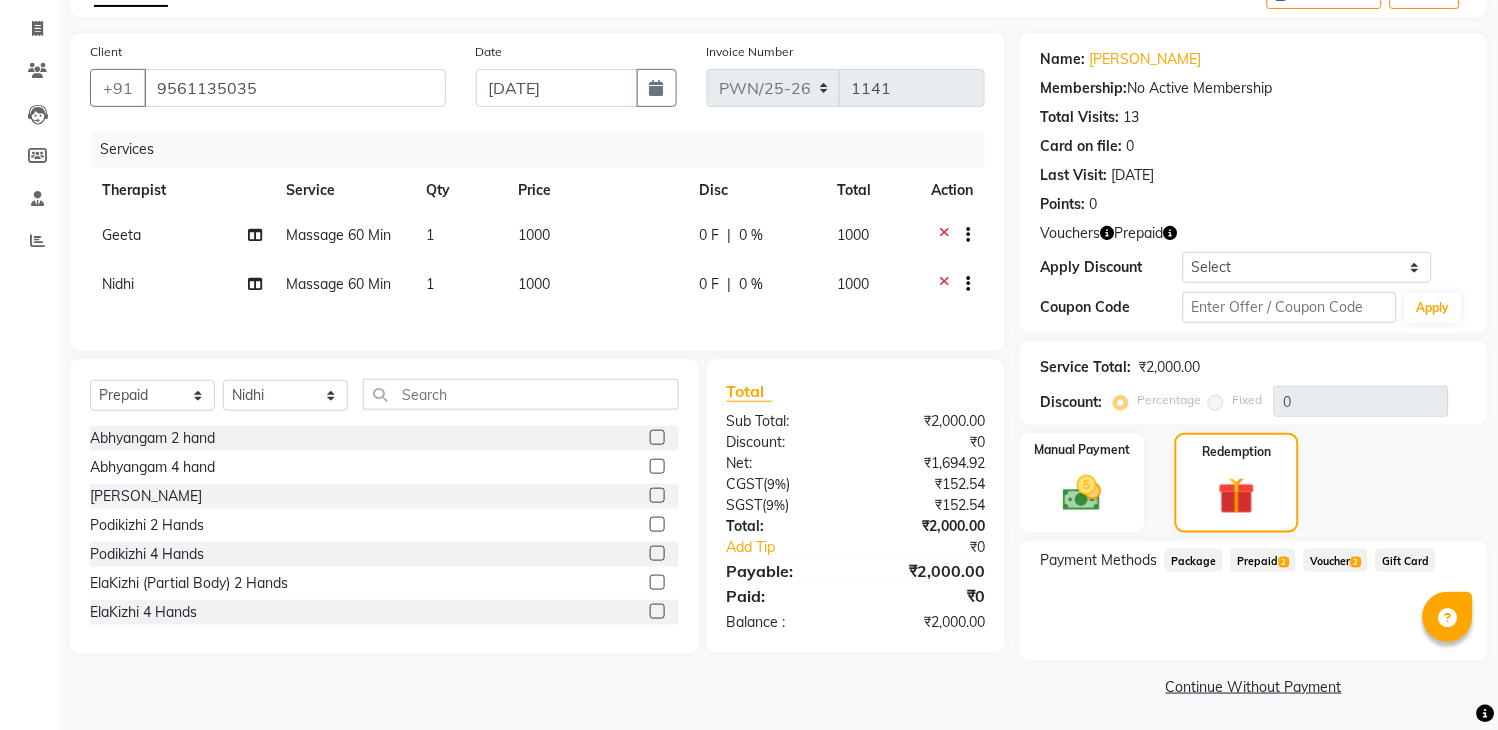 click on "Prepaid  2" 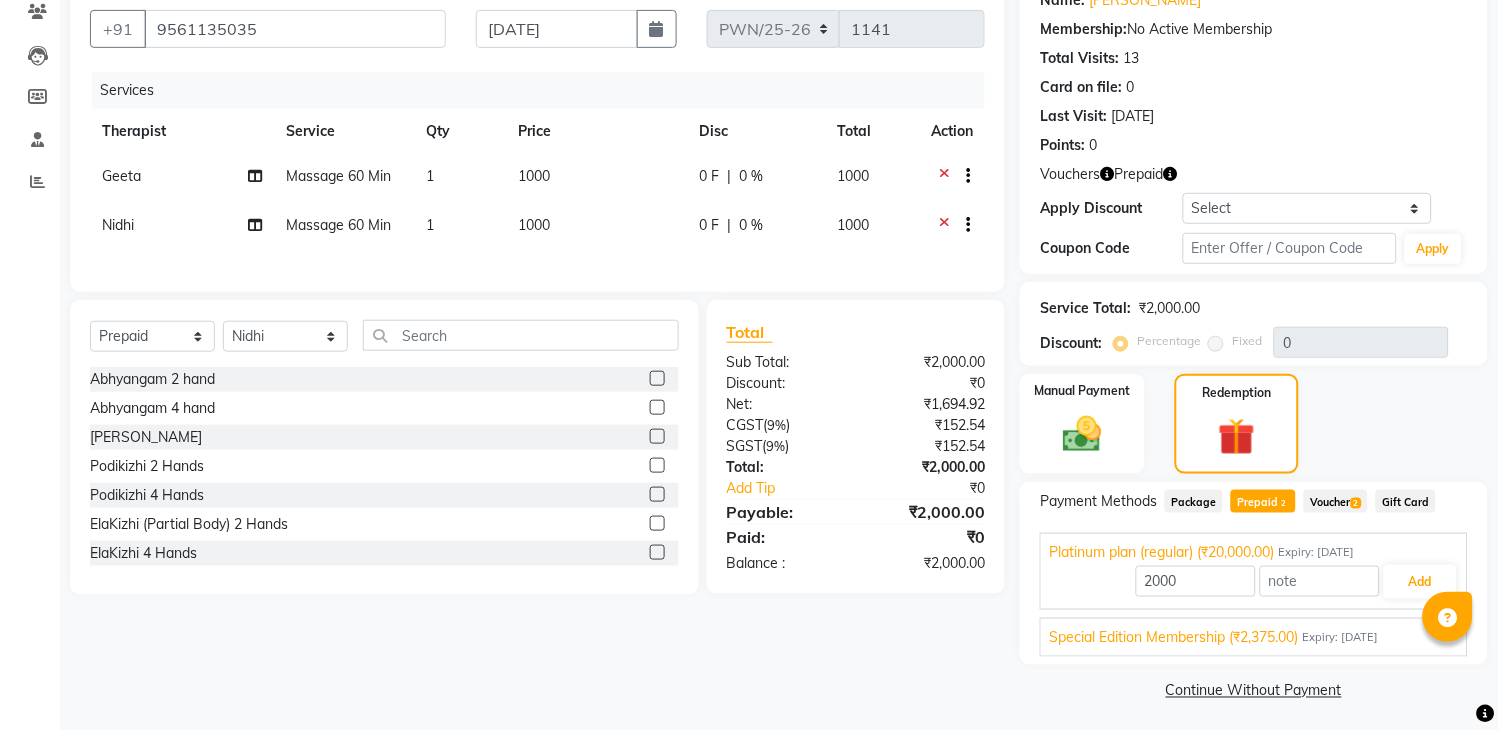 scroll, scrollTop: 181, scrollLeft: 0, axis: vertical 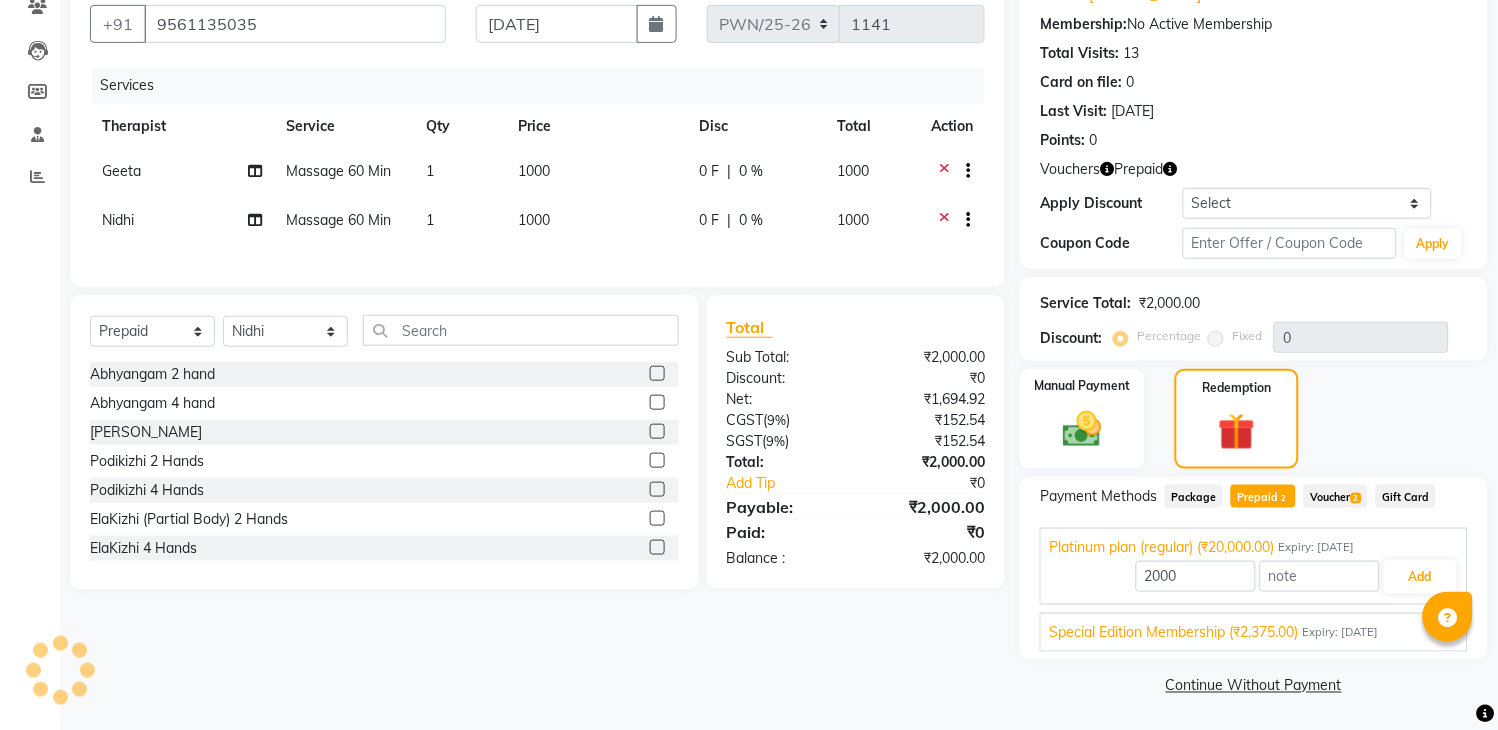 click on "Voucher  2" 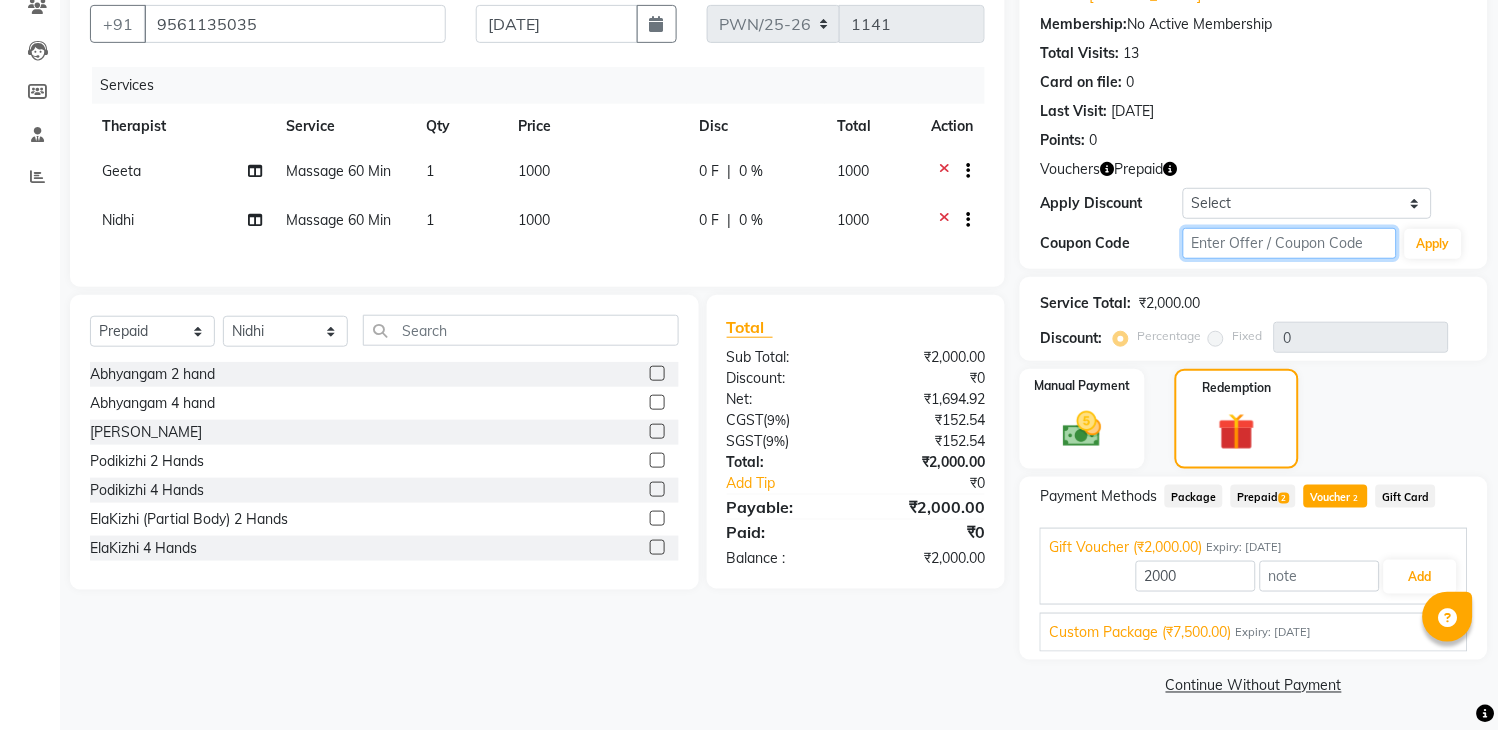 click 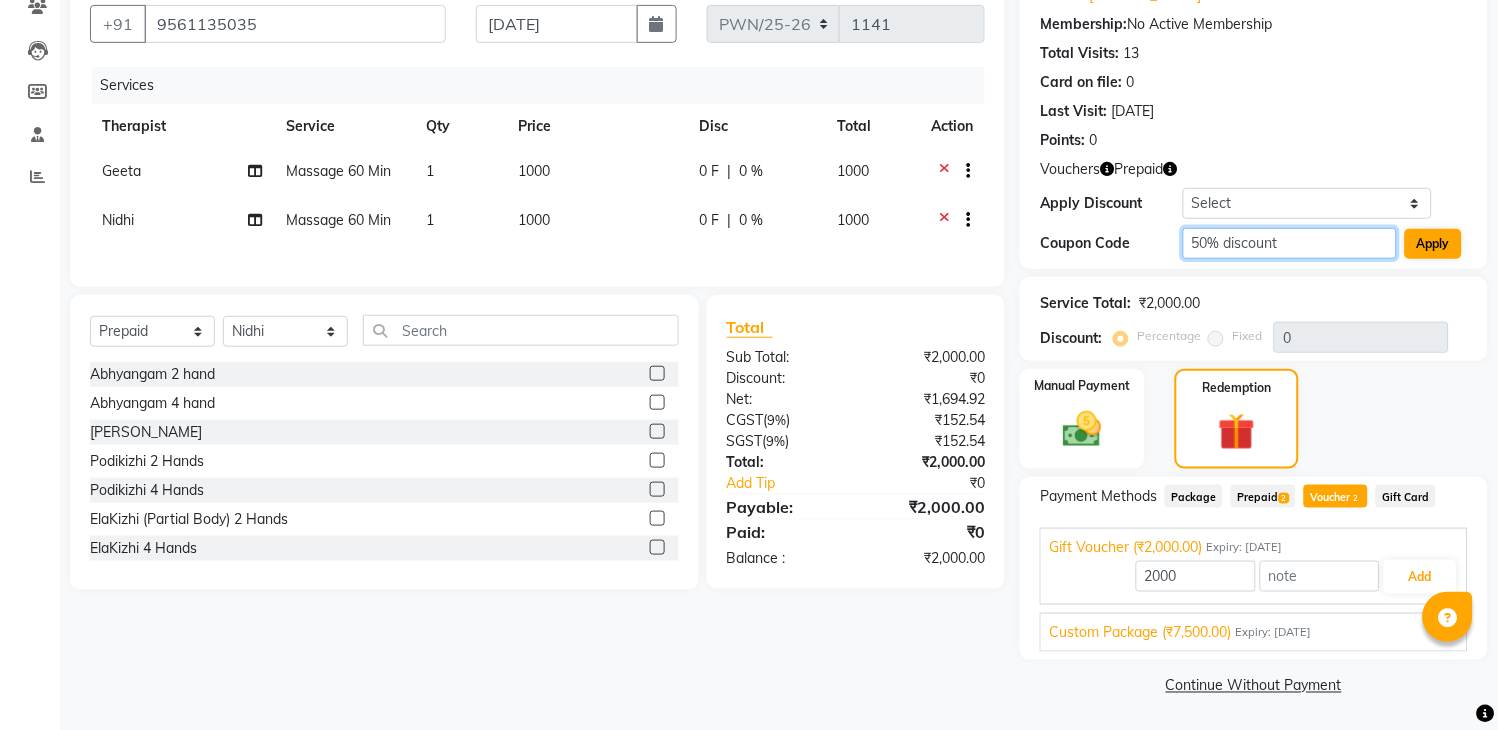 type on "50% discount" 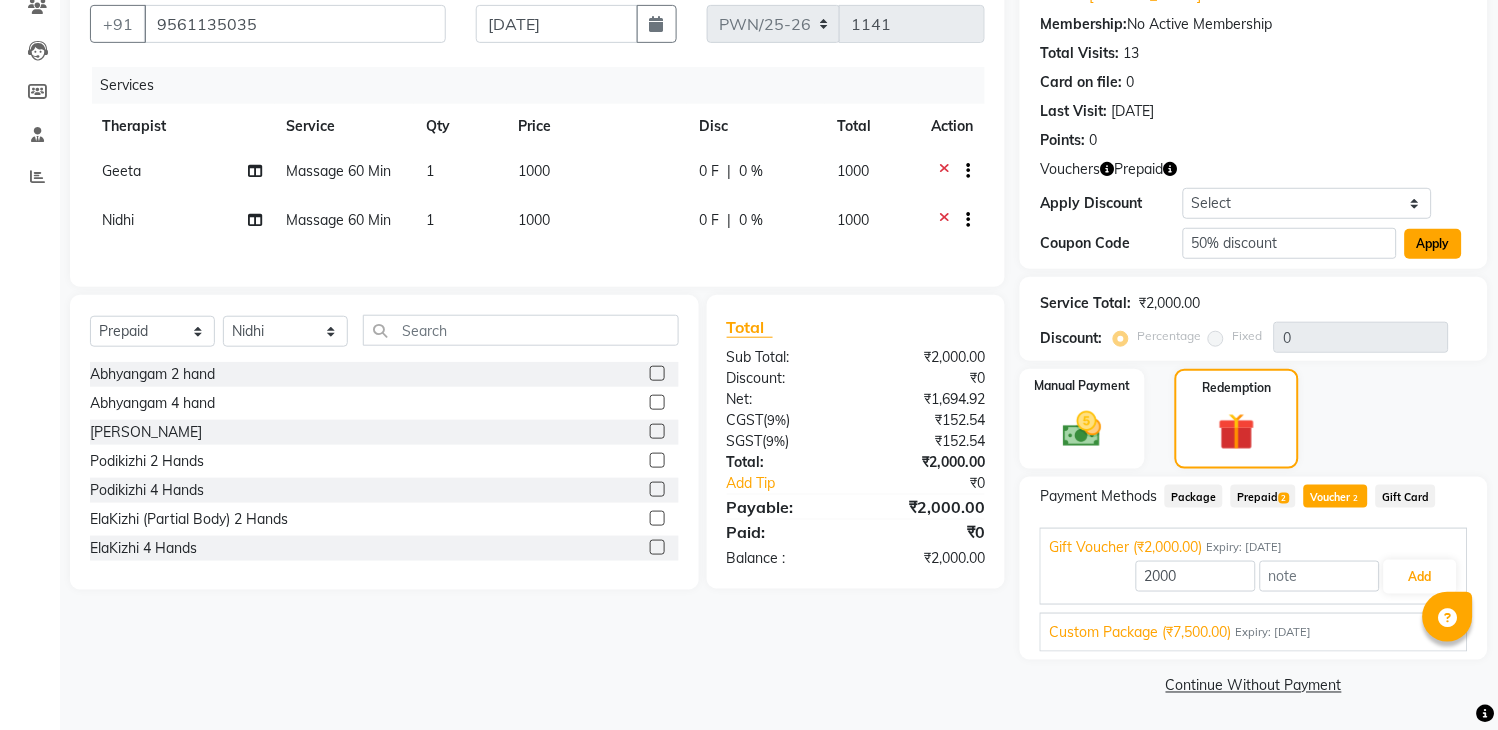 click on "Apply" 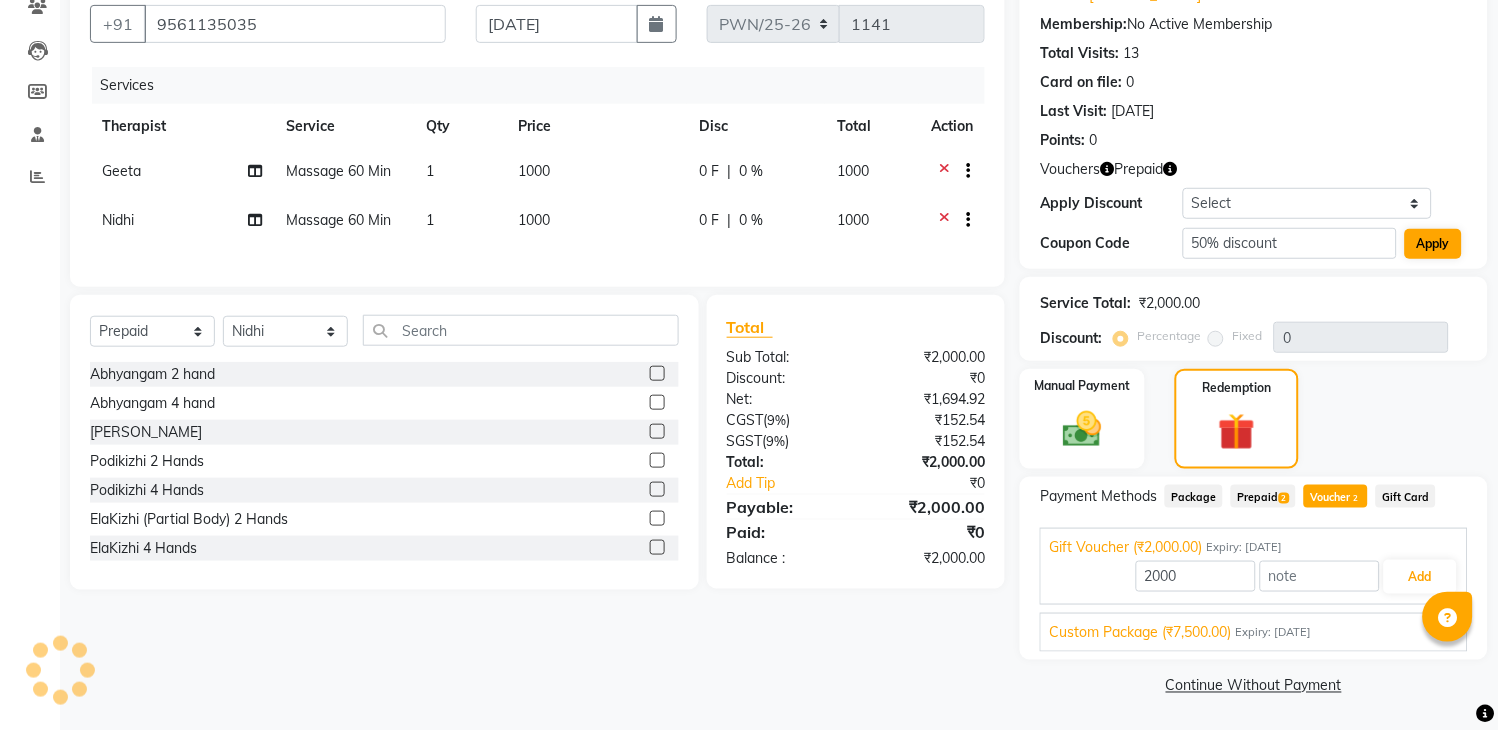 type on "50" 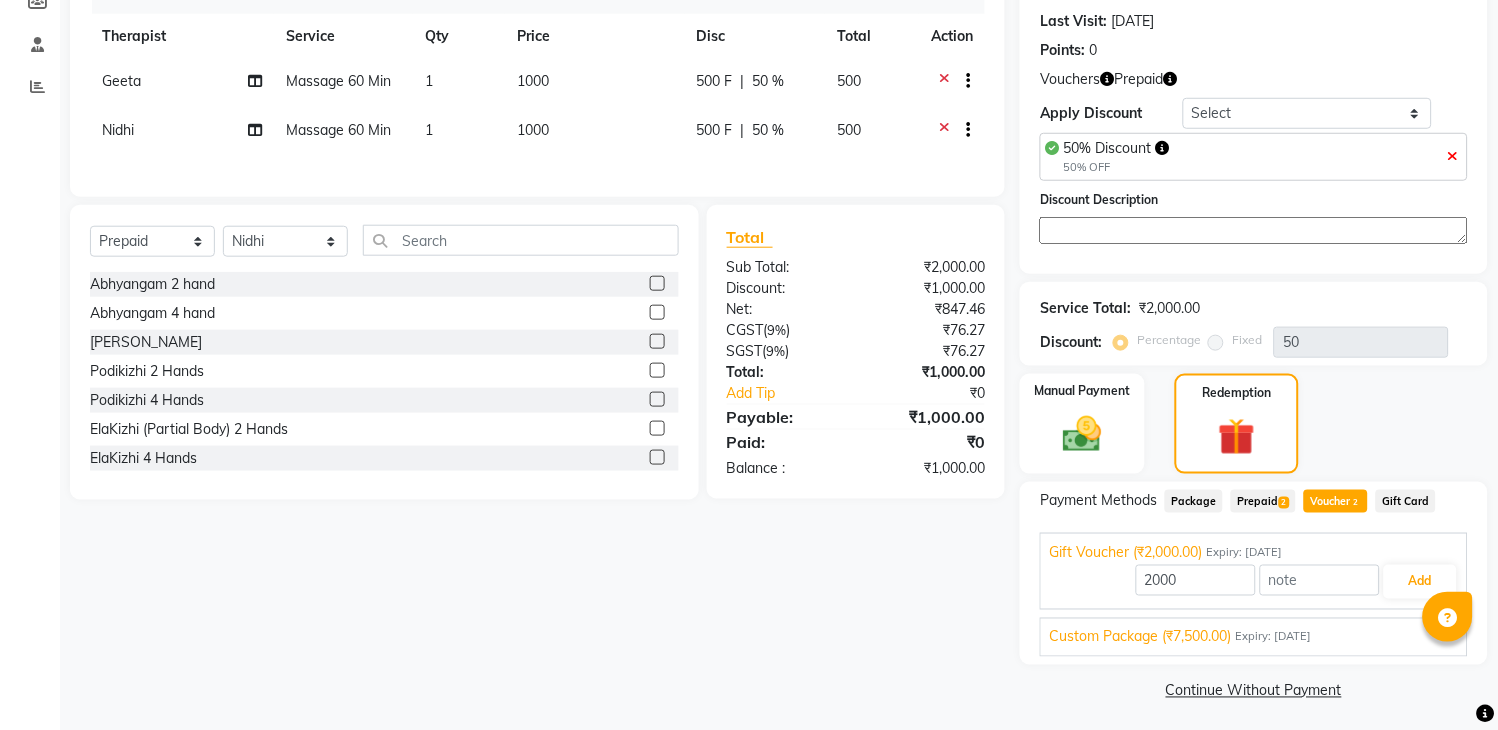 scroll, scrollTop: 276, scrollLeft: 0, axis: vertical 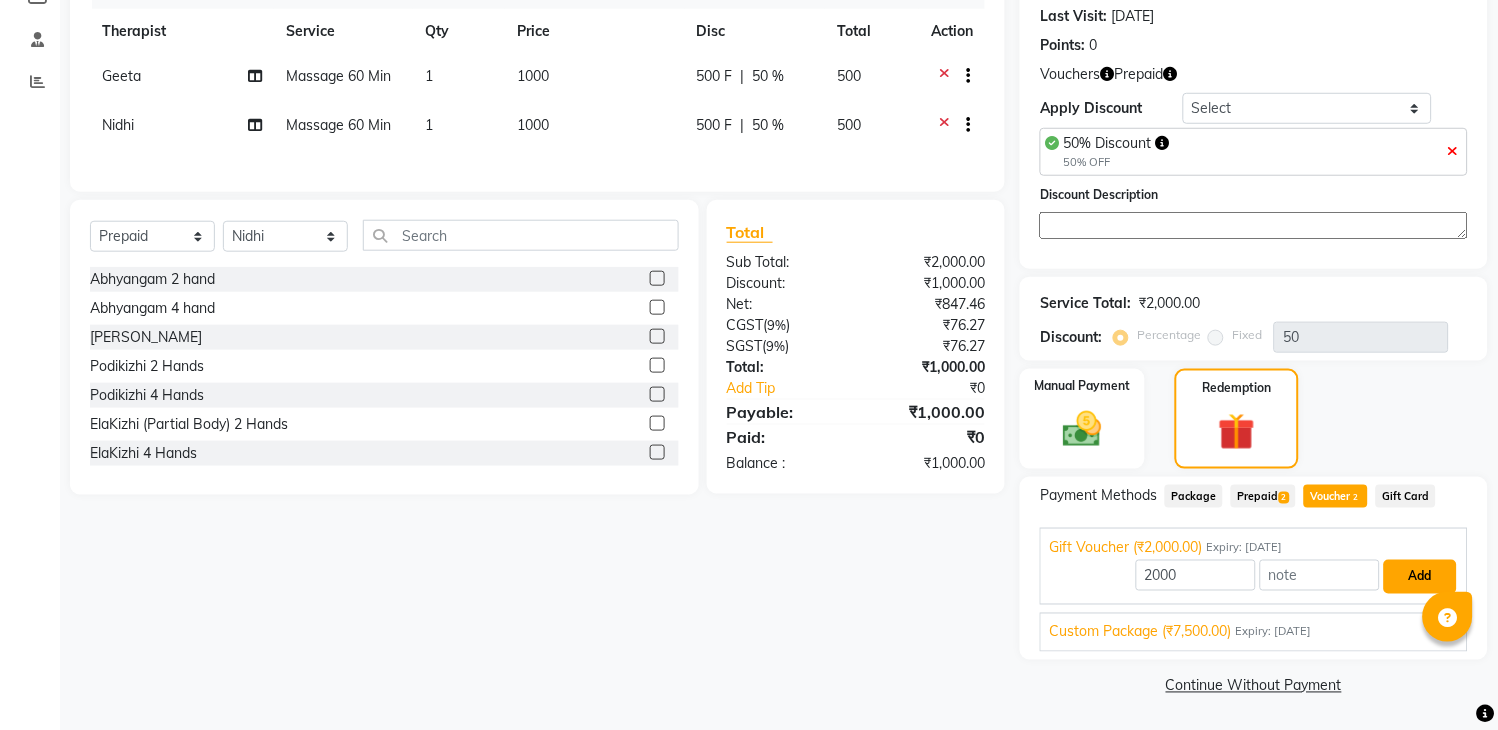 click on "Add" at bounding box center [1420, 577] 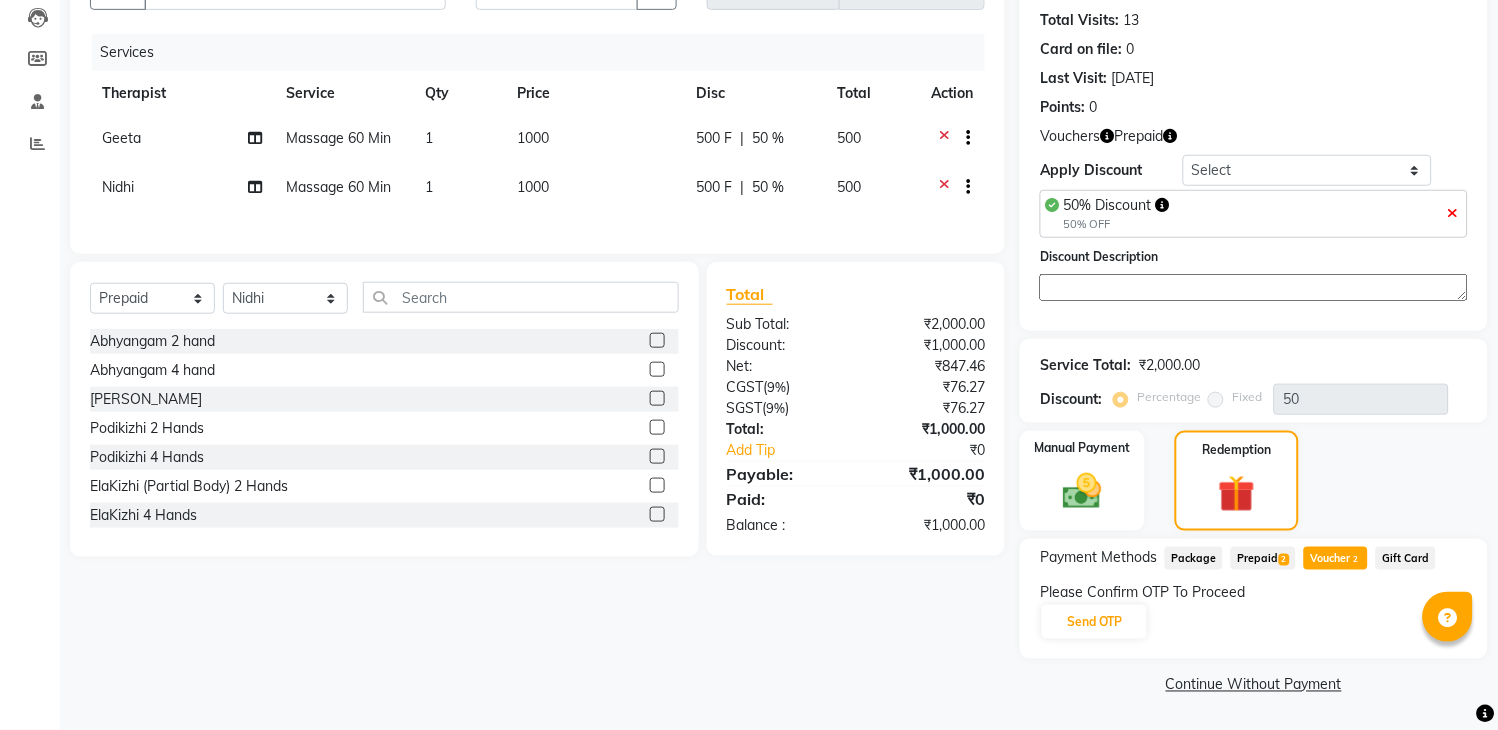 scroll, scrollTop: 213, scrollLeft: 0, axis: vertical 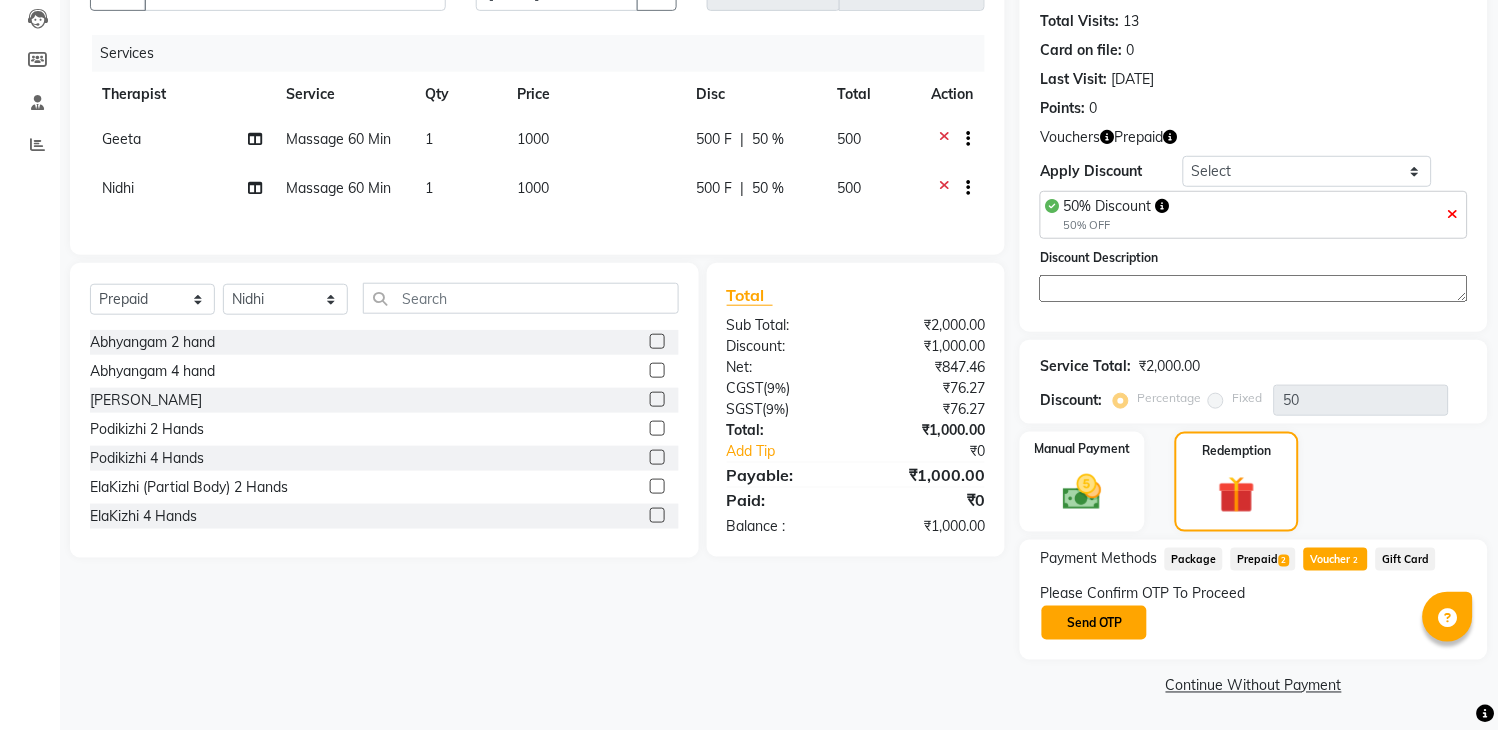 click on "Send OTP" 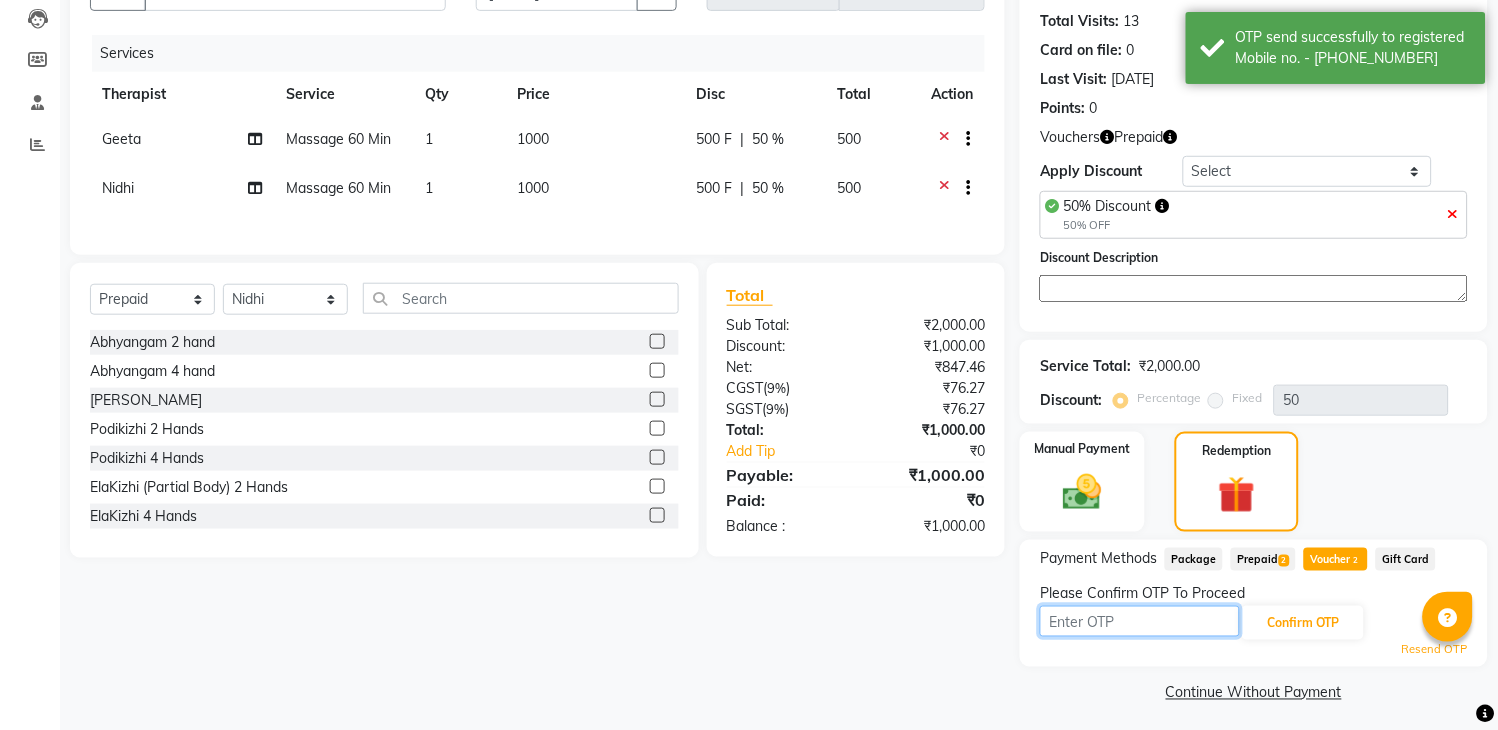 click at bounding box center (1140, 621) 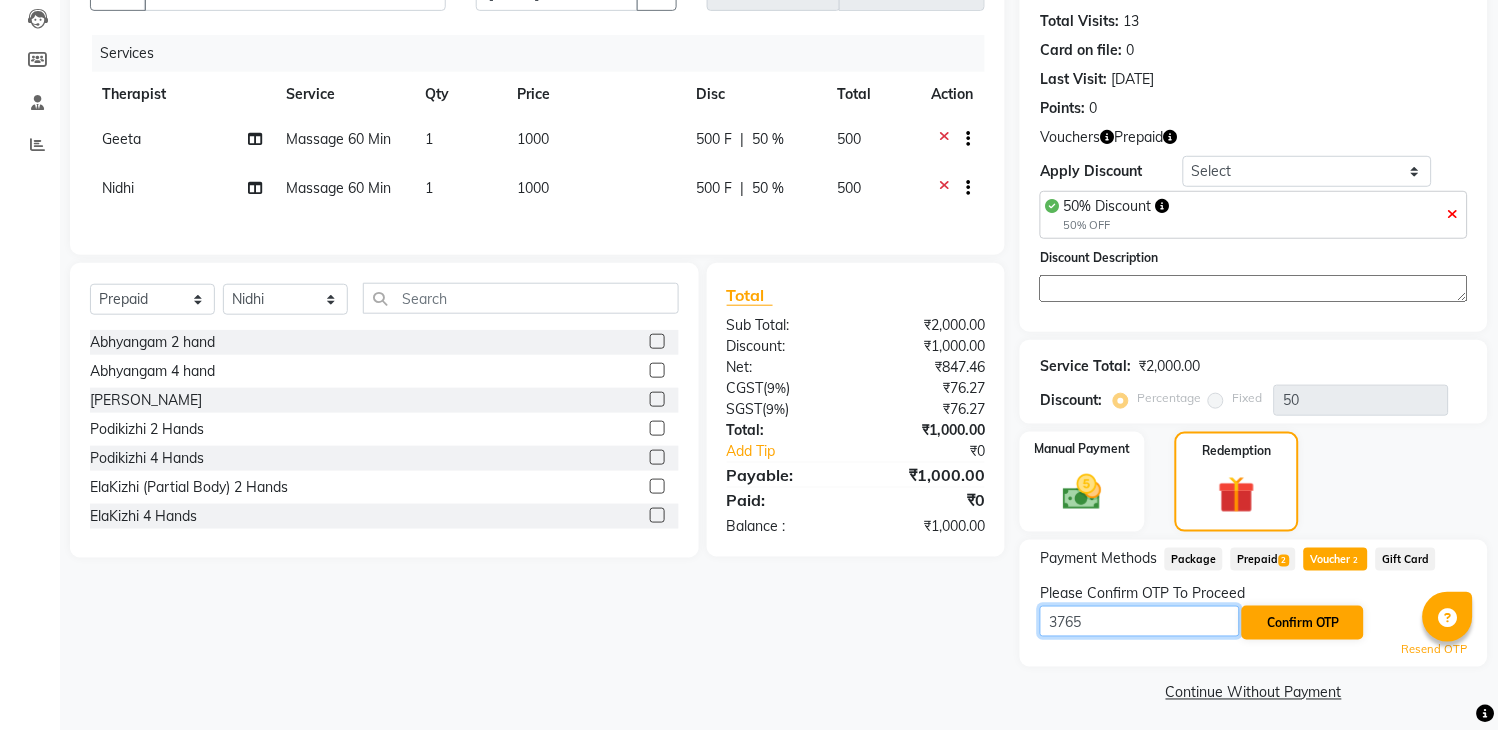 type on "3765" 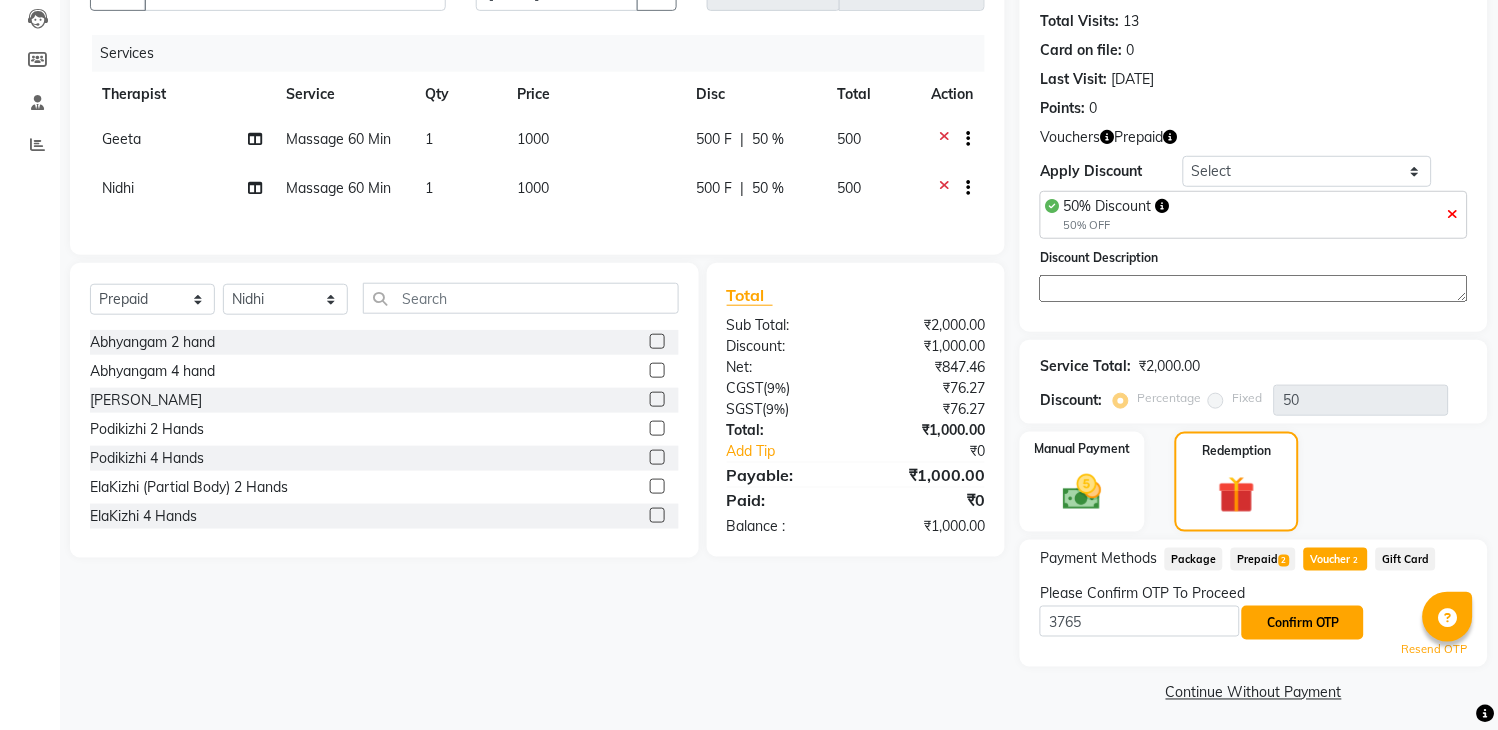 click on "Confirm OTP" 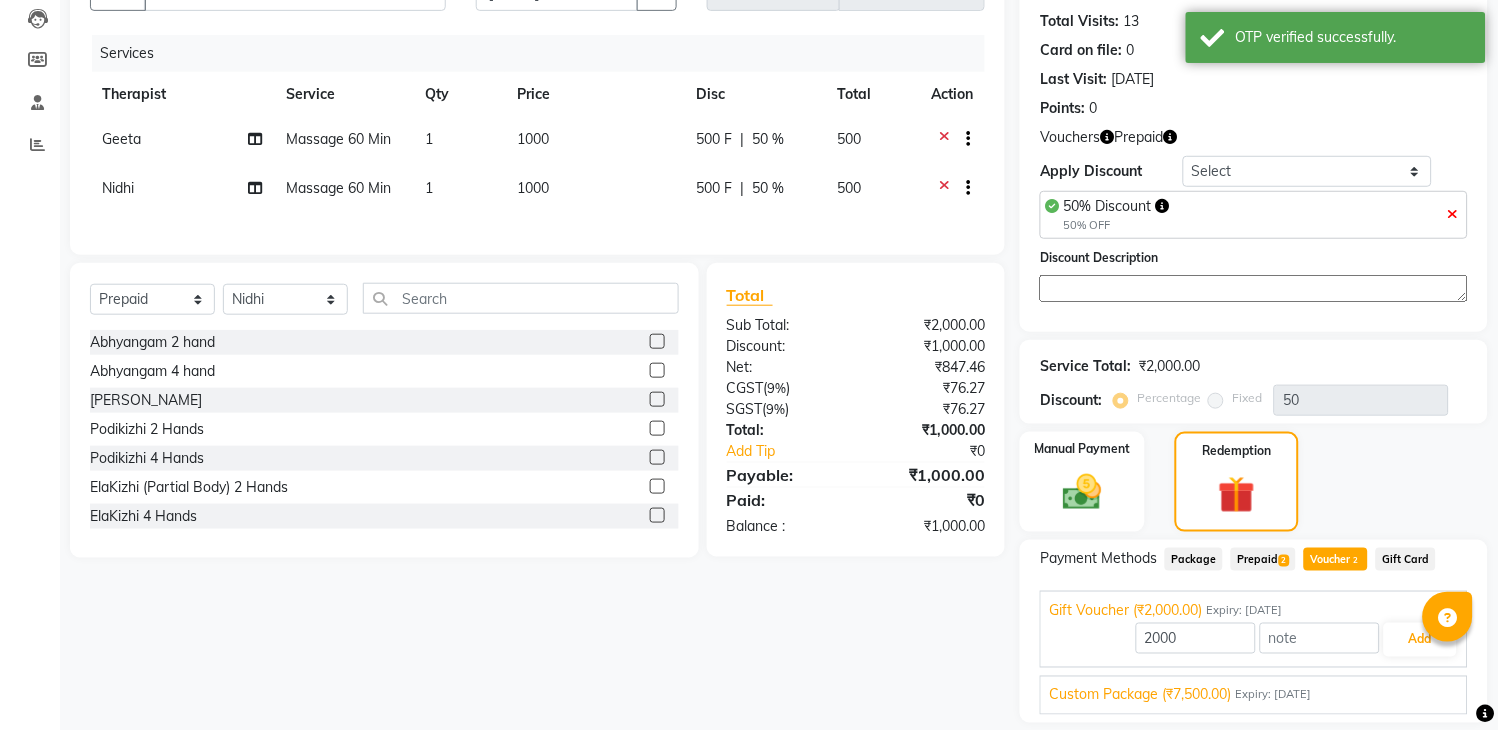 scroll, scrollTop: 276, scrollLeft: 0, axis: vertical 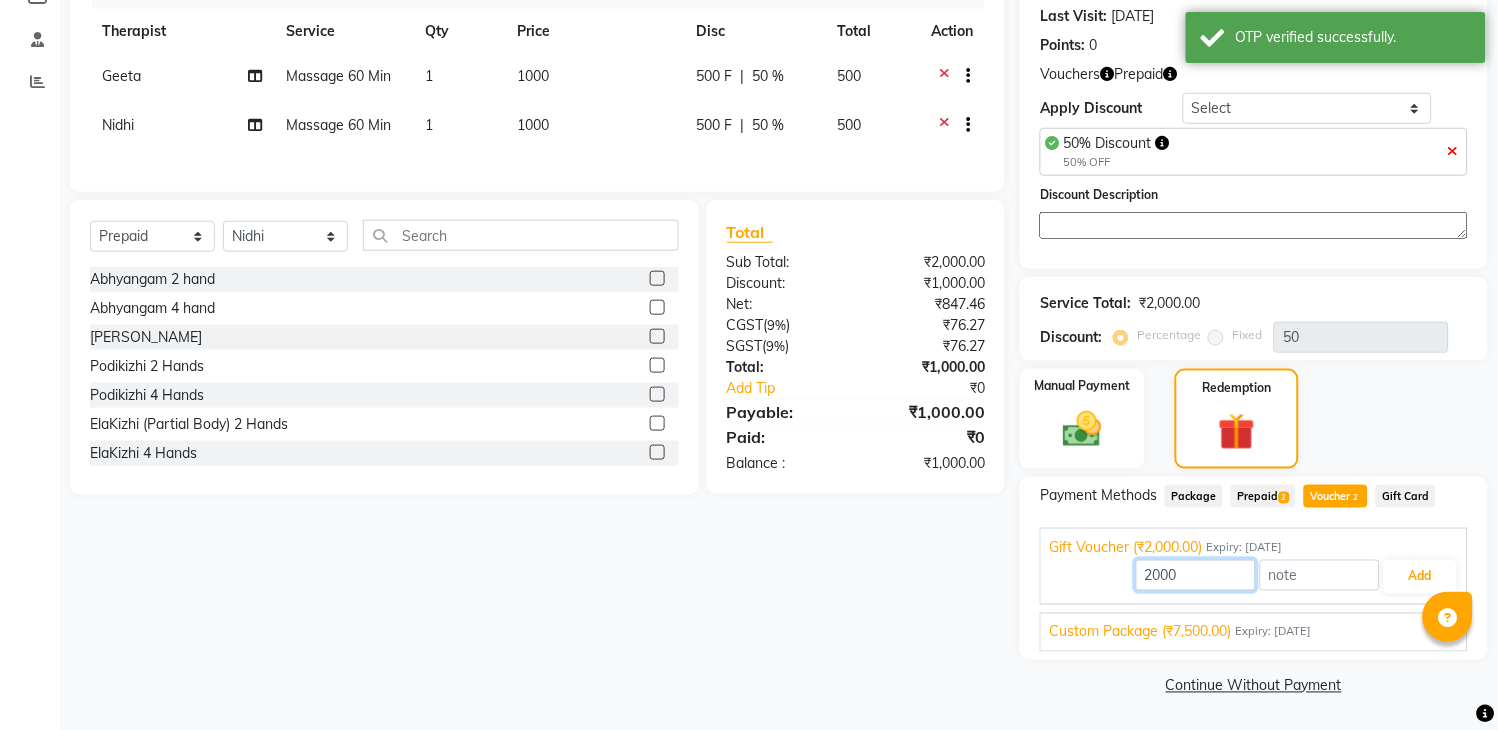 drag, startPoint x: 1214, startPoint y: 573, endPoint x: 1046, endPoint y: 580, distance: 168.14577 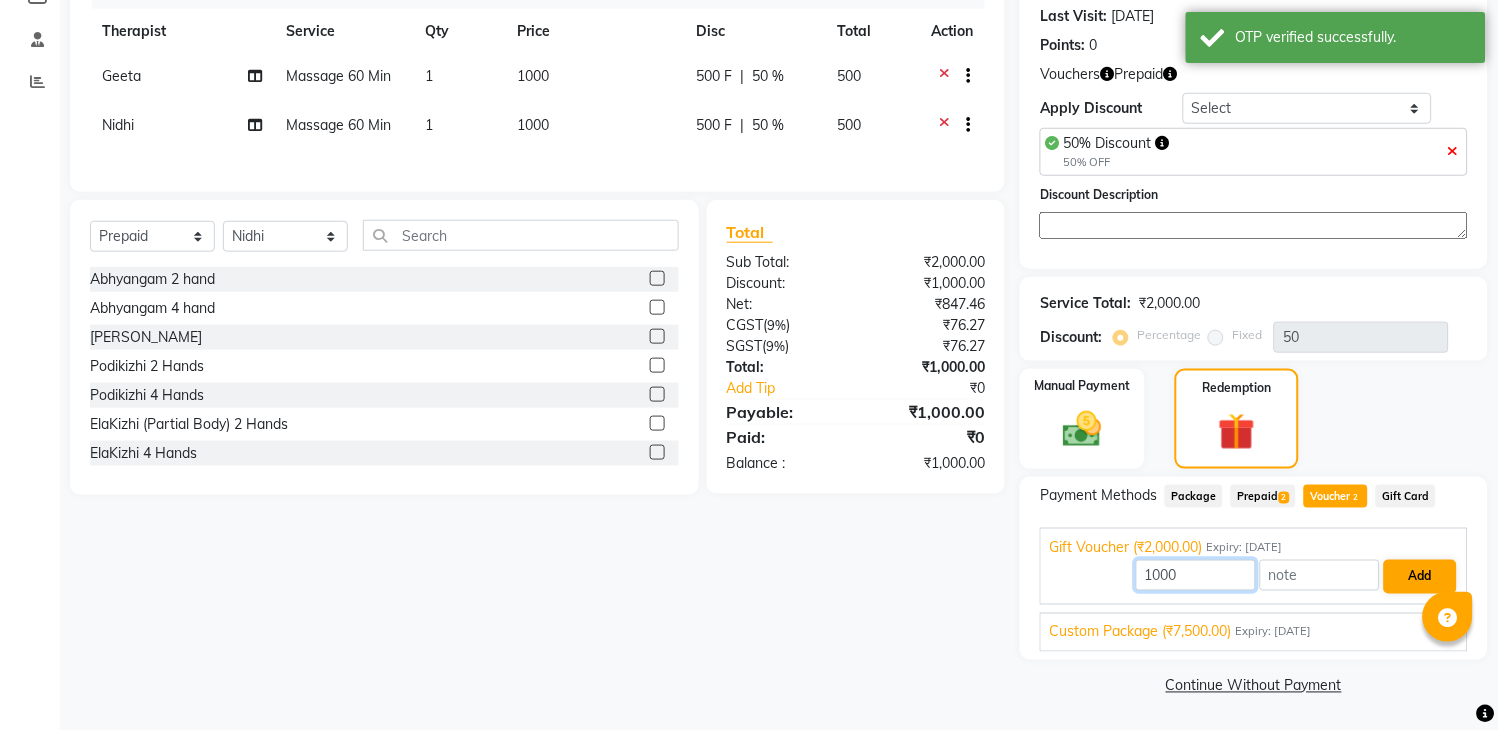 type on "1000" 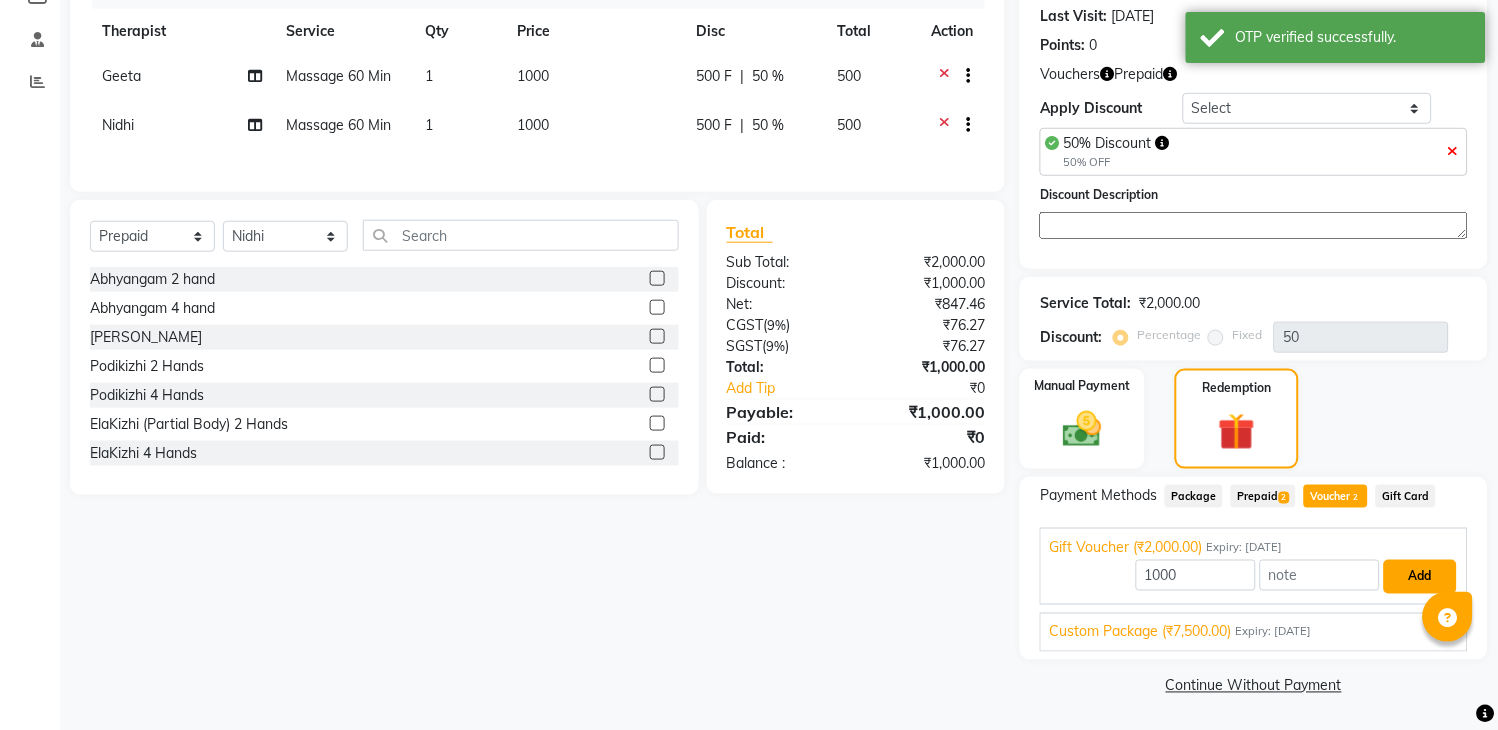 click on "Add" at bounding box center (1420, 577) 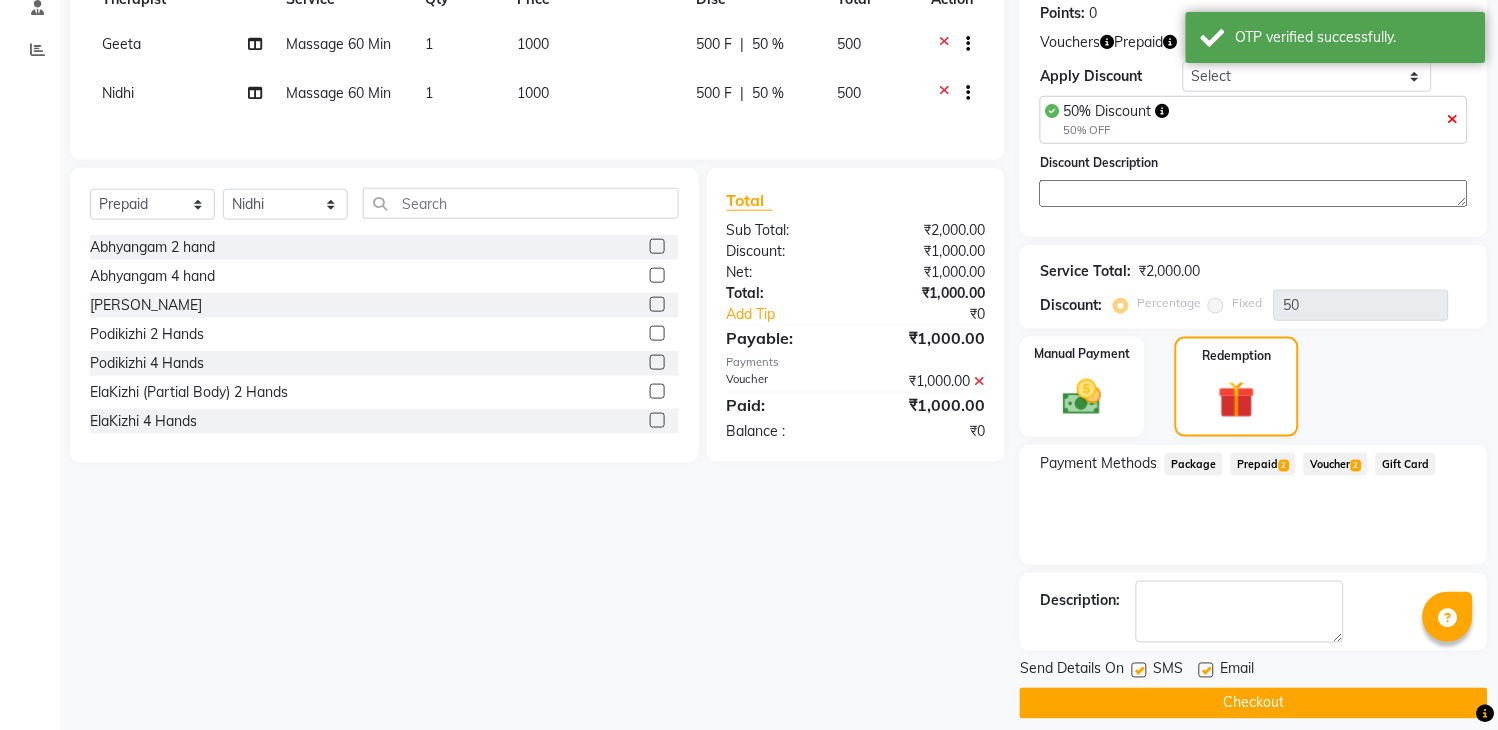 scroll, scrollTop: 326, scrollLeft: 0, axis: vertical 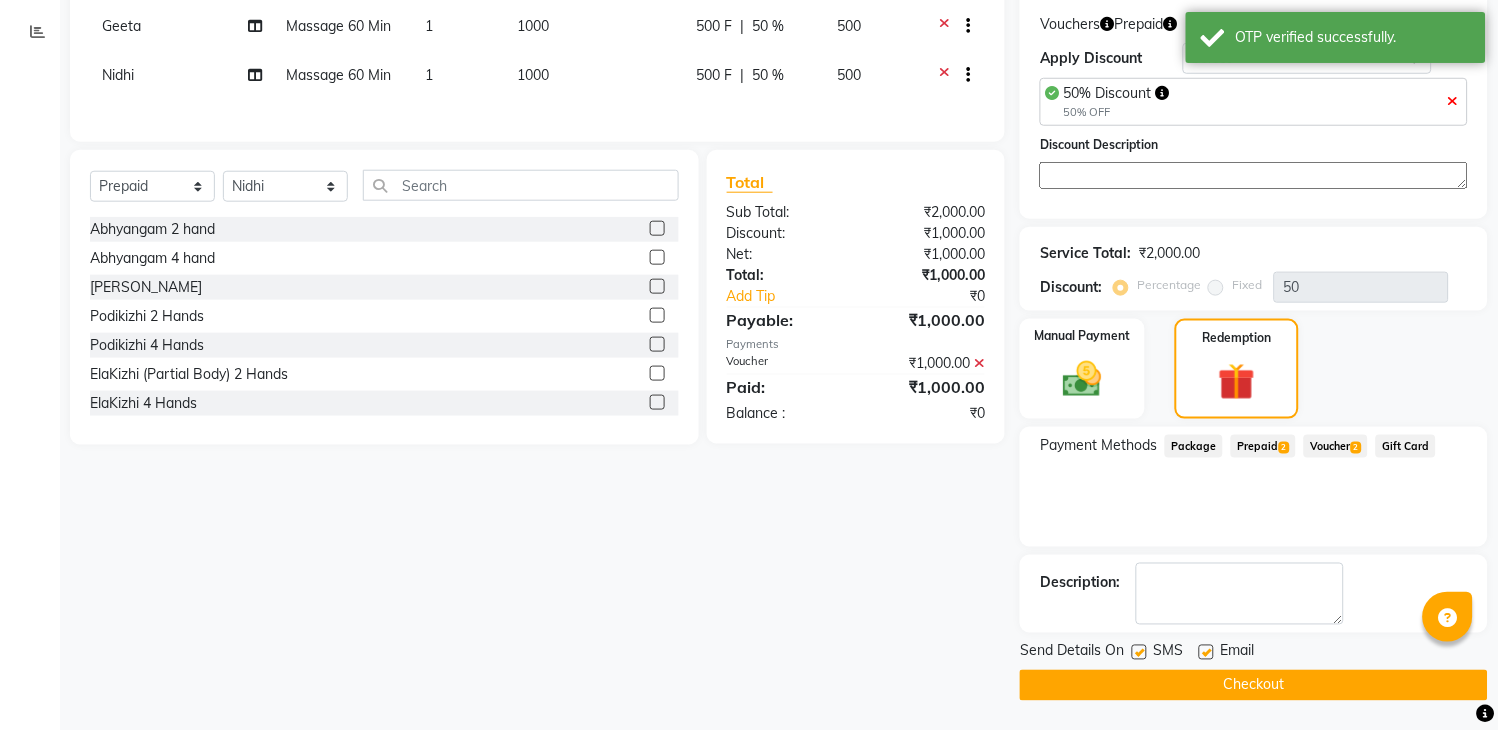 click on "Checkout" 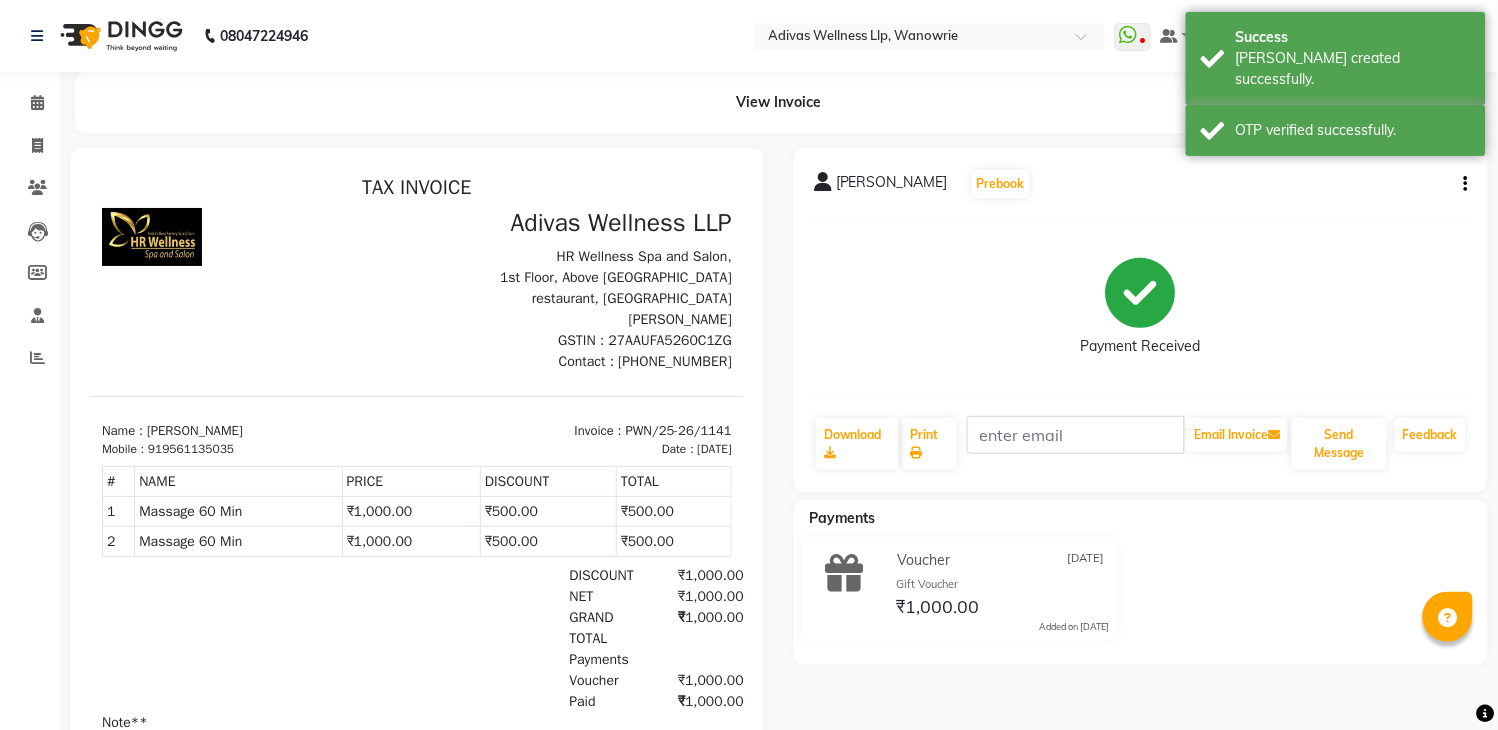 scroll, scrollTop: 0, scrollLeft: 0, axis: both 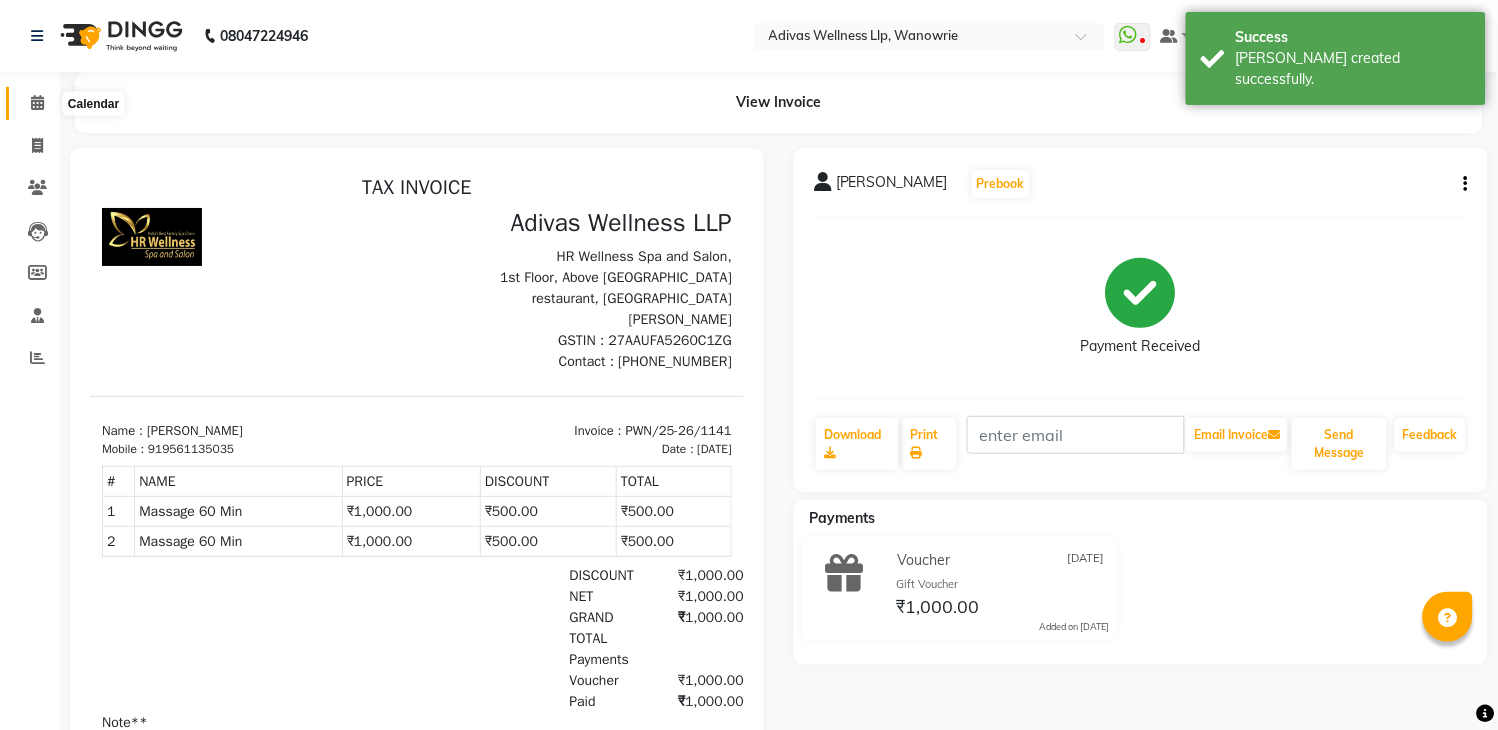 click 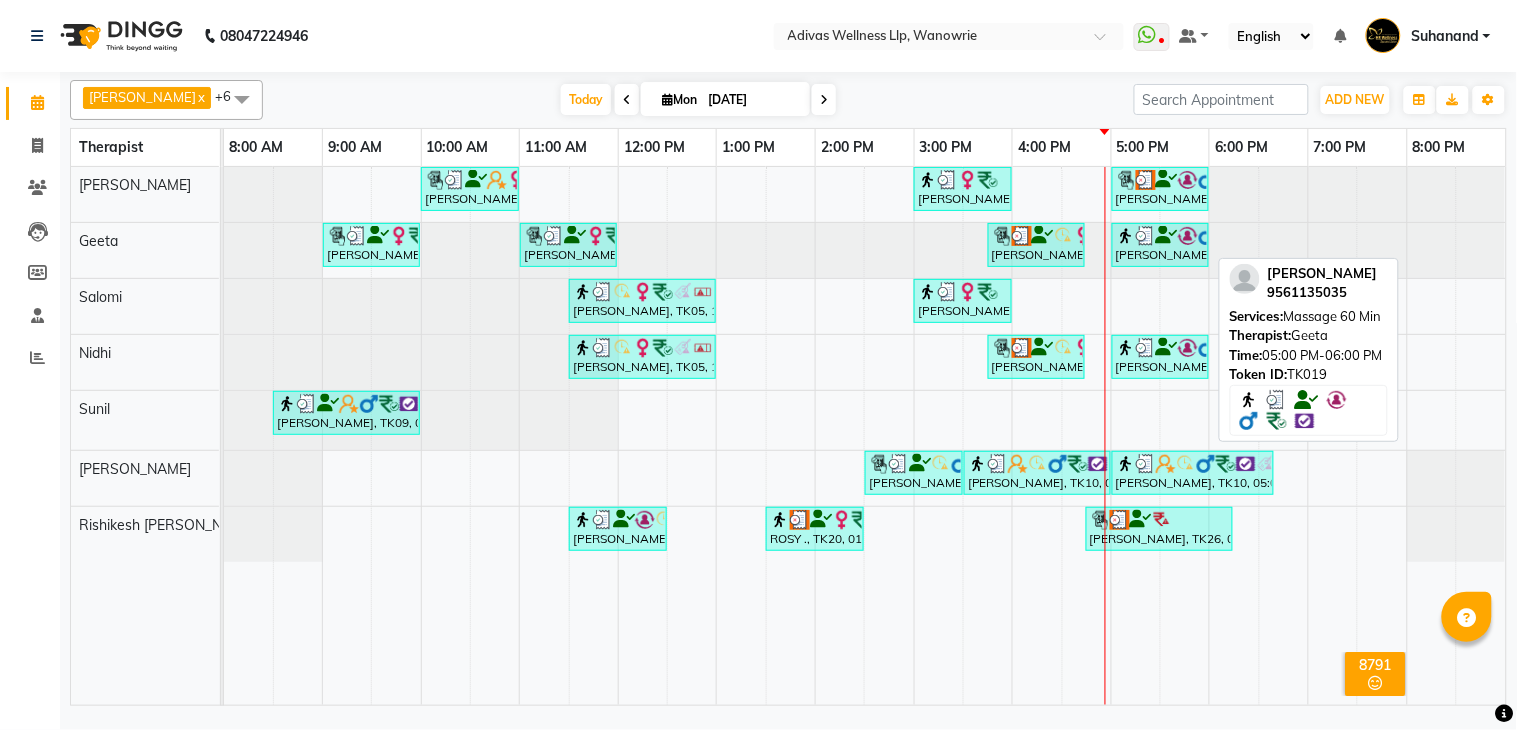 click at bounding box center [1188, 236] 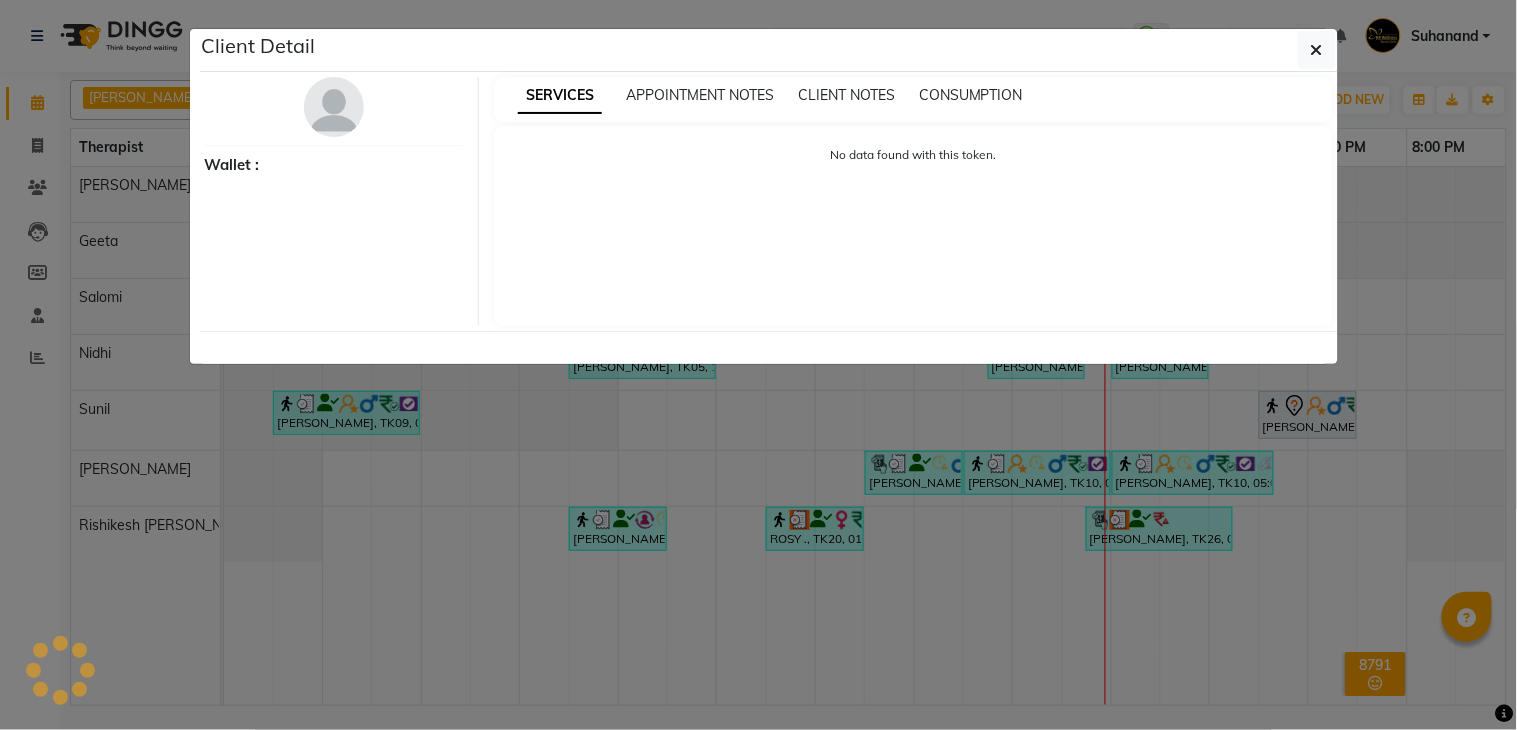 select on "3" 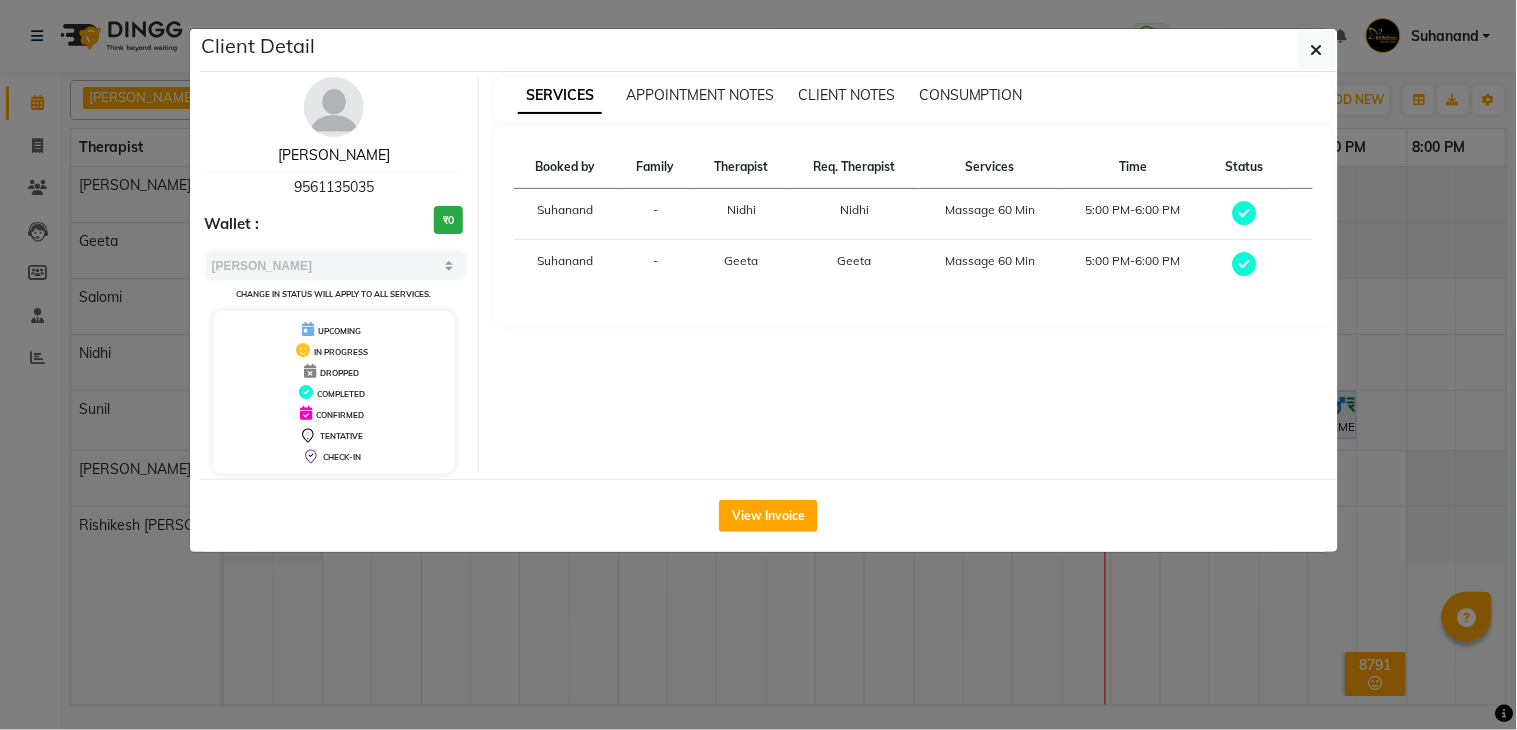 click on "[PERSON_NAME]" at bounding box center [334, 155] 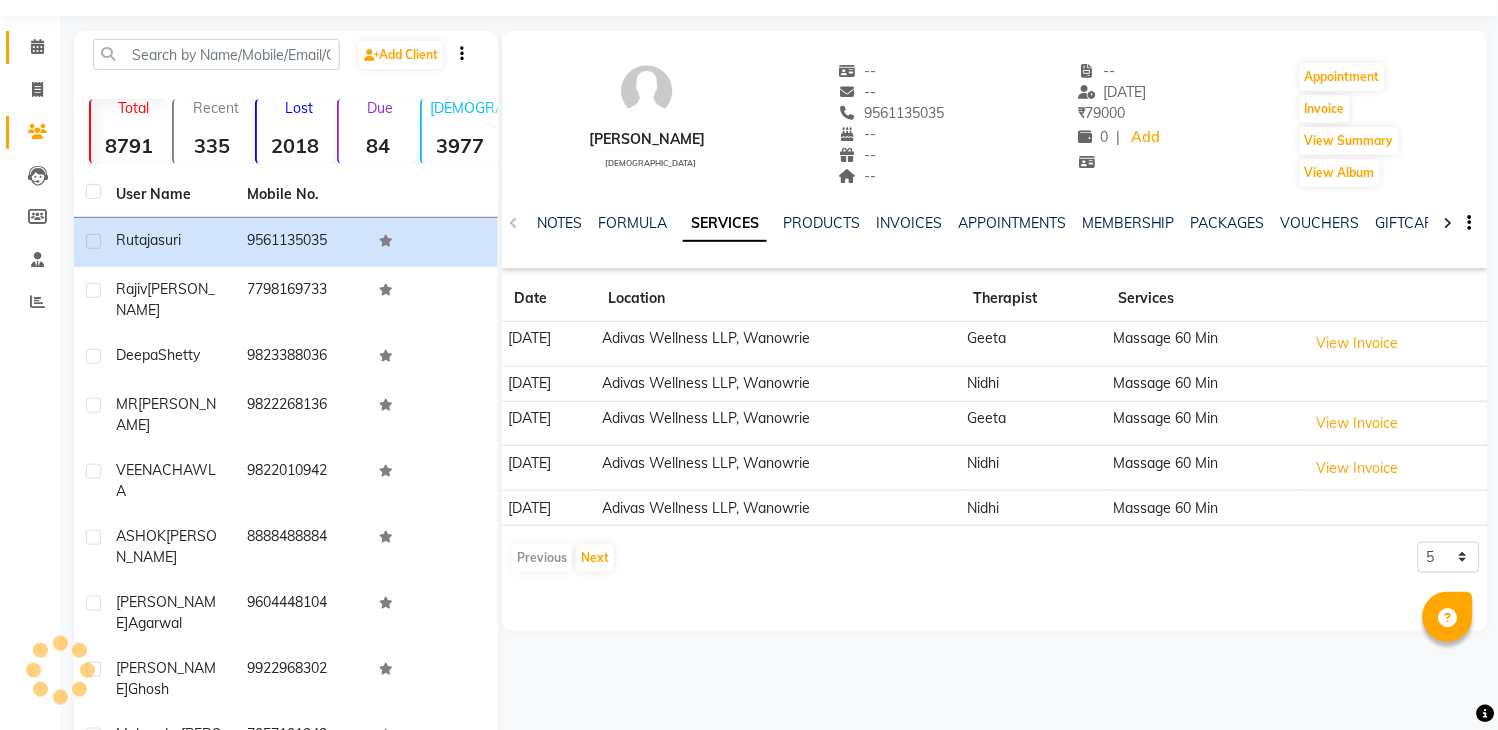 scroll, scrollTop: 111, scrollLeft: 0, axis: vertical 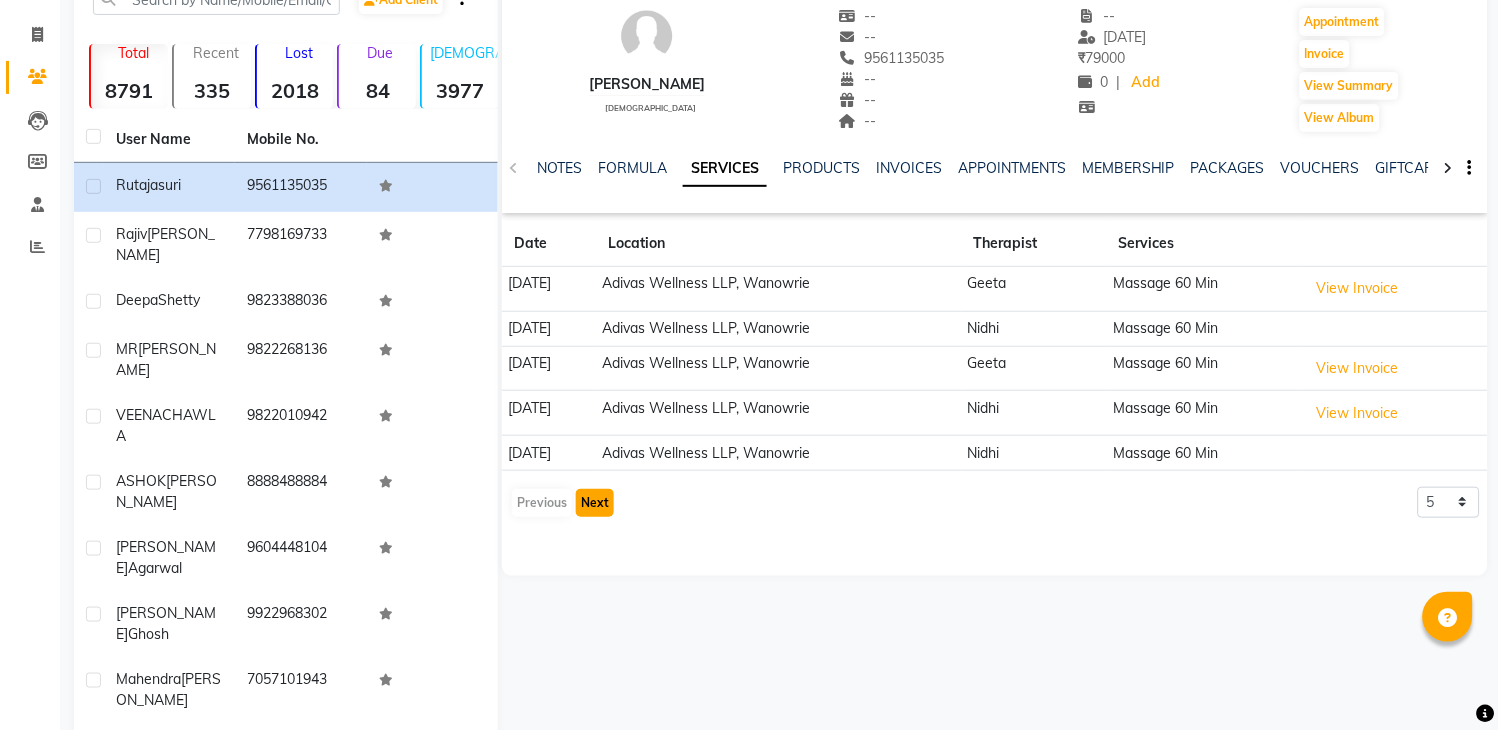 click on "Next" 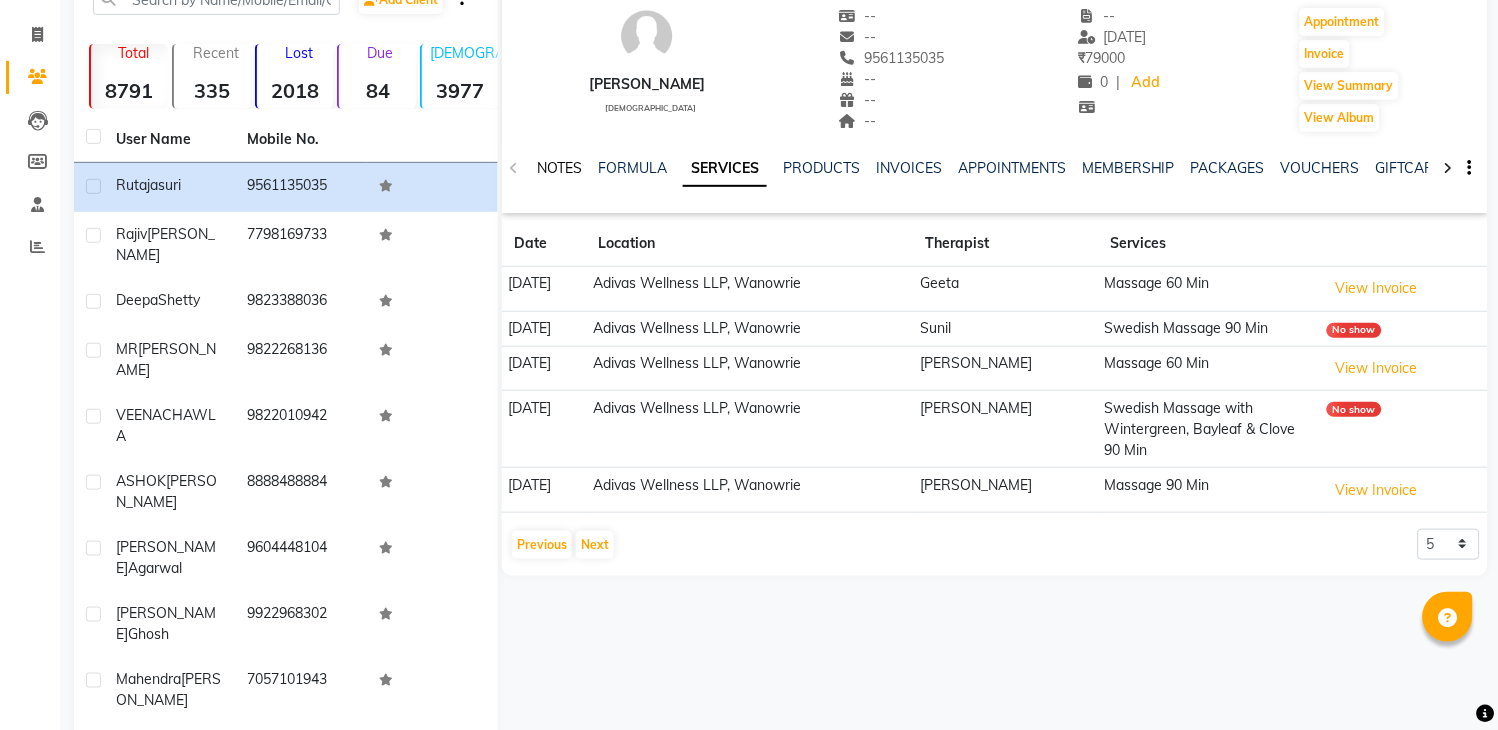 click on "NOTES" 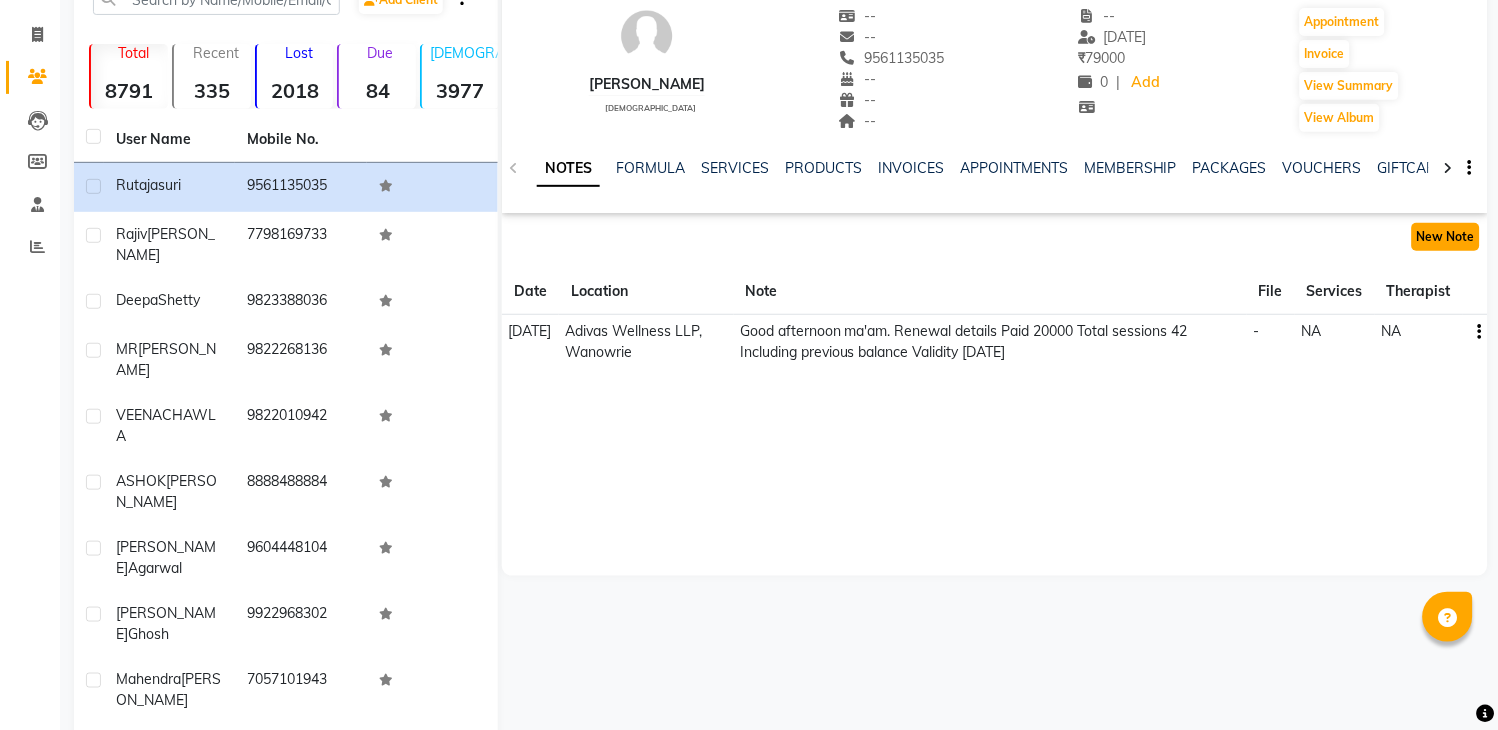 click on "New Note" 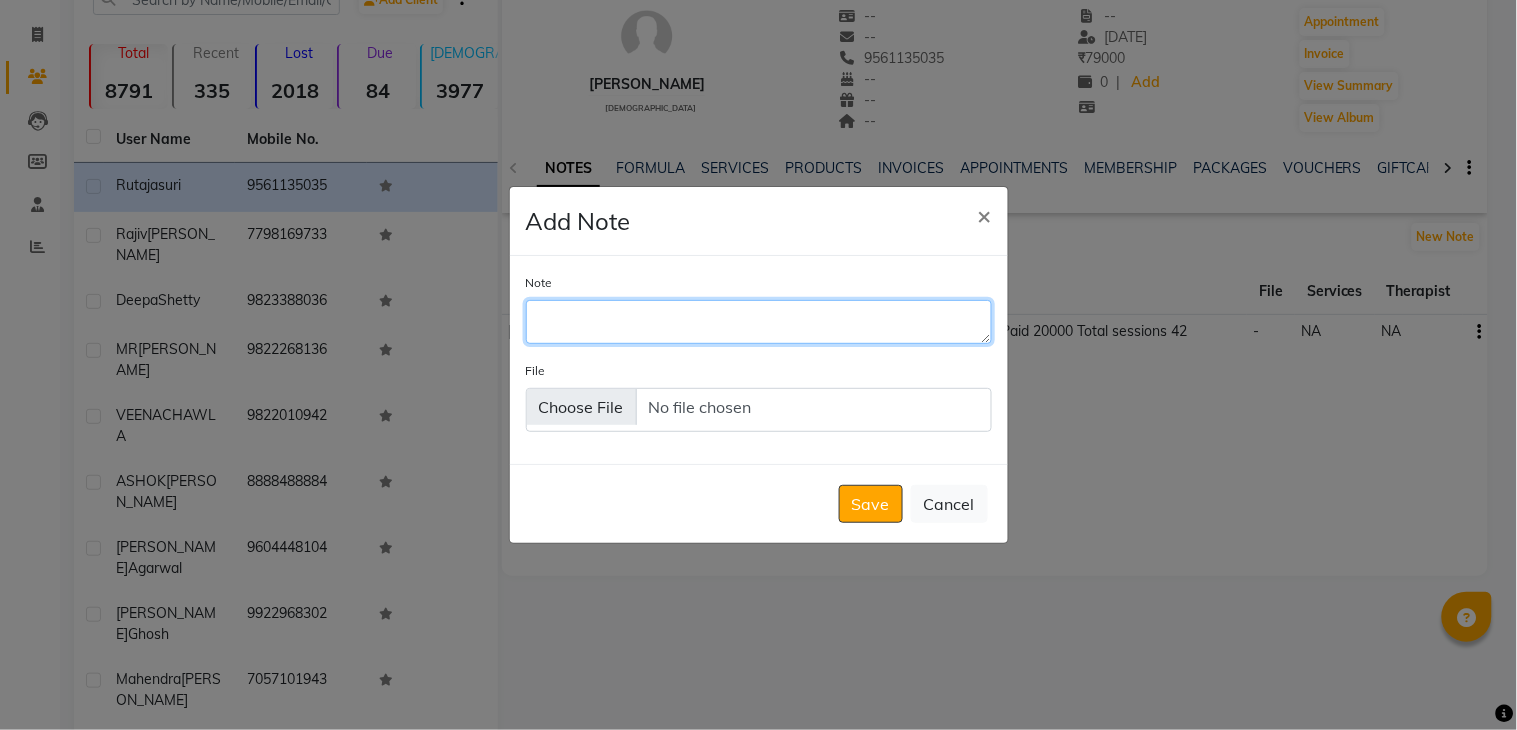 click on "Note" at bounding box center (759, 322) 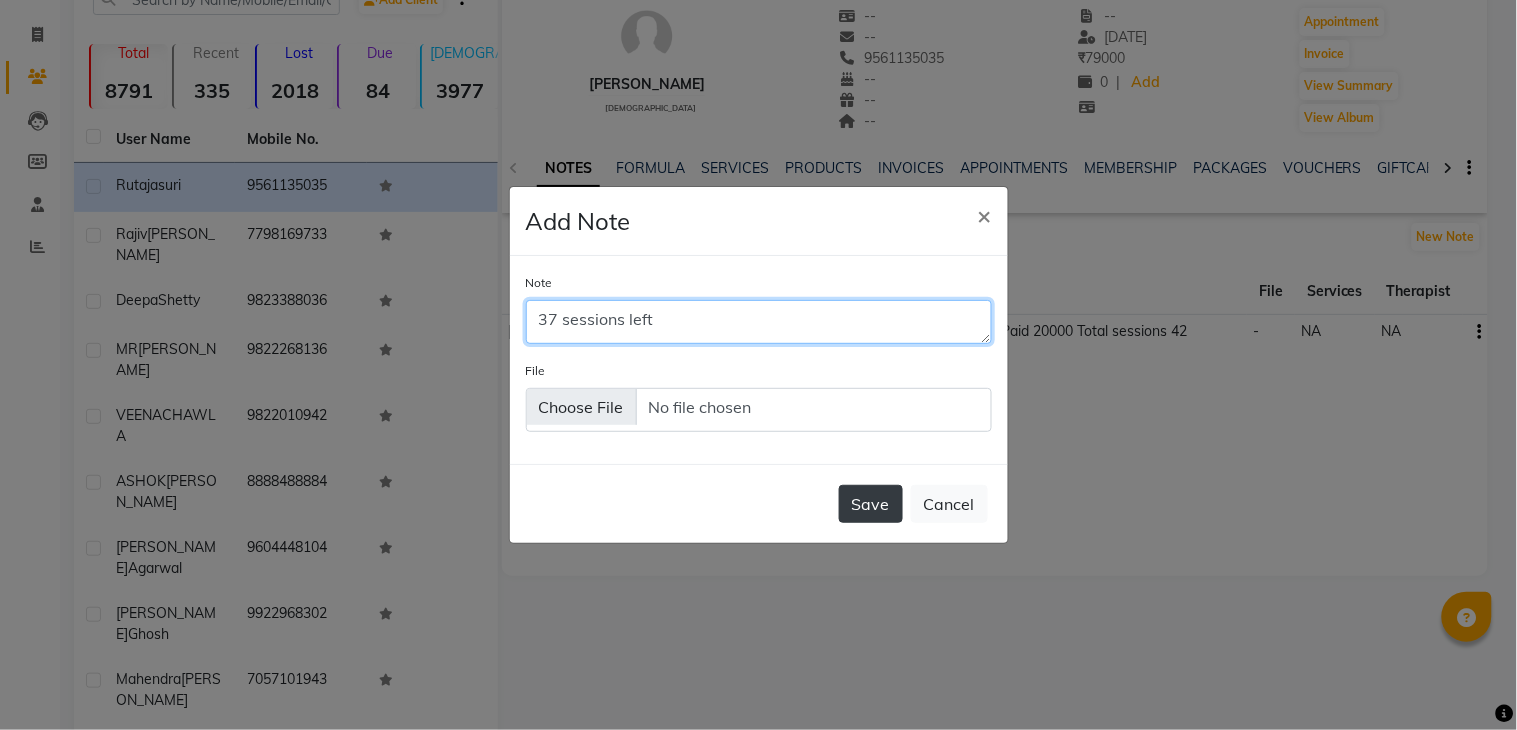 type on "37 sessions left" 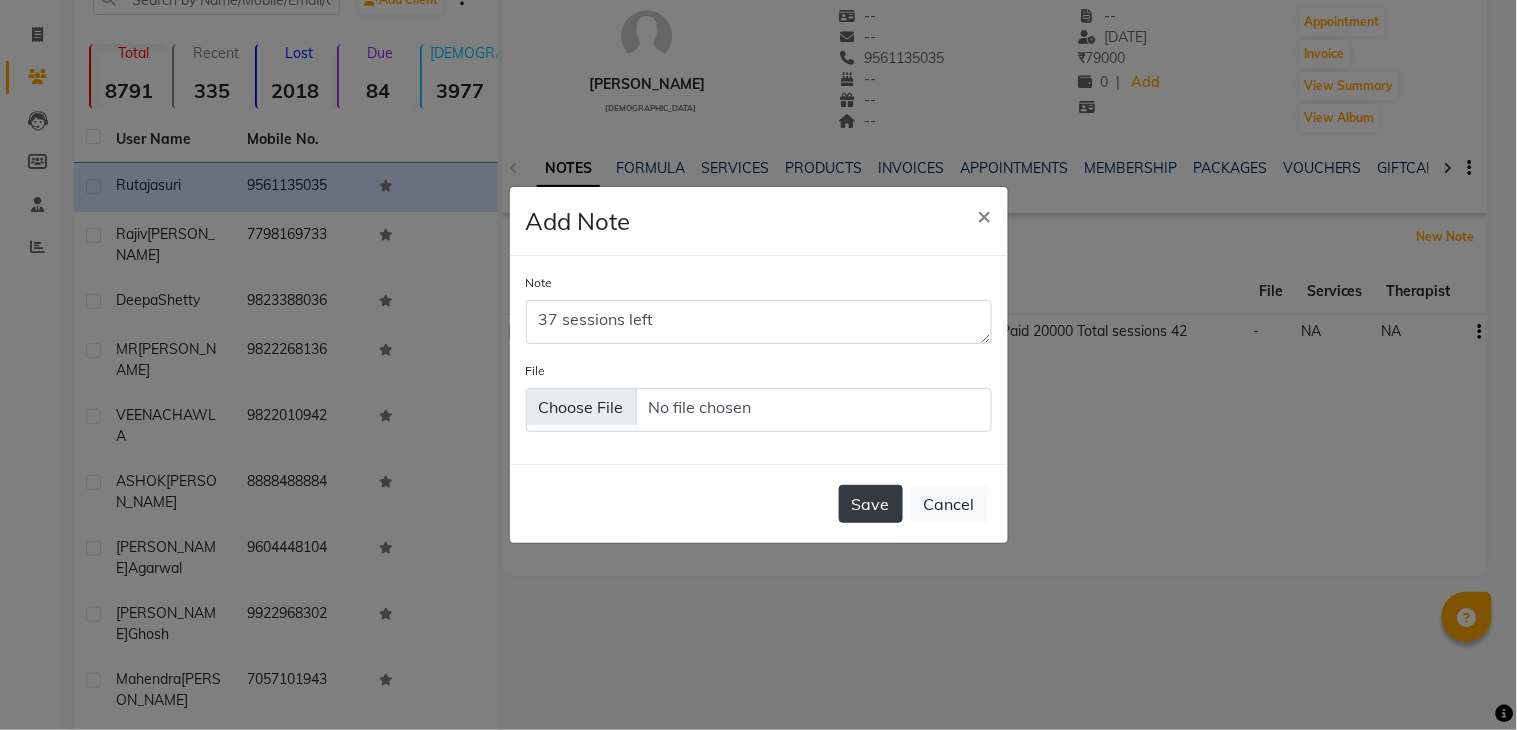 type 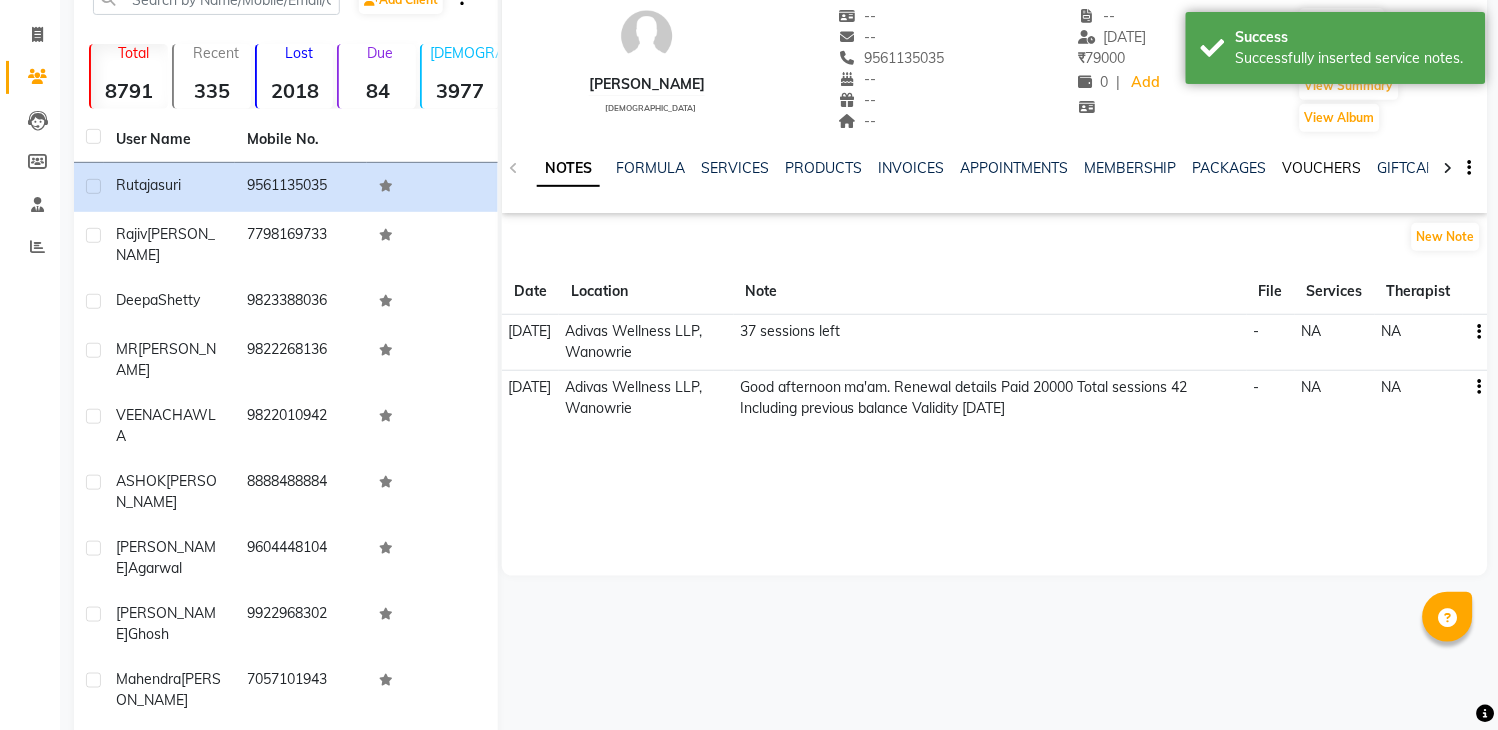 click on "VOUCHERS" 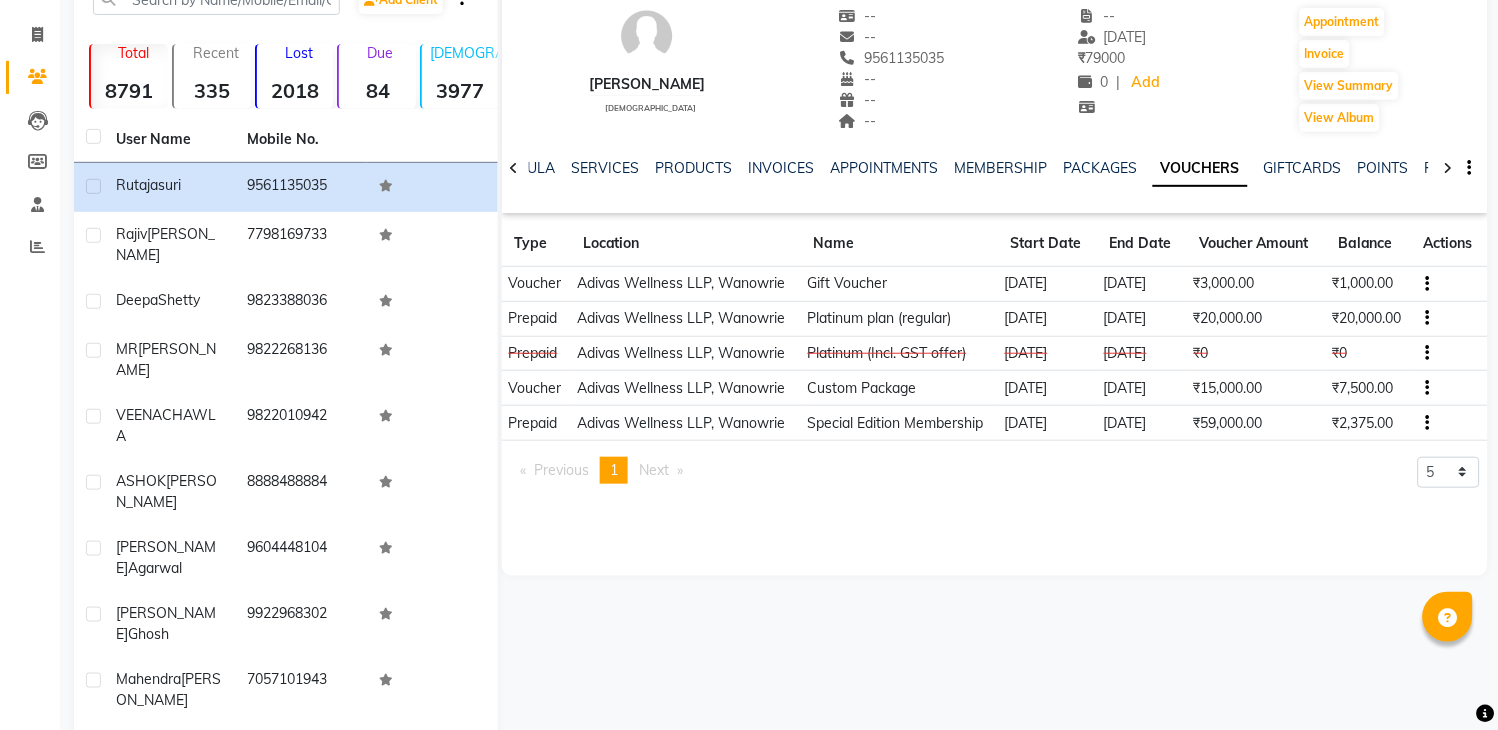 click on "NOTES FORMULA SERVICES PRODUCTS INVOICES APPOINTMENTS MEMBERSHIP PACKAGES VOUCHERS GIFTCARDS POINTS FORMS FAMILY CARDS WALLET" 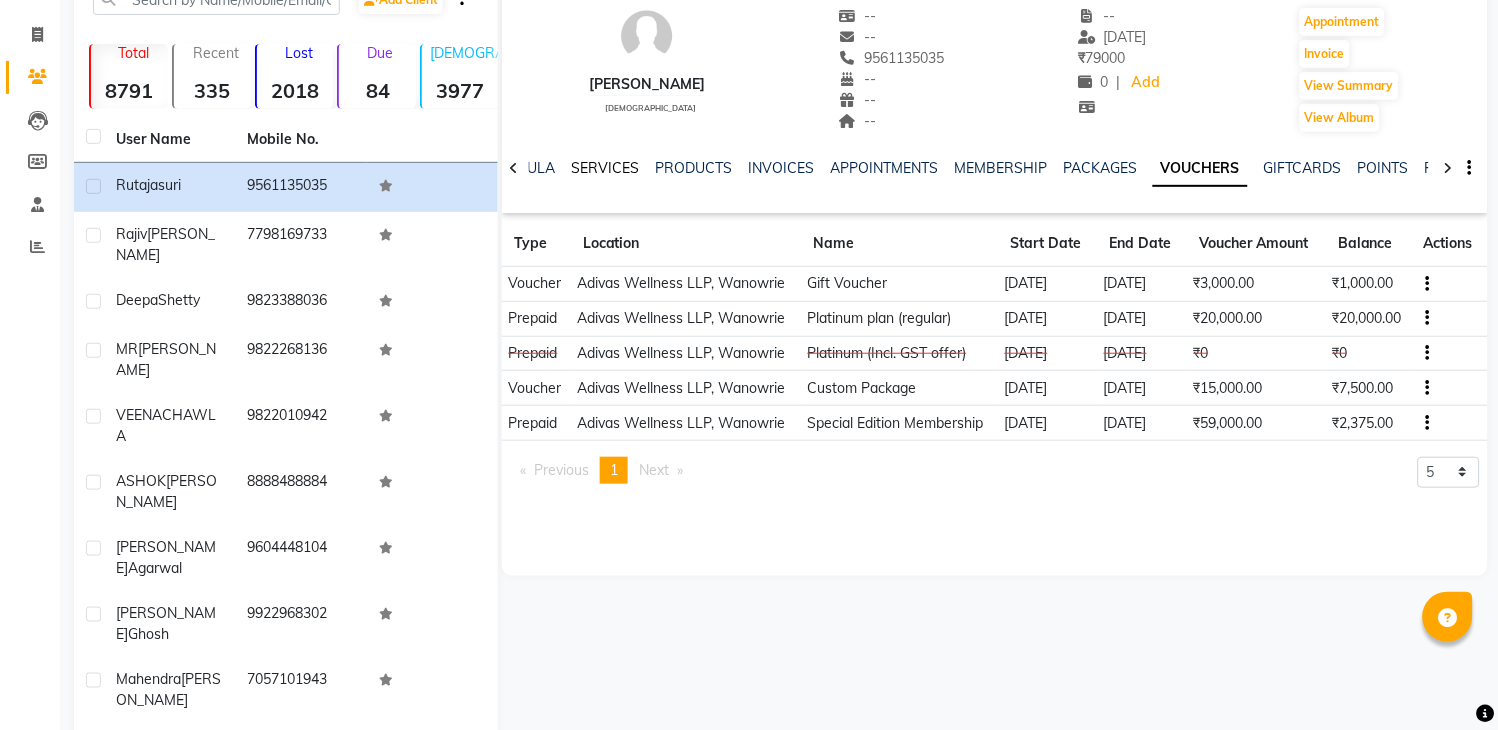 click on "SERVICES" 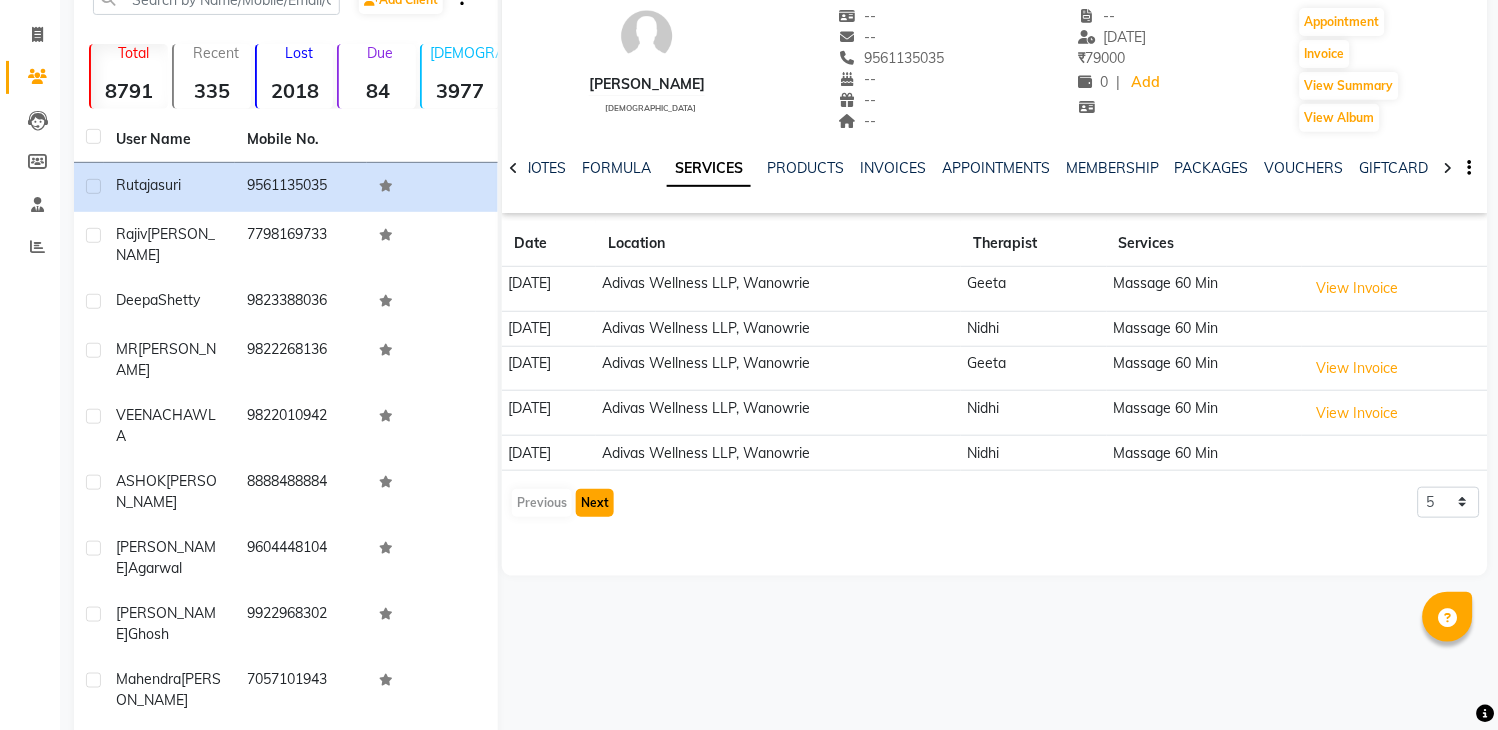 click on "Next" 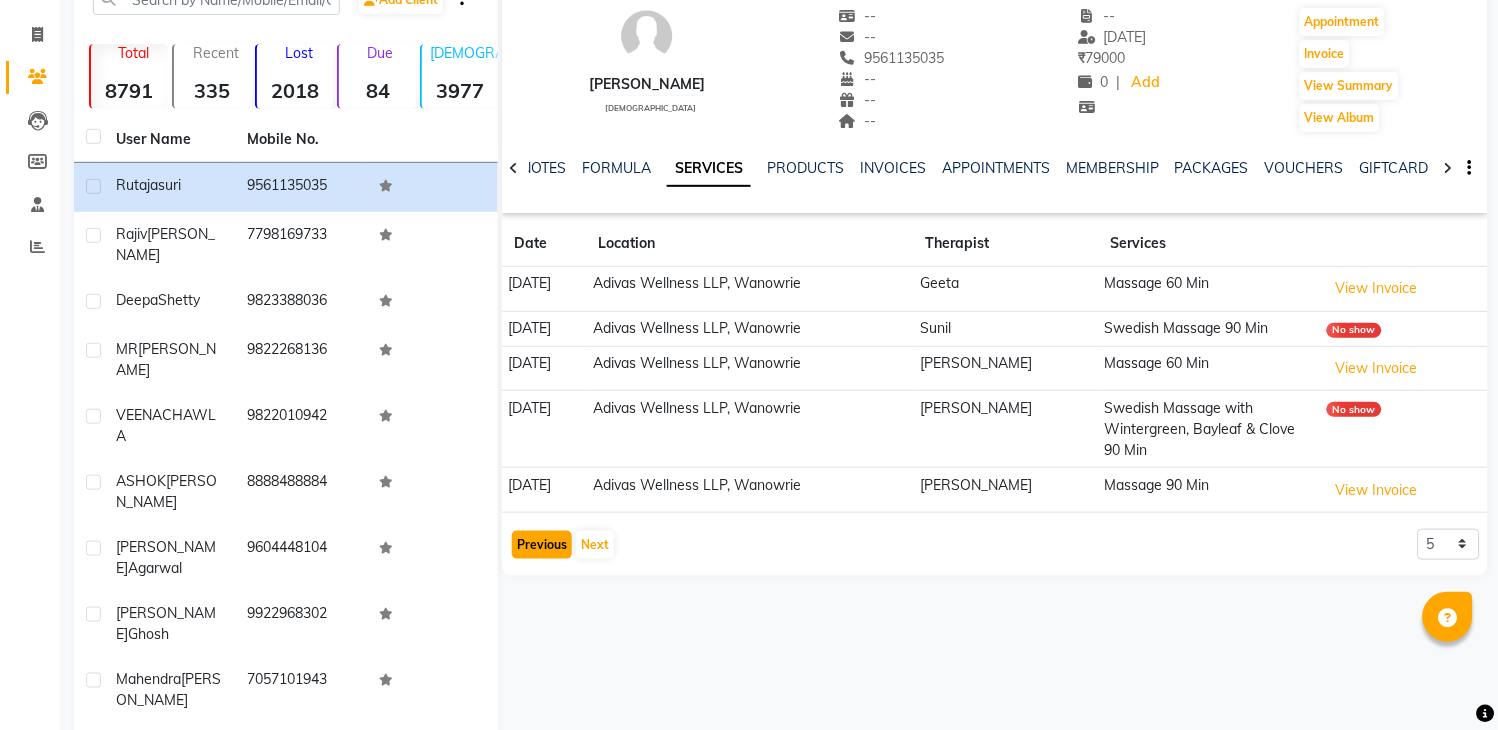click on "Previous" 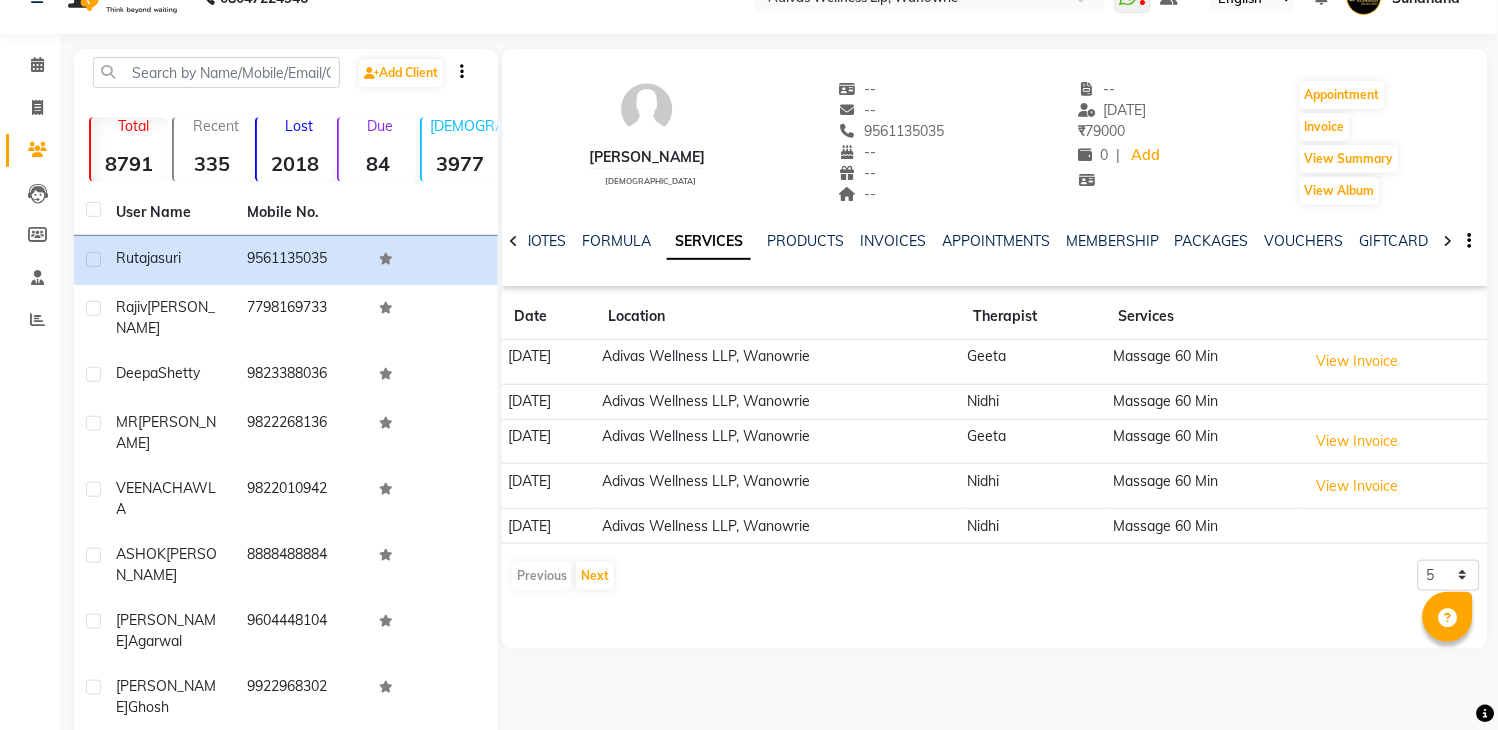 scroll, scrollTop: 0, scrollLeft: 0, axis: both 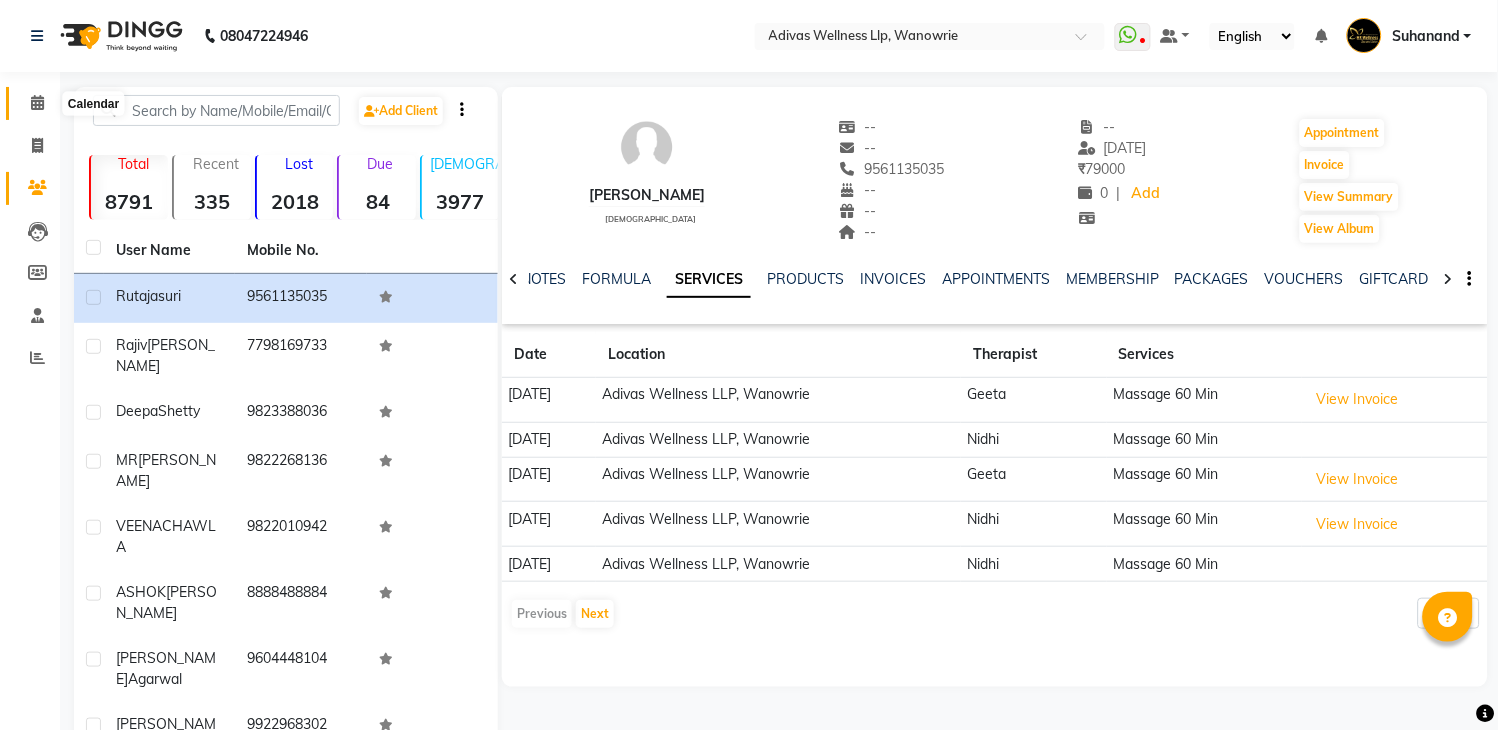 click 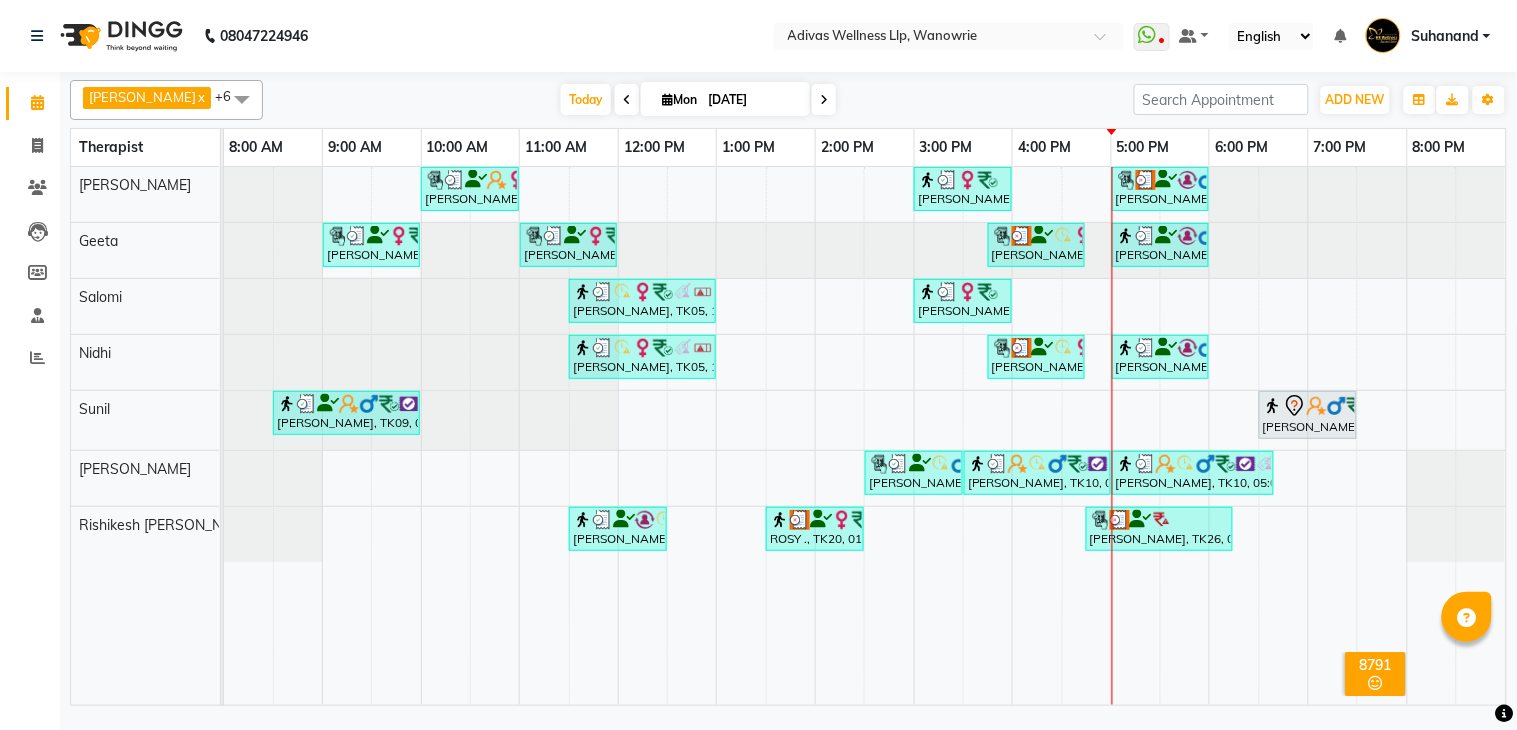 click at bounding box center (1043, 347) 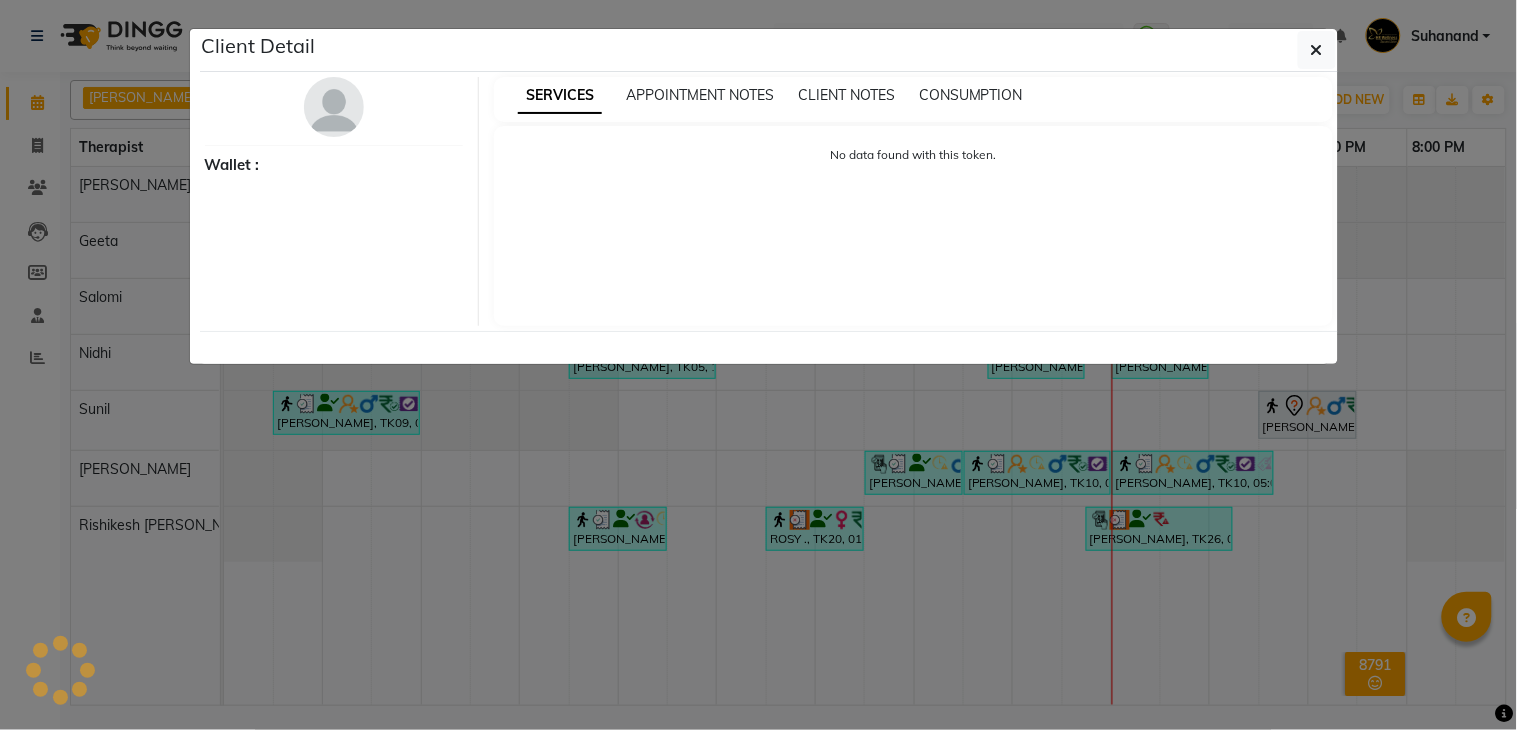 select on "3" 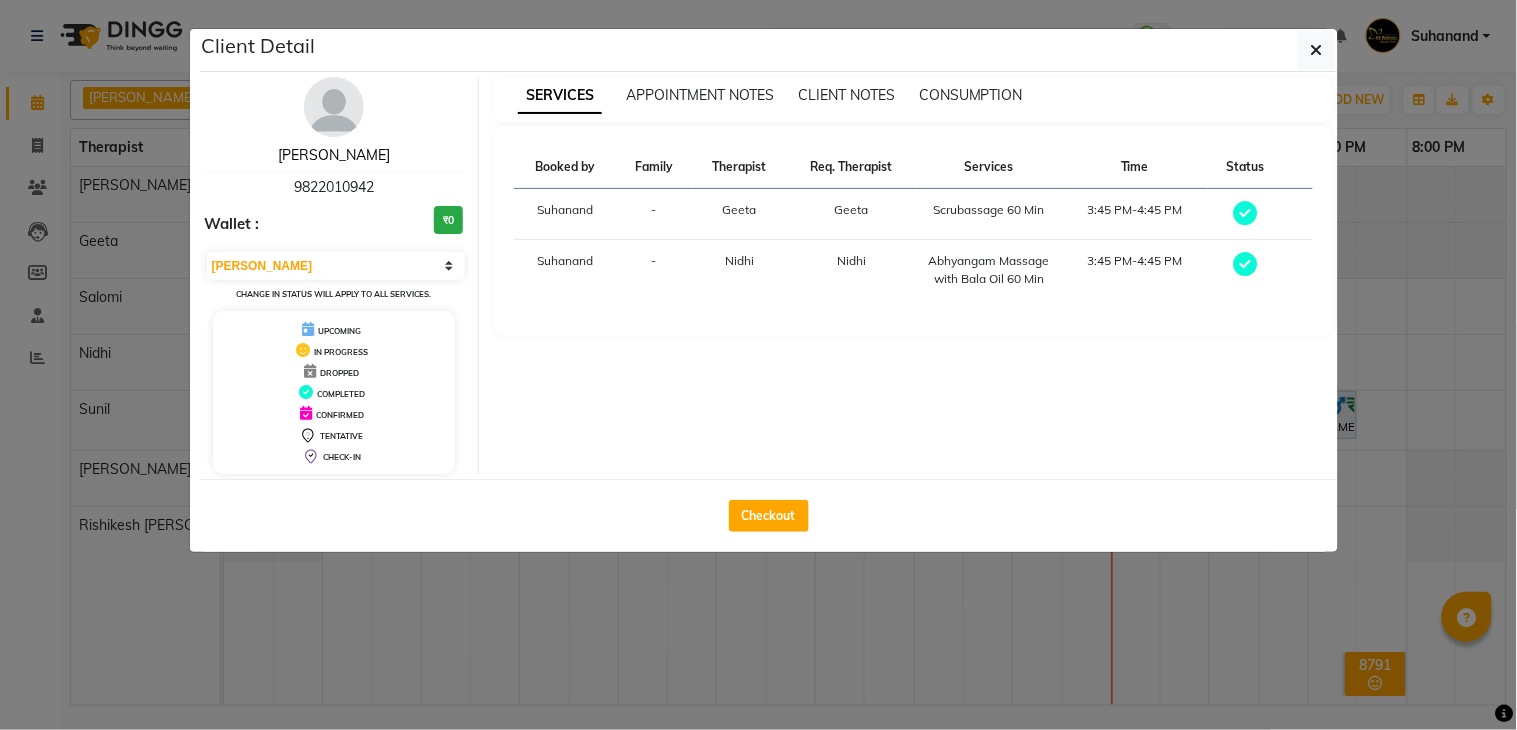 click on "[PERSON_NAME]" at bounding box center (334, 155) 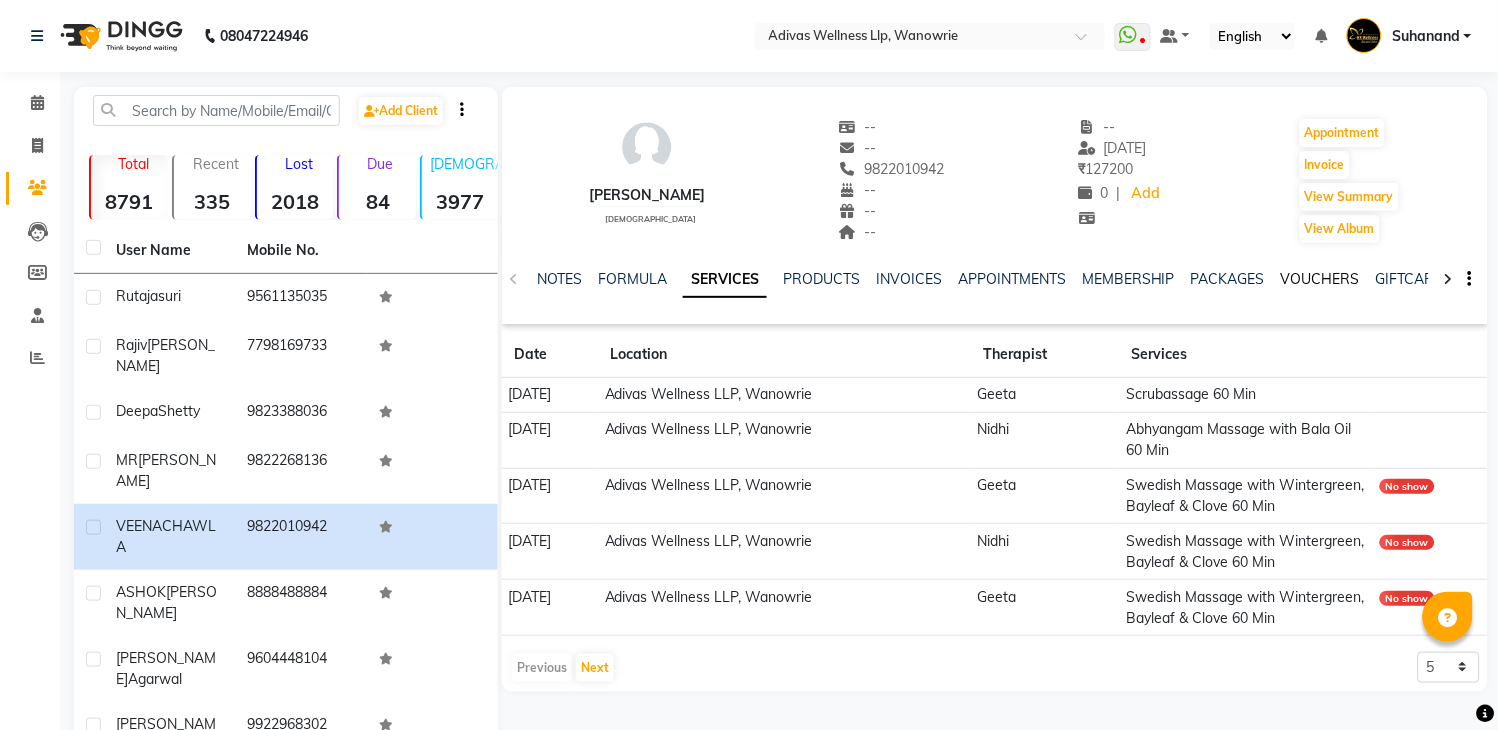 click on "VOUCHERS" 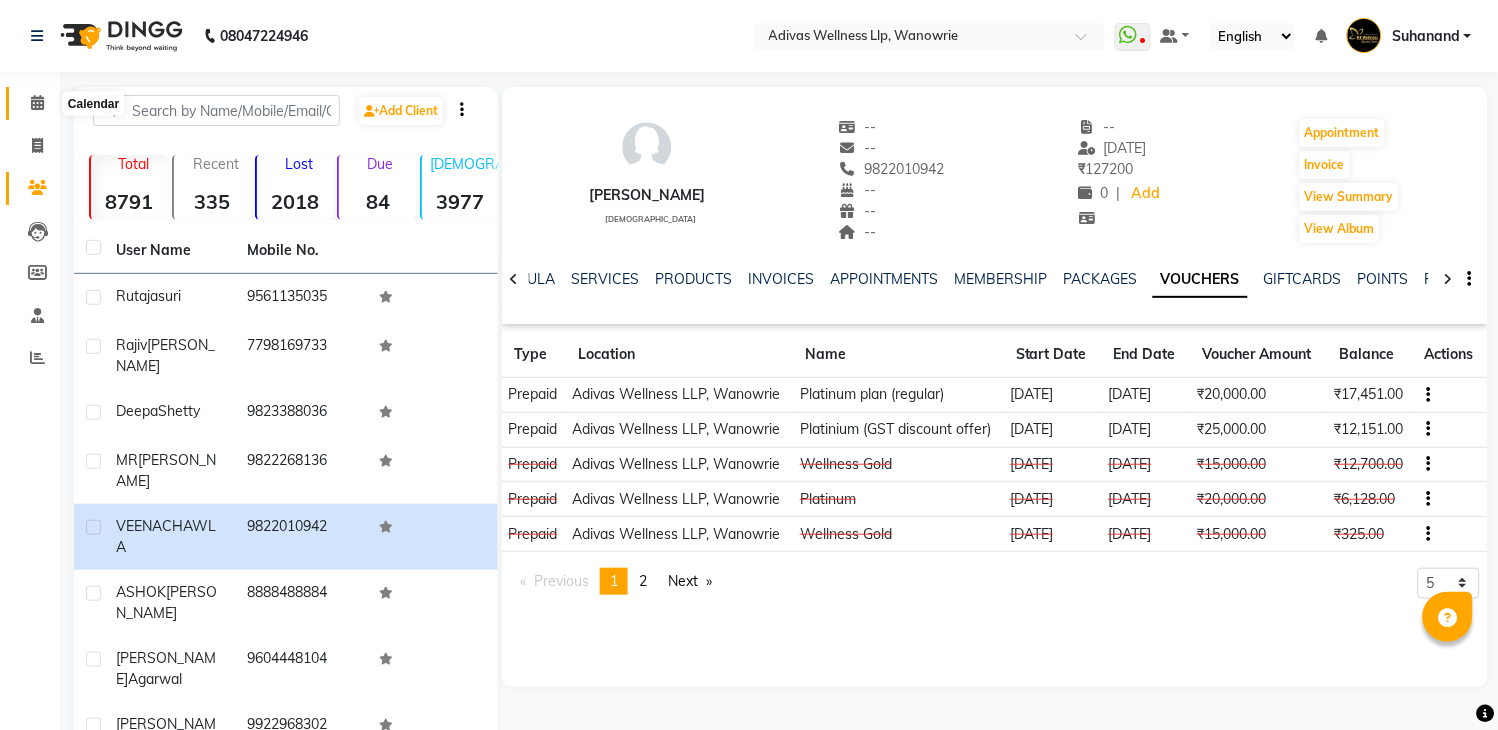 click 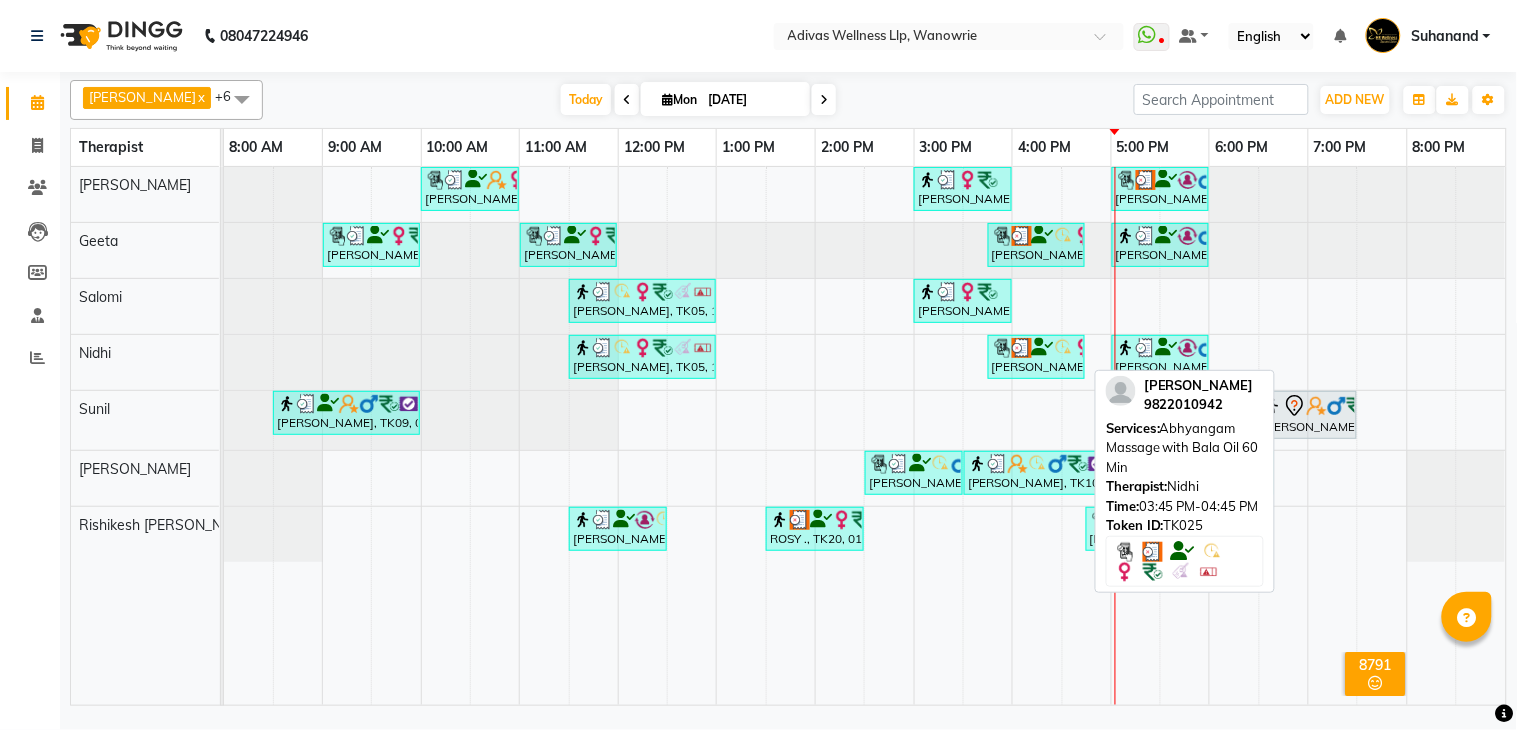 click on "[PERSON_NAME], TK25, 03:45 PM-04:45 PM, Abhyangam Massage with Bala Oil 60 Min" at bounding box center [1036, 357] 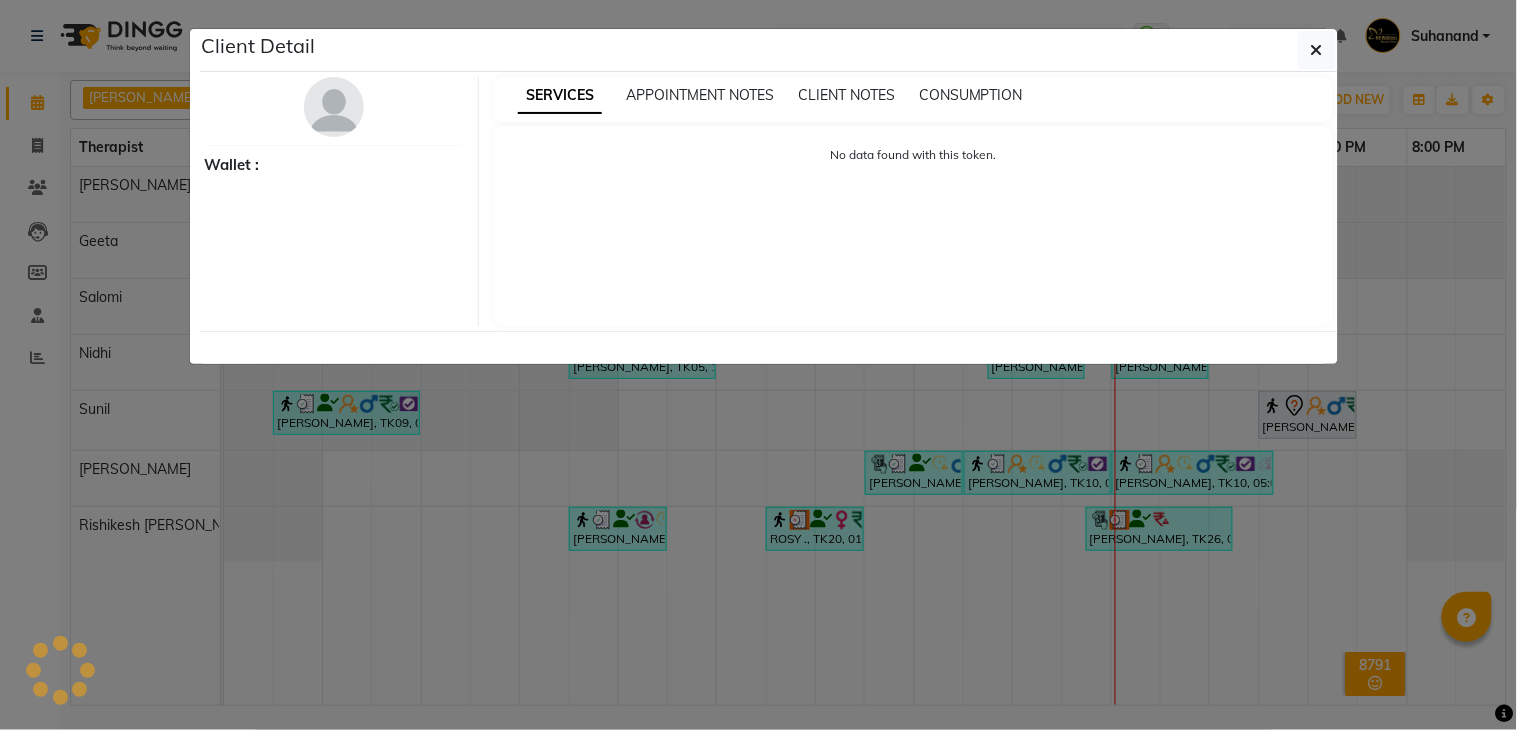 select on "3" 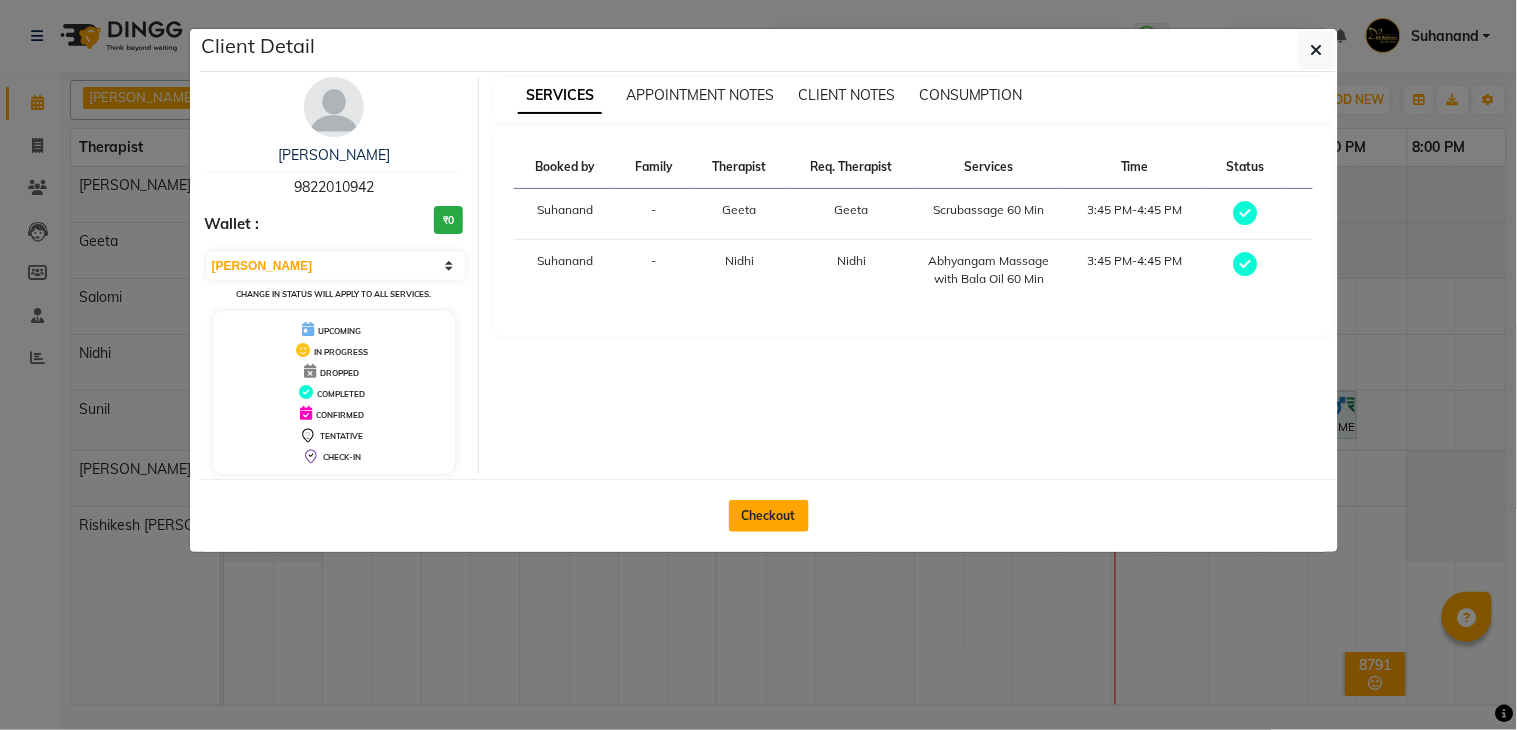 click on "Checkout" 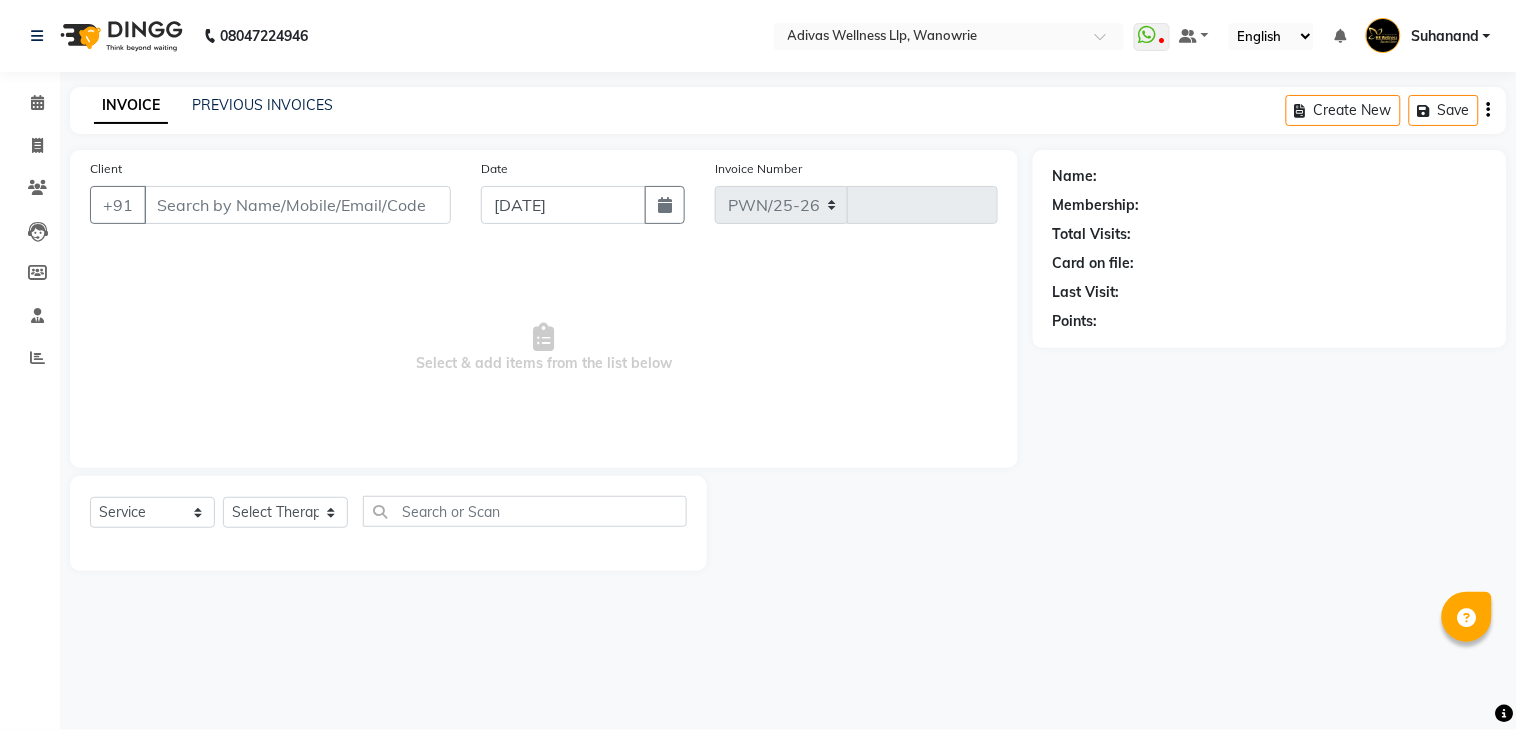 select on "4294" 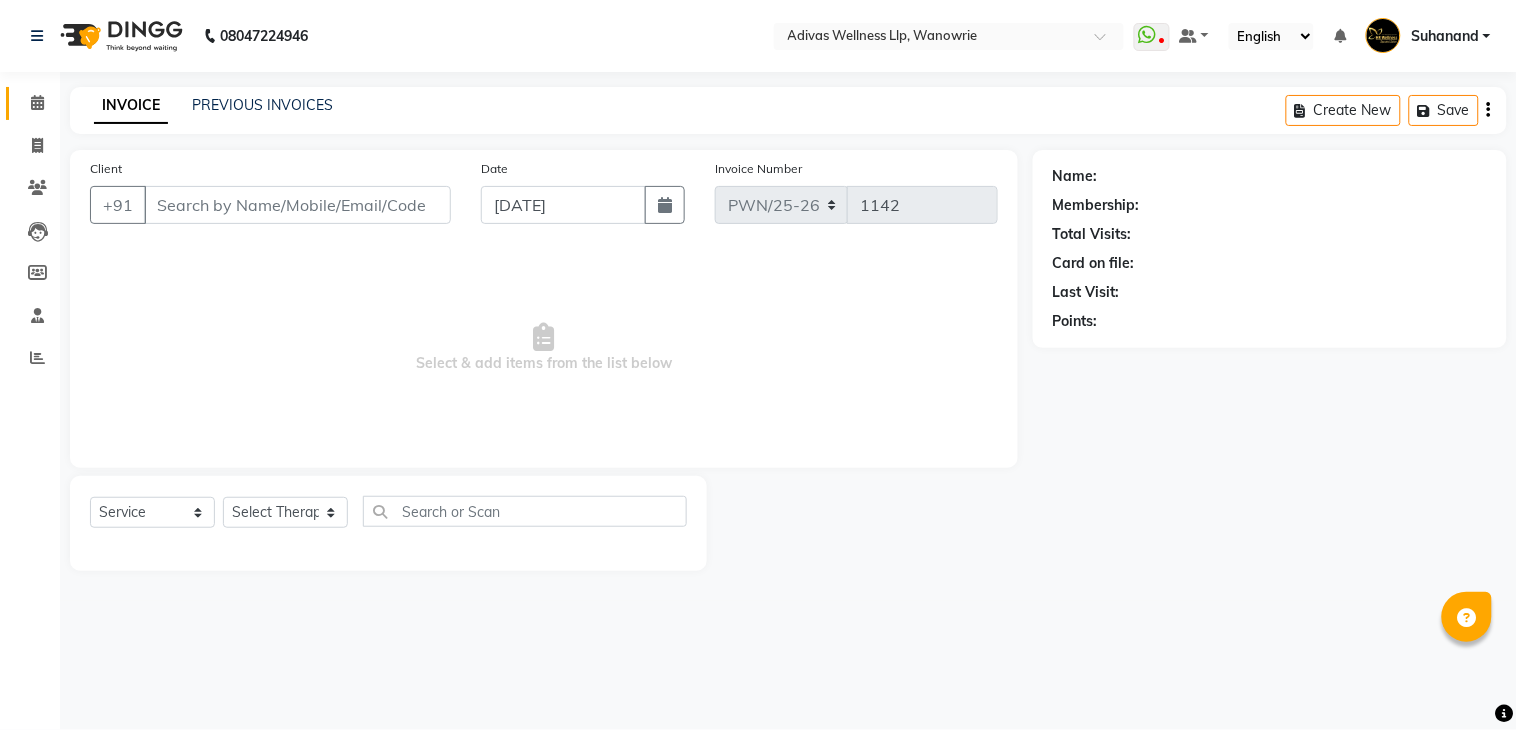 select on "P" 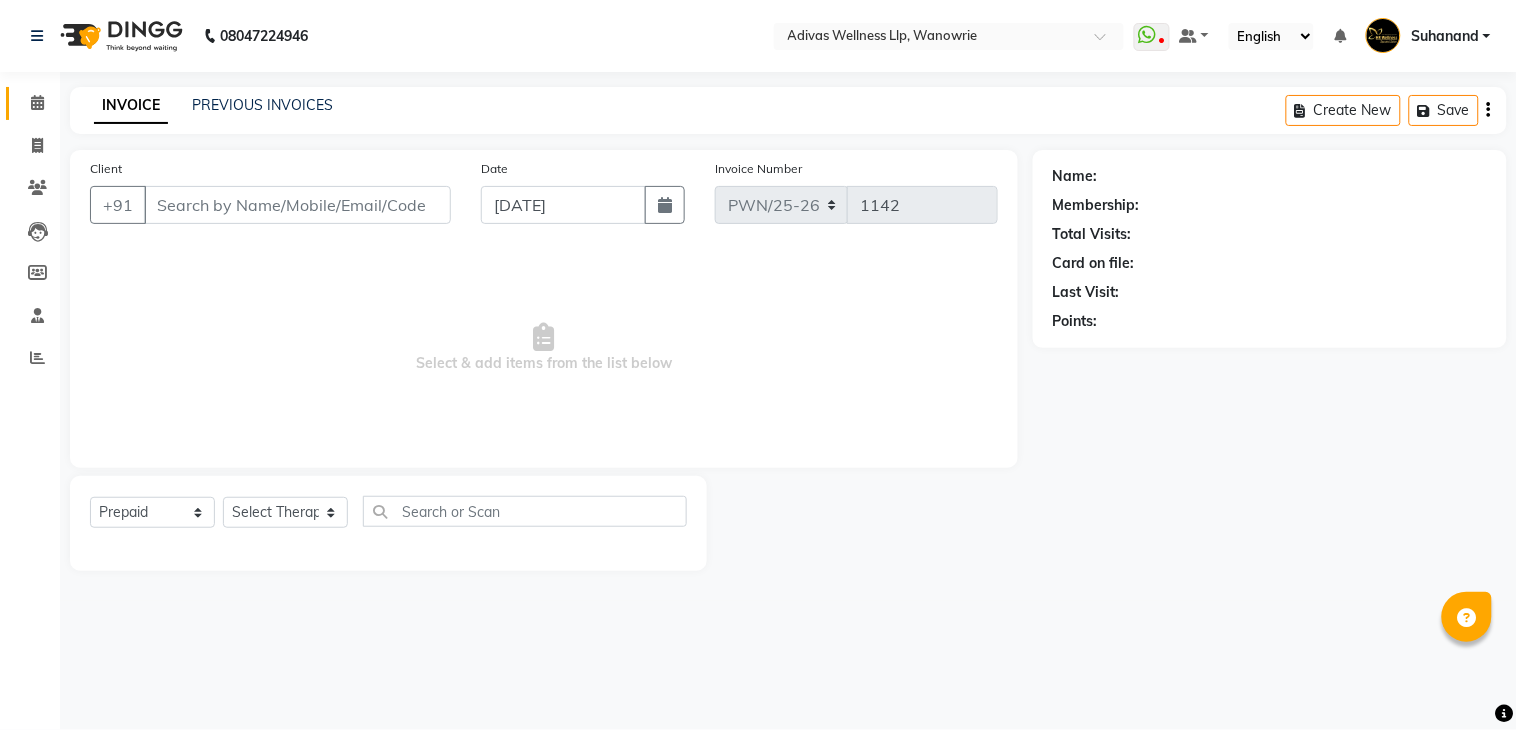 type on "9822010942" 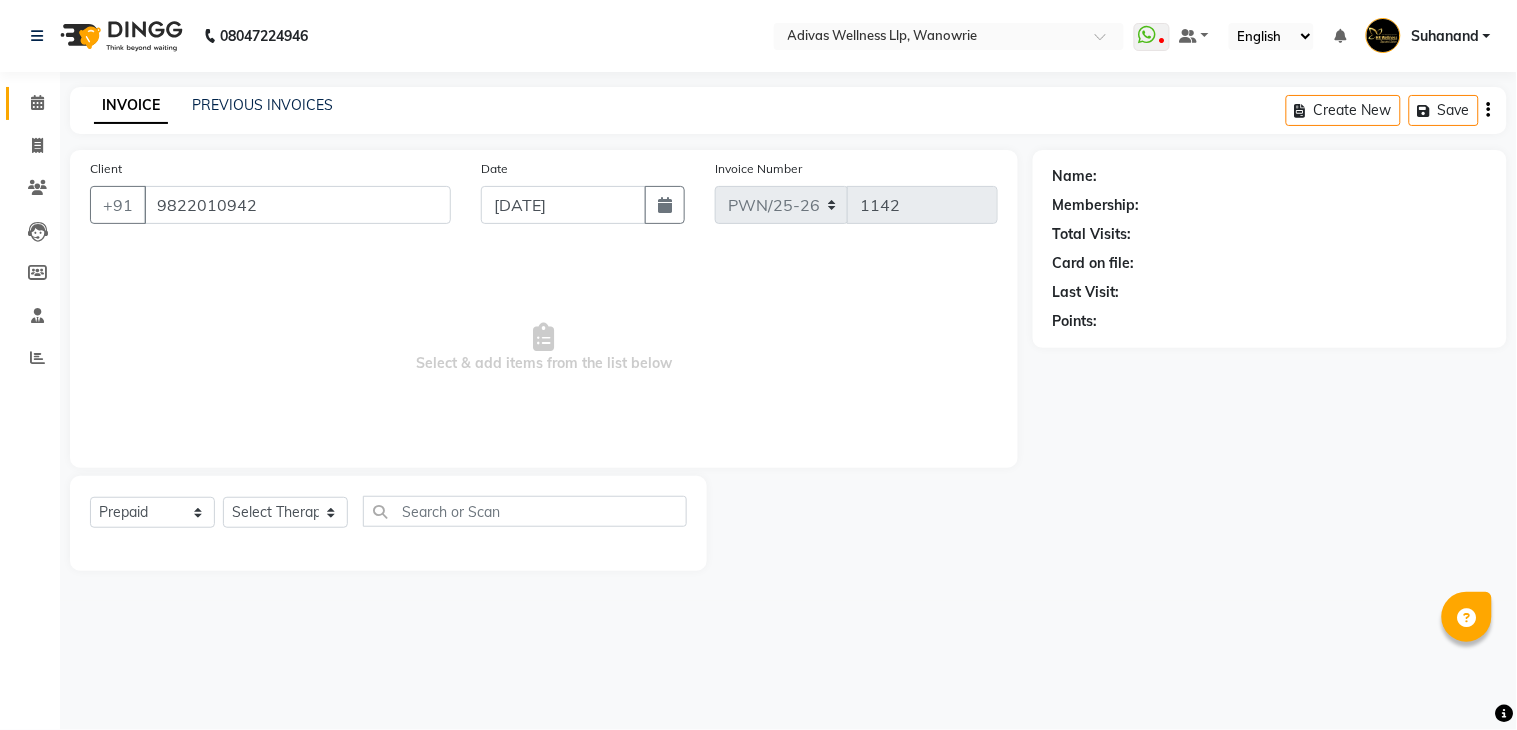 select on "17283" 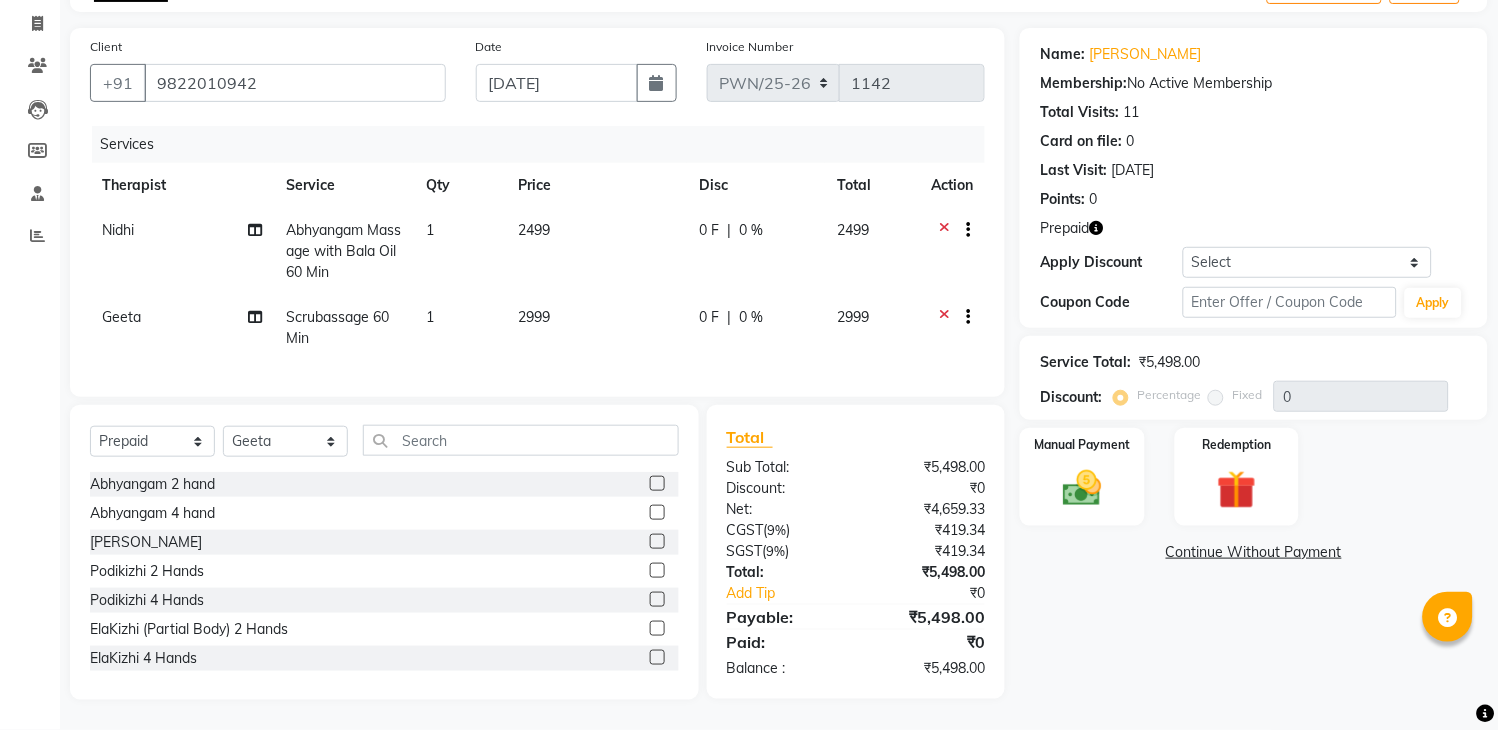 scroll, scrollTop: 141, scrollLeft: 0, axis: vertical 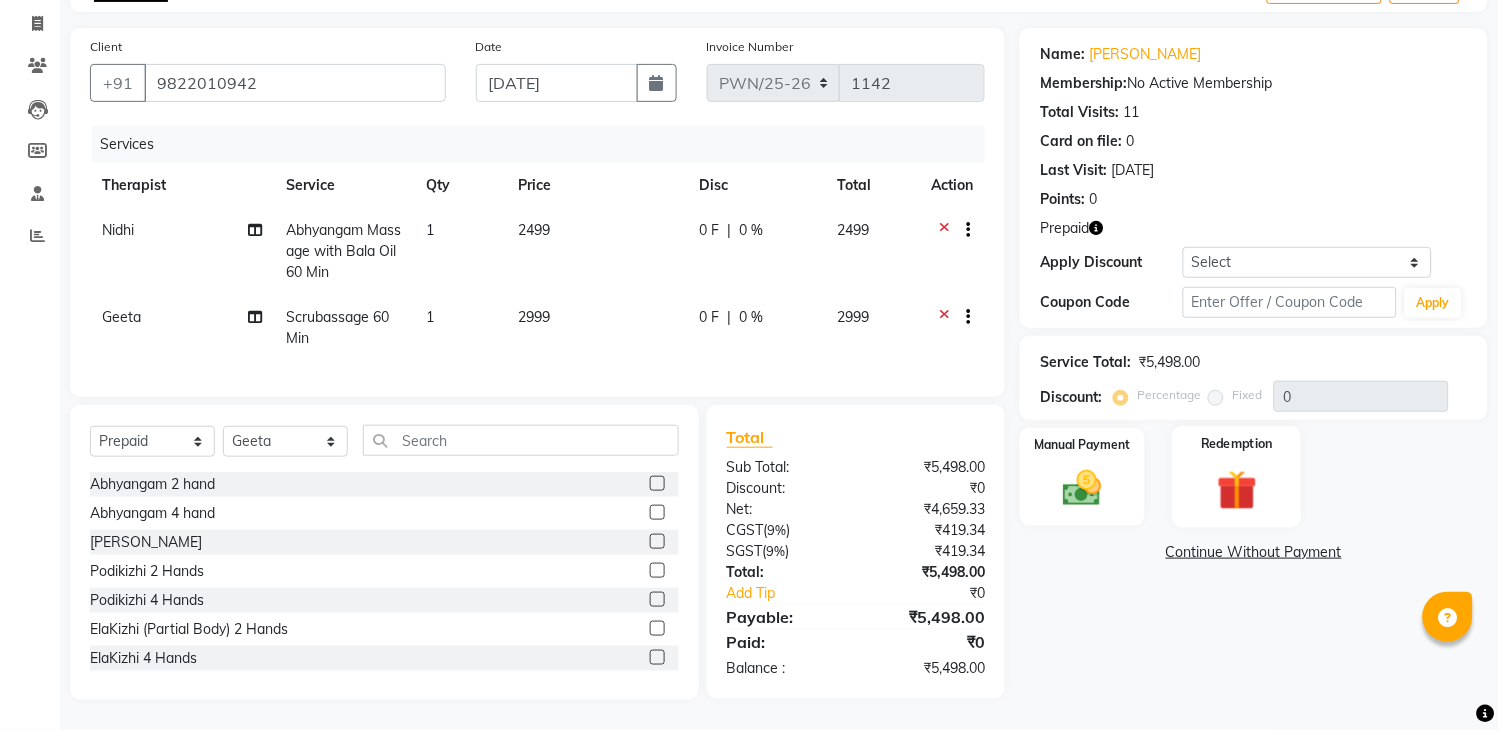 click 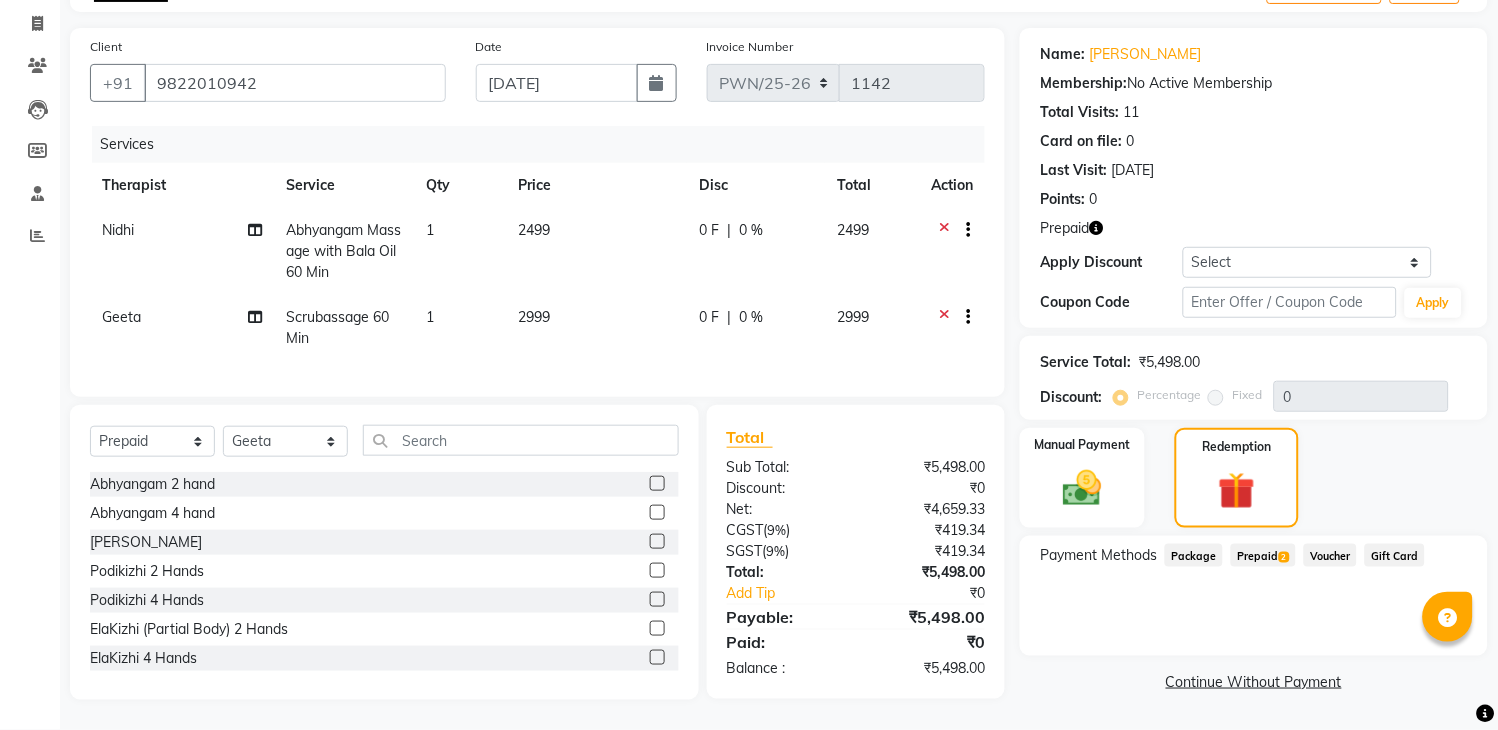click on "Prepaid  2" 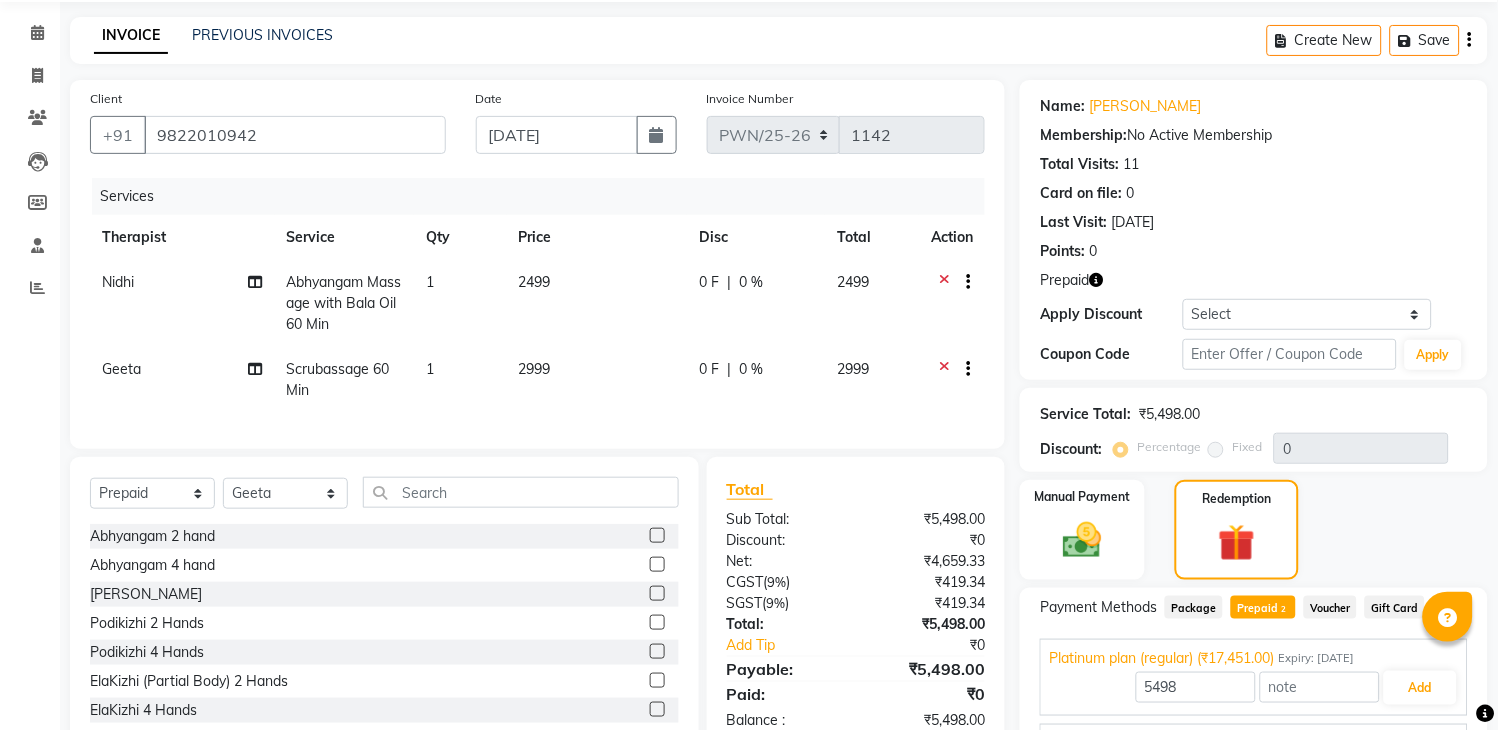 scroll, scrollTop: 181, scrollLeft: 0, axis: vertical 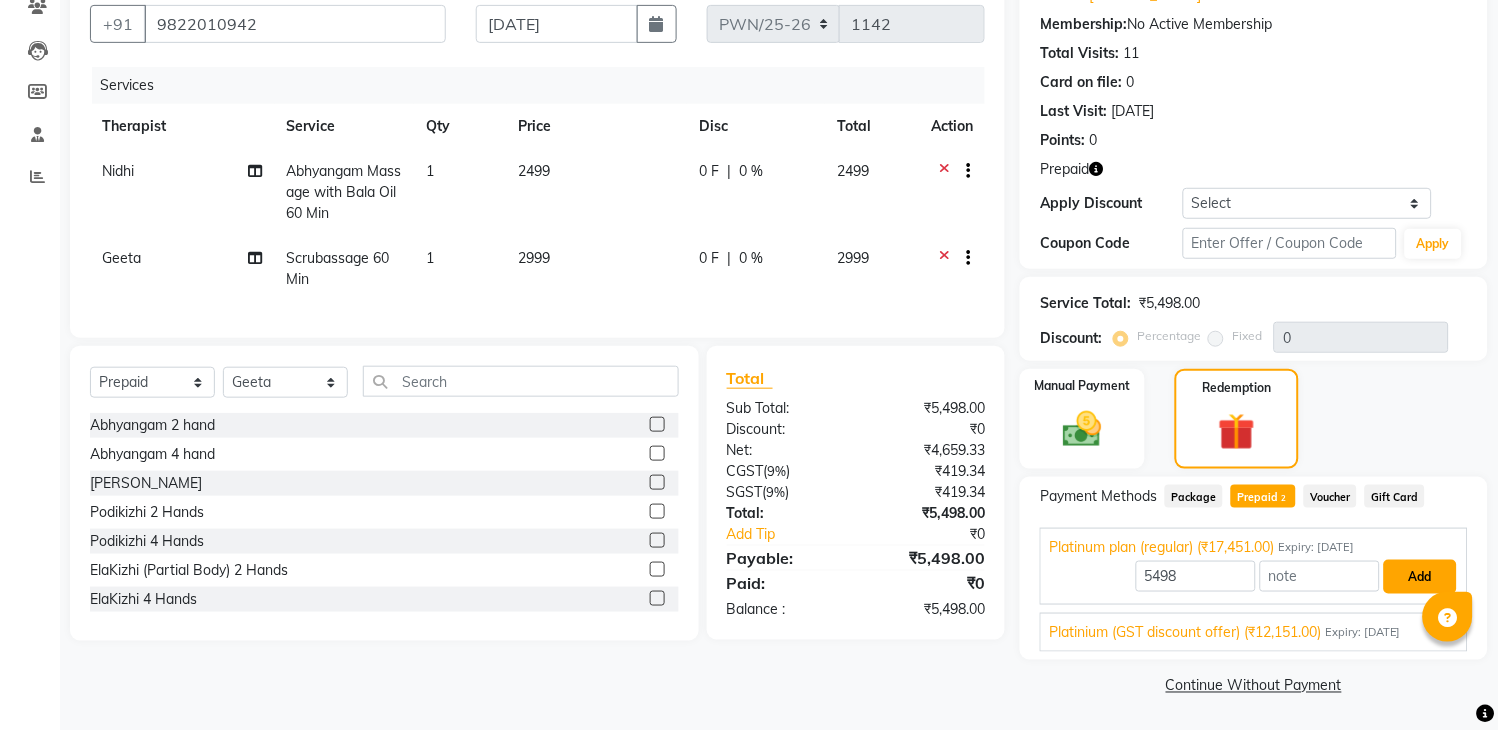 click on "Add" at bounding box center [1420, 577] 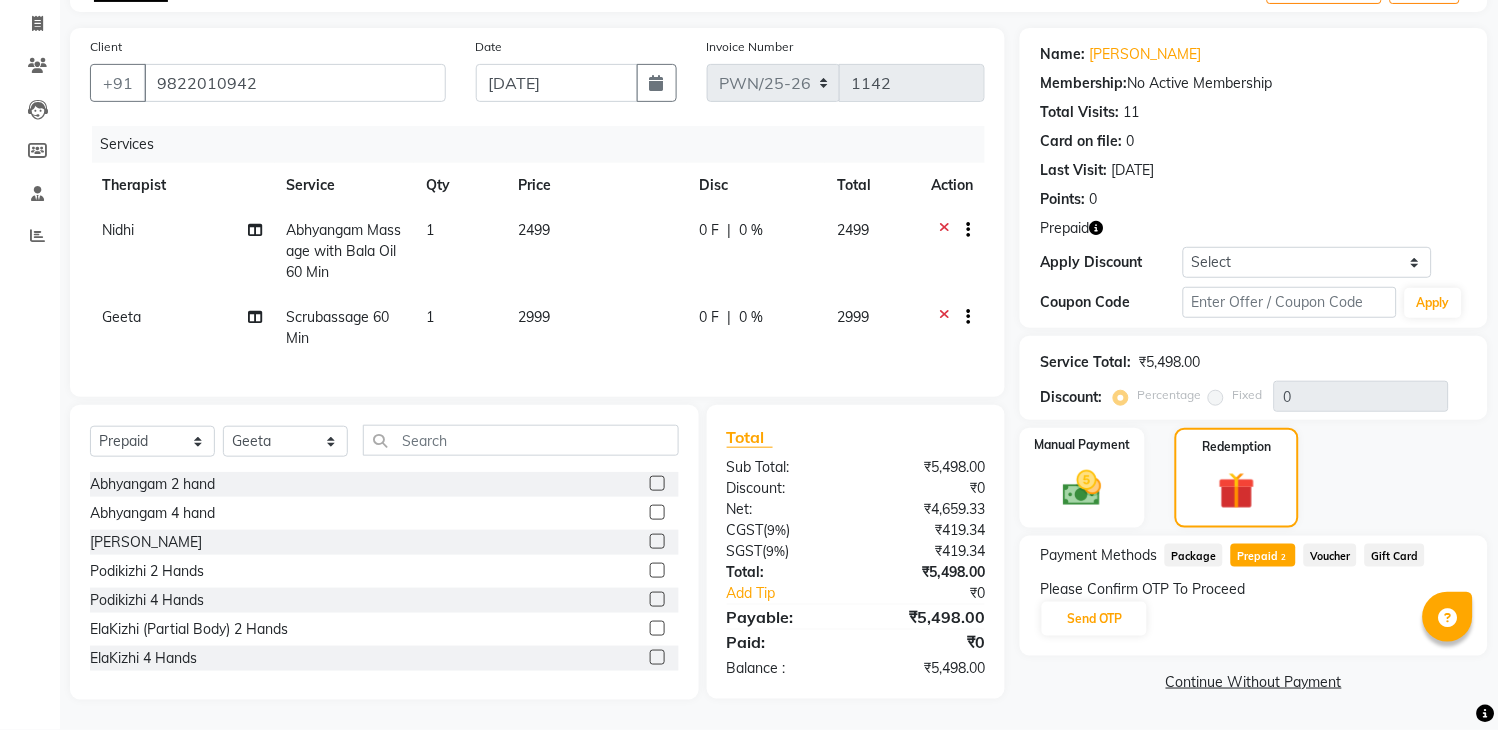 scroll, scrollTop: 141, scrollLeft: 0, axis: vertical 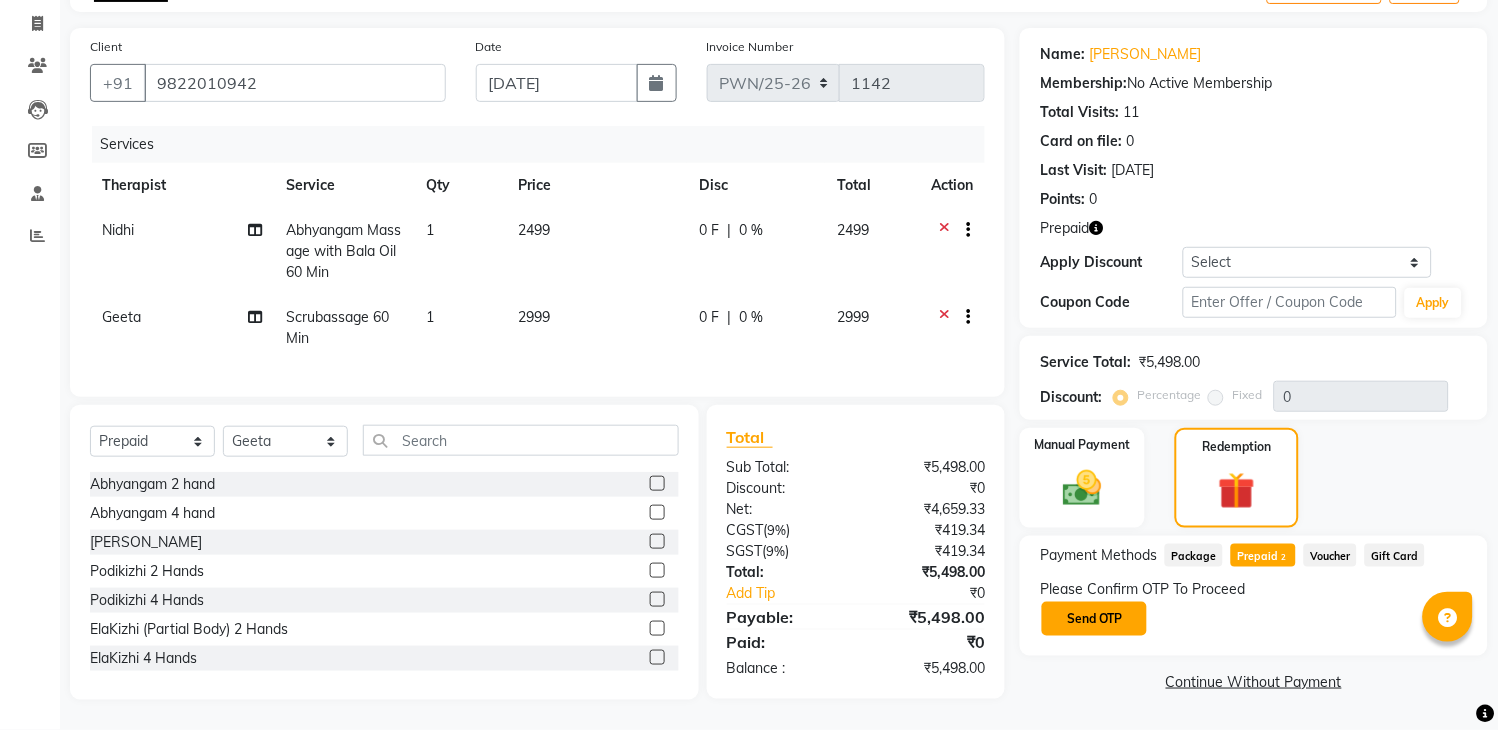 click on "Send OTP" 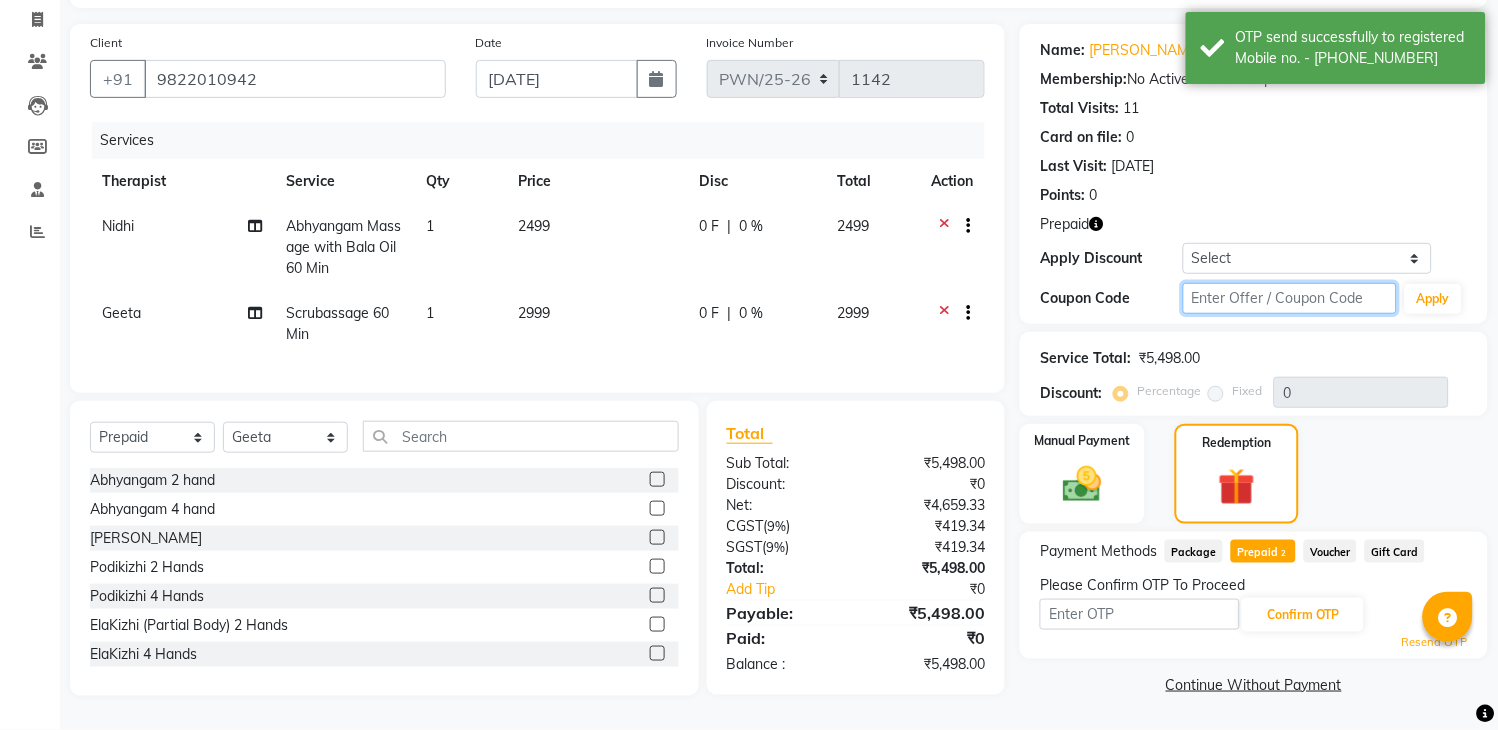 click 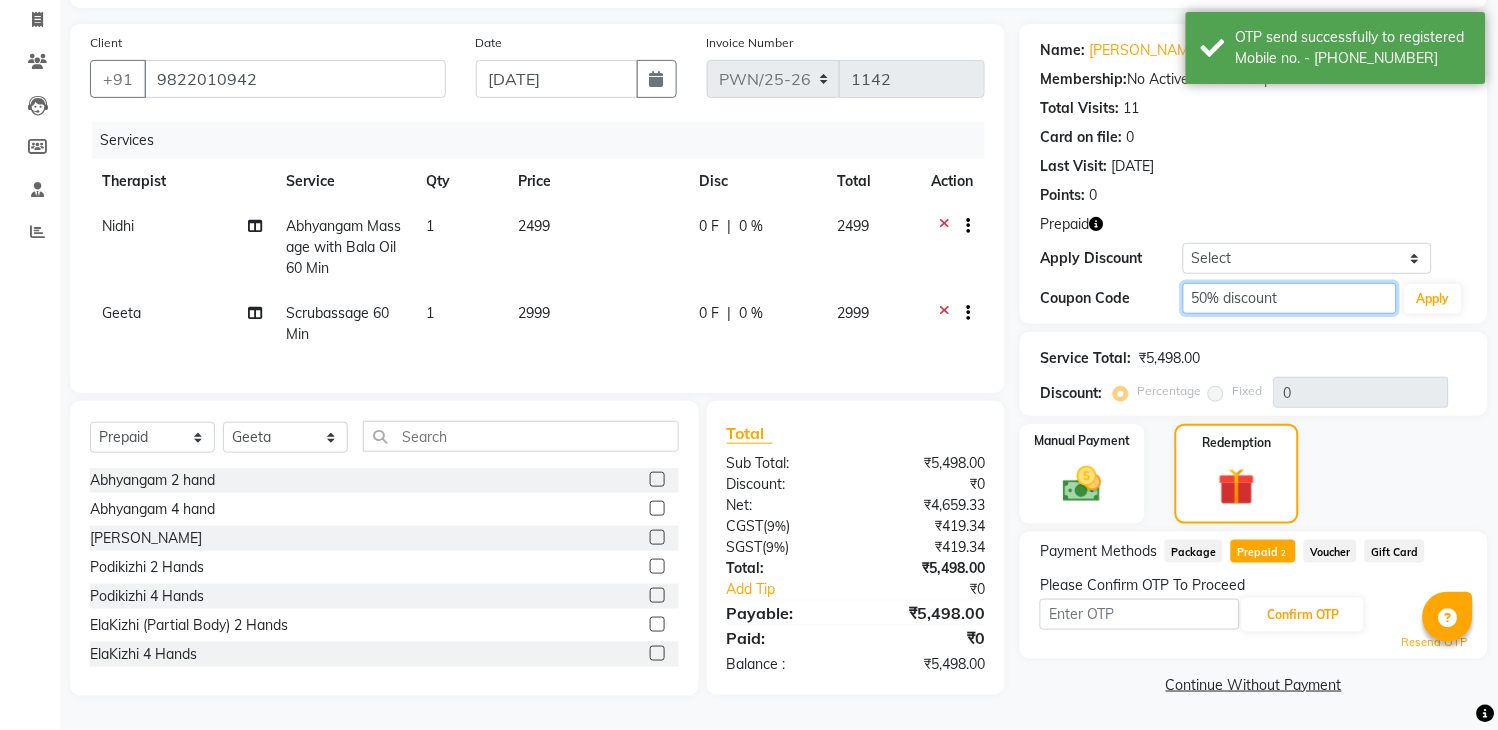 type on "50% discount" 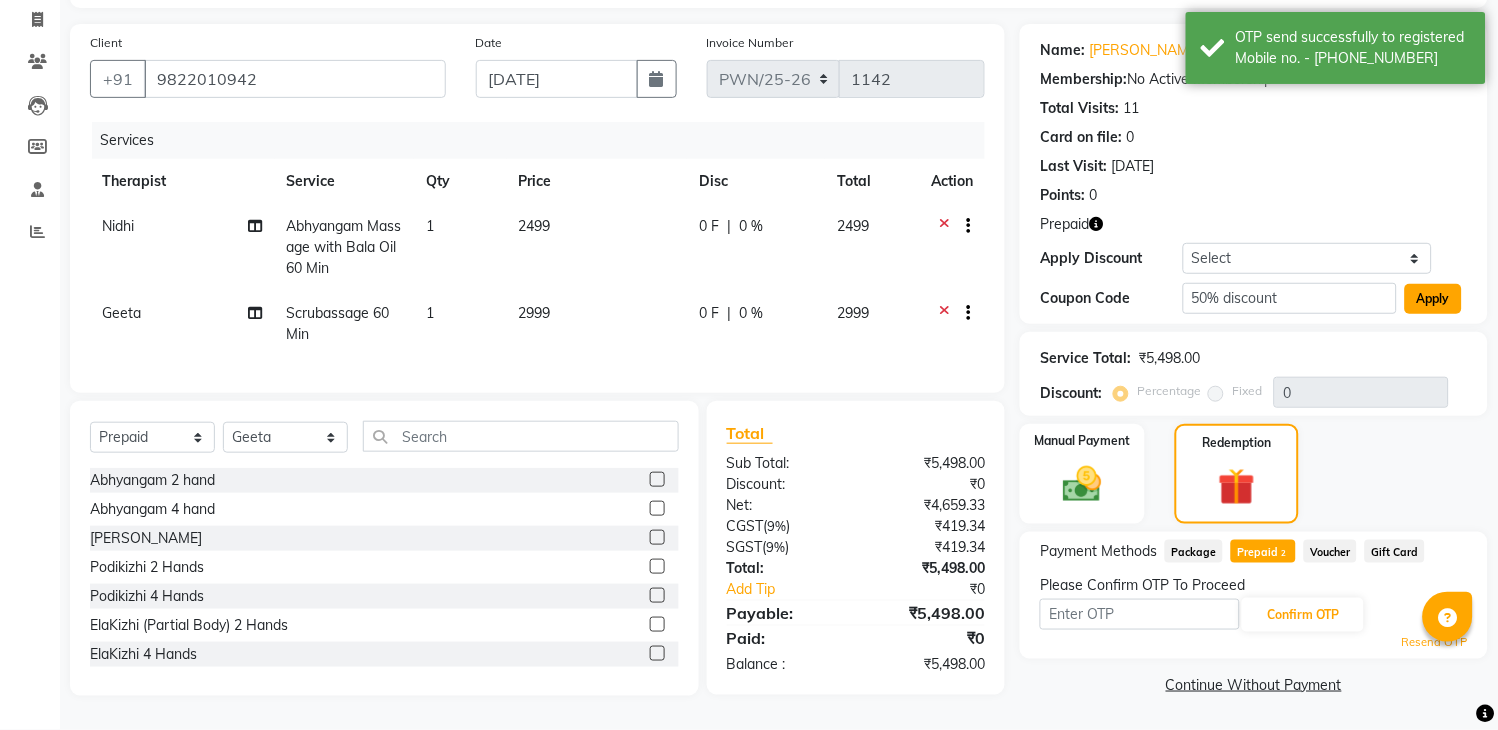 click on "Apply" 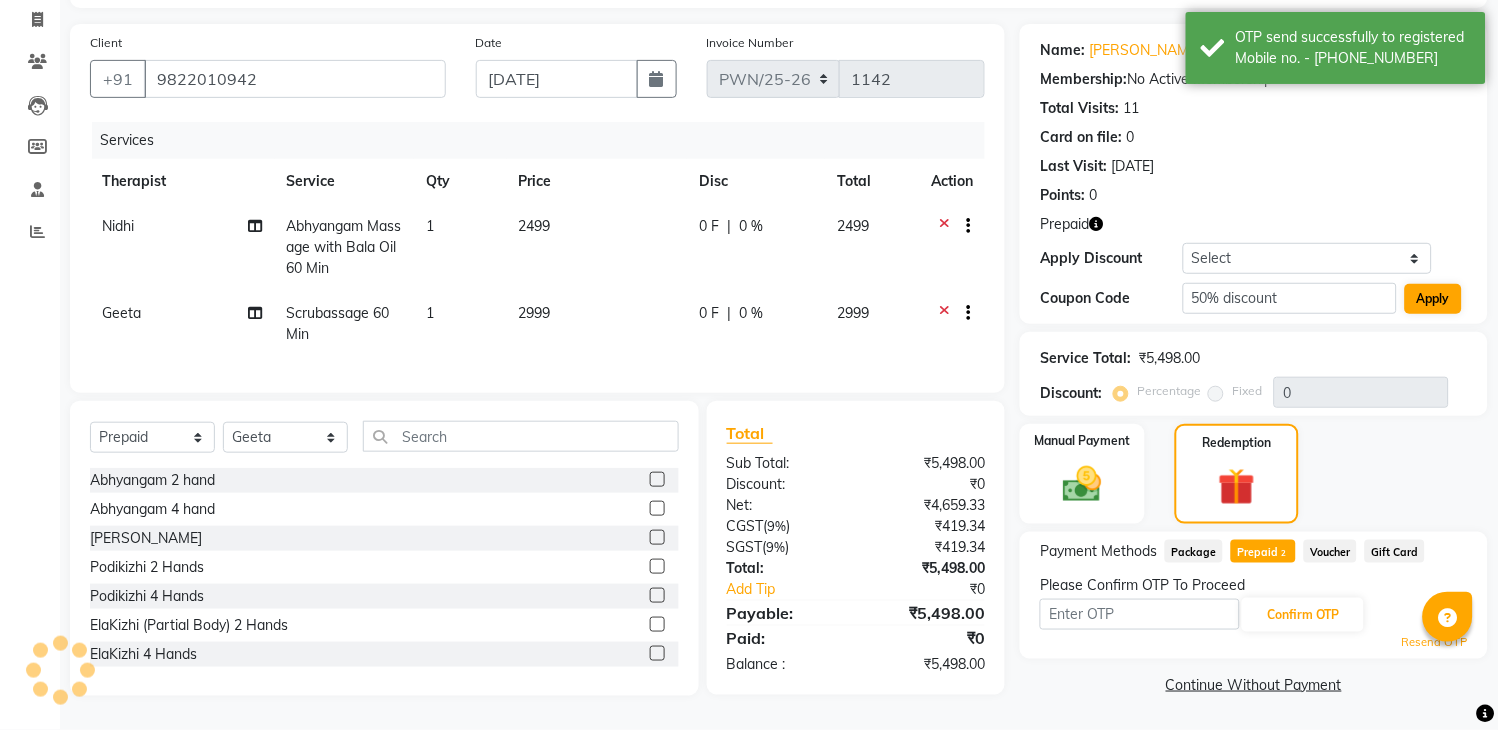 type on "50" 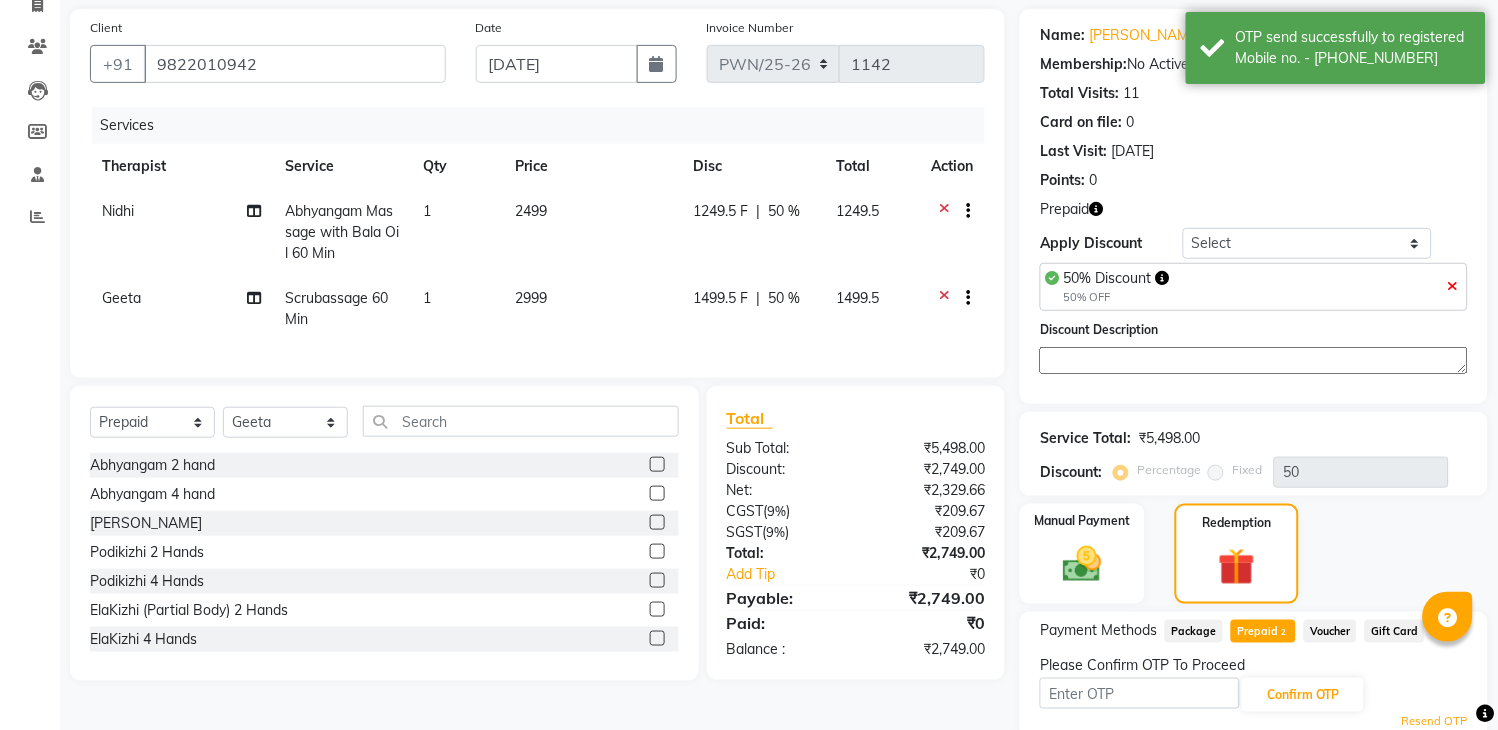 scroll, scrollTop: 220, scrollLeft: 0, axis: vertical 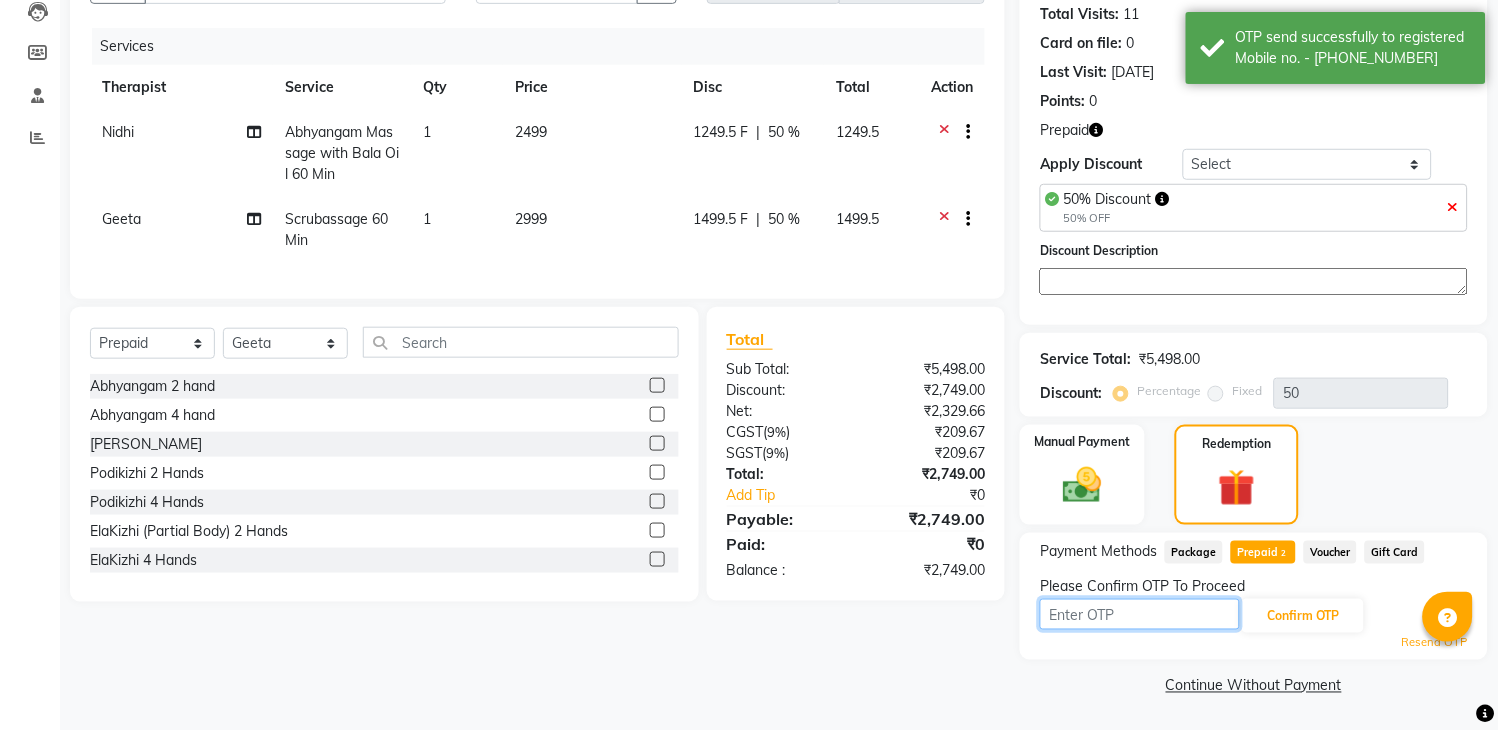 click at bounding box center [1140, 614] 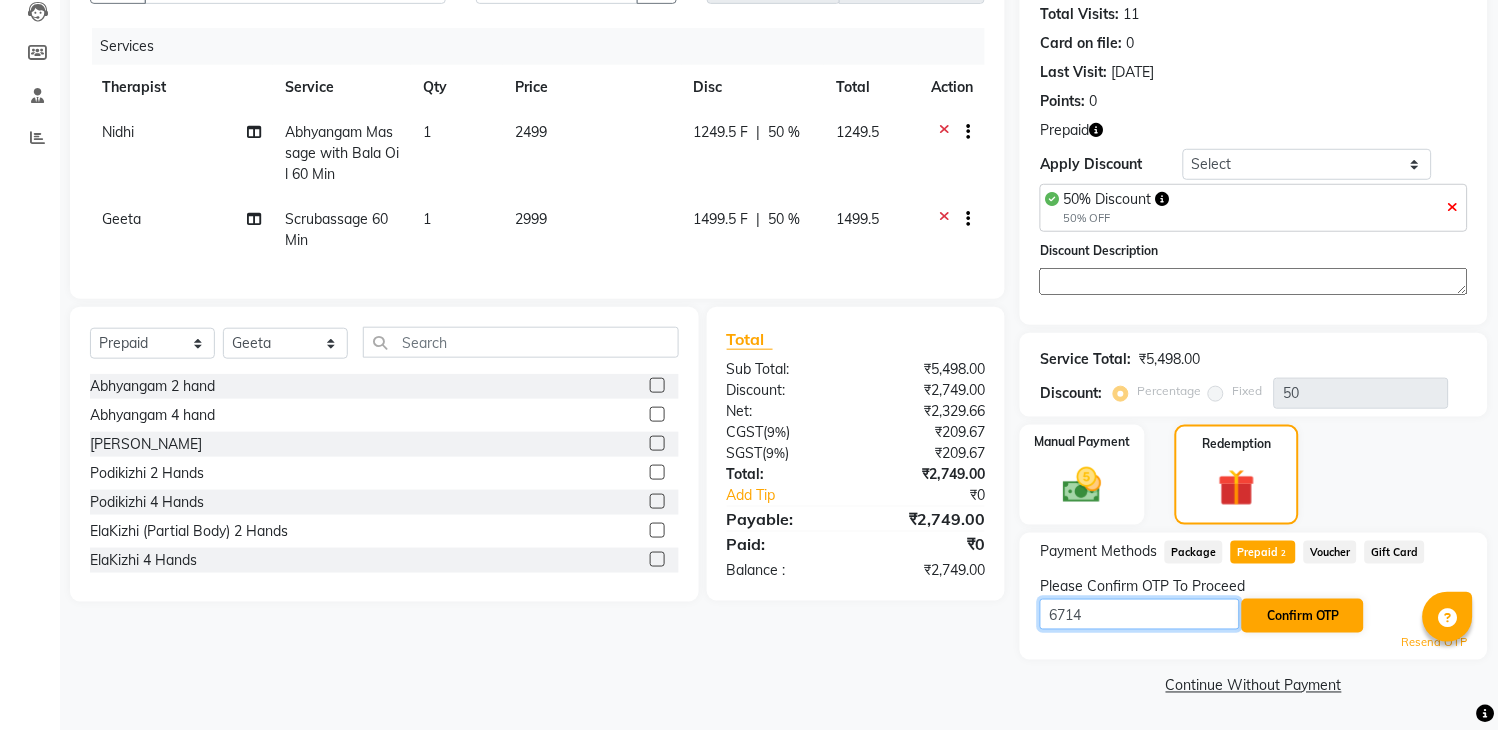 type on "6714" 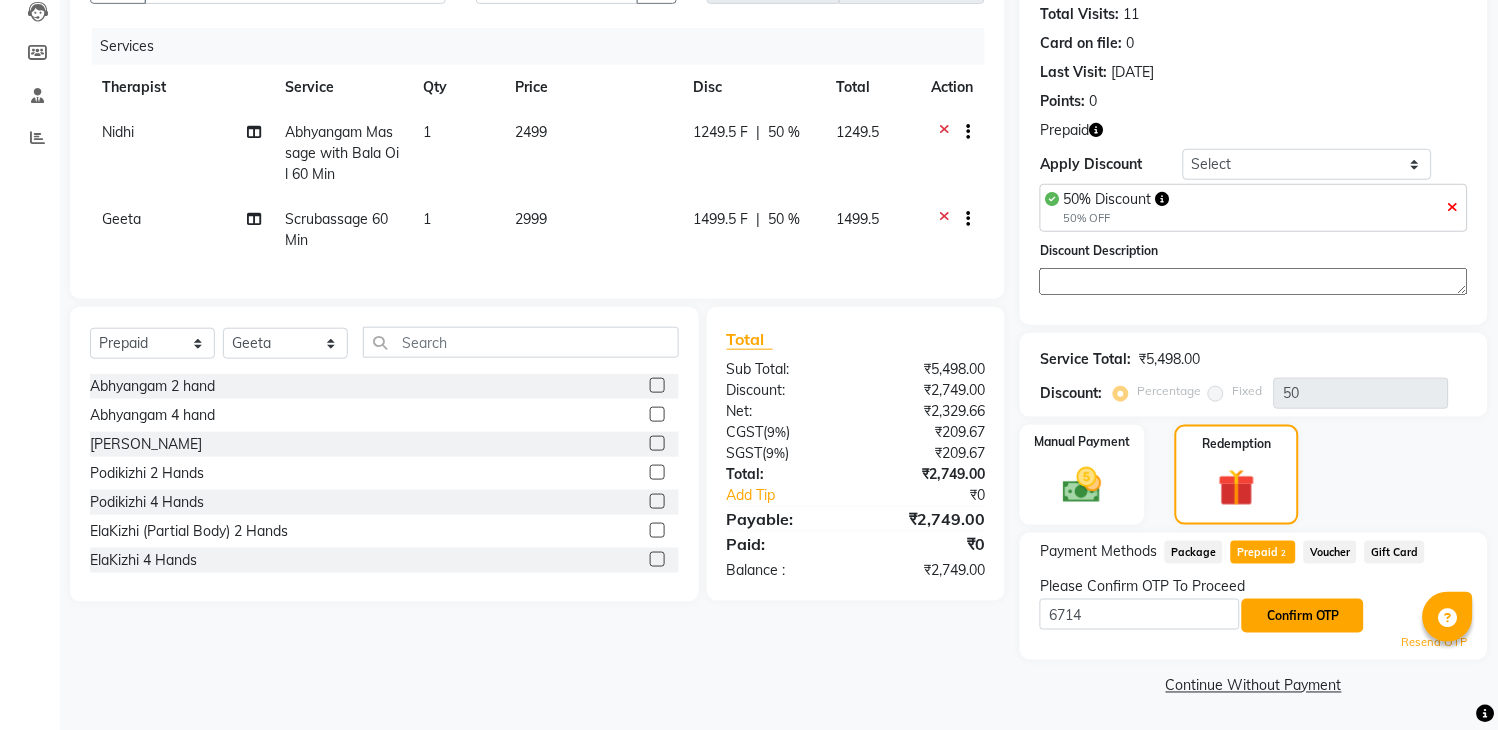 click on "Confirm OTP" 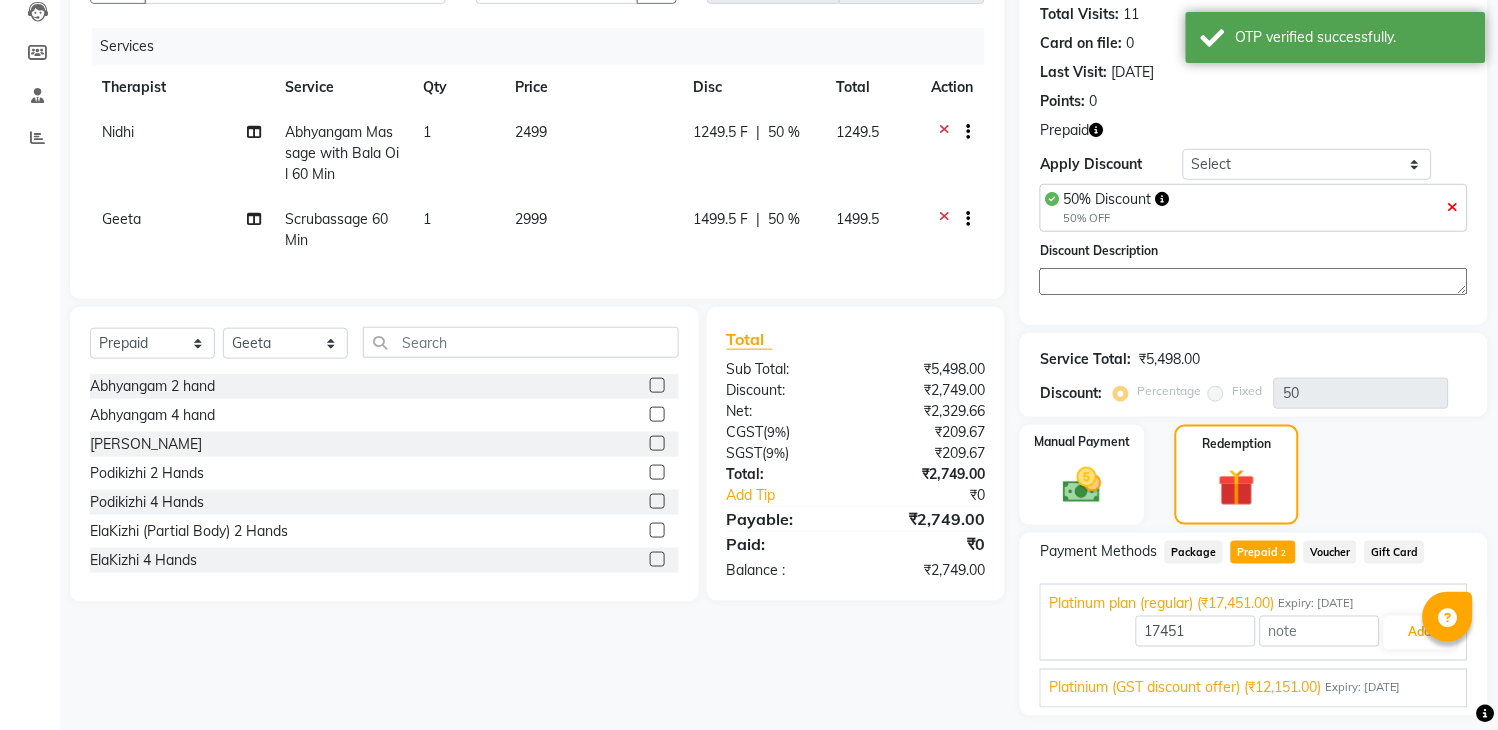 scroll, scrollTop: 276, scrollLeft: 0, axis: vertical 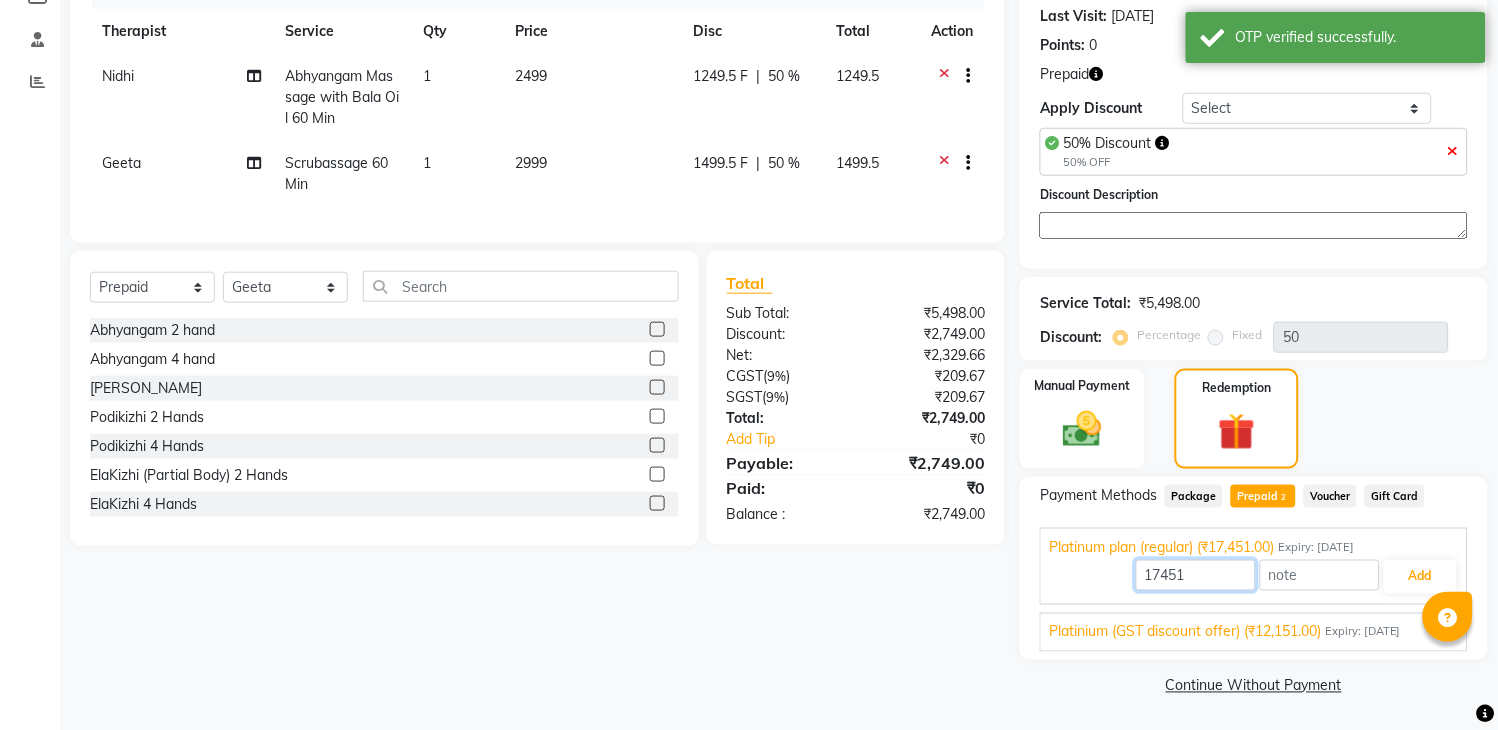 drag, startPoint x: 1194, startPoint y: 575, endPoint x: 1132, endPoint y: 582, distance: 62.39391 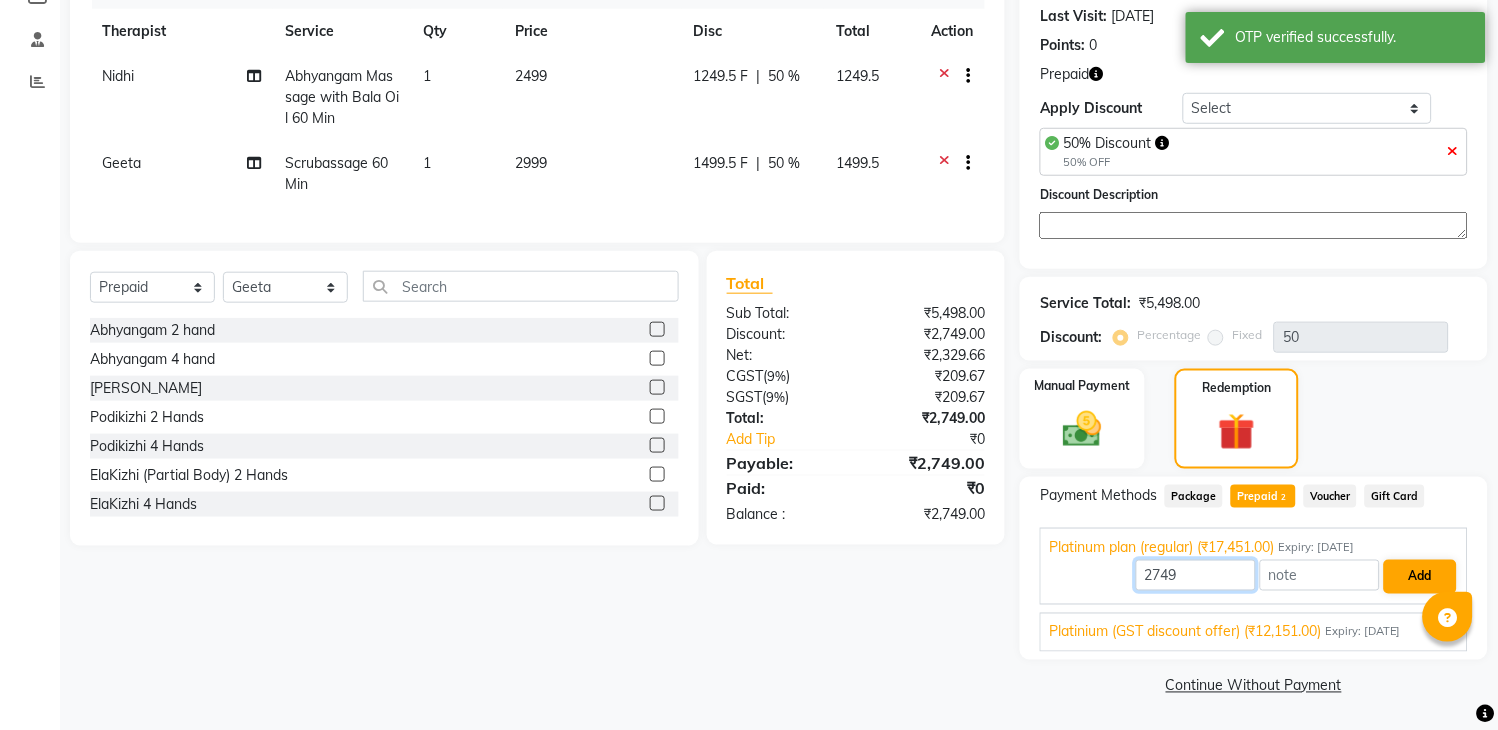 type on "2749" 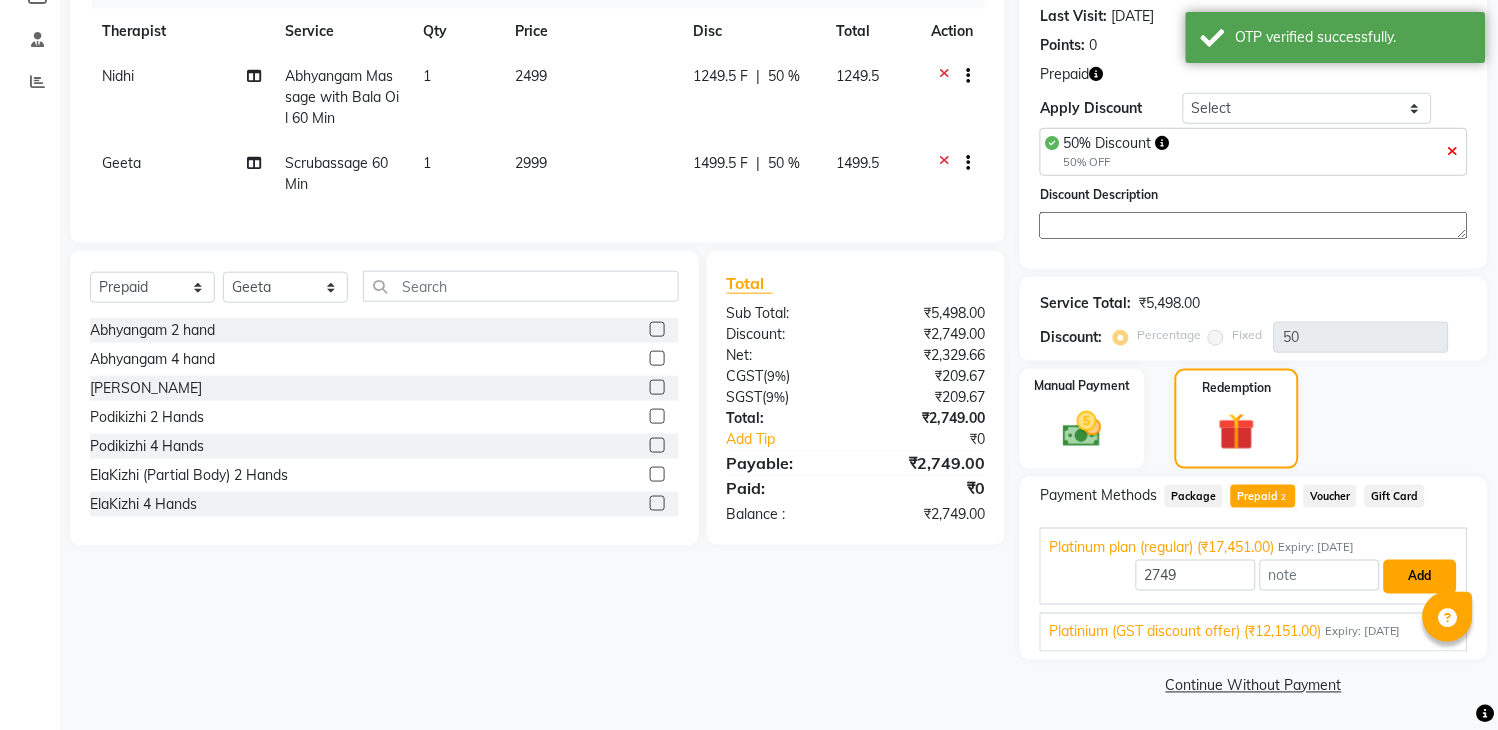 click on "Add" at bounding box center [1420, 577] 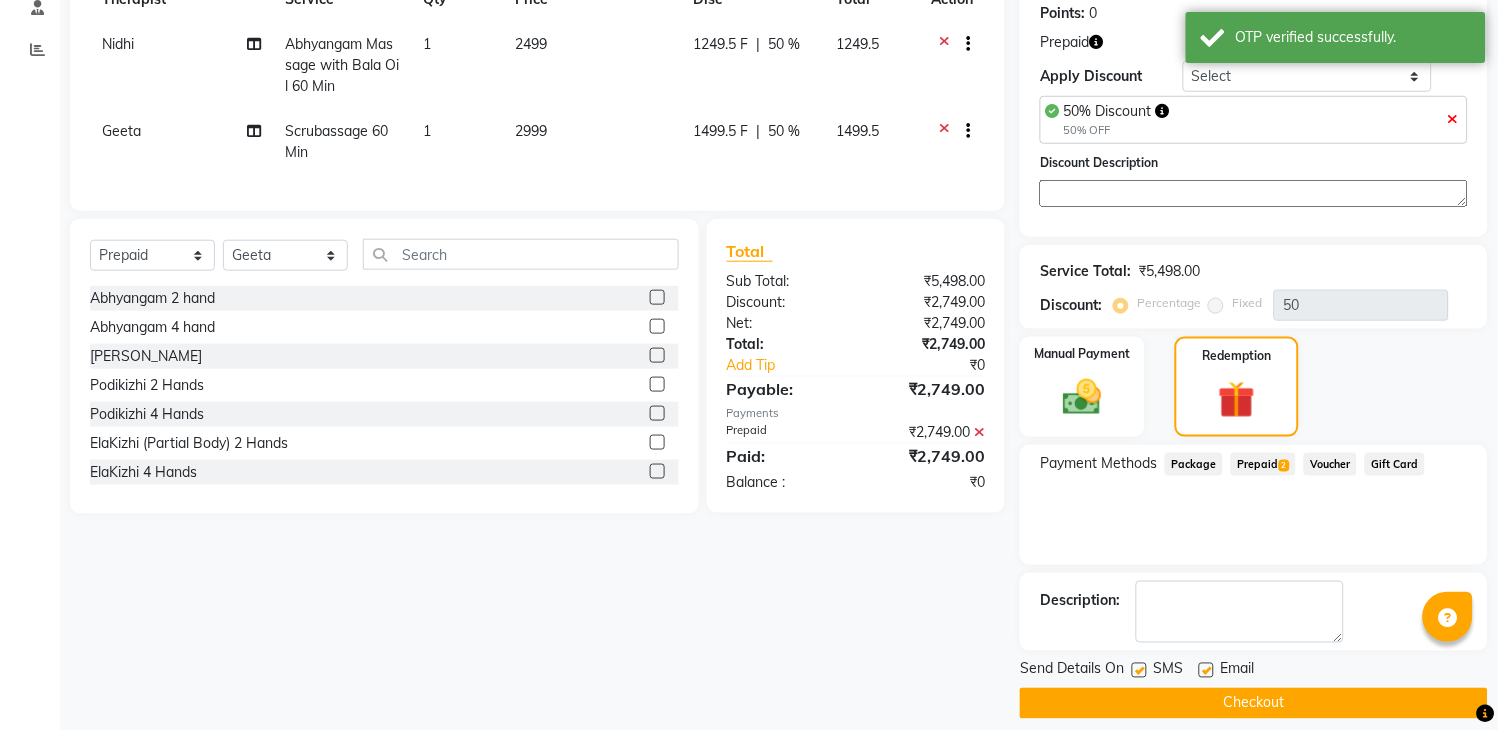 scroll, scrollTop: 326, scrollLeft: 0, axis: vertical 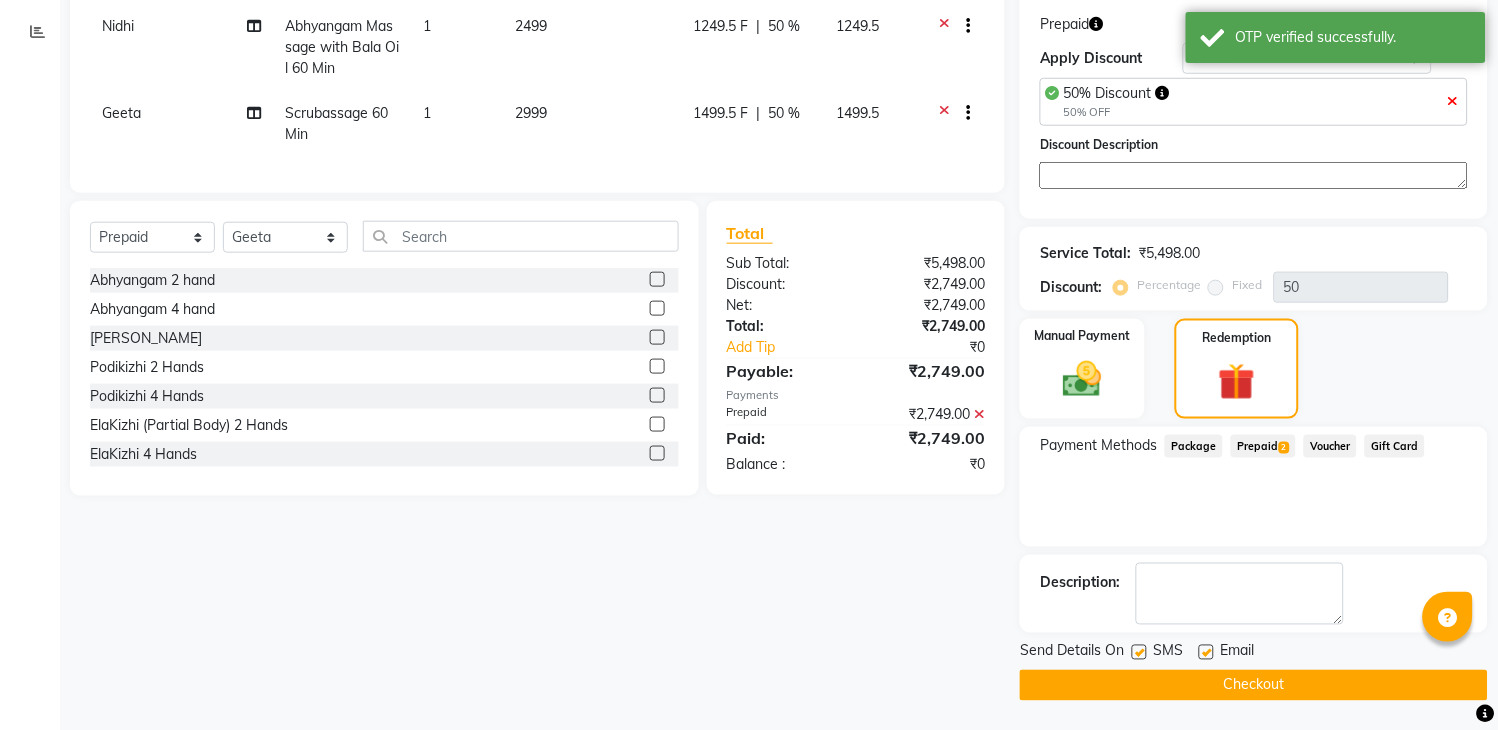 click on "Checkout" 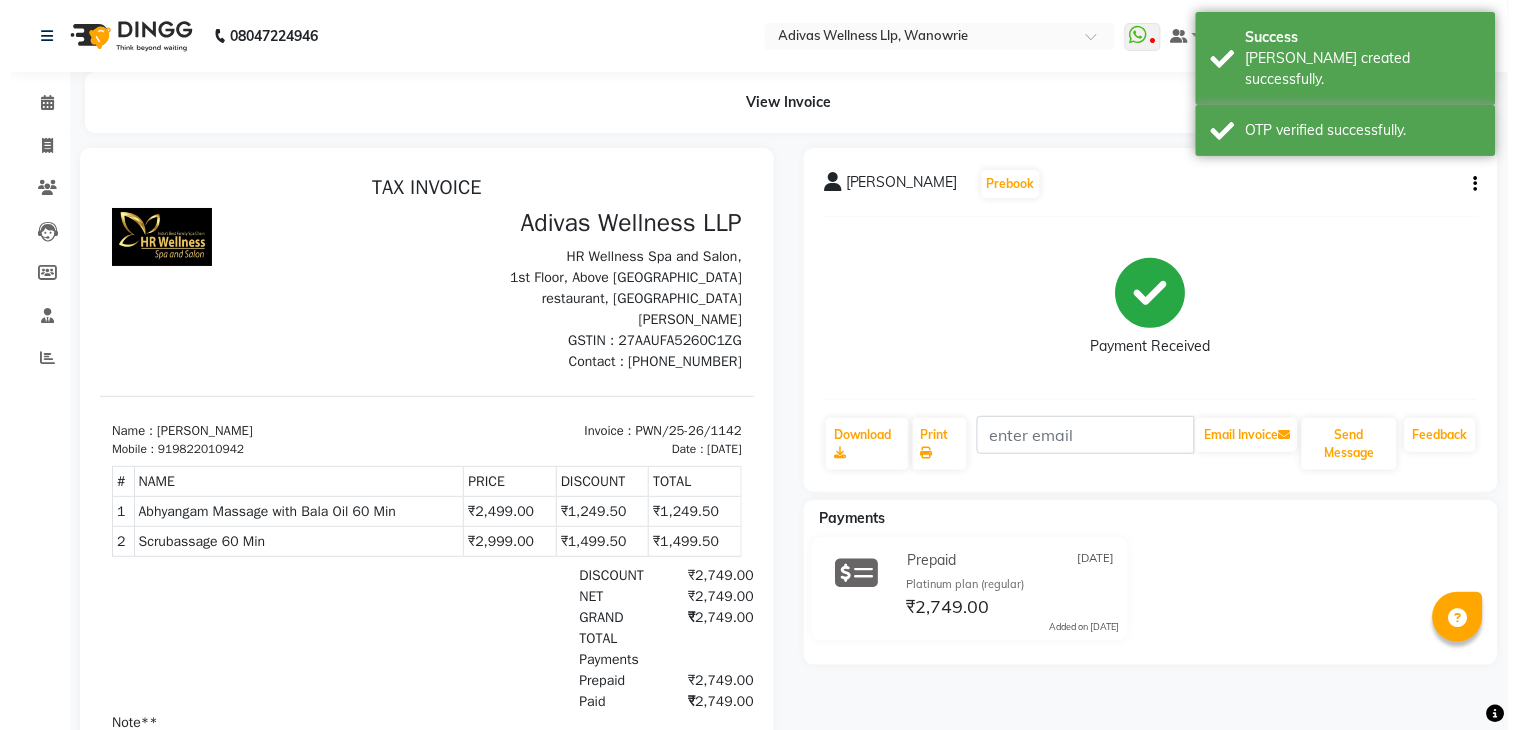 scroll, scrollTop: 0, scrollLeft: 0, axis: both 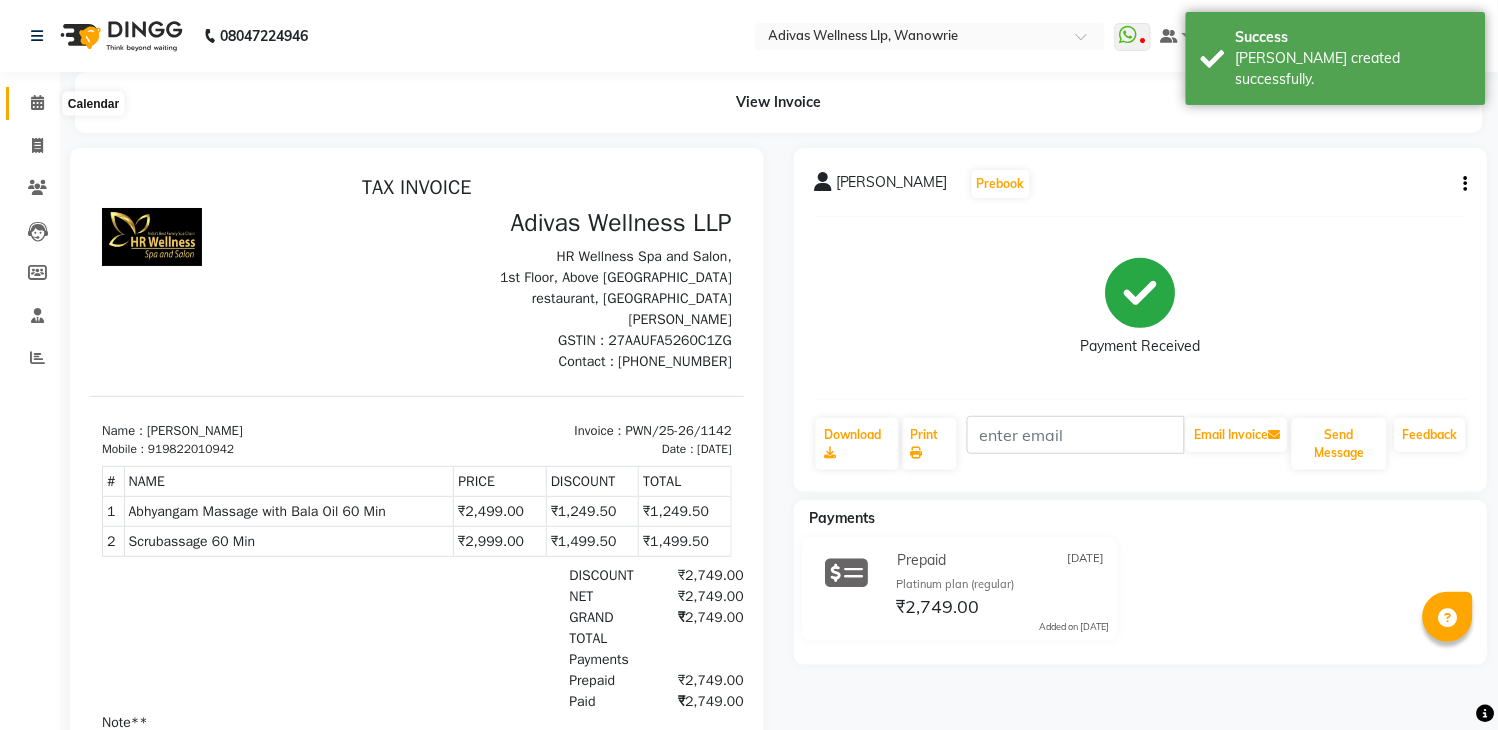 click 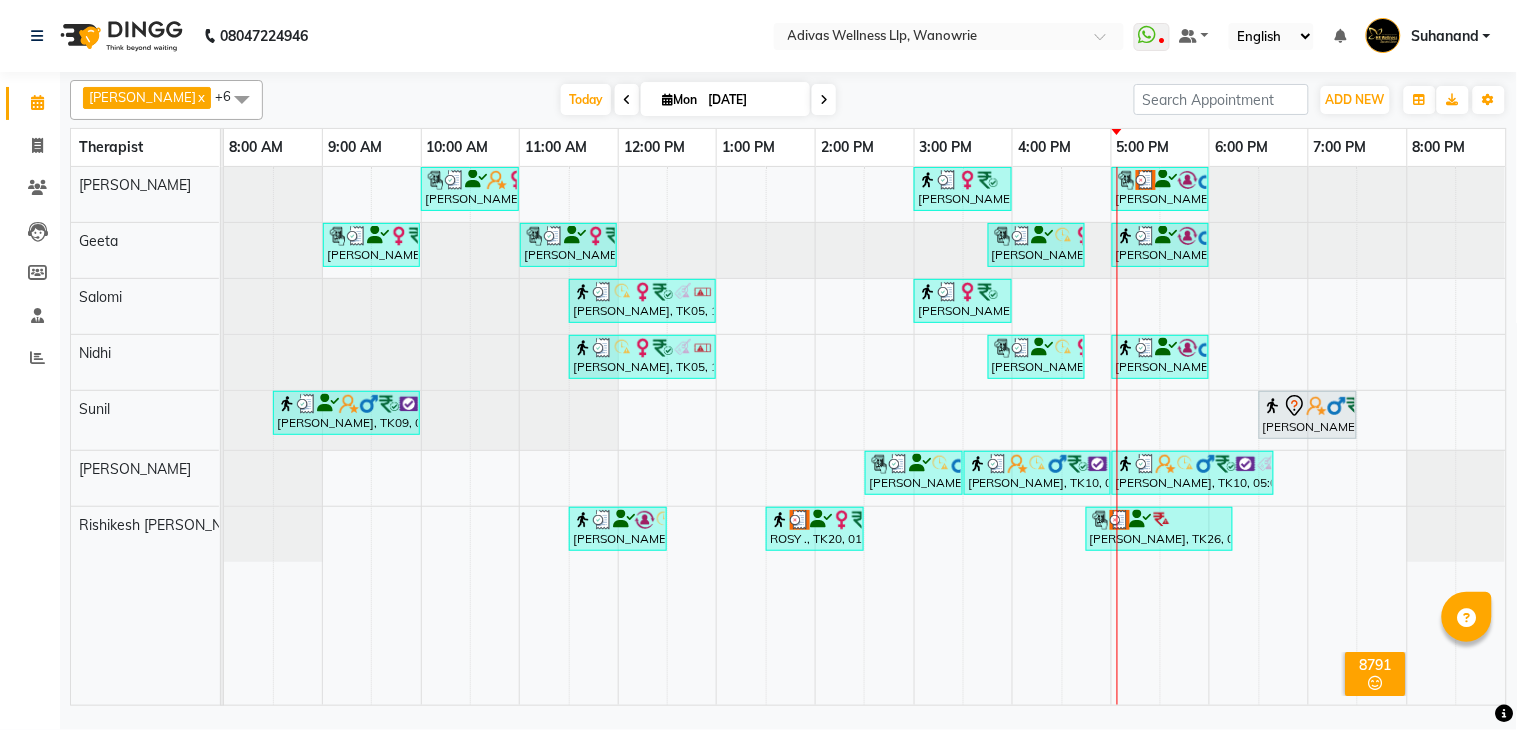 click at bounding box center (824, 99) 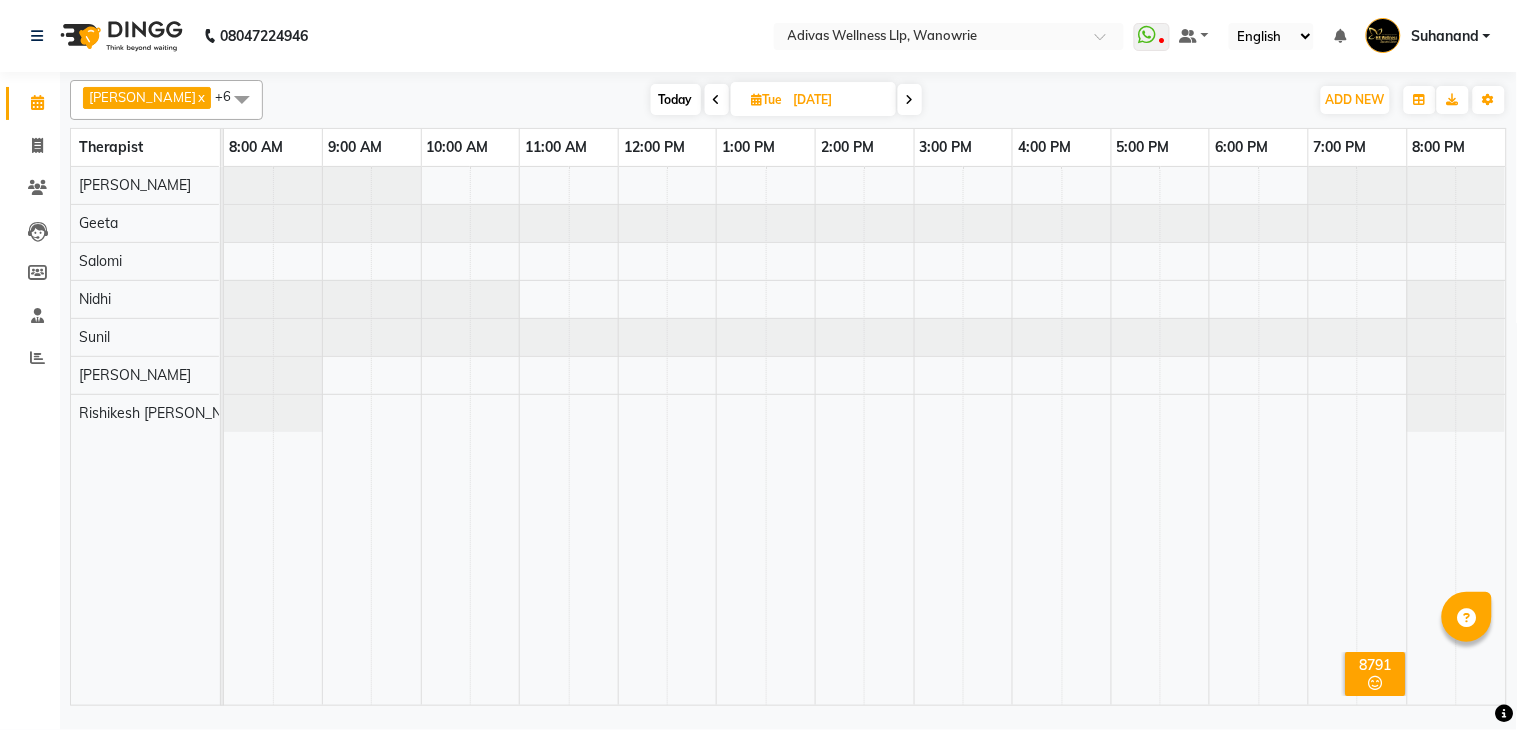 click at bounding box center [910, 99] 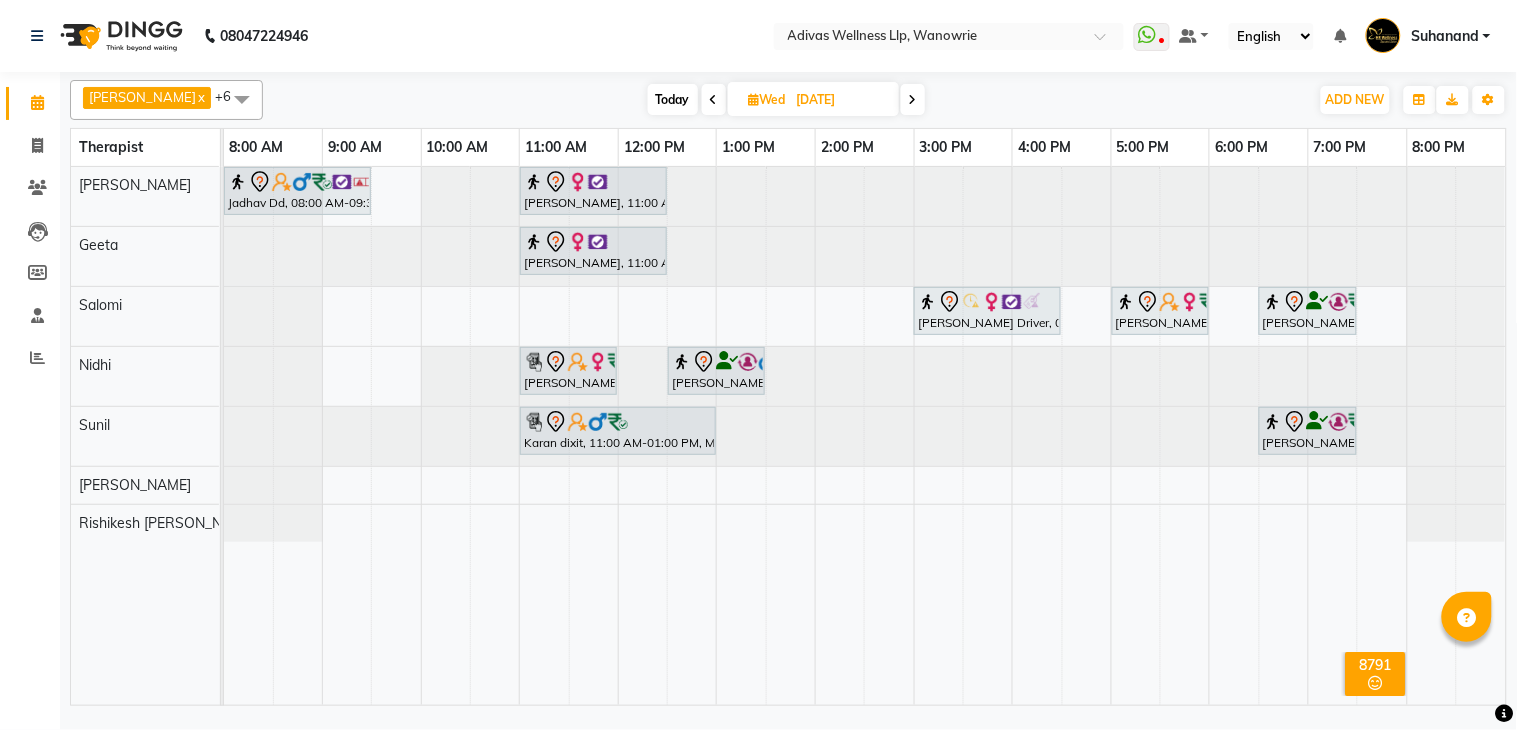 click on "Today" at bounding box center (673, 99) 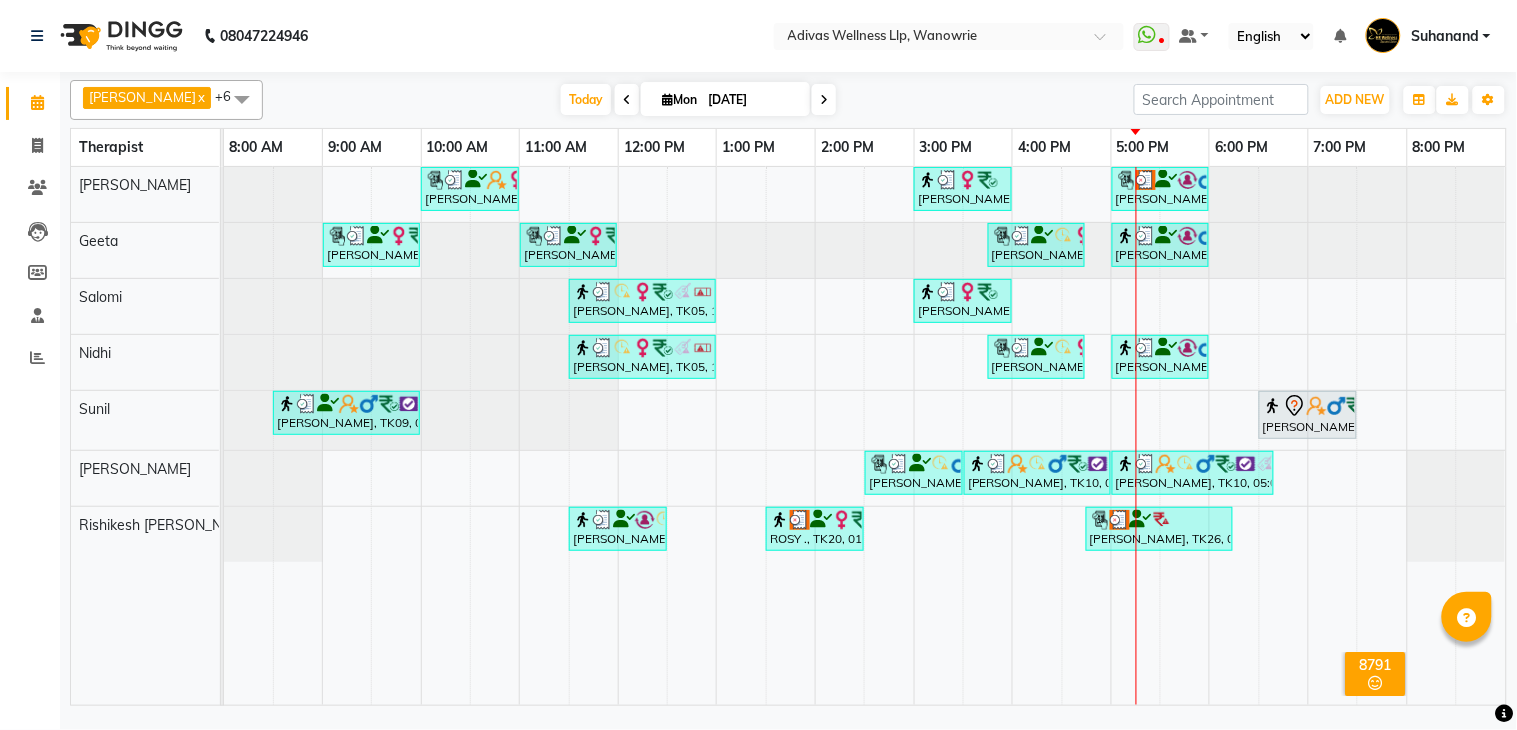 click on "[DATE]" at bounding box center (752, 100) 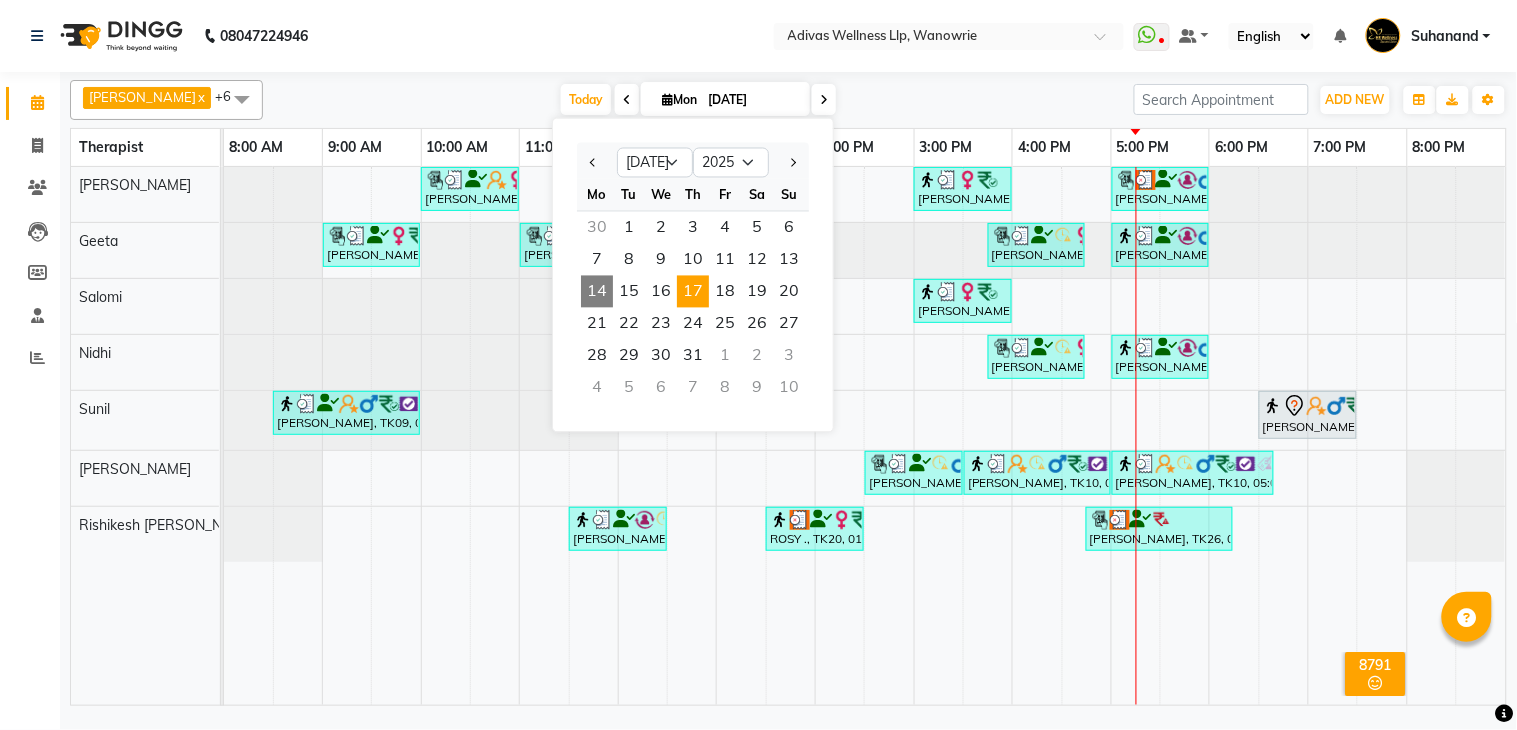 click on "17" at bounding box center [693, 292] 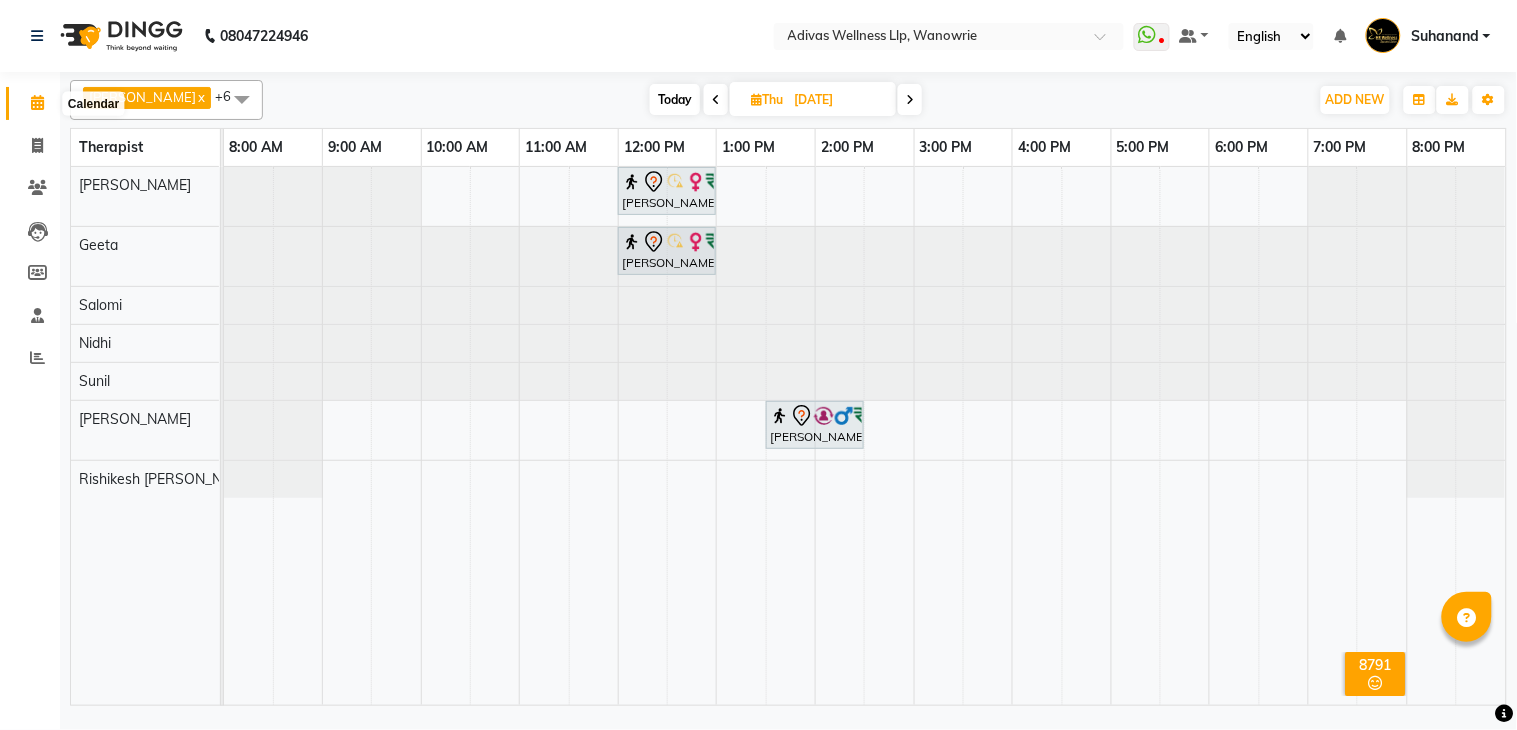click 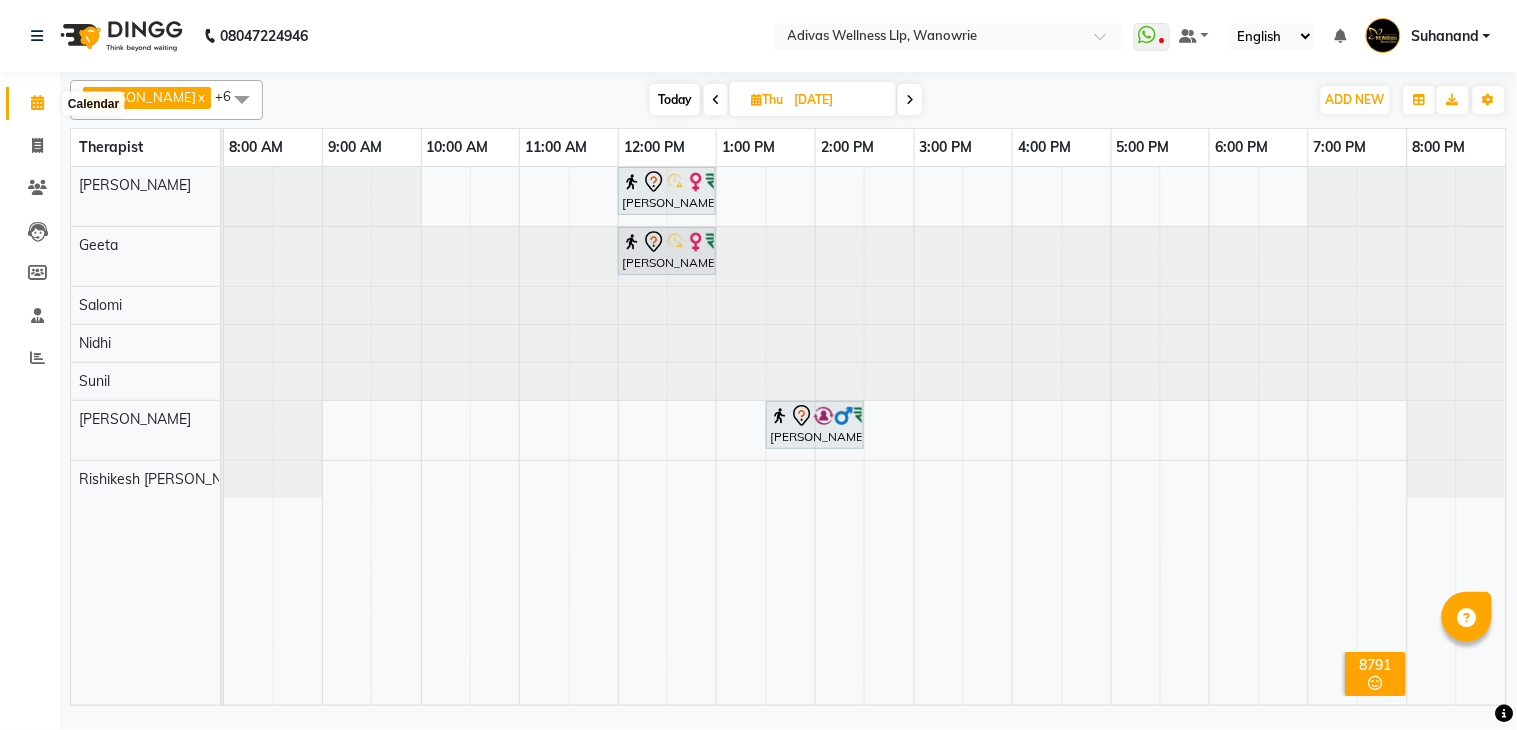 click 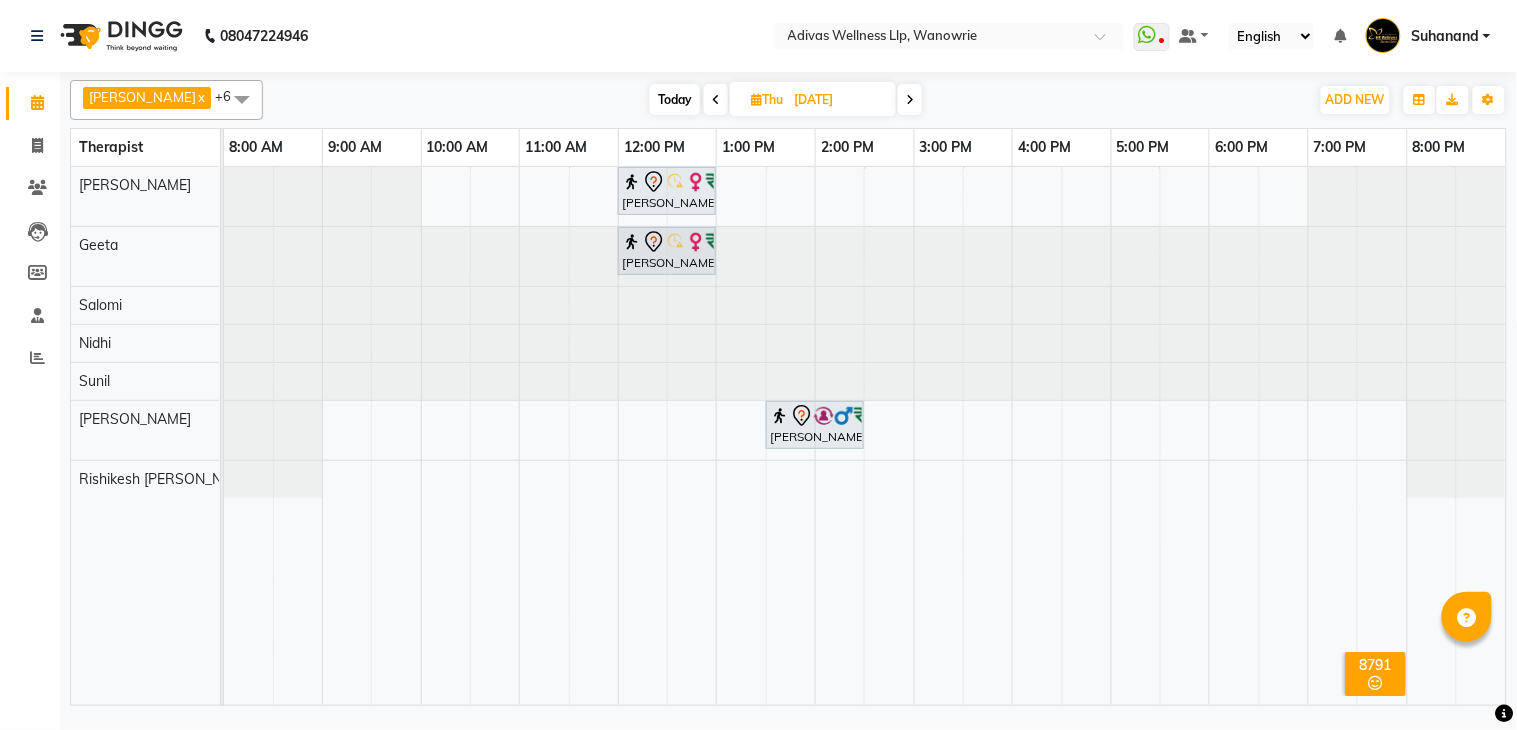 click on "Today" at bounding box center [675, 99] 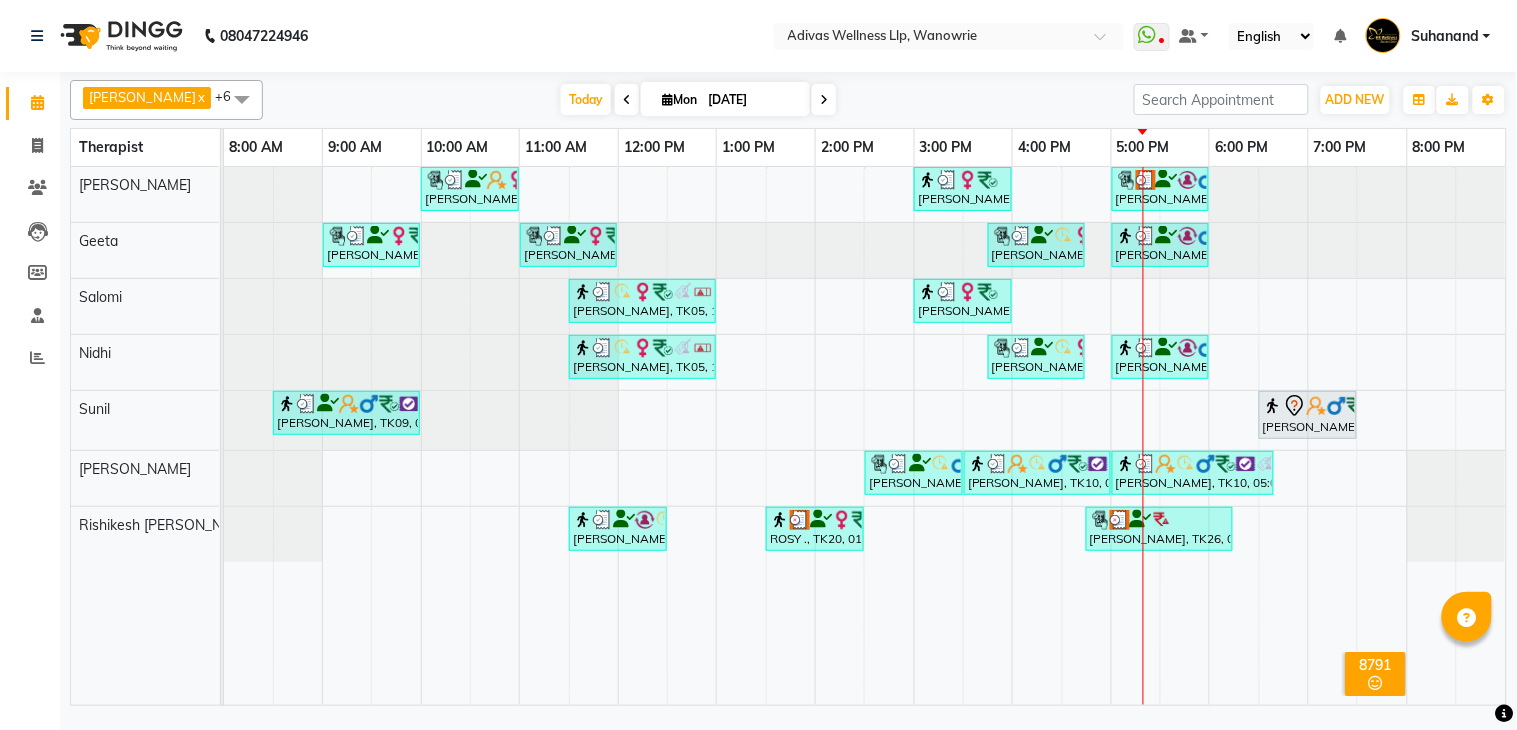 click at bounding box center (824, 100) 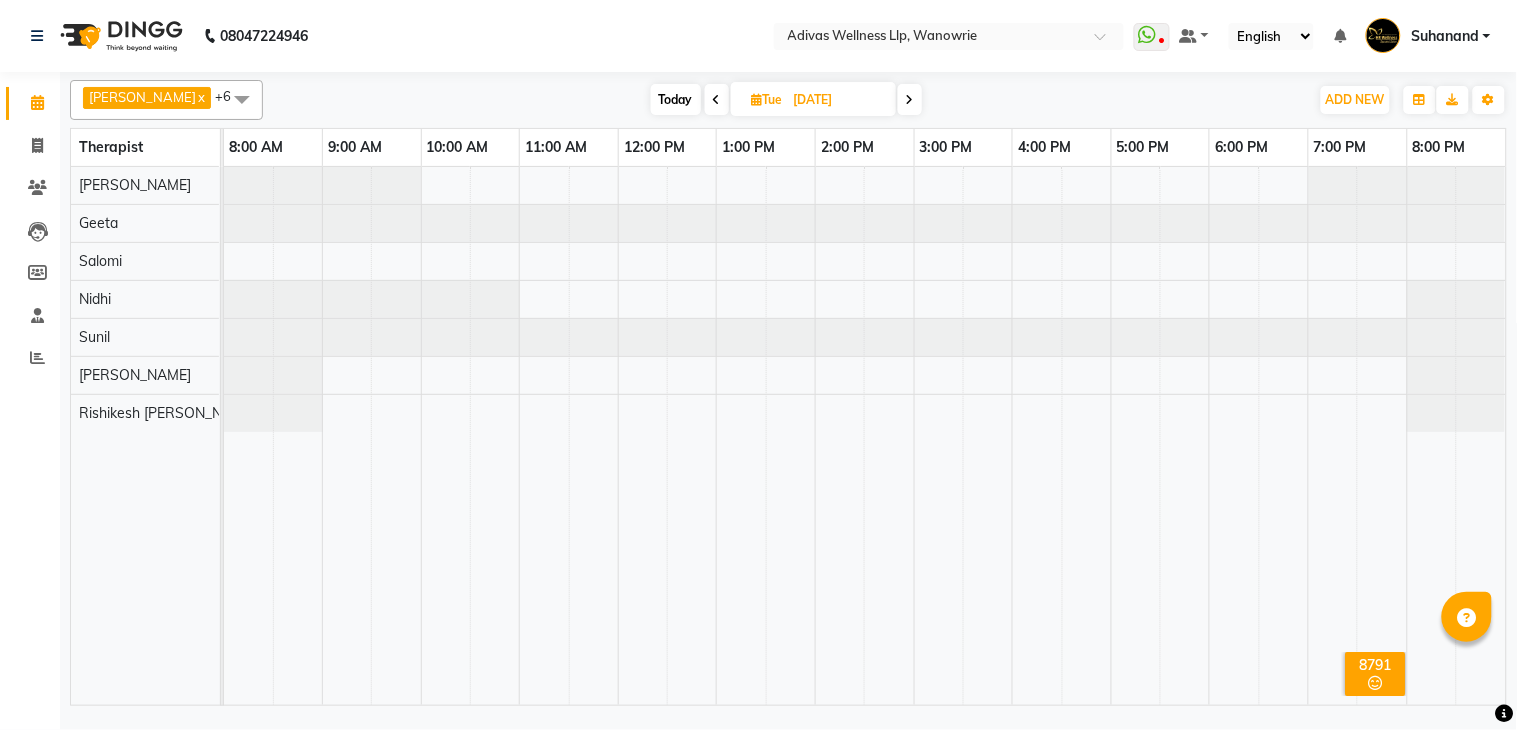 click at bounding box center [910, 100] 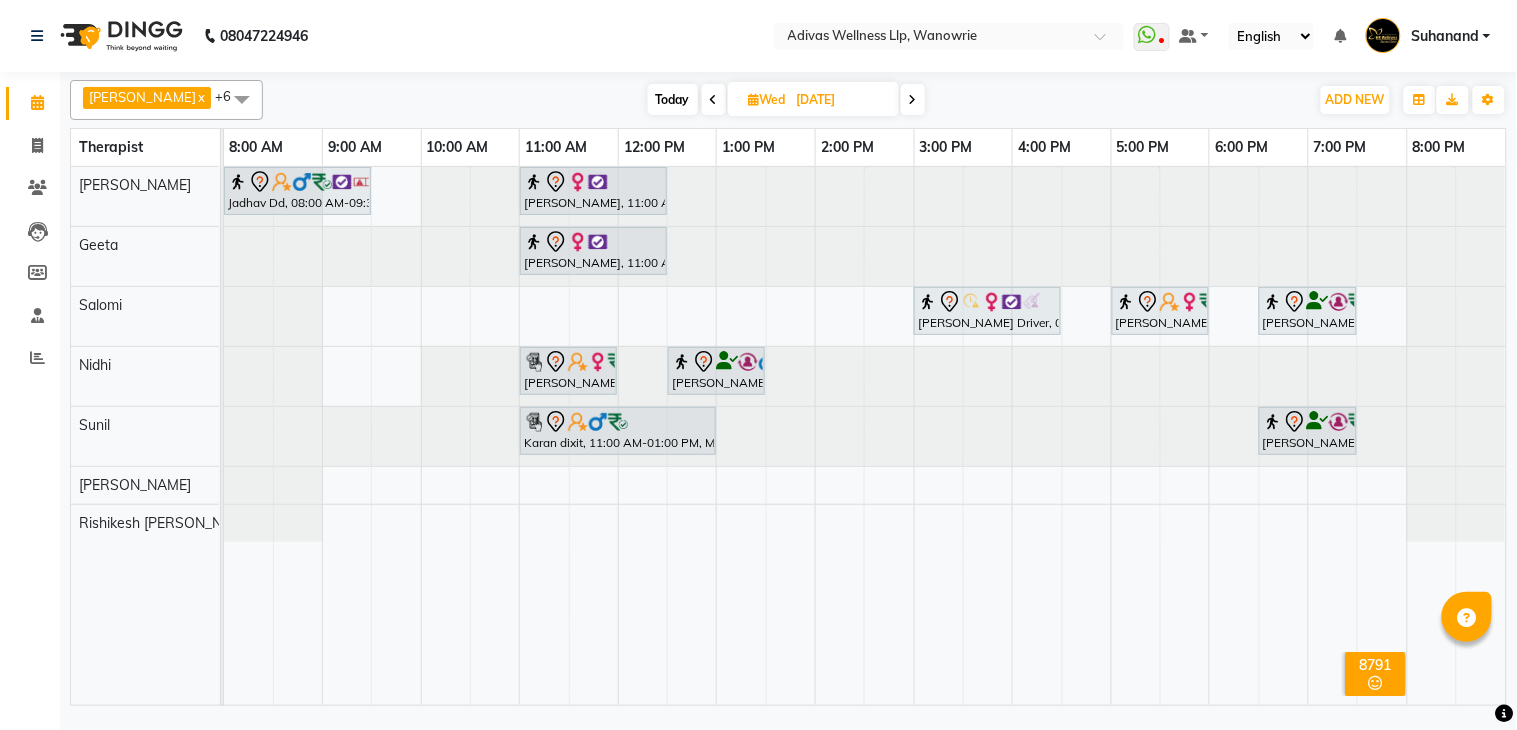 click on "Today" at bounding box center [673, 99] 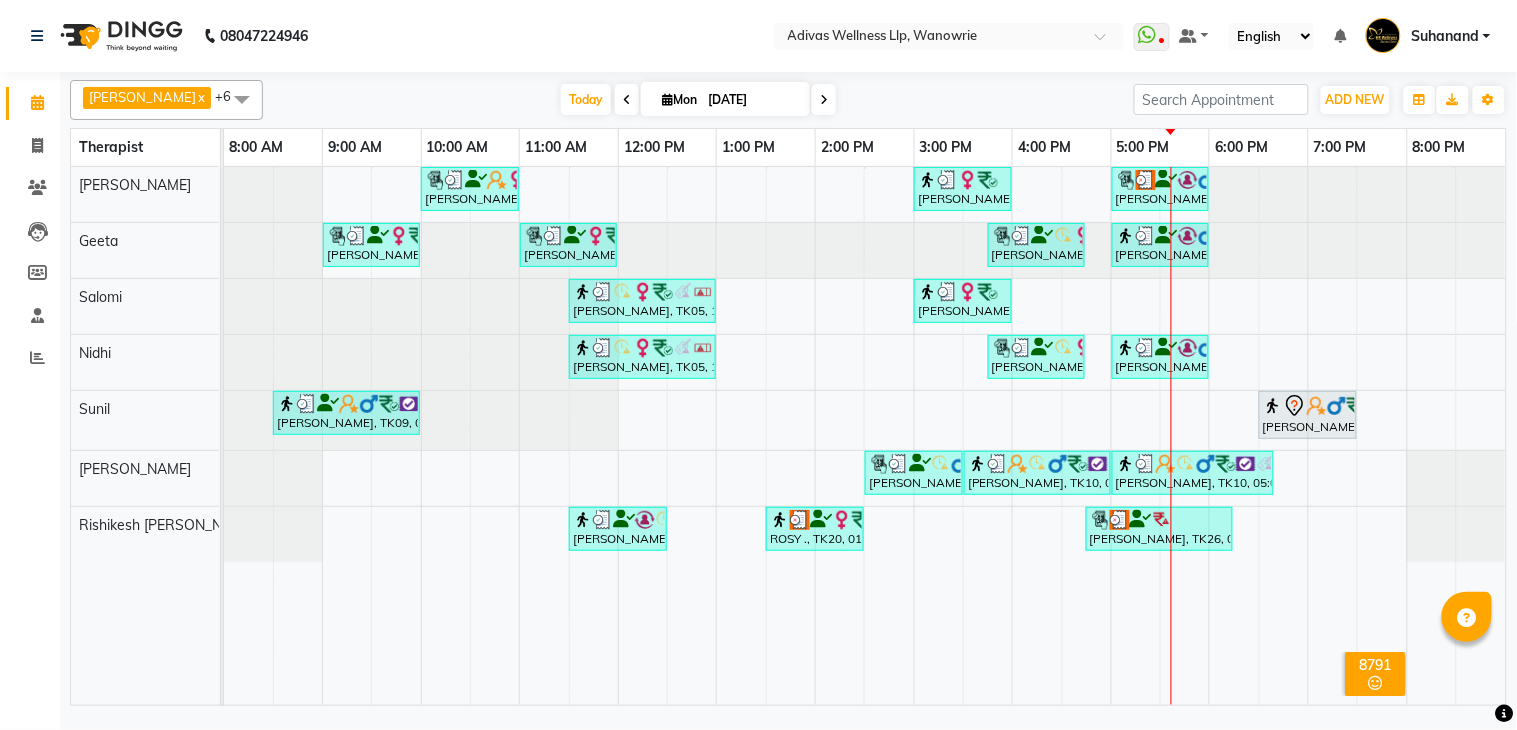 click at bounding box center [824, 100] 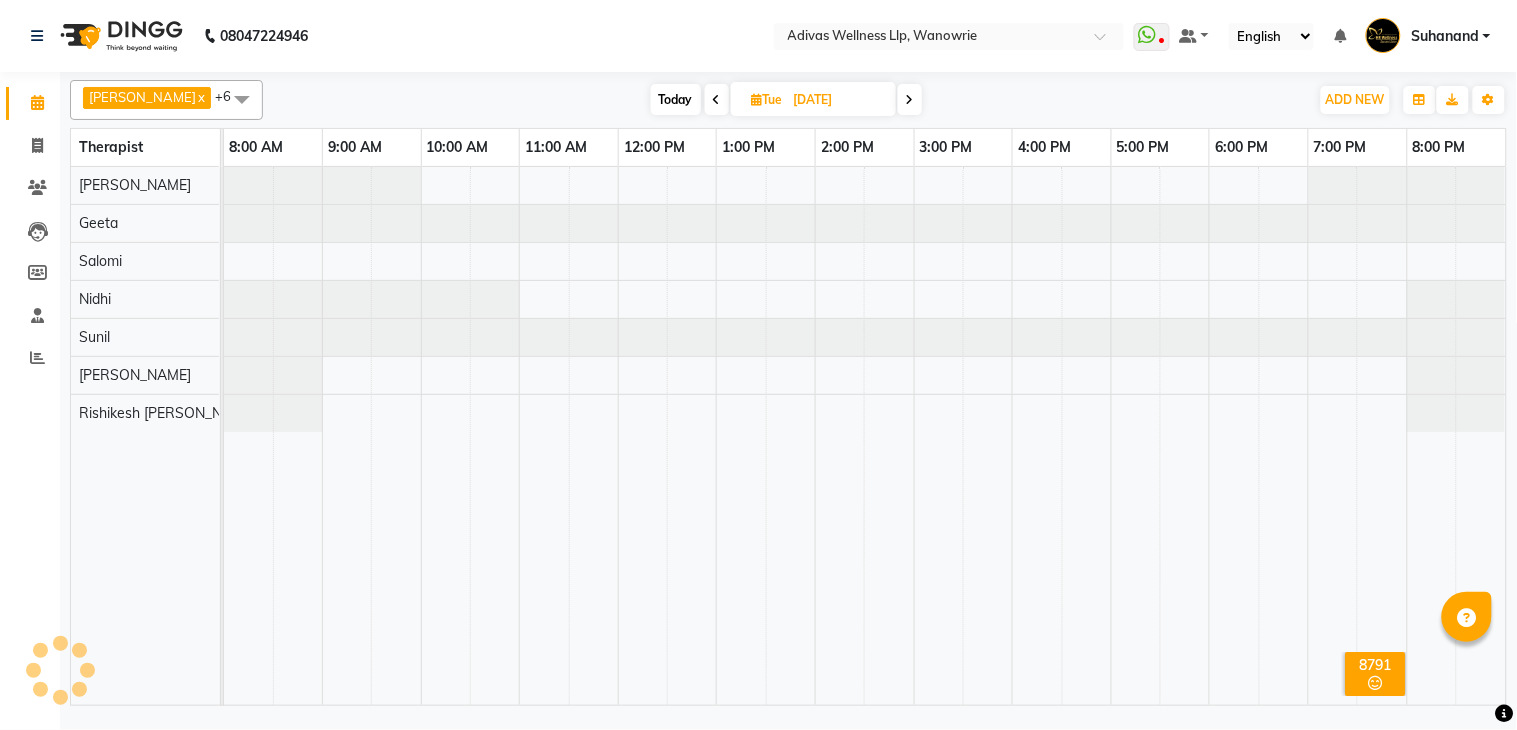 click at bounding box center [910, 99] 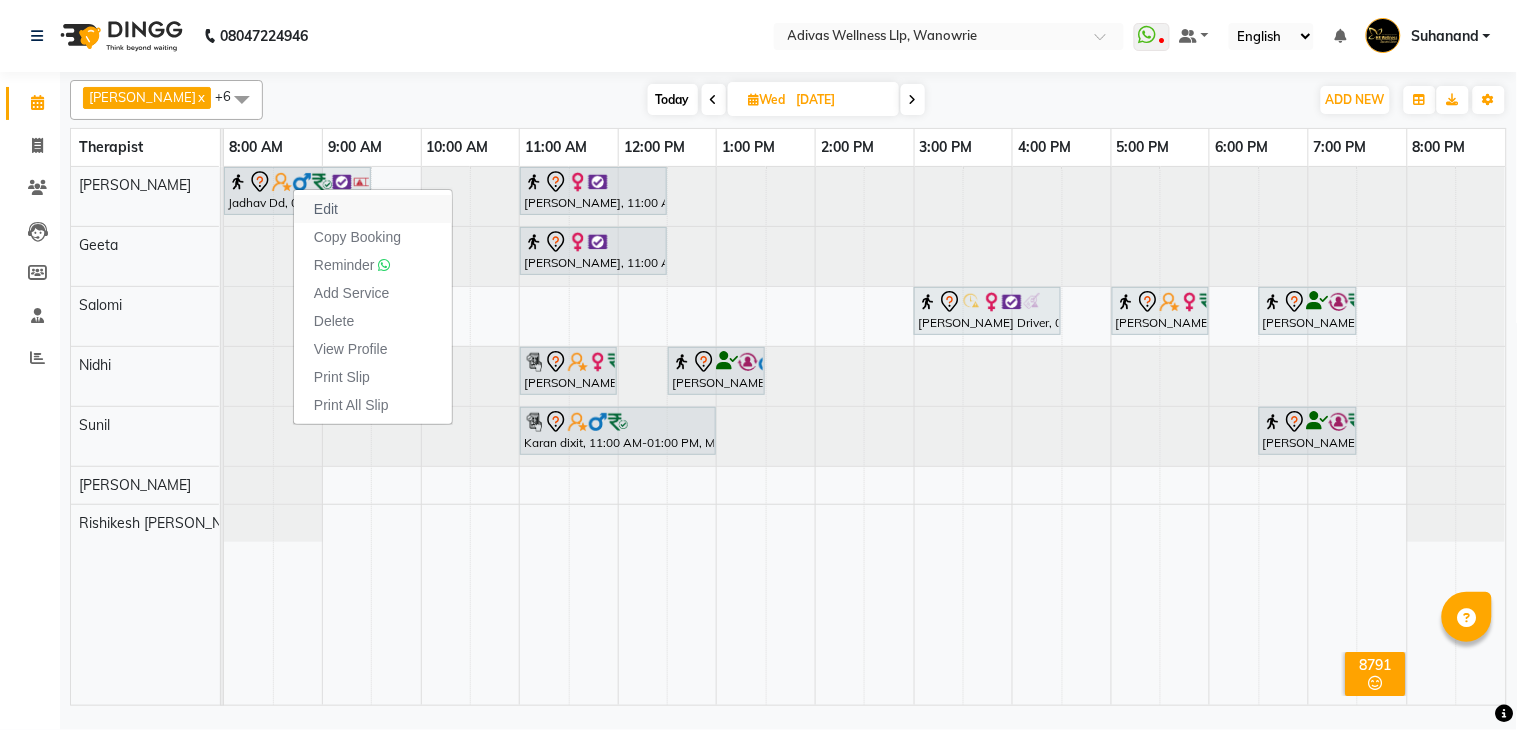 click on "Edit" at bounding box center [326, 209] 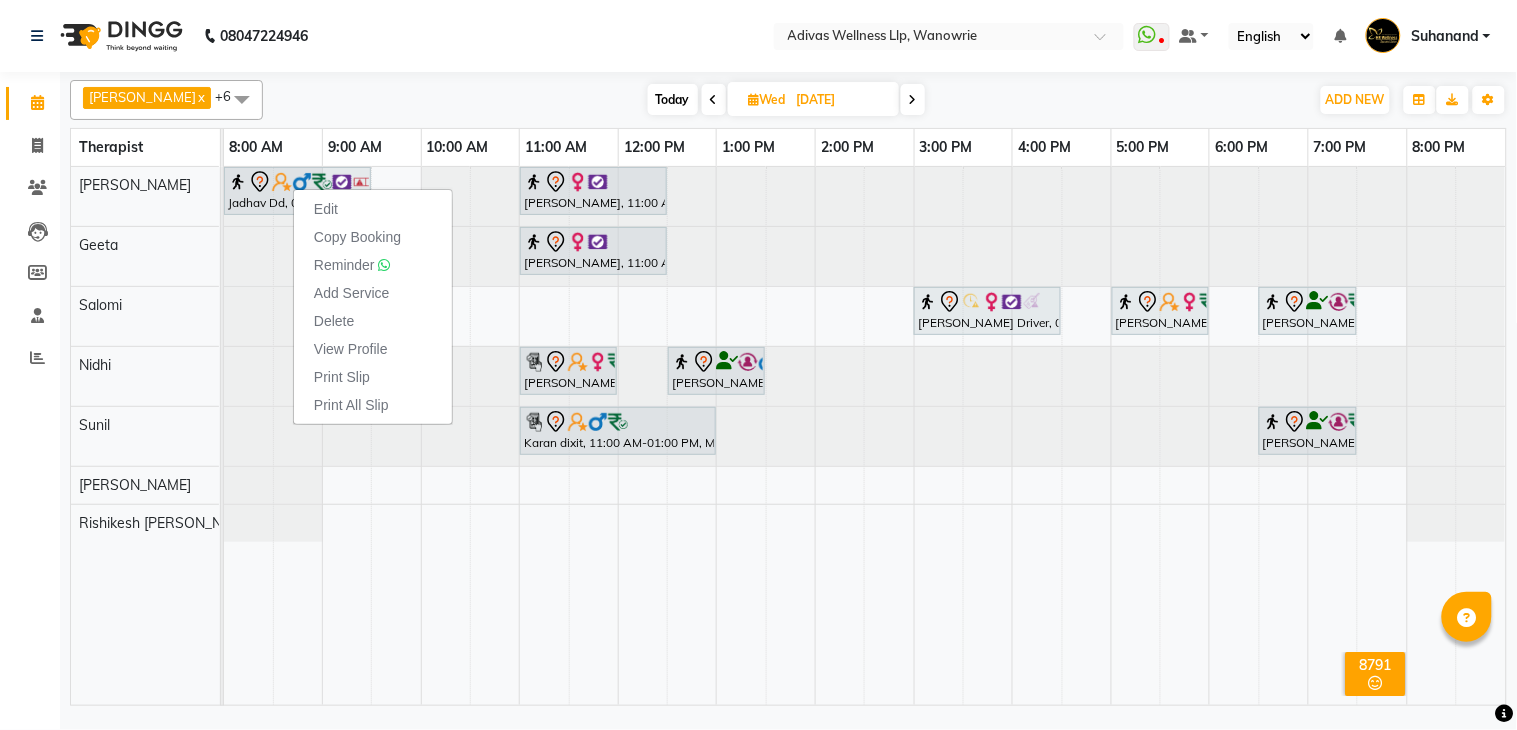 select on "tentative" 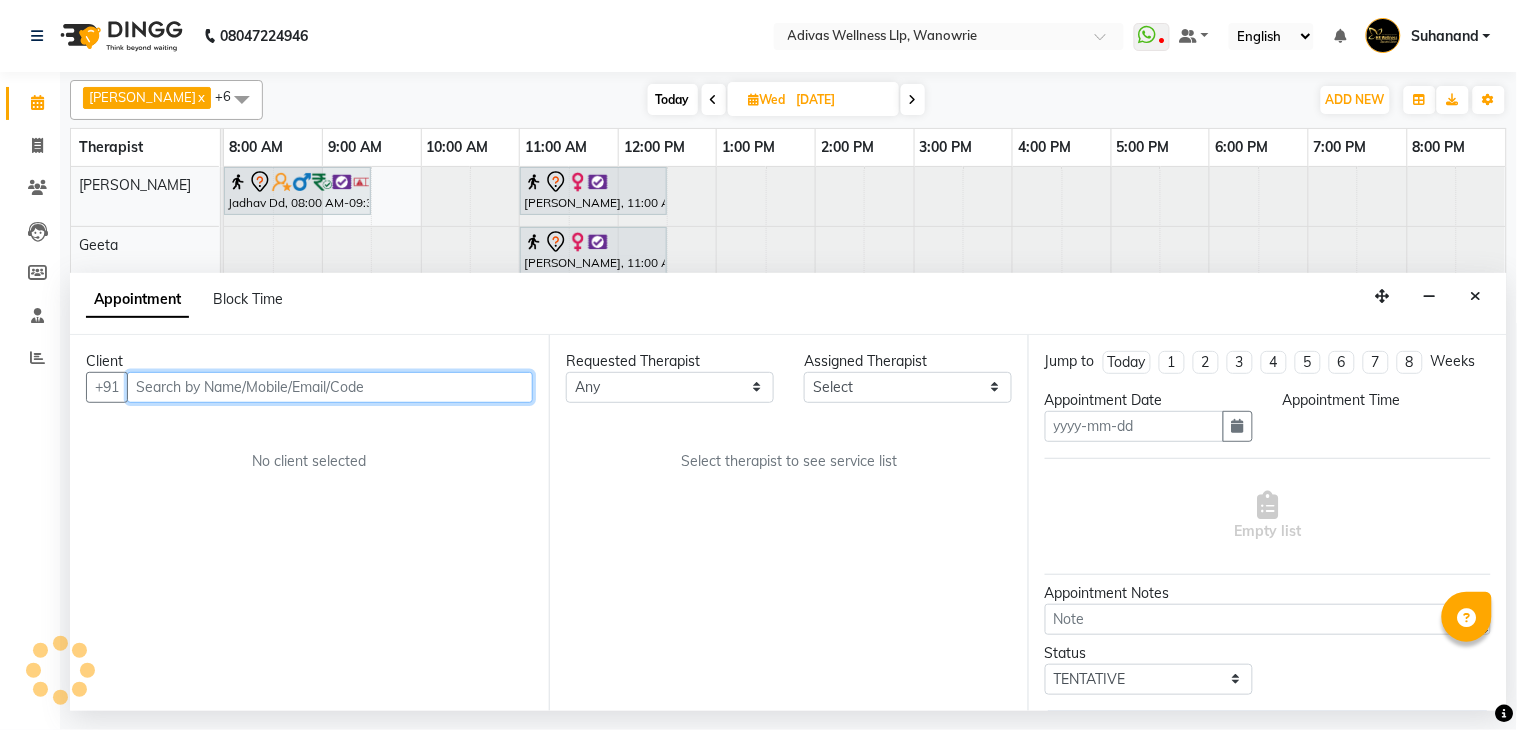 type on "[DATE]" 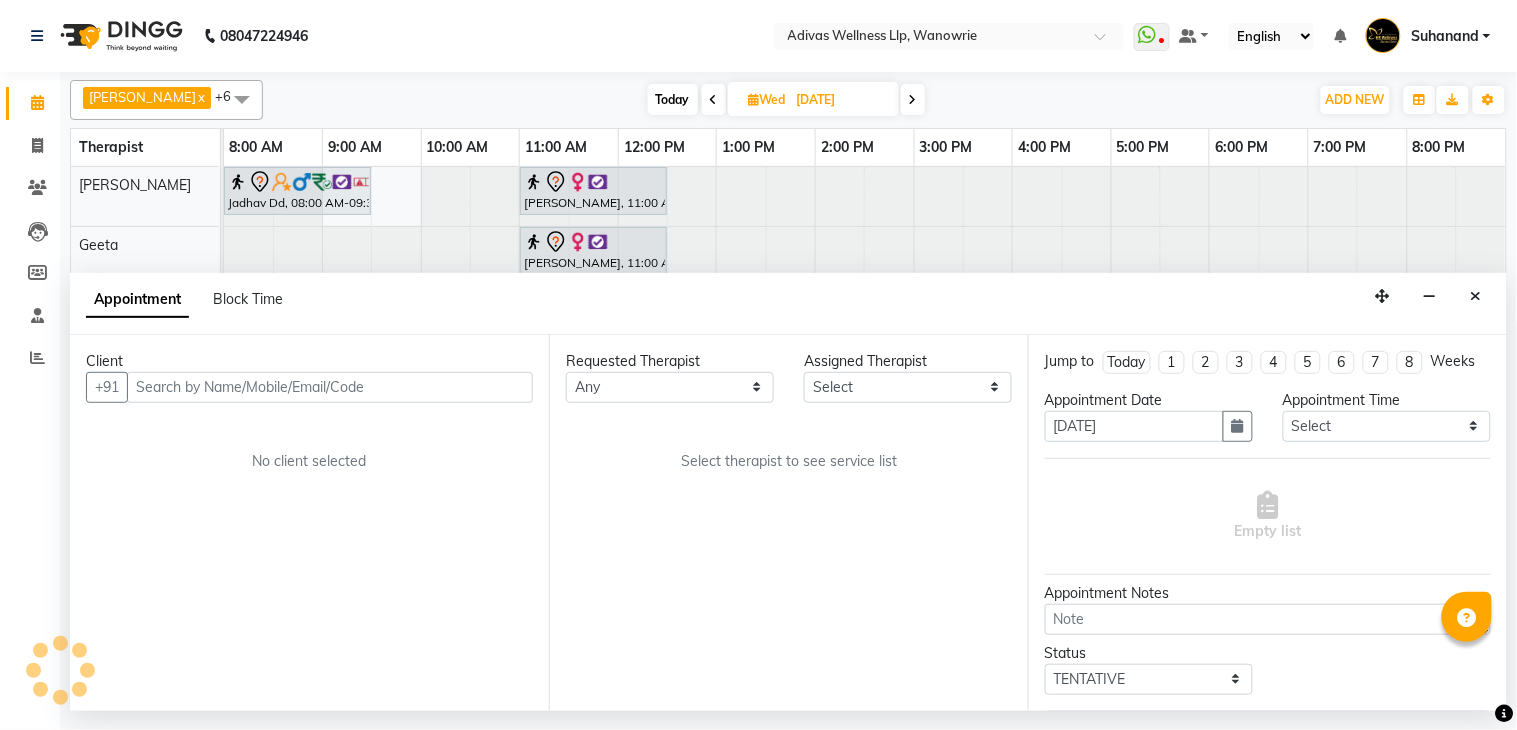 select on "17276" 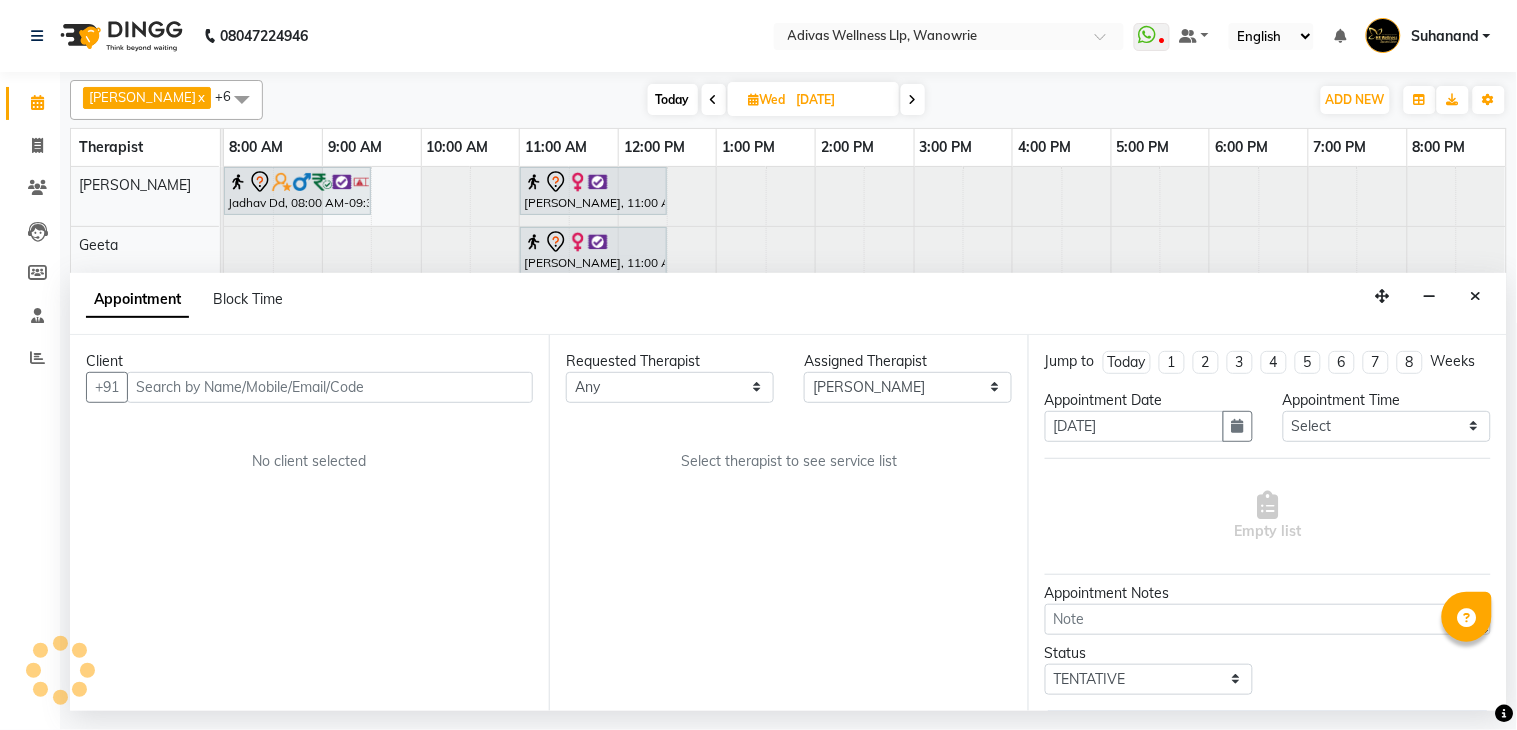 select on "1462" 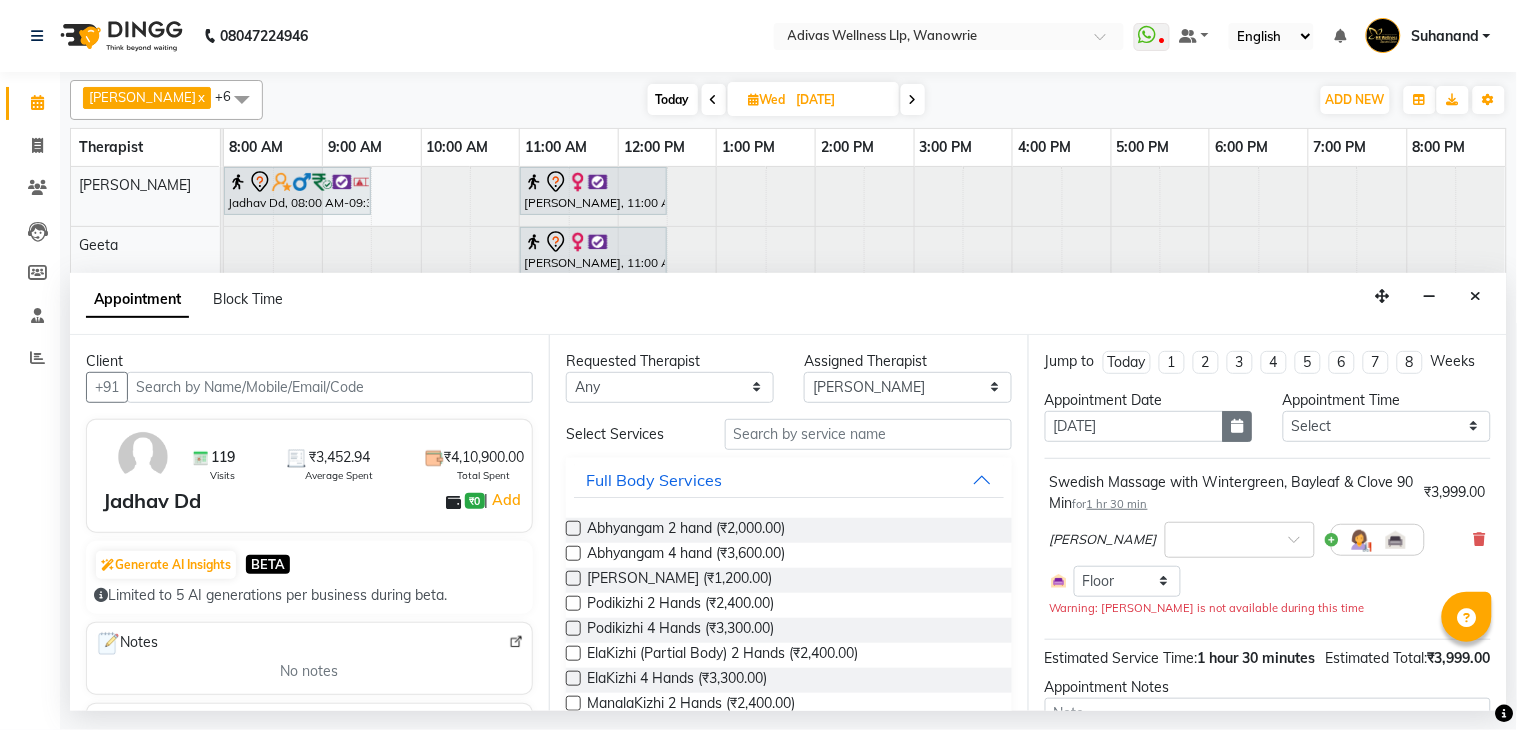 click at bounding box center [1238, 426] 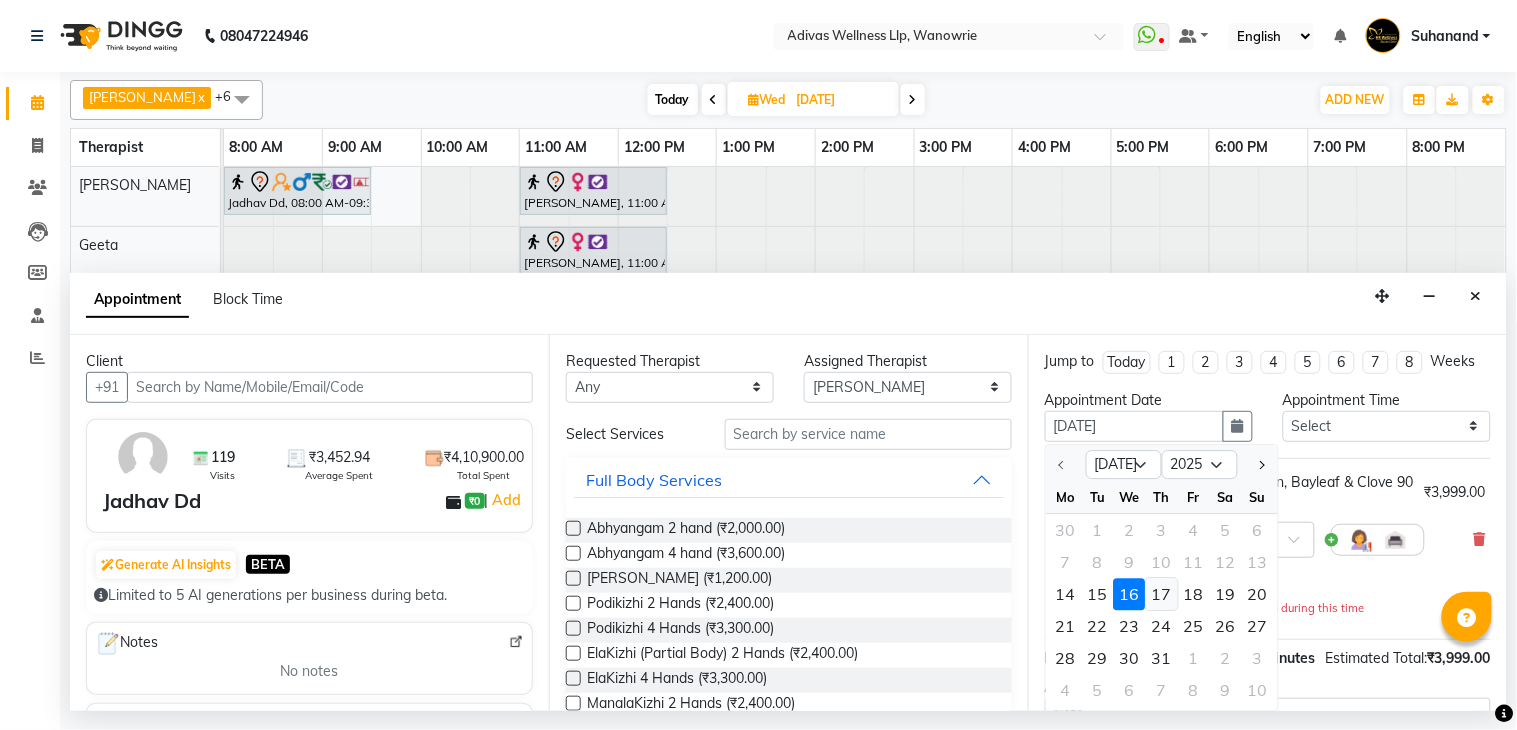 click on "17" at bounding box center (1162, 594) 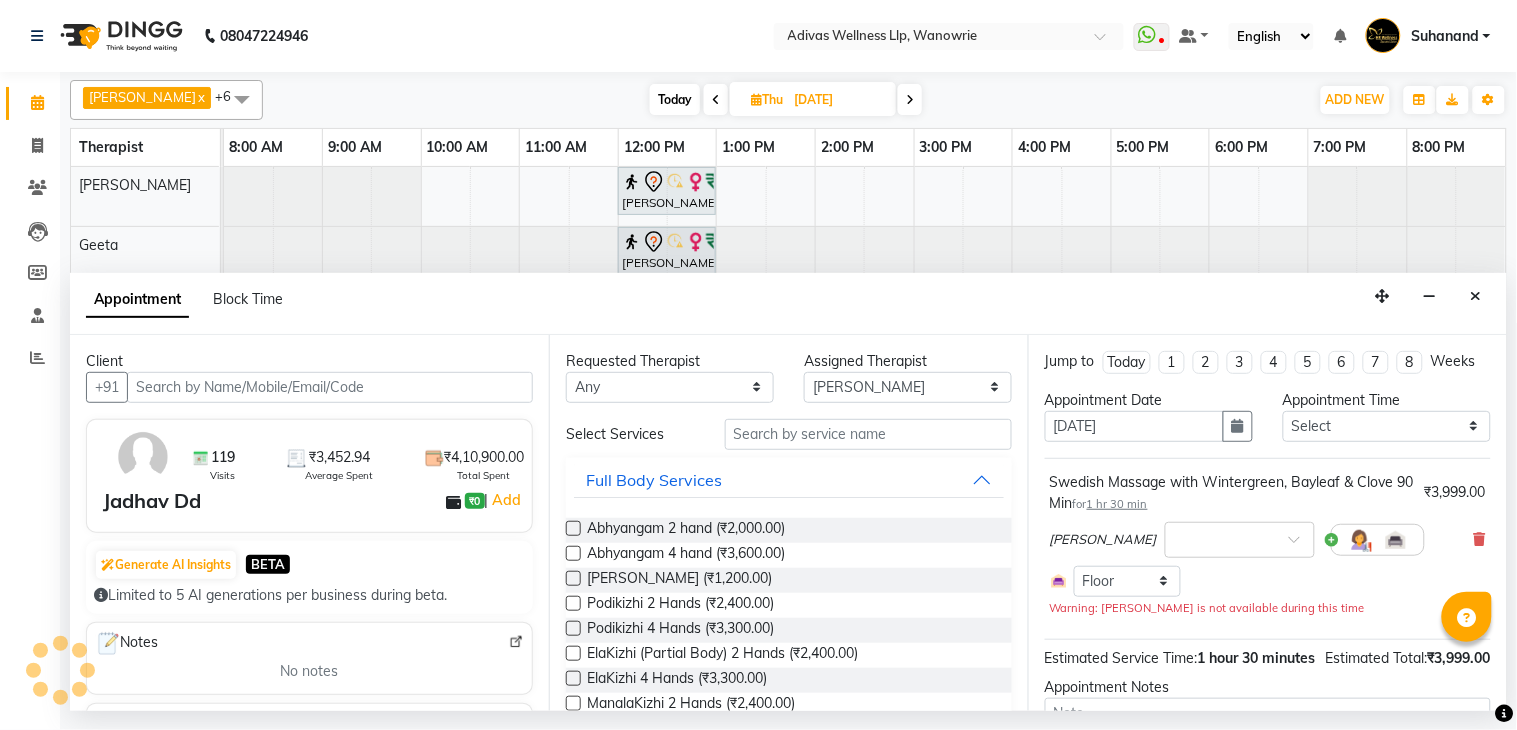 scroll, scrollTop: 186, scrollLeft: 0, axis: vertical 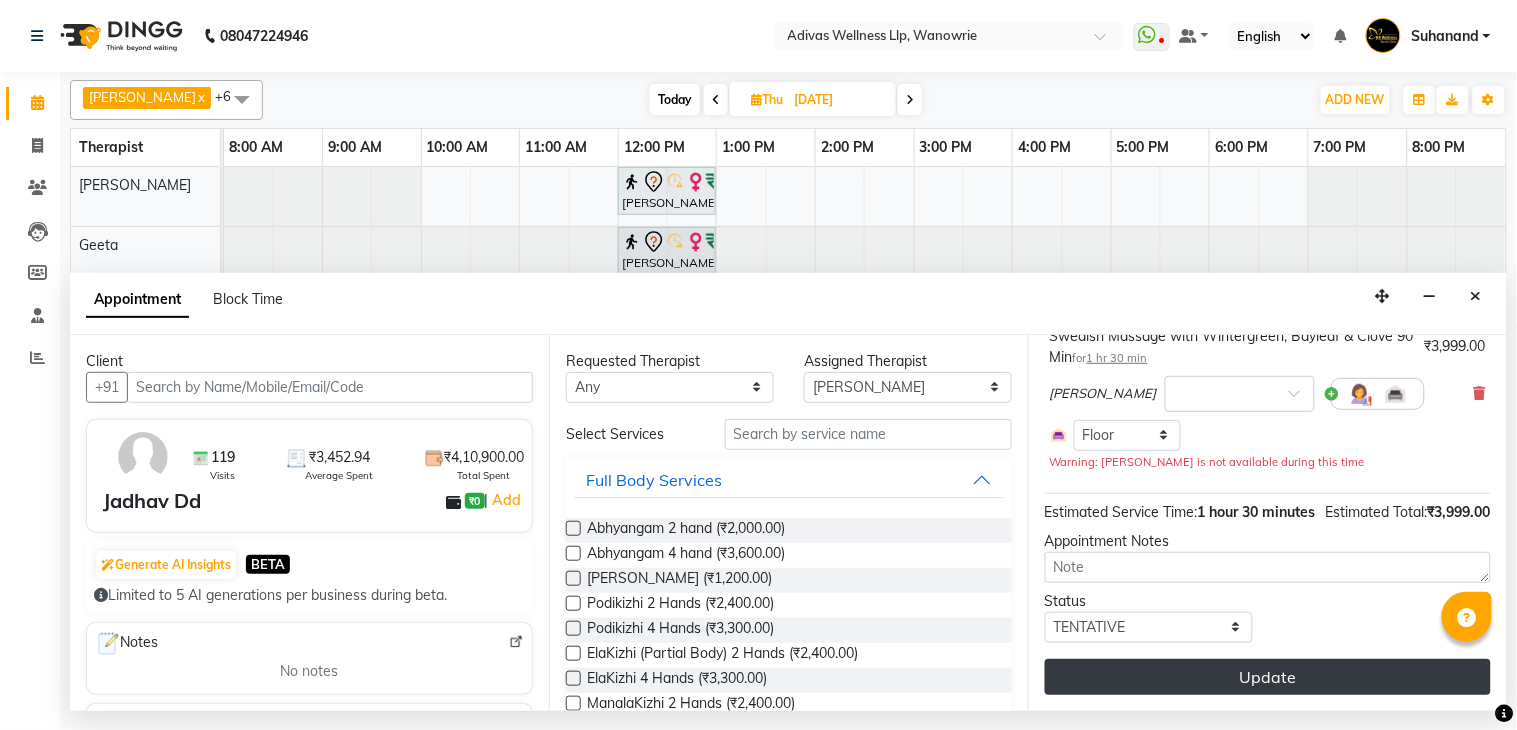 click on "Update" at bounding box center (1268, 677) 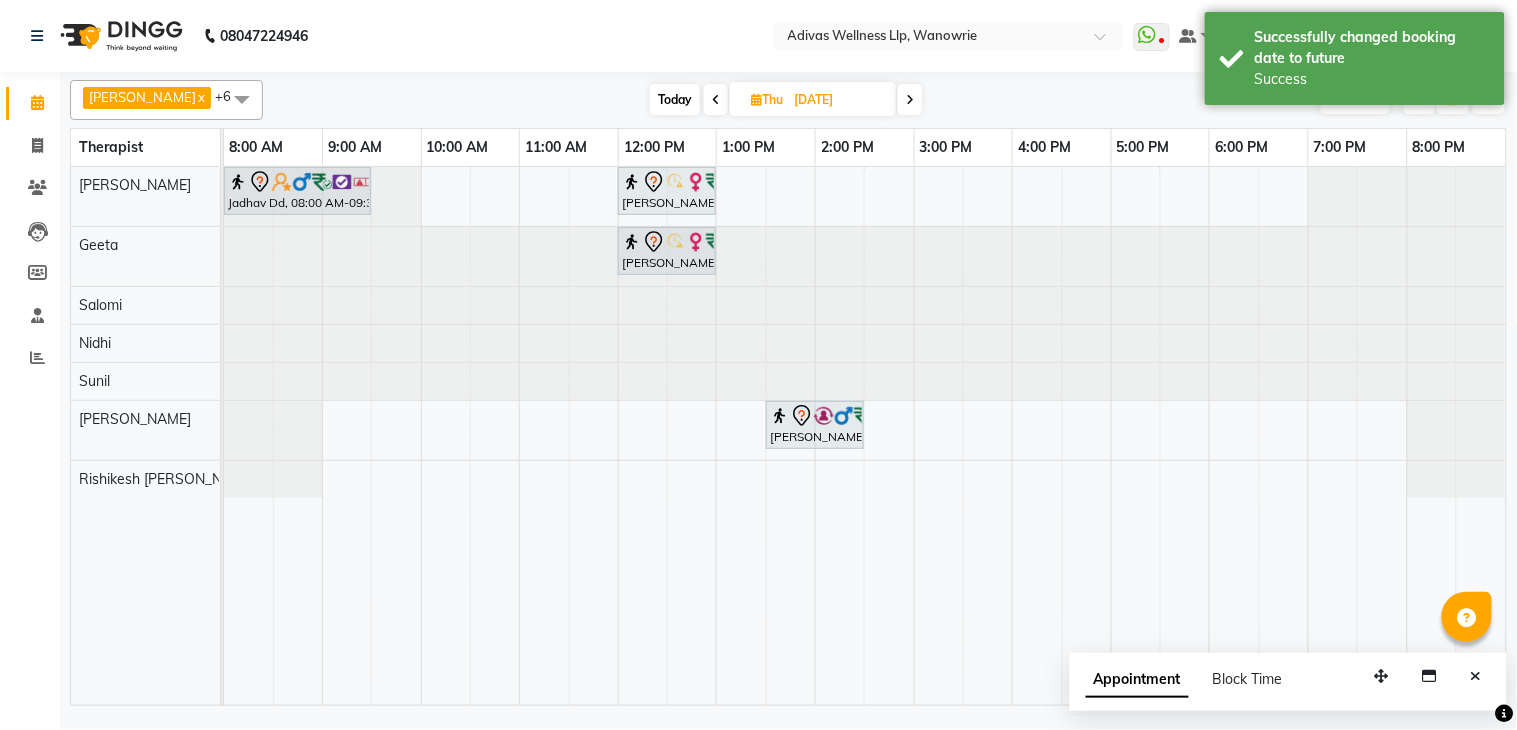 click on "Today" at bounding box center [675, 99] 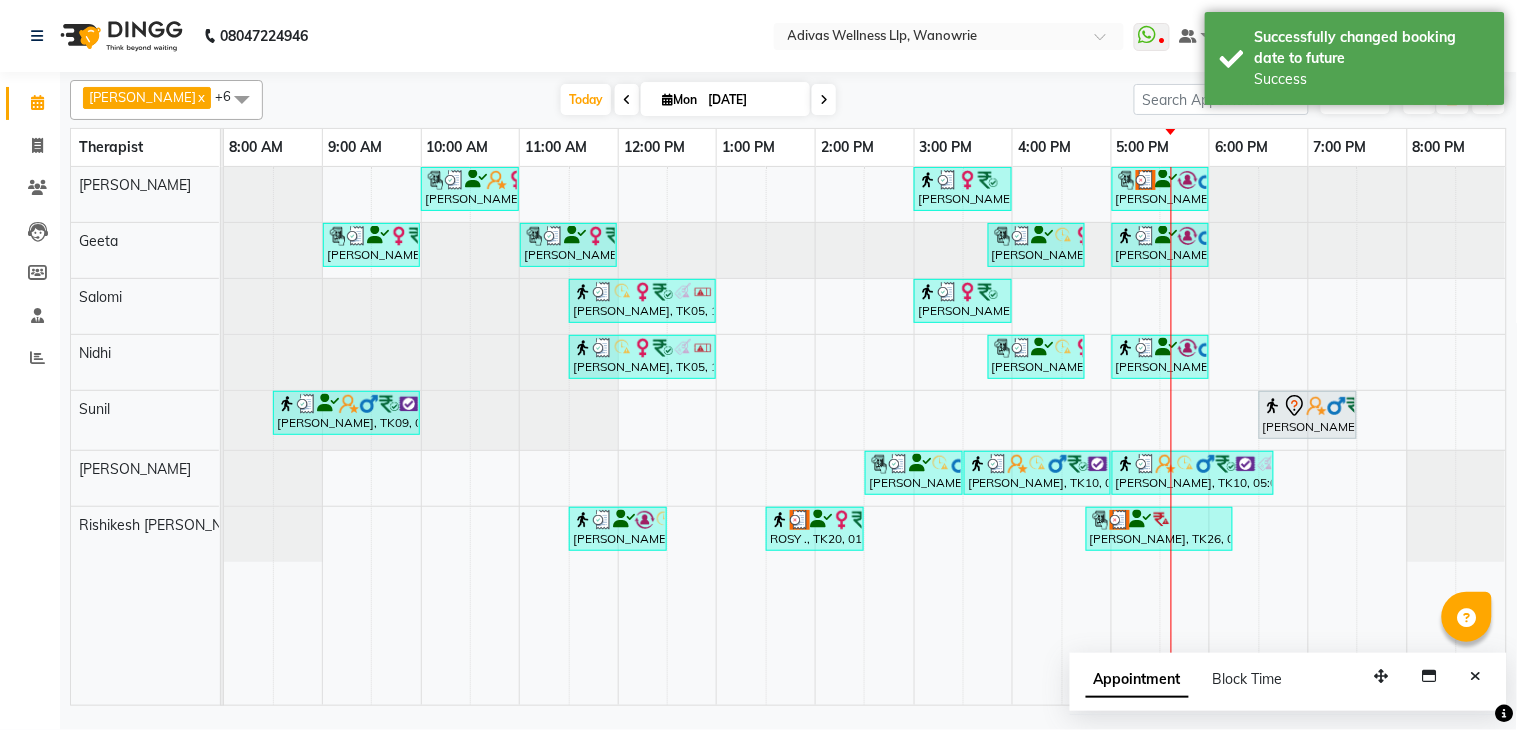 click at bounding box center (824, 100) 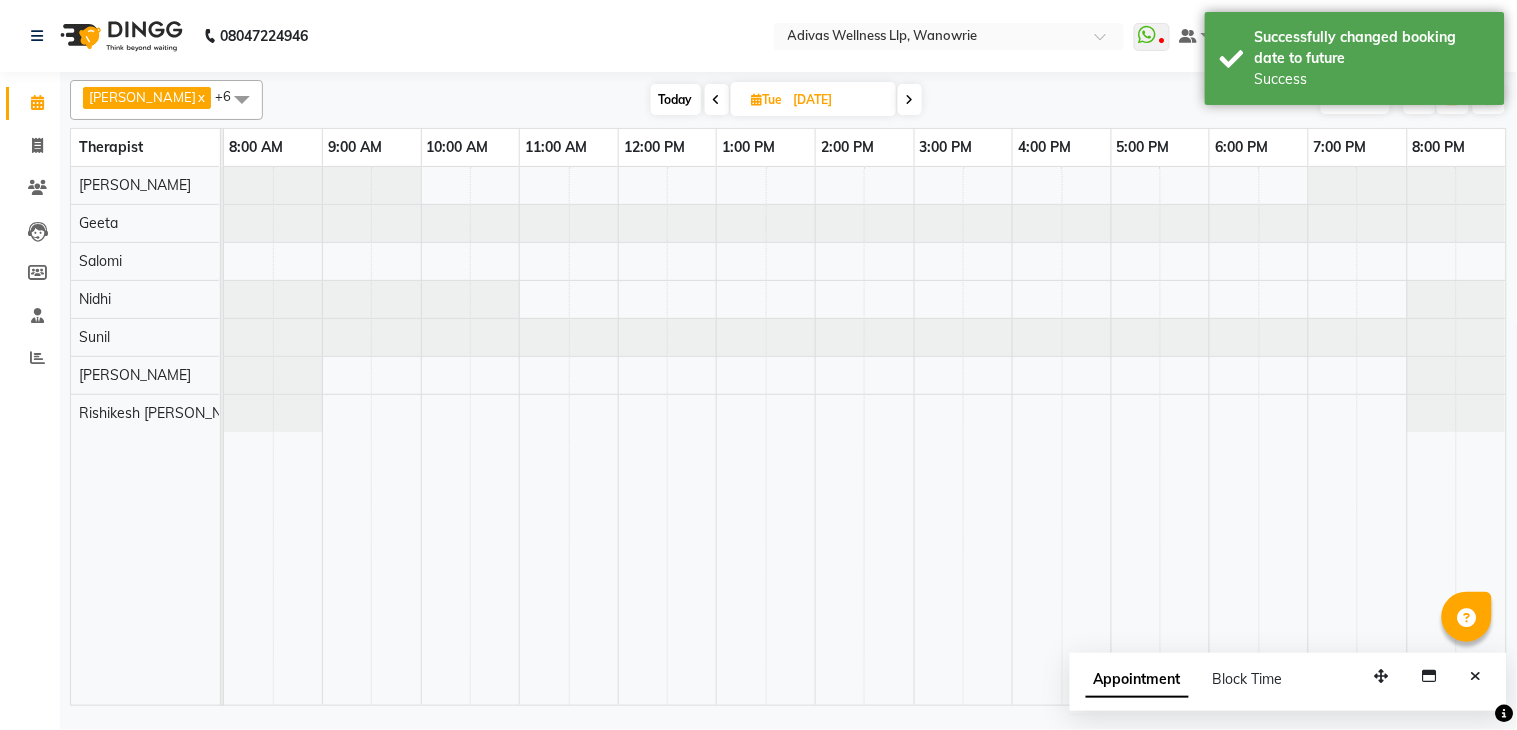 click at bounding box center [910, 100] 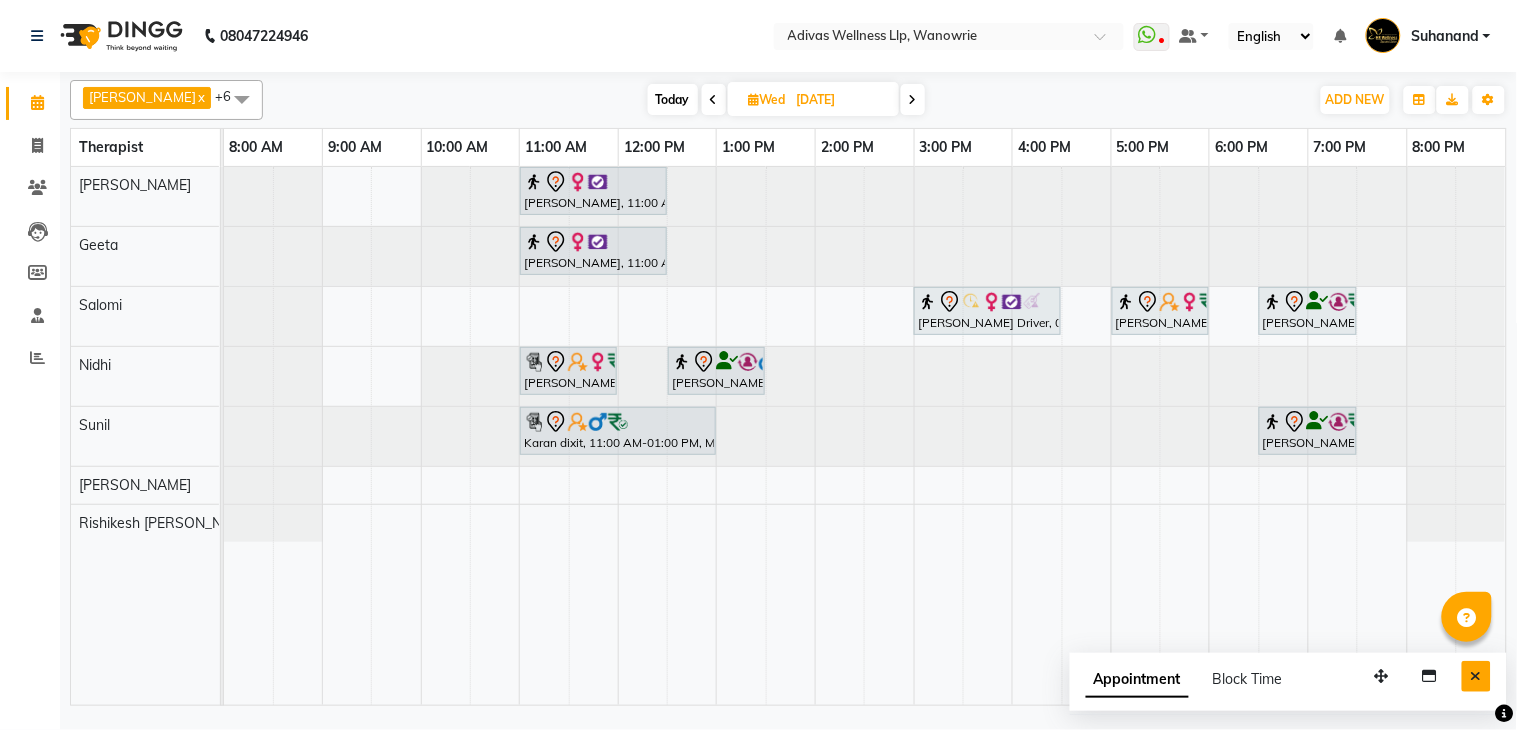 click at bounding box center [1476, 676] 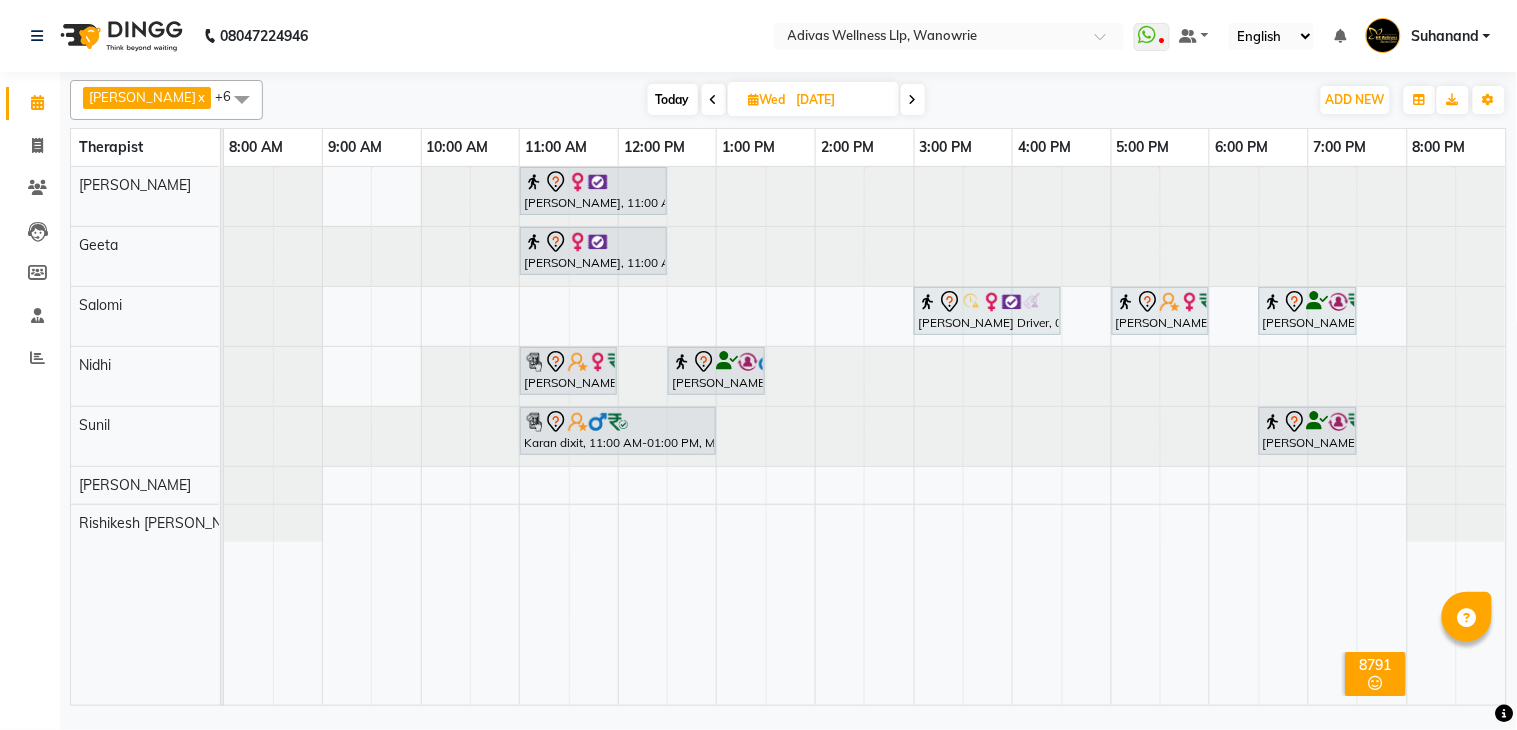 click on "Today" at bounding box center [673, 99] 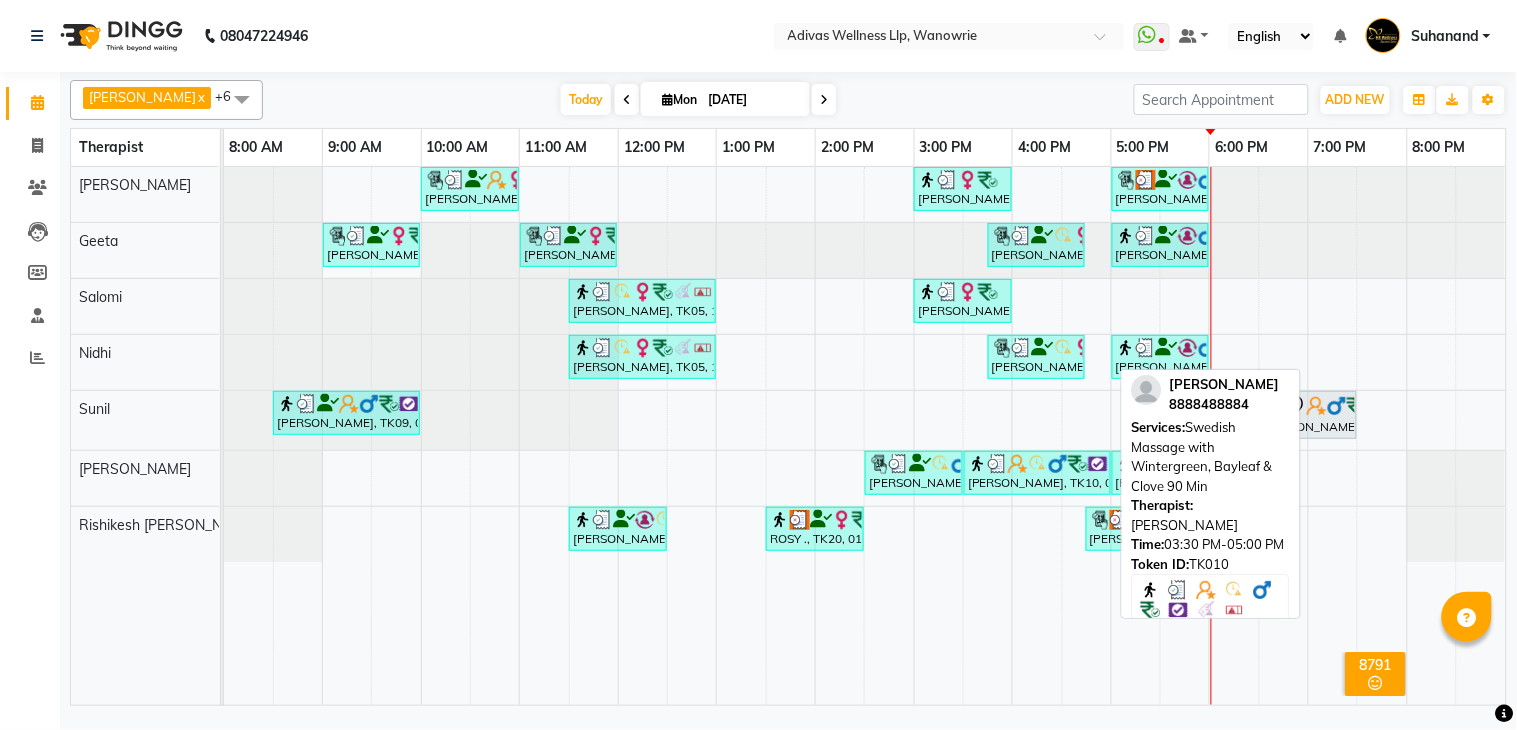click on "[PERSON_NAME], TK10, 03:30 PM-05:00 PM, Swedish Massage with Wintergreen, Bayleaf & Clove 90 Min" at bounding box center [1037, 473] 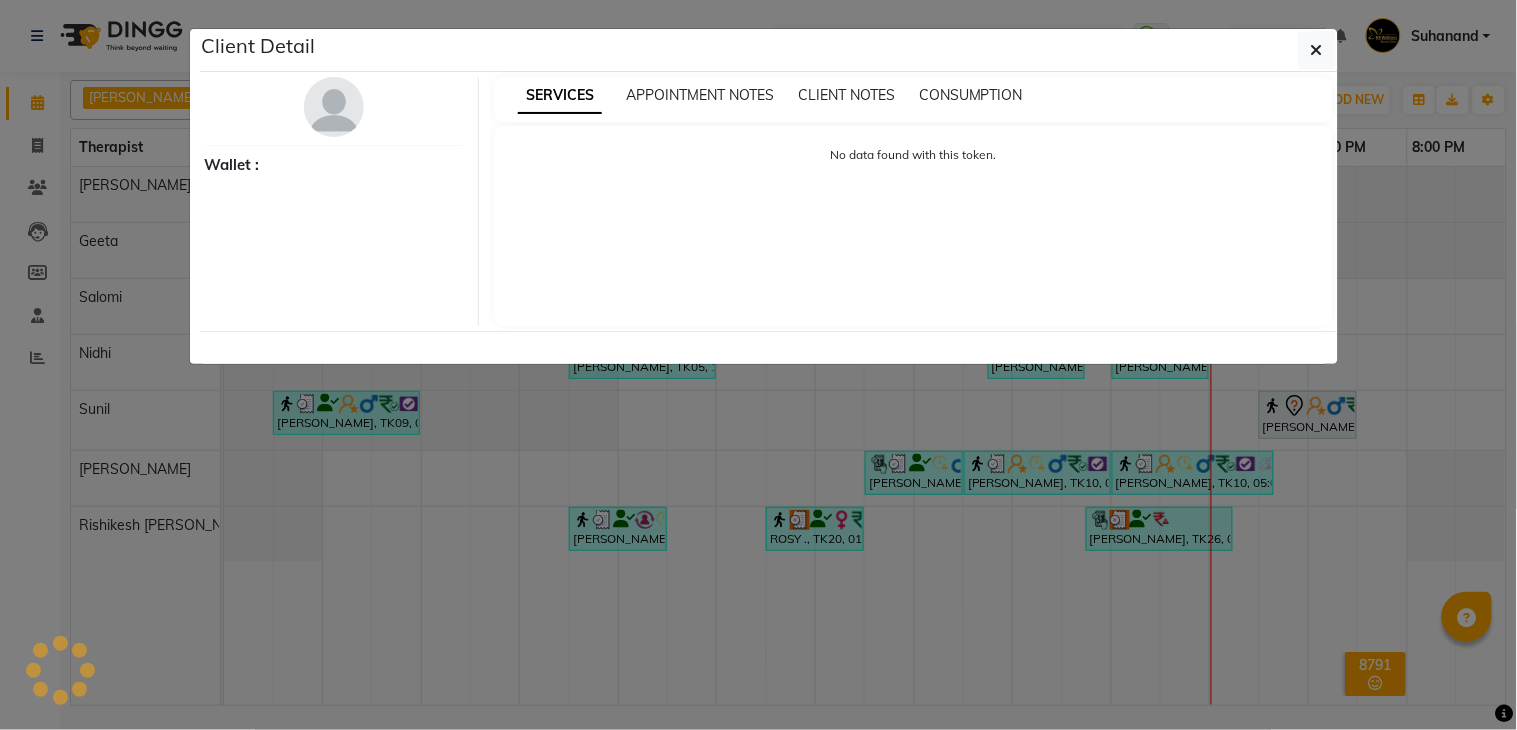 select on "3" 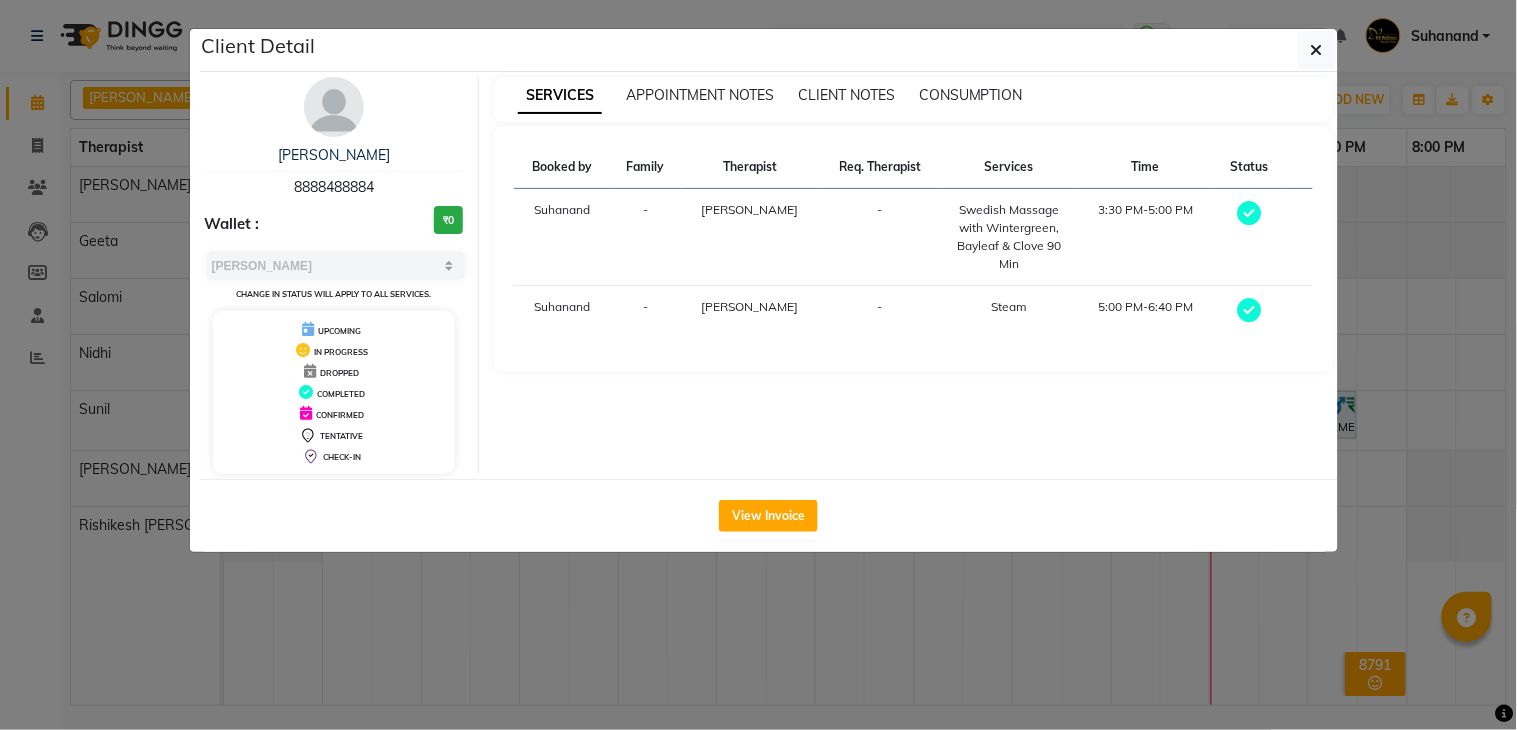 drag, startPoint x: 391, startPoint y: 178, endPoint x: 303, endPoint y: 175, distance: 88.051125 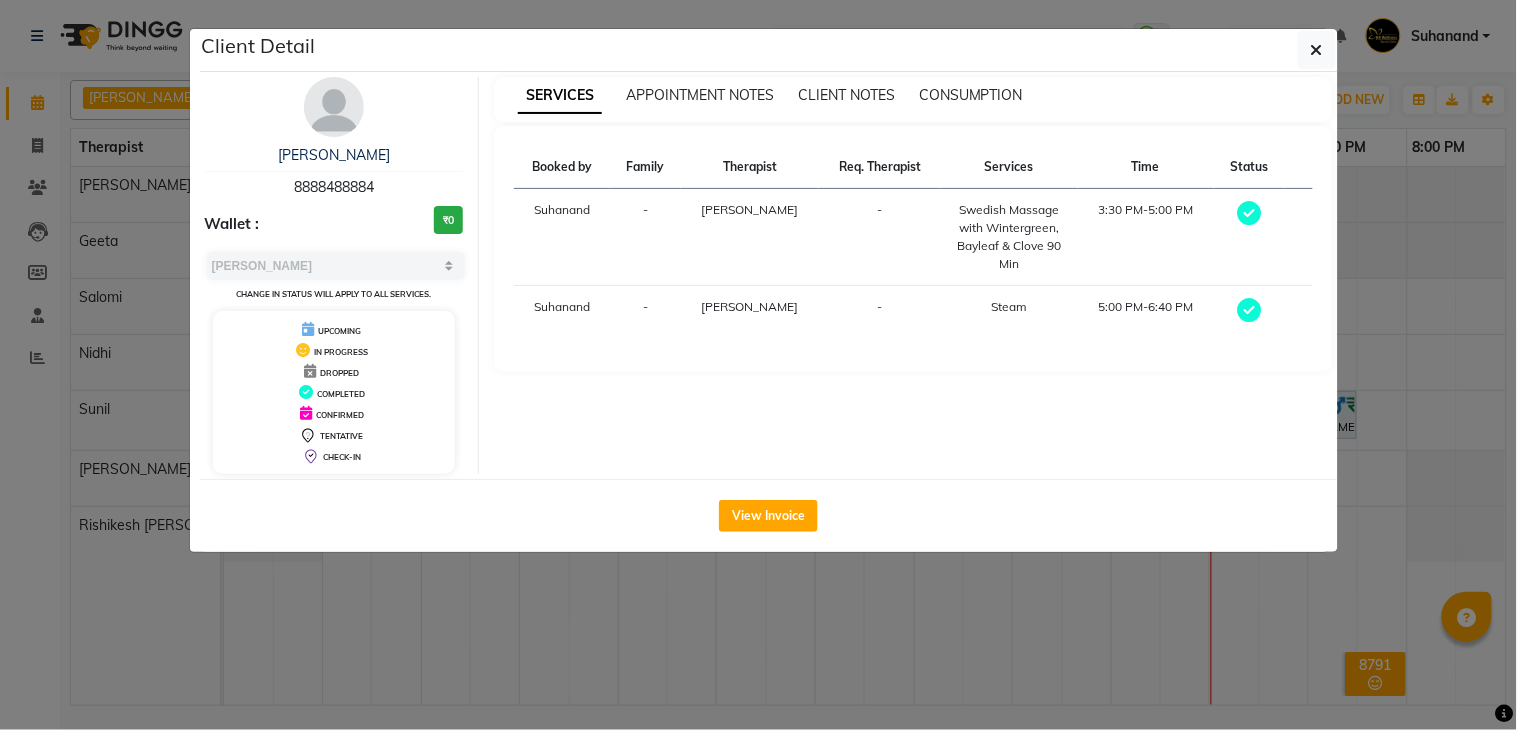 click on "Client Detail" 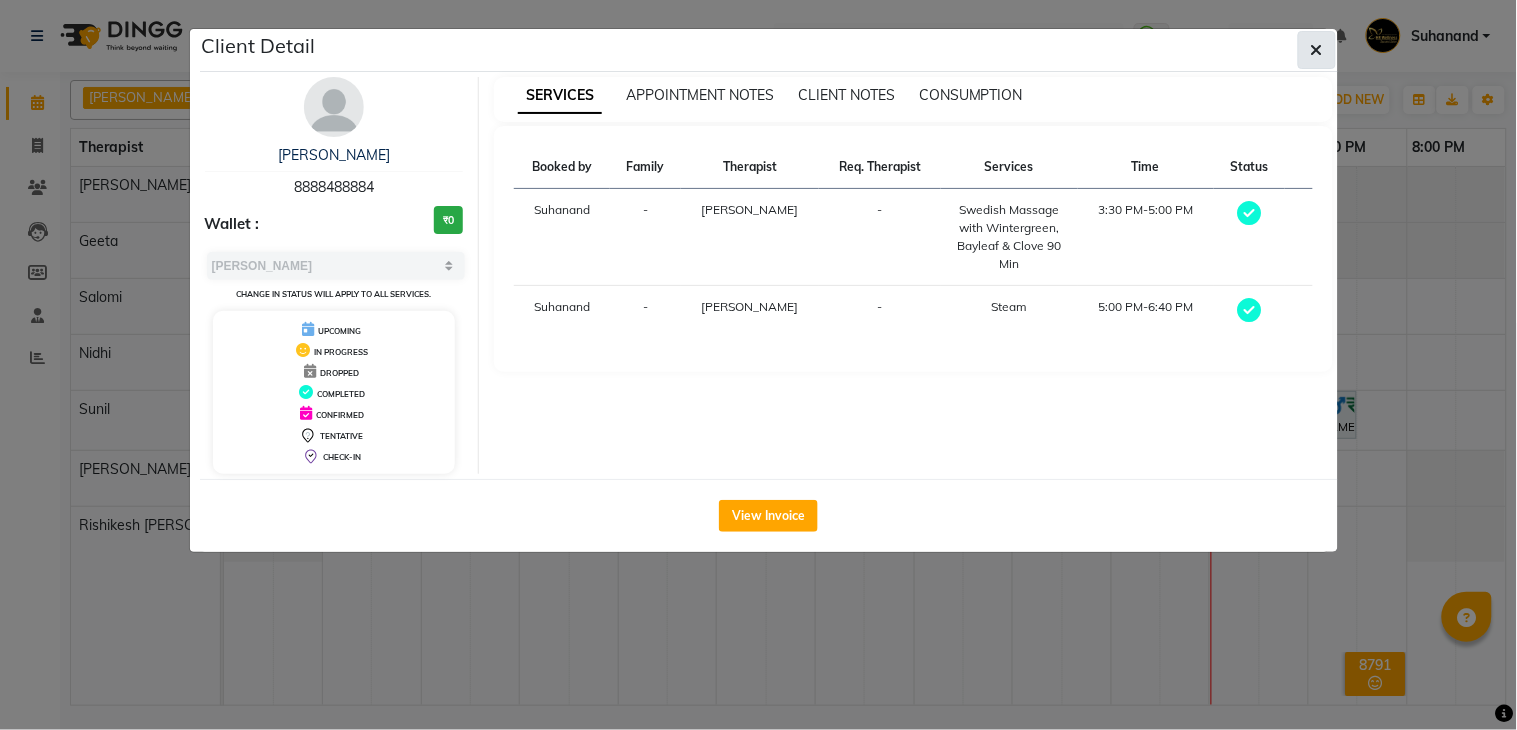 click 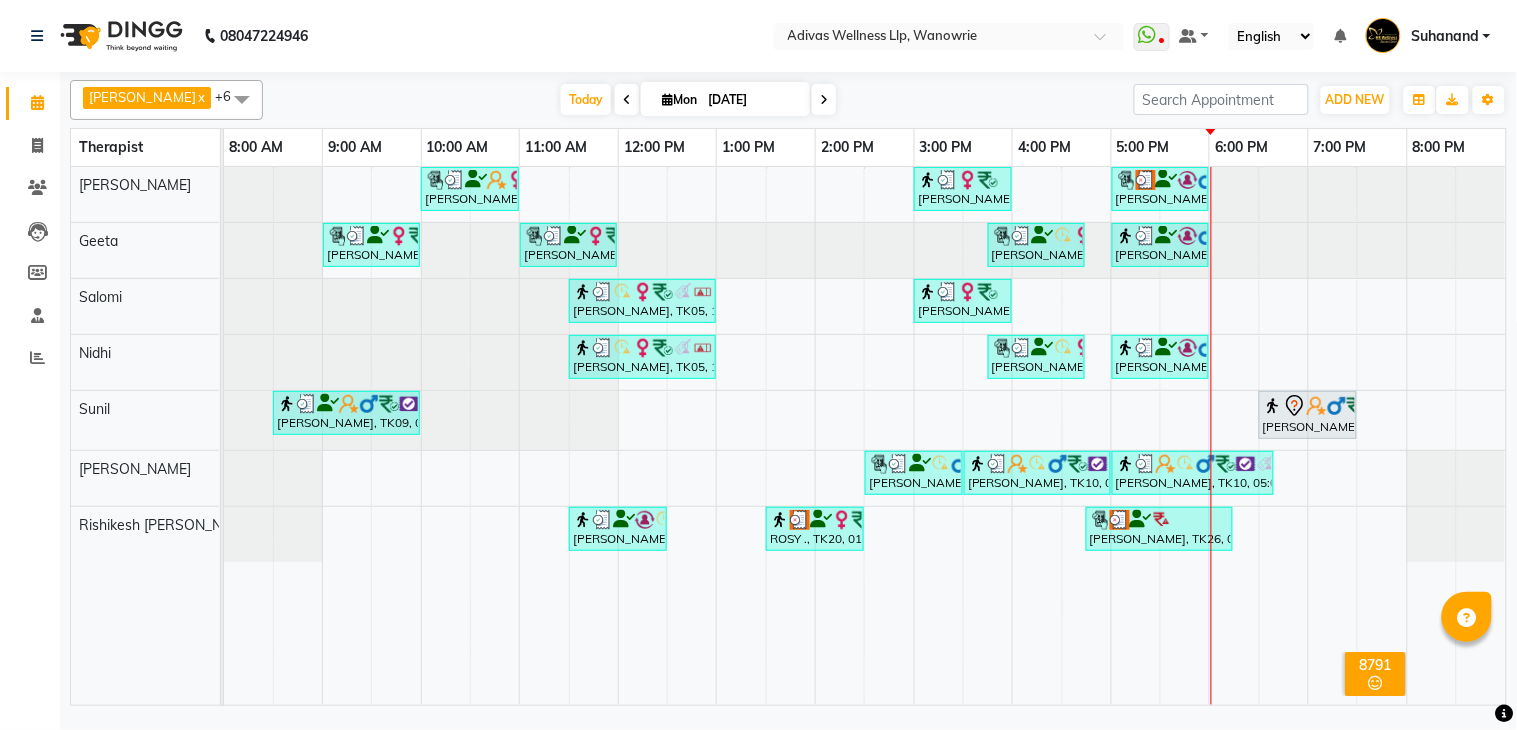 click at bounding box center [824, 99] 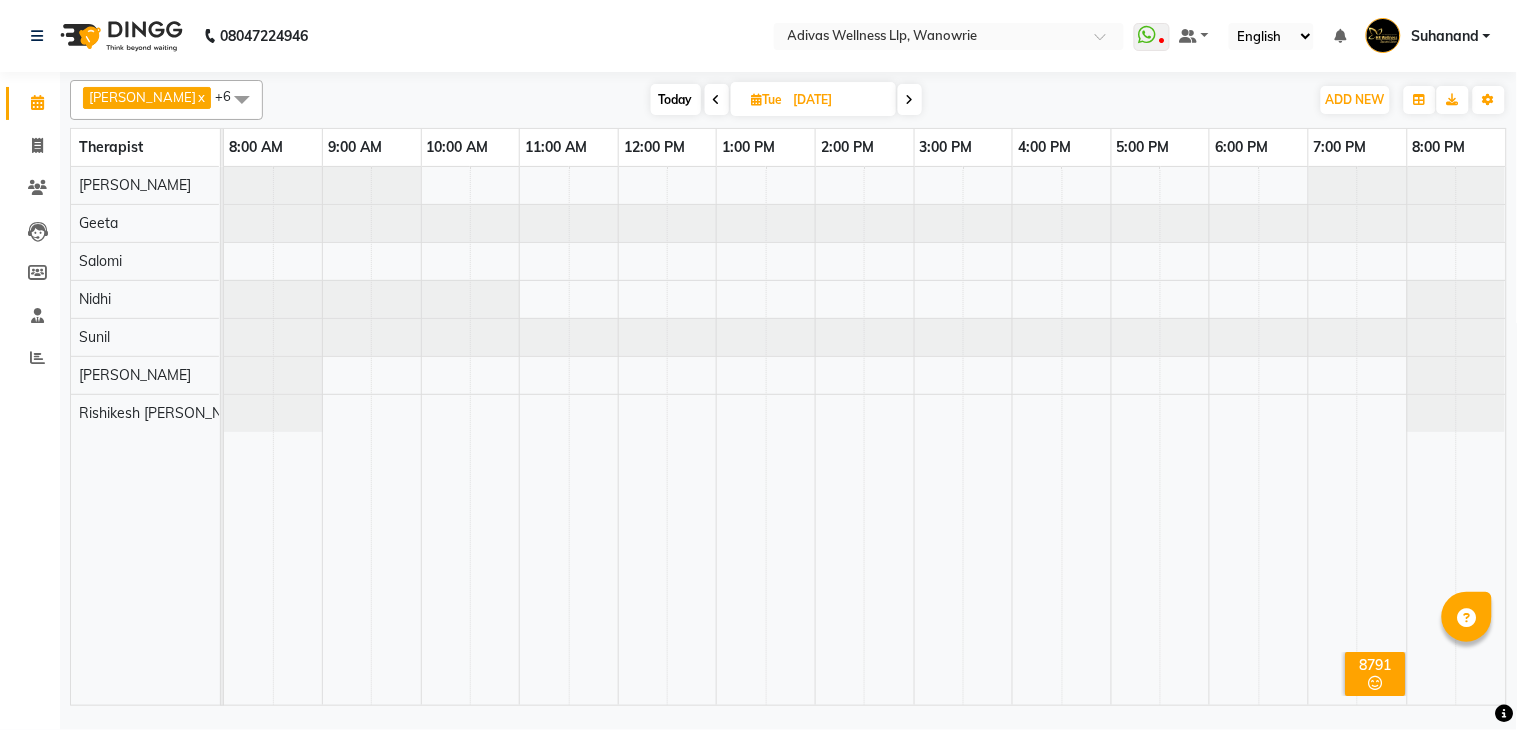 click at bounding box center (910, 100) 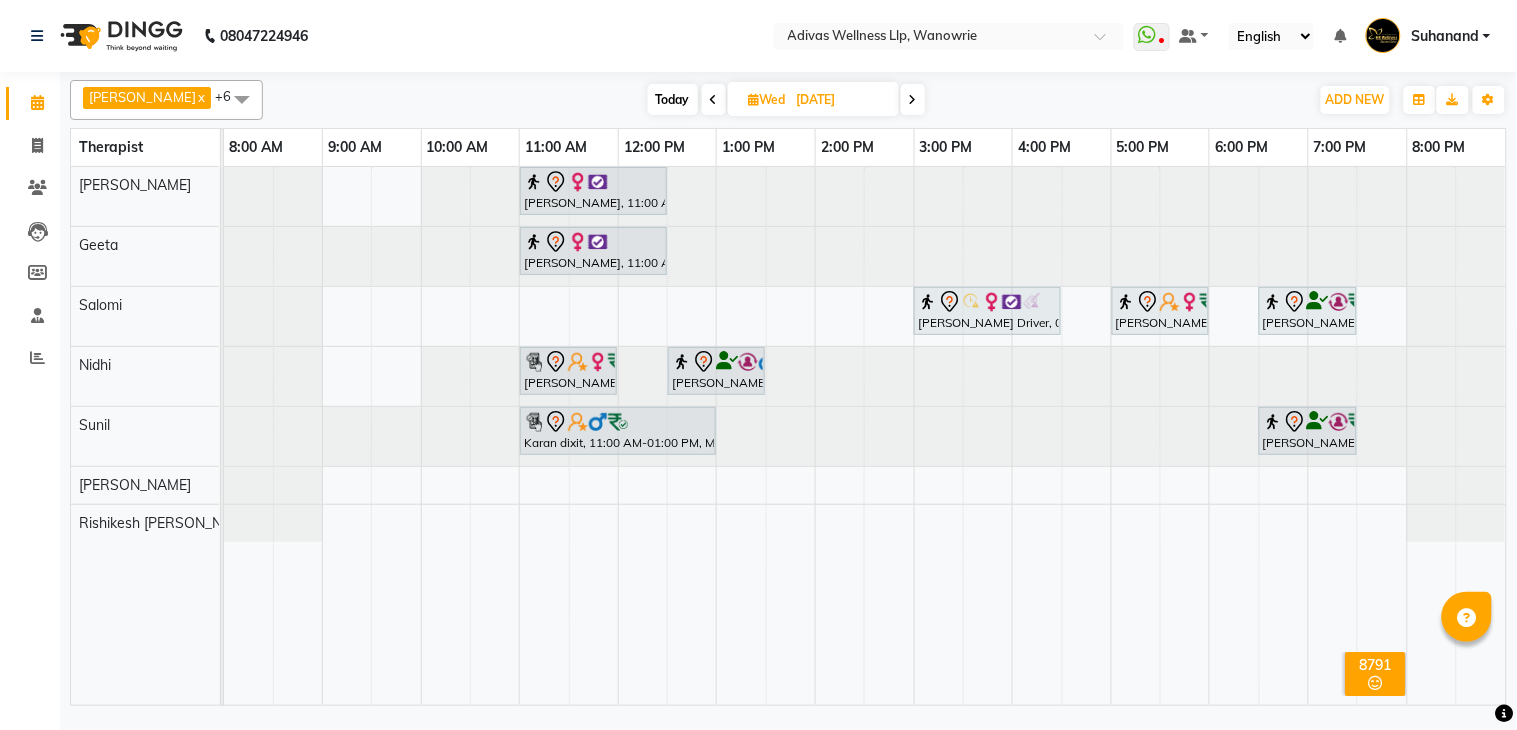 click on "[PERSON_NAME], 11:00 AM-12:30 PM, Swedish Massage with Wintergreen, Bayleaf & Clove 60 Min             Vidha Tiwari, 11:00 AM-12:30 PM, Swedish Massage with Wintergreen, Bayleaf & Clove 60 Min             [PERSON_NAME] Driver, 03:00 PM-04:30 PM, Swedish Massage with Wintergreen, Bayleaf & Clove 90 Min             [PERSON_NAME], 05:00 PM-06:00 PM, Swedish Massage with Wintergreen, Bayleaf & Clove 60 Min             [PERSON_NAME], 06:30 PM-07:30 PM, Swedish Massage 60 Min             [PERSON_NAME], 11:00 AM-12:00 PM, Massage 60 Min             rutaja suri, 12:30 PM-01:30 PM, Massage 60 Min             Karan dixit, 11:00 AM-01:00 PM, Massage 60 Min             [PERSON_NAME], 06:30 PM-07:30 PM, Swedish Massage 60 Min" at bounding box center (865, 436) 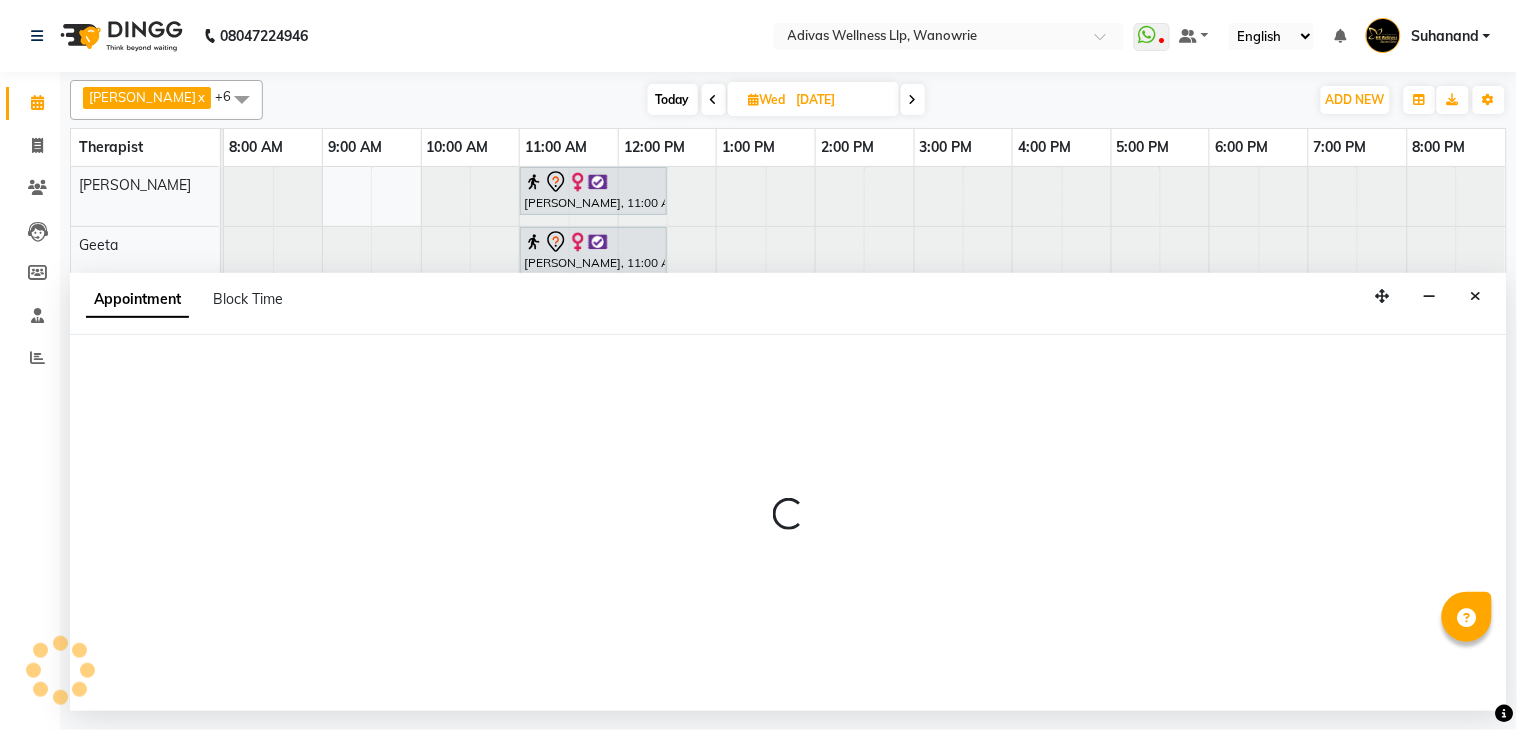 select on "42598" 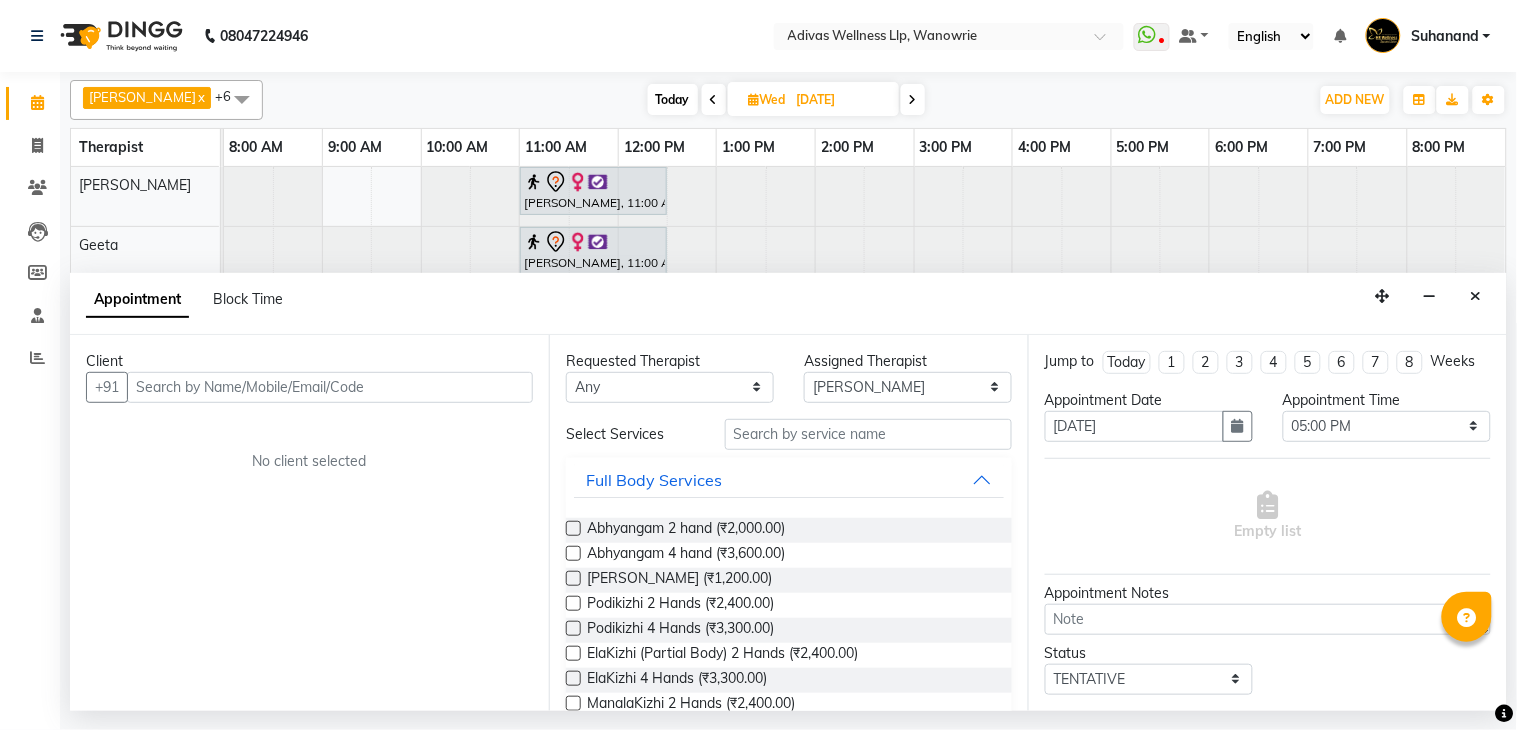 click at bounding box center [330, 387] 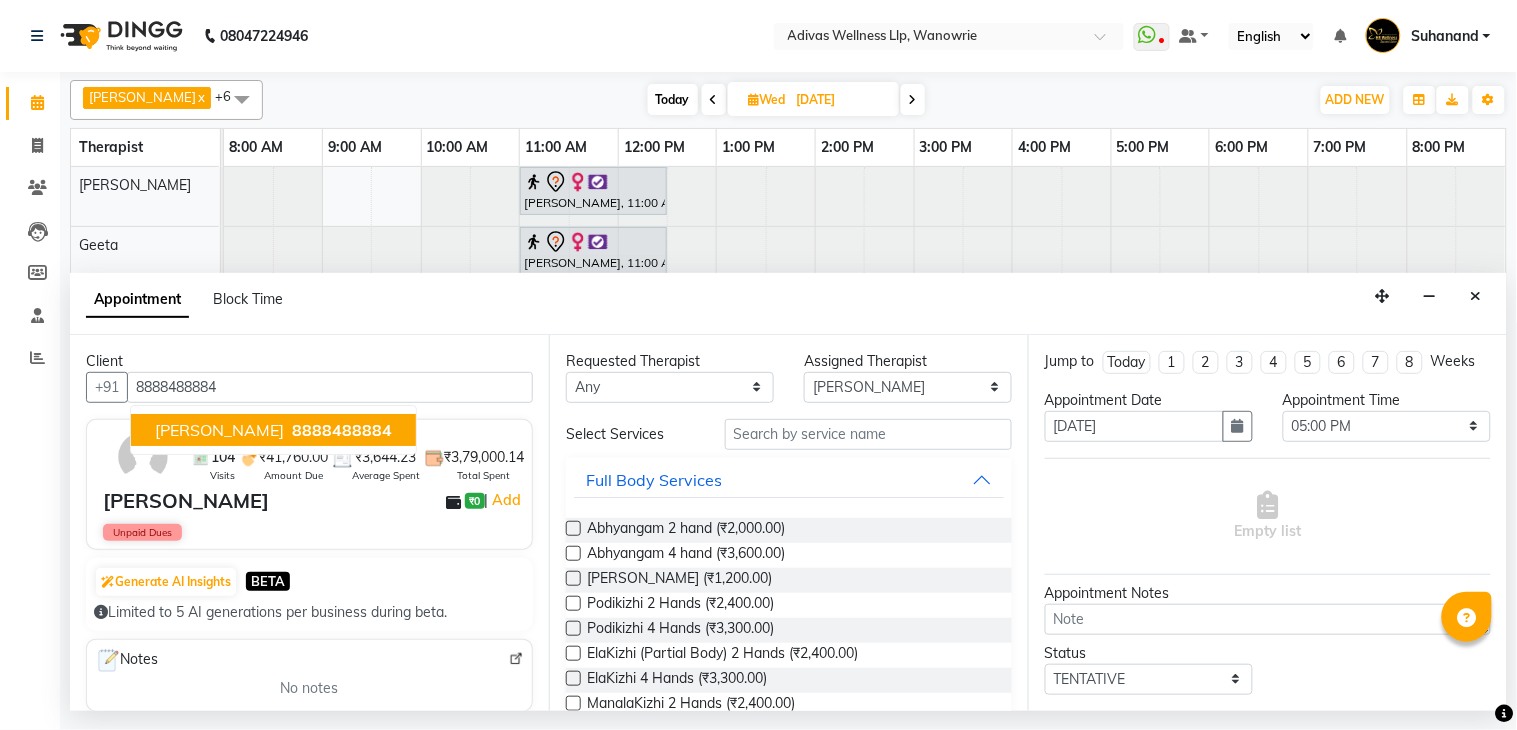 click on "[PERSON_NAME]" at bounding box center [219, 430] 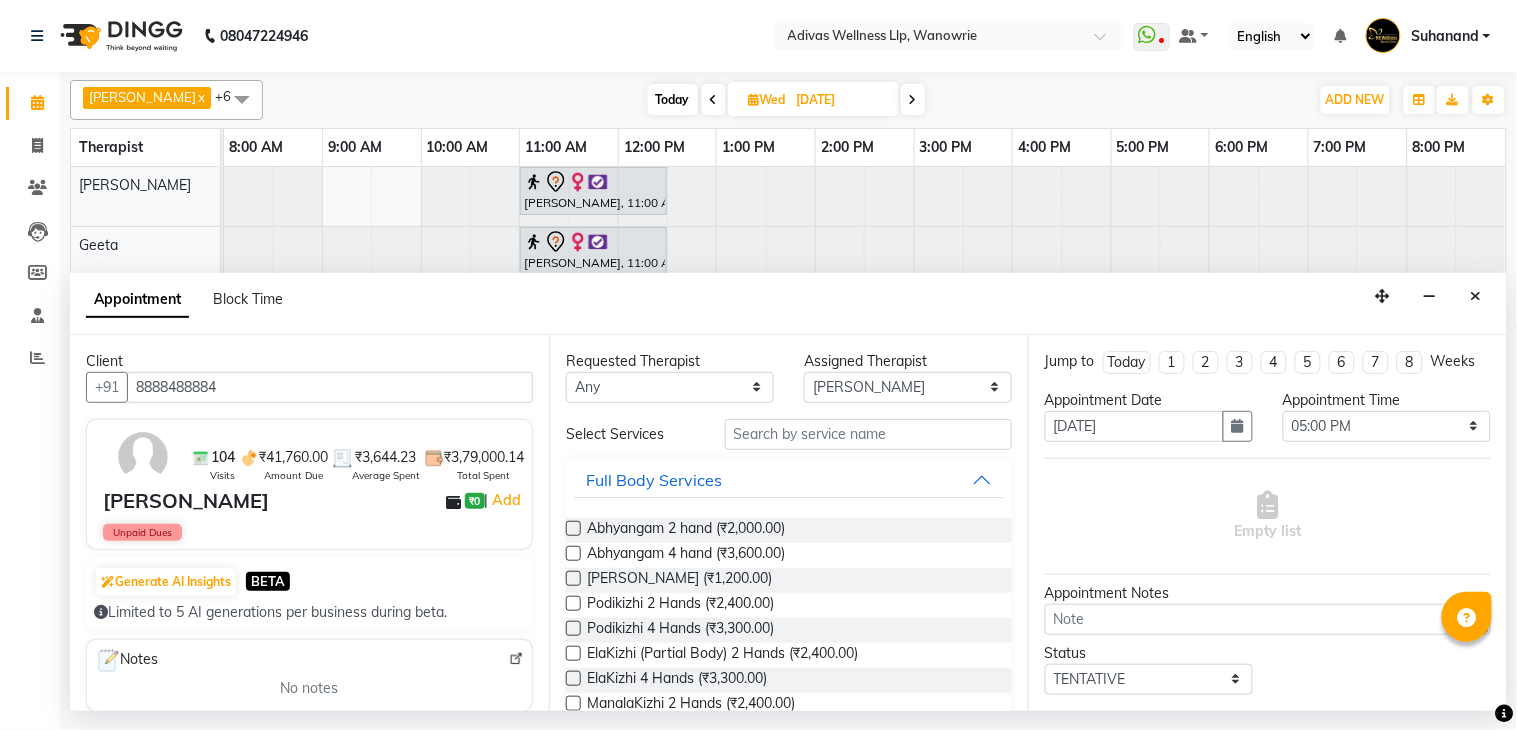 type on "8888488884" 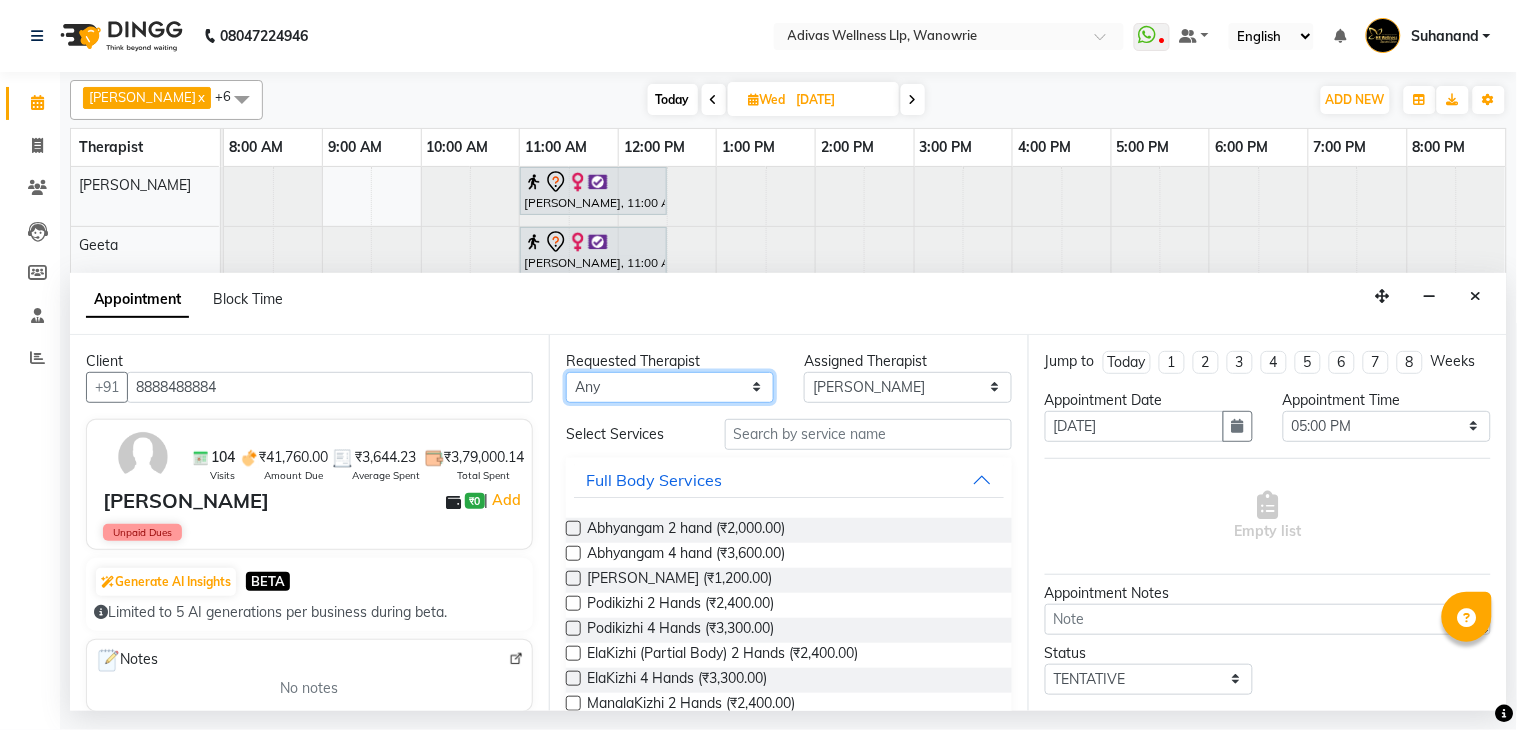 click on "Any [PERSON_NAME] [PERSON_NAME] [PERSON_NAME] [PERSON_NAME]  [PERSON_NAME] [PERSON_NAME] [PERSON_NAME]" at bounding box center (670, 387) 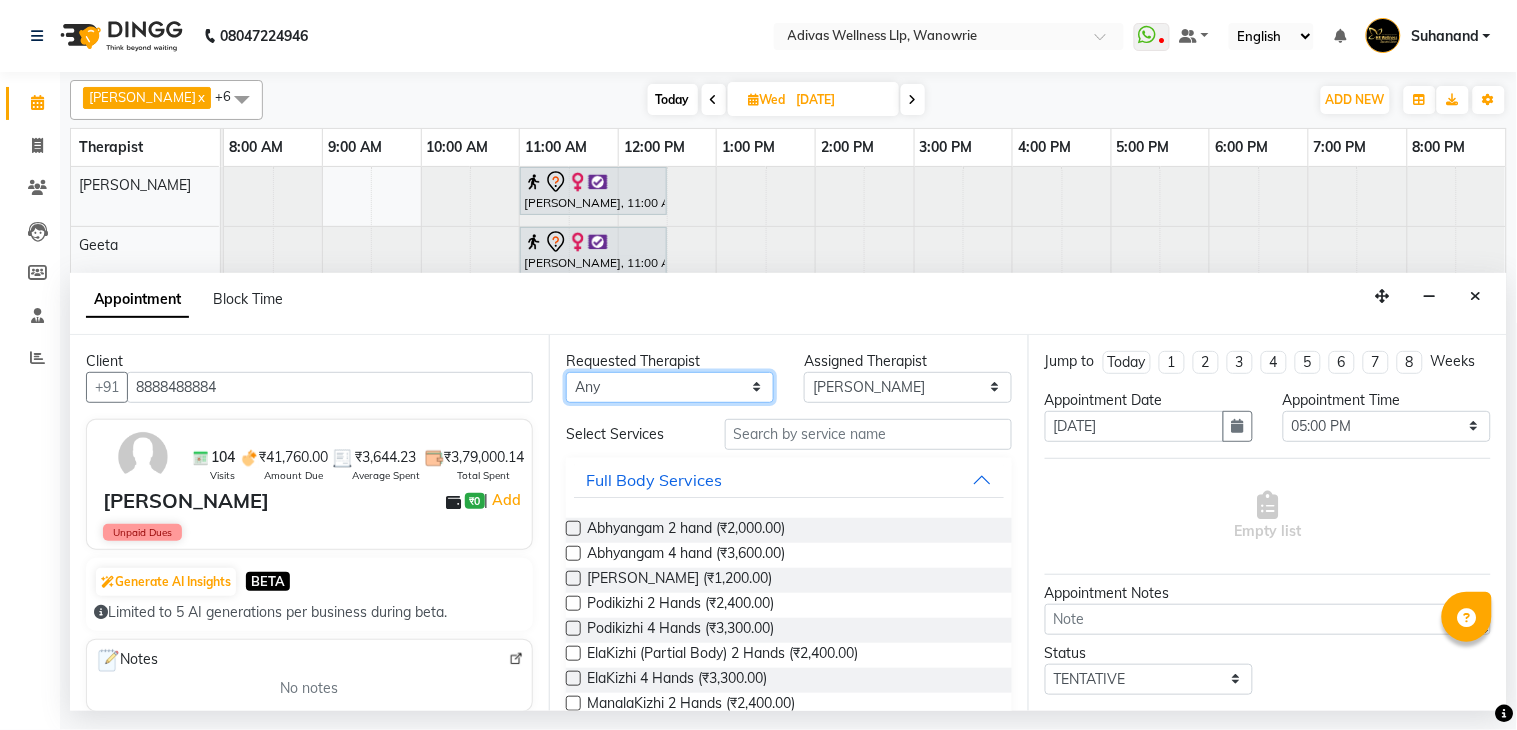 select on "42598" 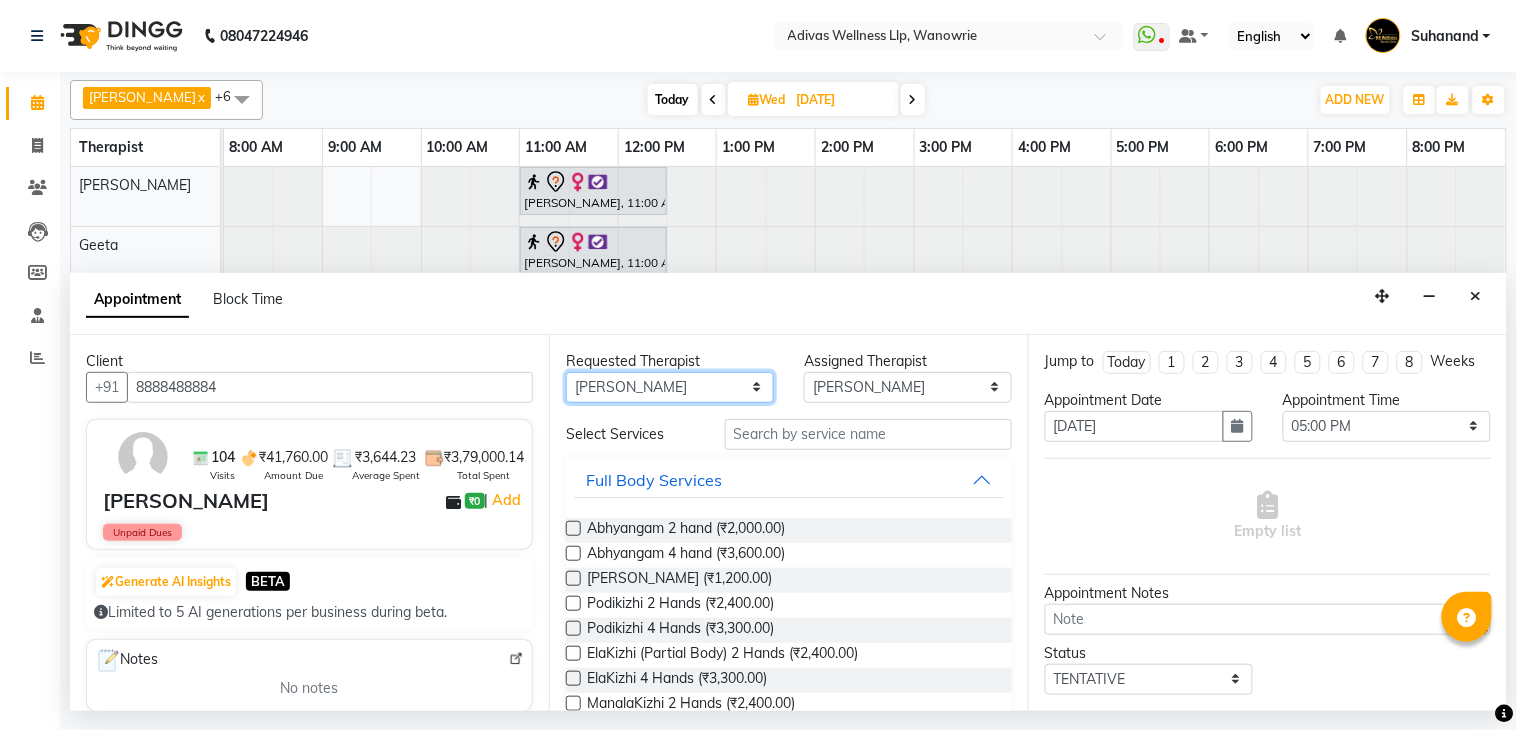 click on "Any [PERSON_NAME] [PERSON_NAME] [PERSON_NAME] [PERSON_NAME]  [PERSON_NAME] [PERSON_NAME] [PERSON_NAME]" at bounding box center [670, 387] 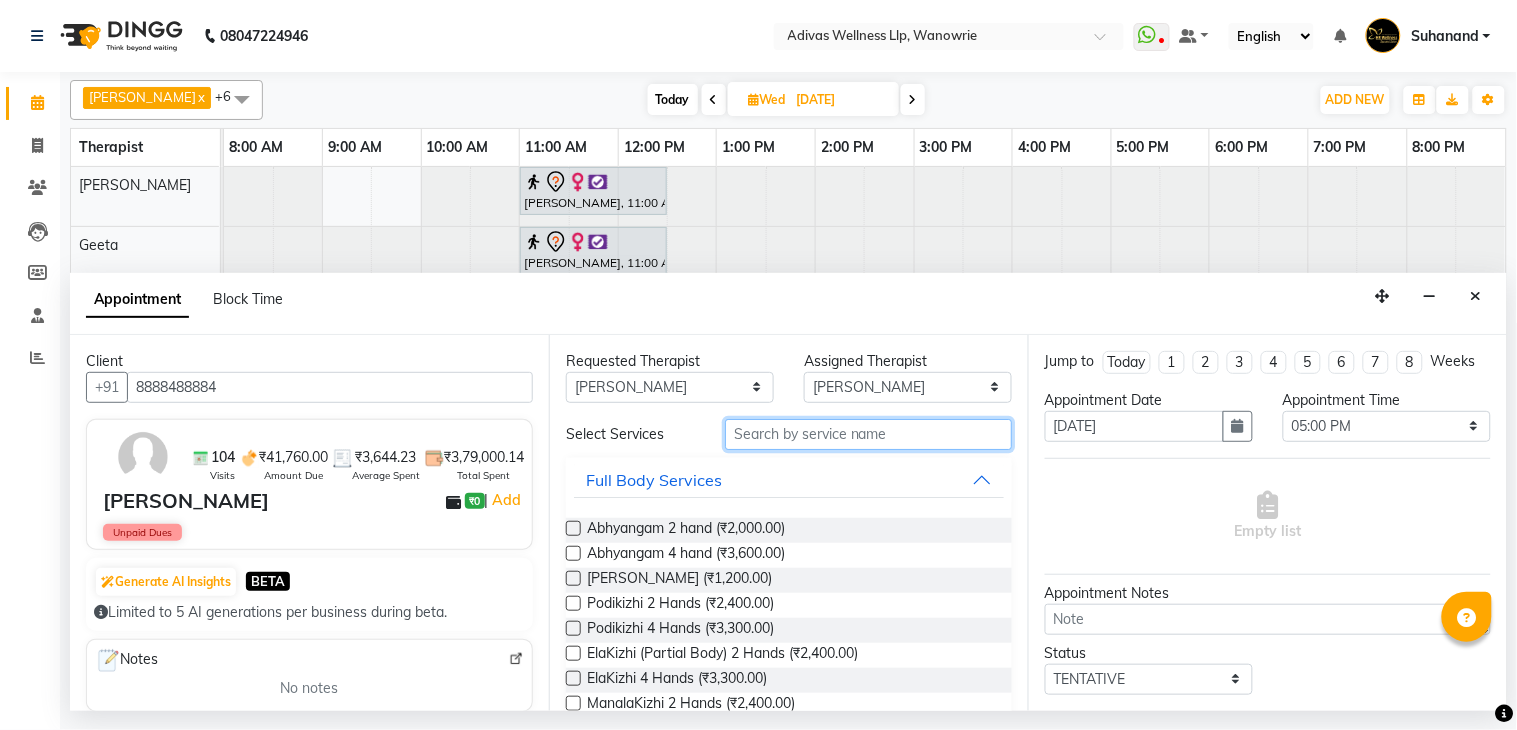 click at bounding box center [868, 434] 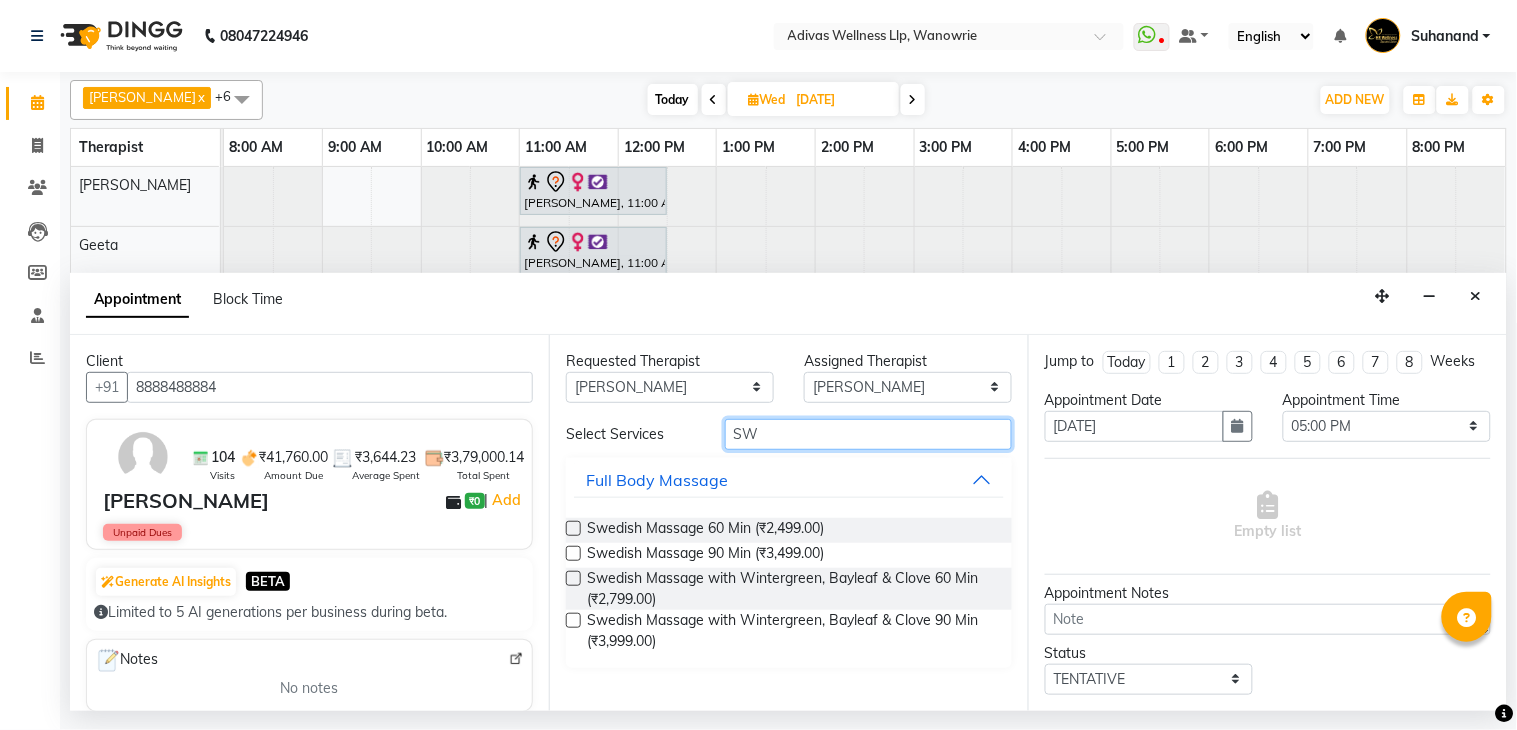 type on "SW" 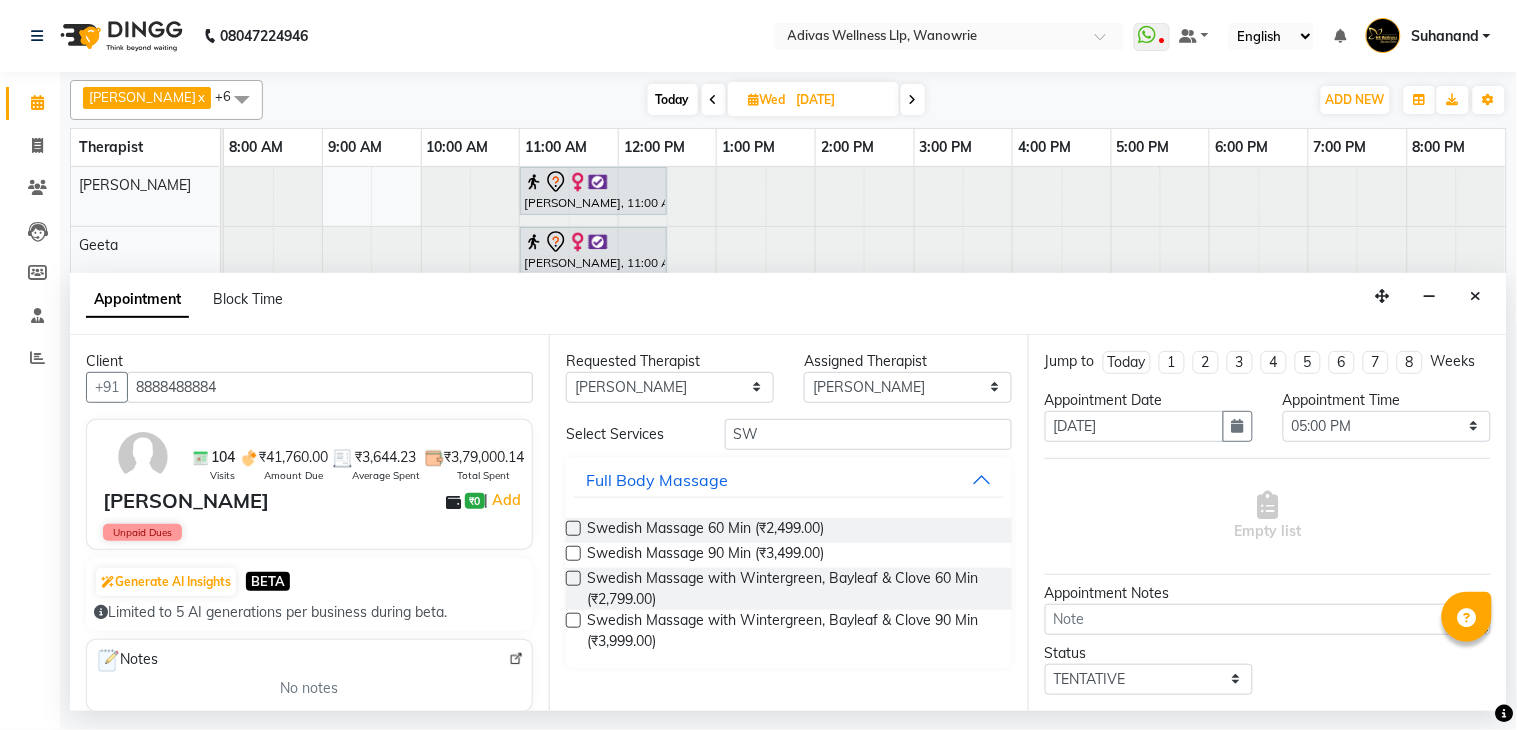 click at bounding box center (573, 620) 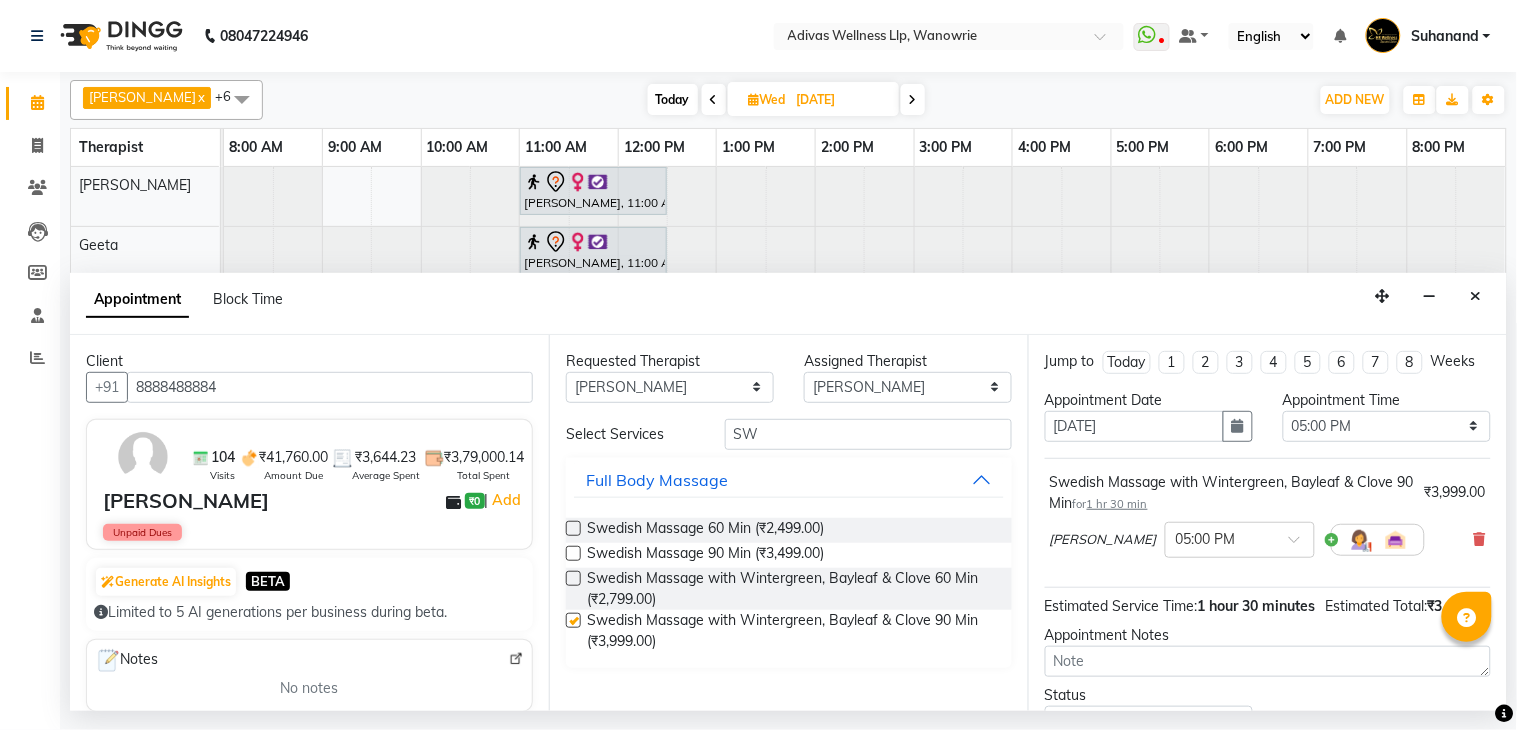 checkbox on "false" 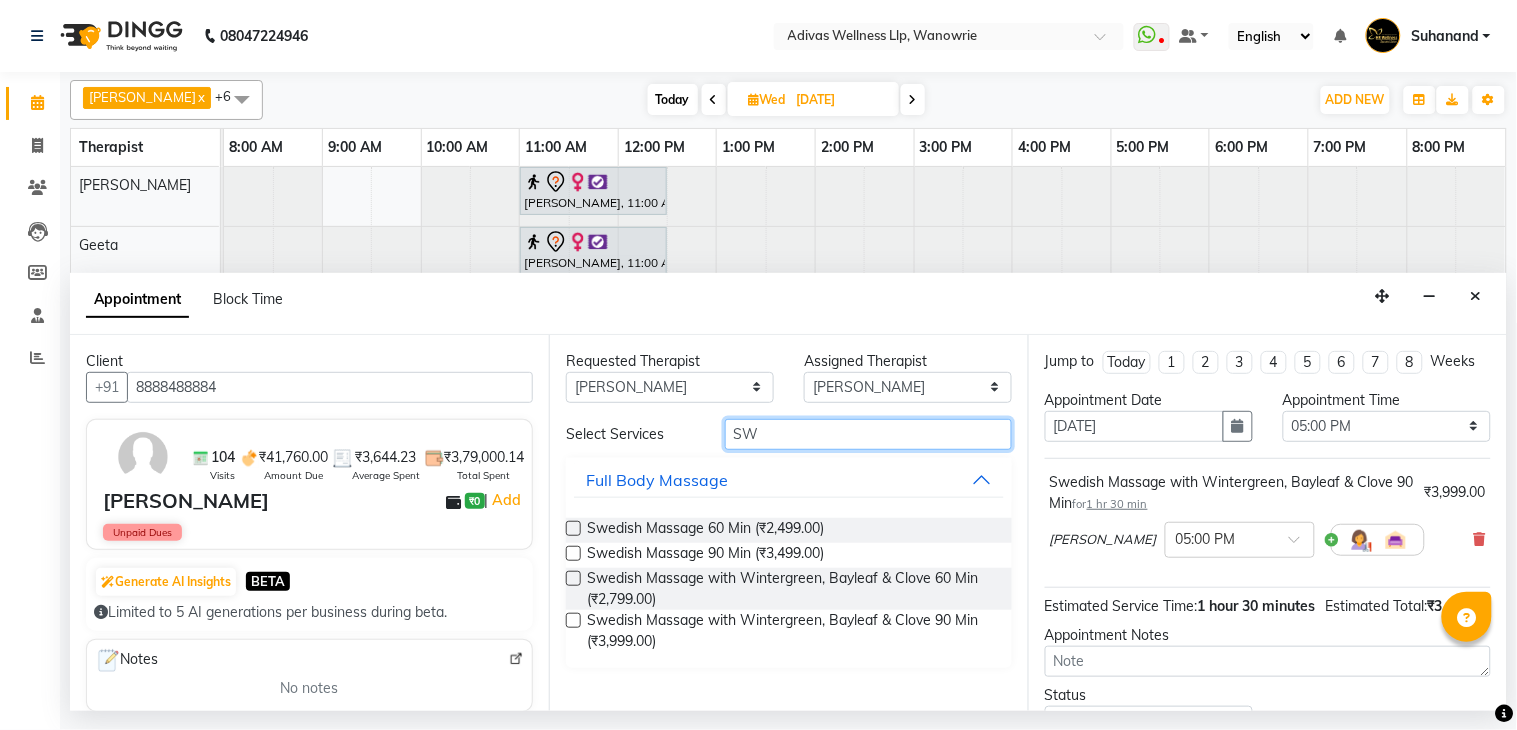 drag, startPoint x: 766, startPoint y: 430, endPoint x: 671, endPoint y: 447, distance: 96.50906 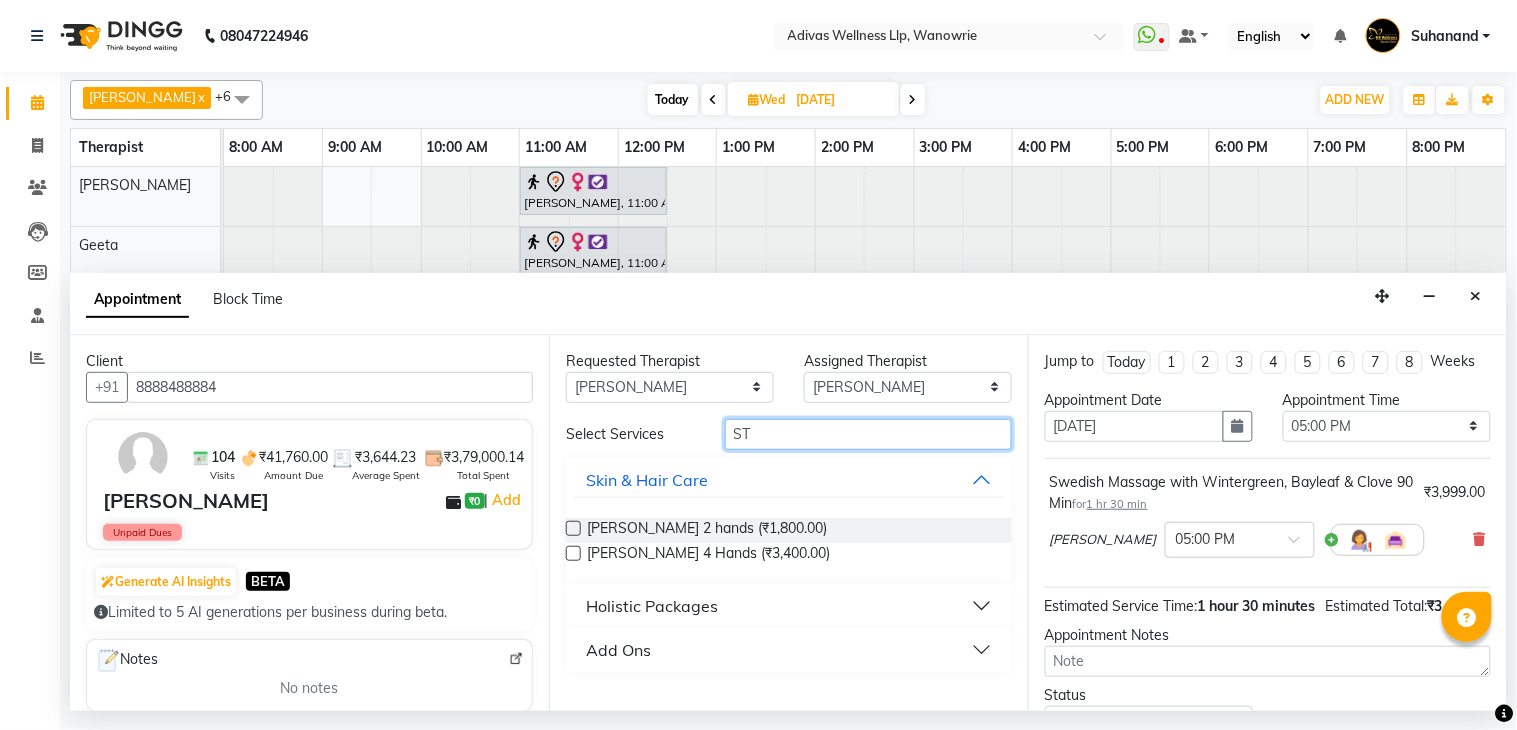 type on "ST" 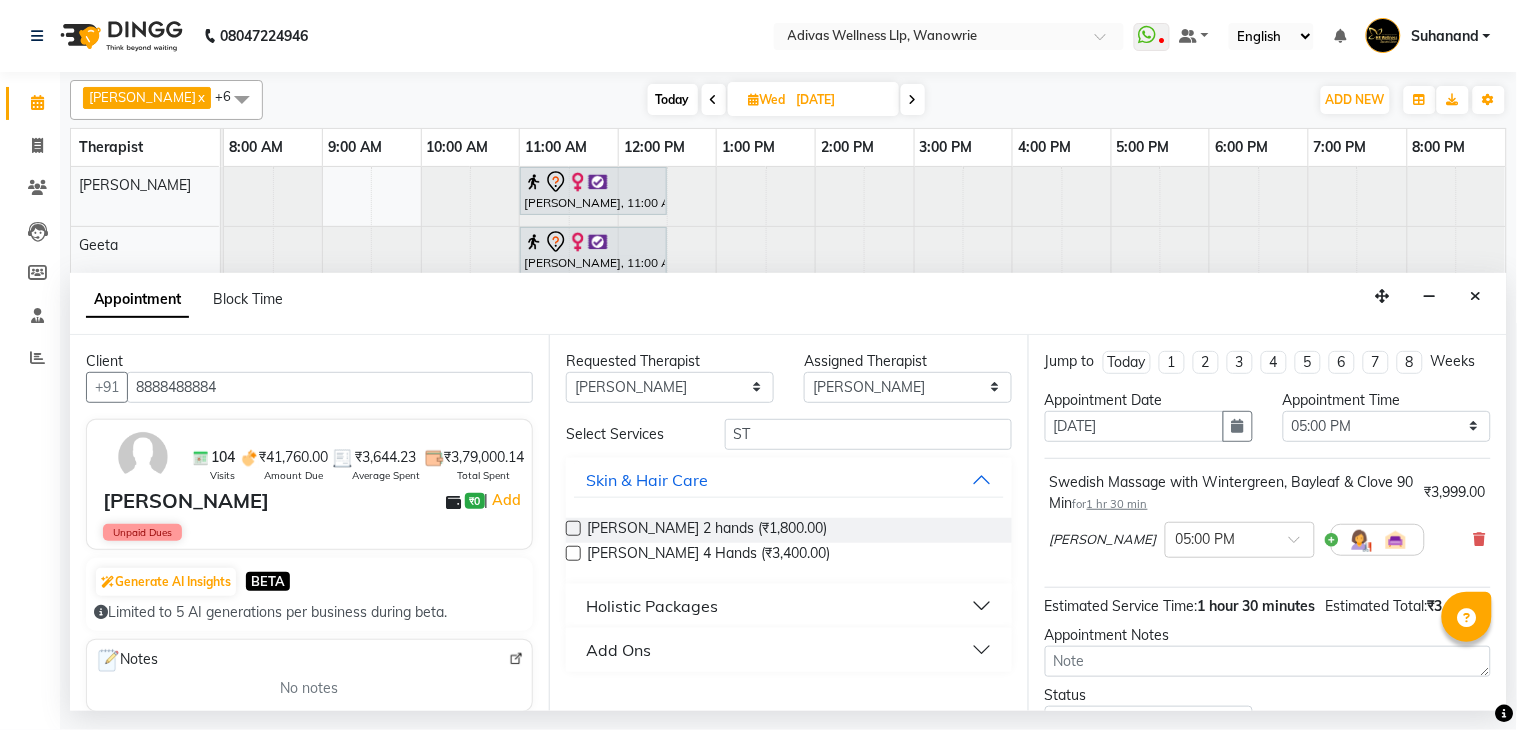 click on "Add Ons" at bounding box center (618, 650) 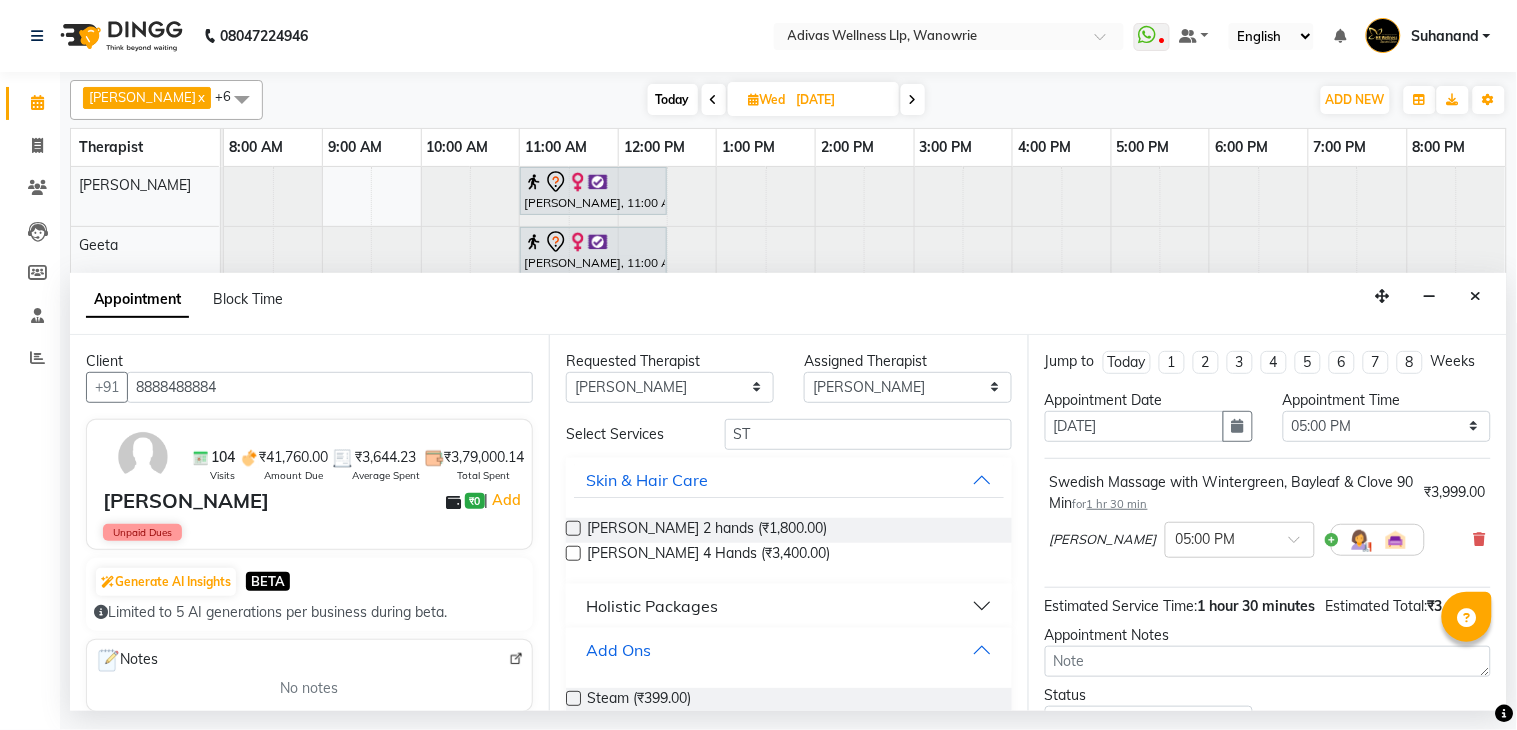 scroll, scrollTop: 33, scrollLeft: 0, axis: vertical 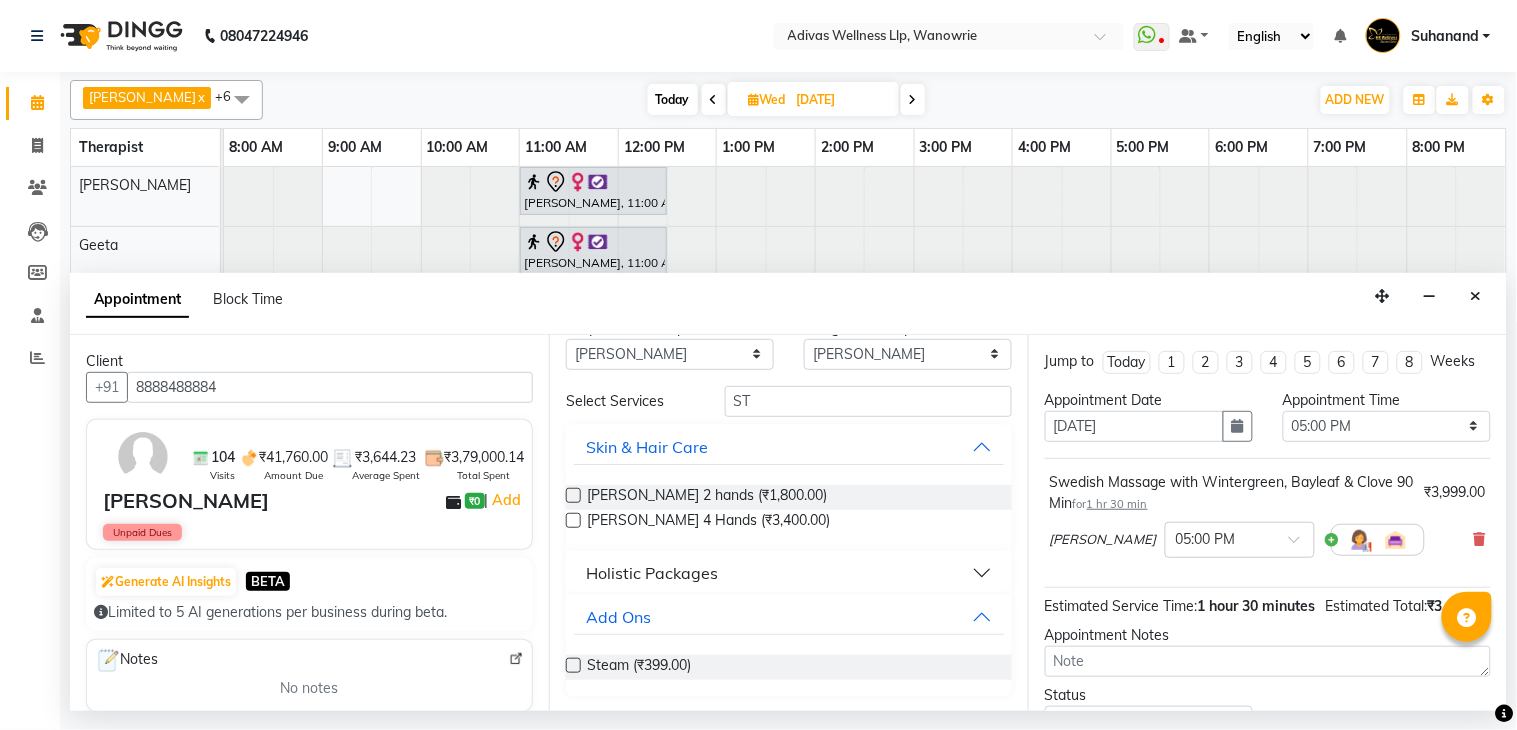 click at bounding box center (573, 665) 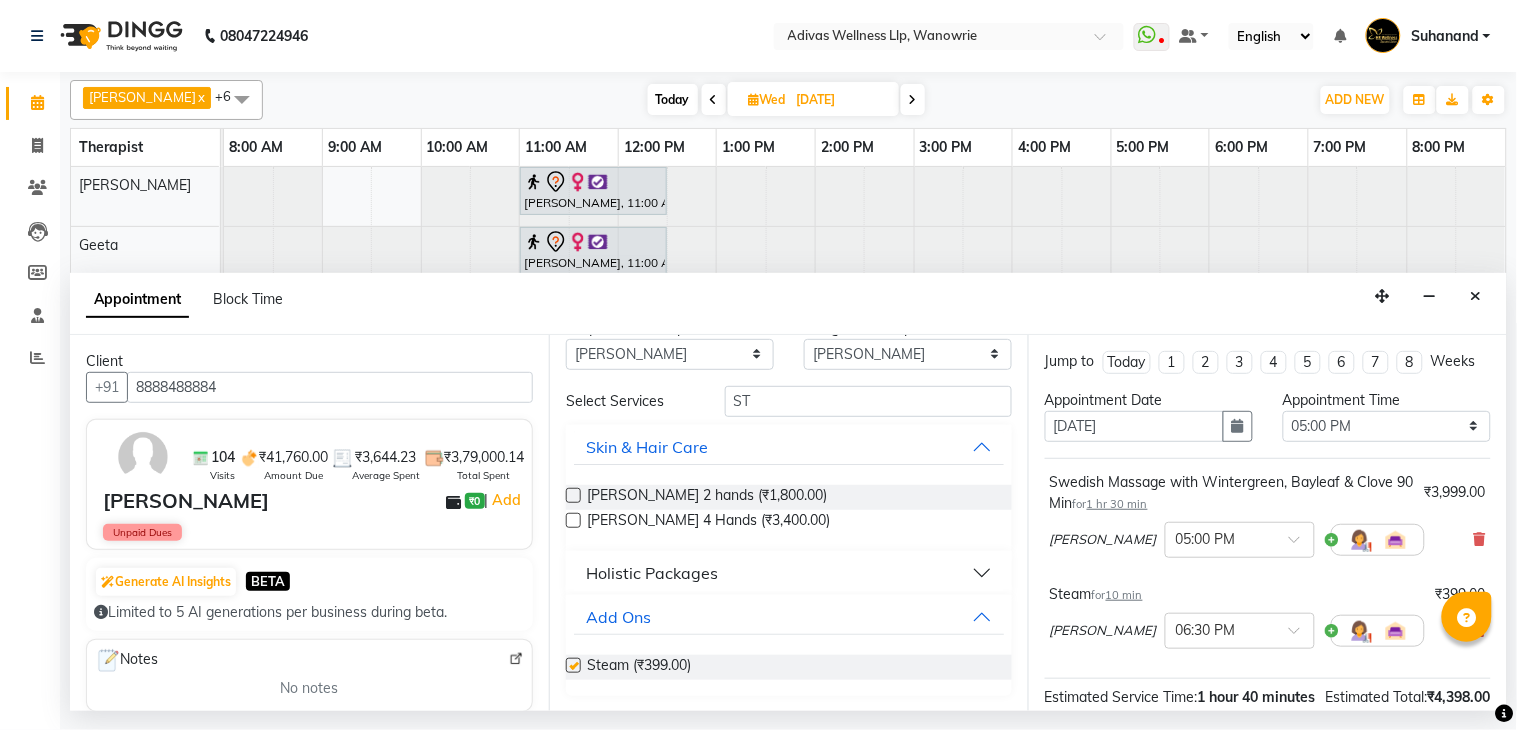 checkbox on "false" 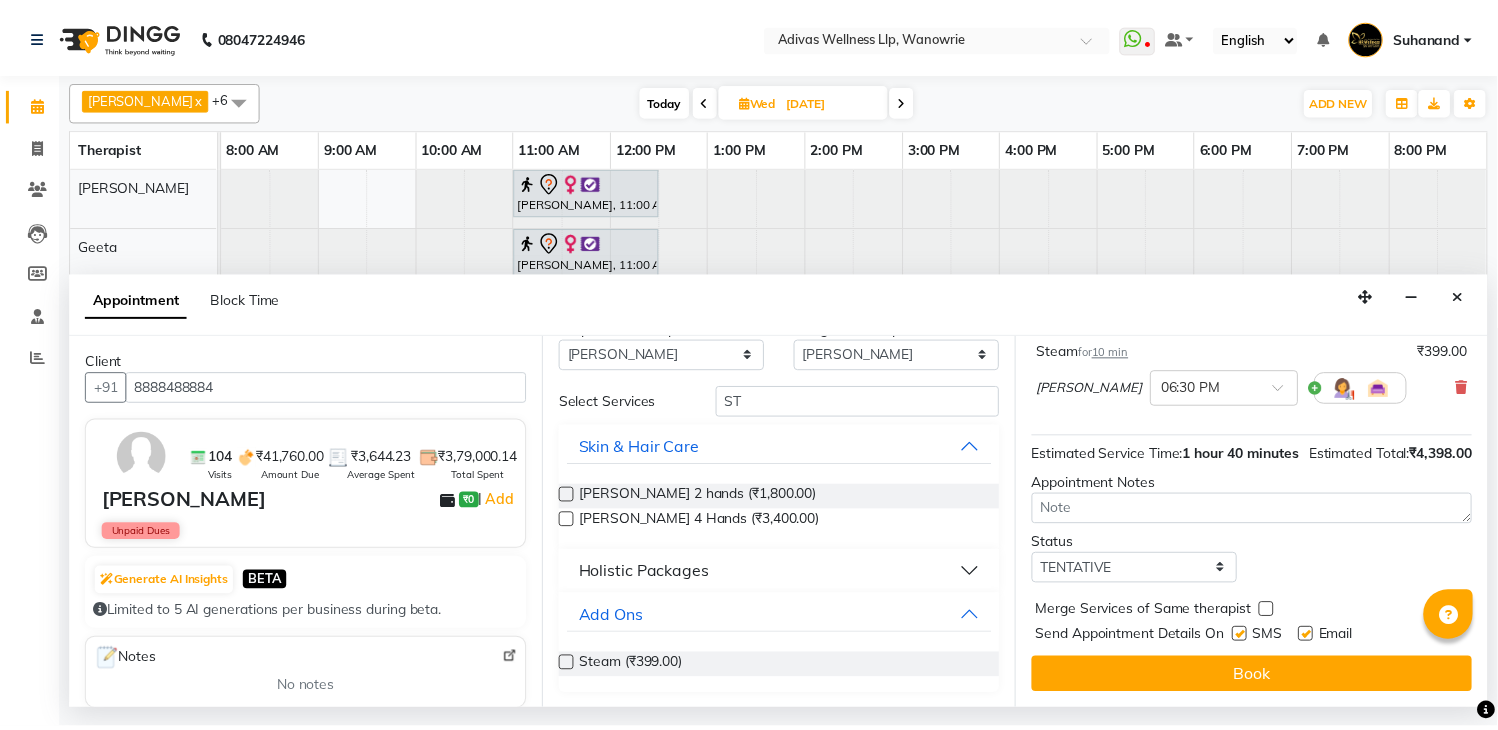 scroll, scrollTop: 283, scrollLeft: 0, axis: vertical 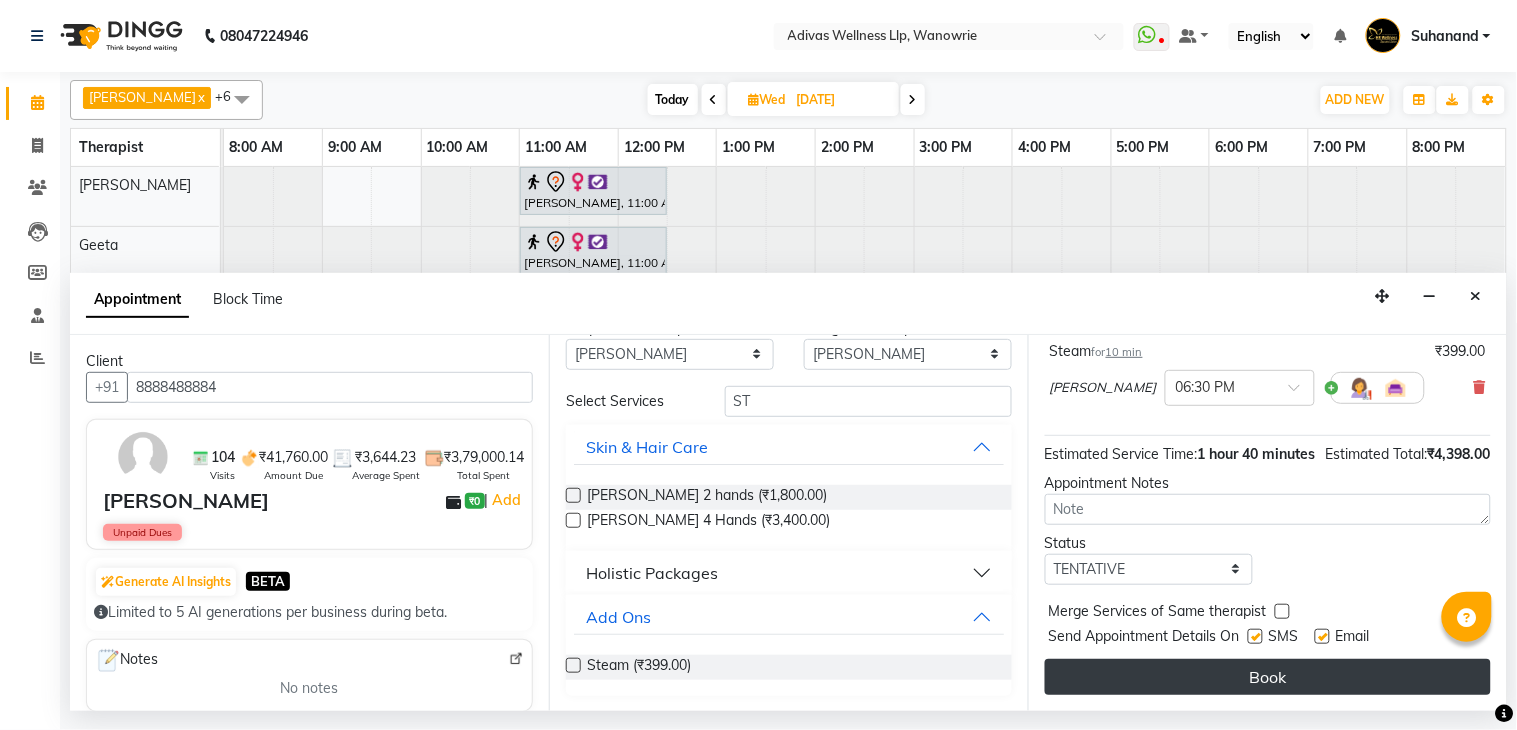 click on "Book" at bounding box center [1268, 677] 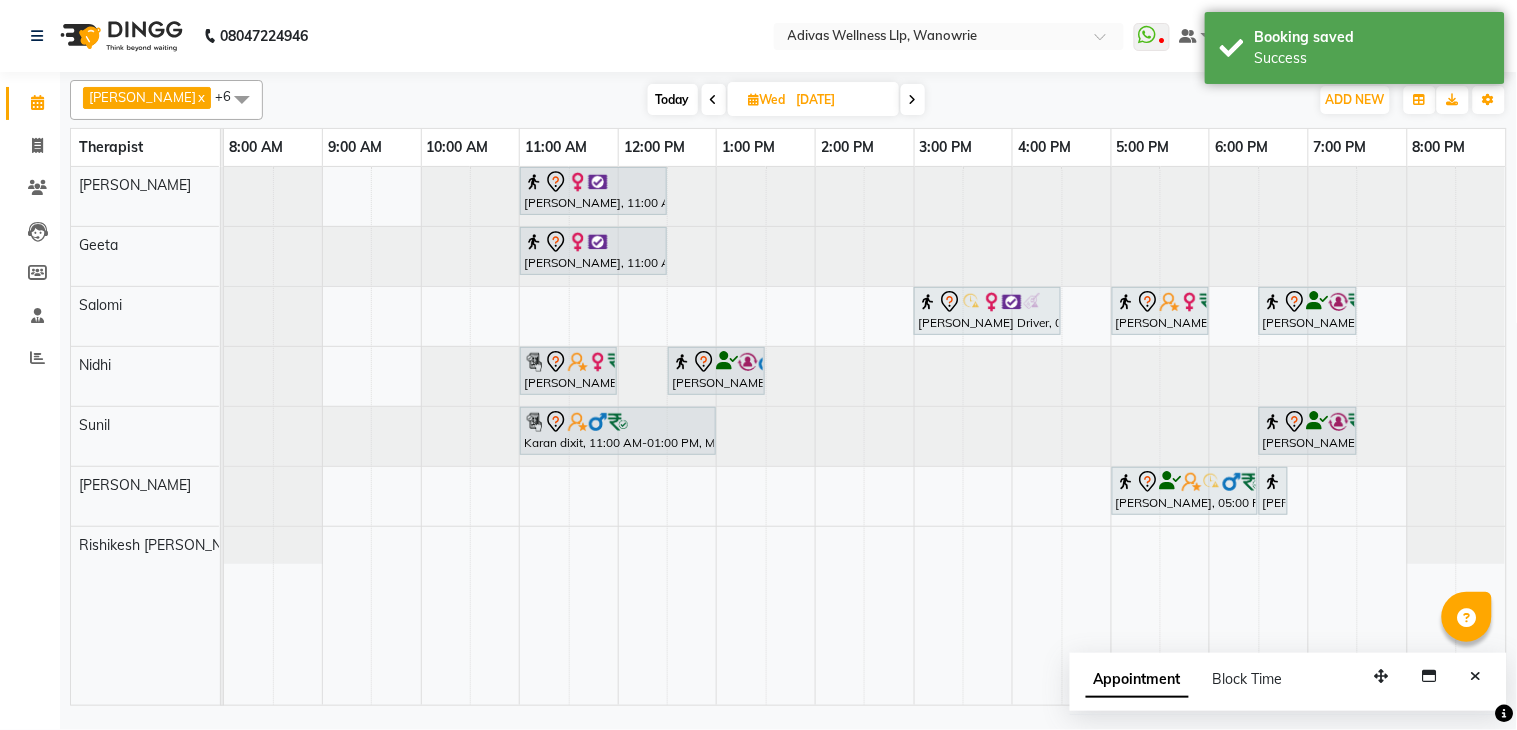 click on "Today" at bounding box center (673, 99) 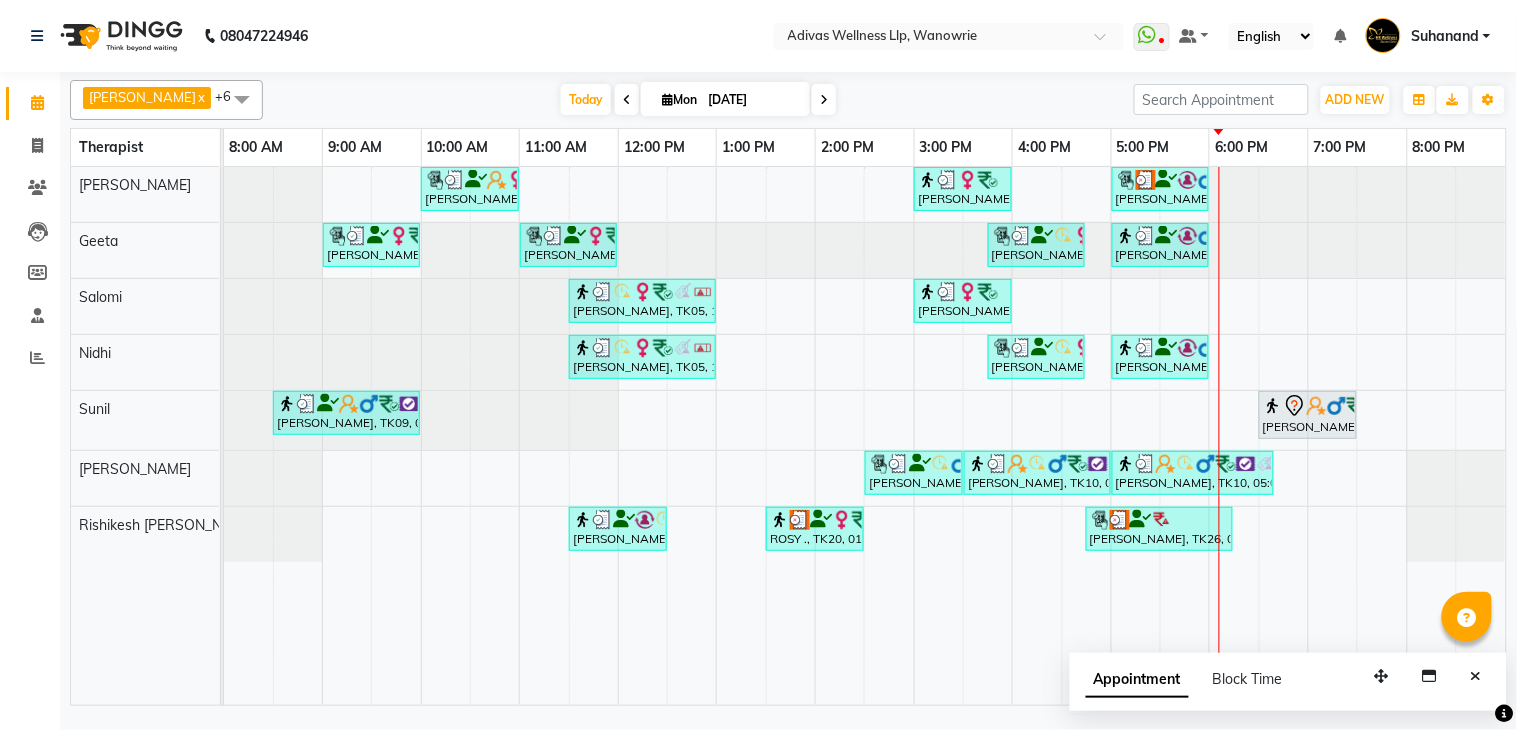 click at bounding box center (824, 100) 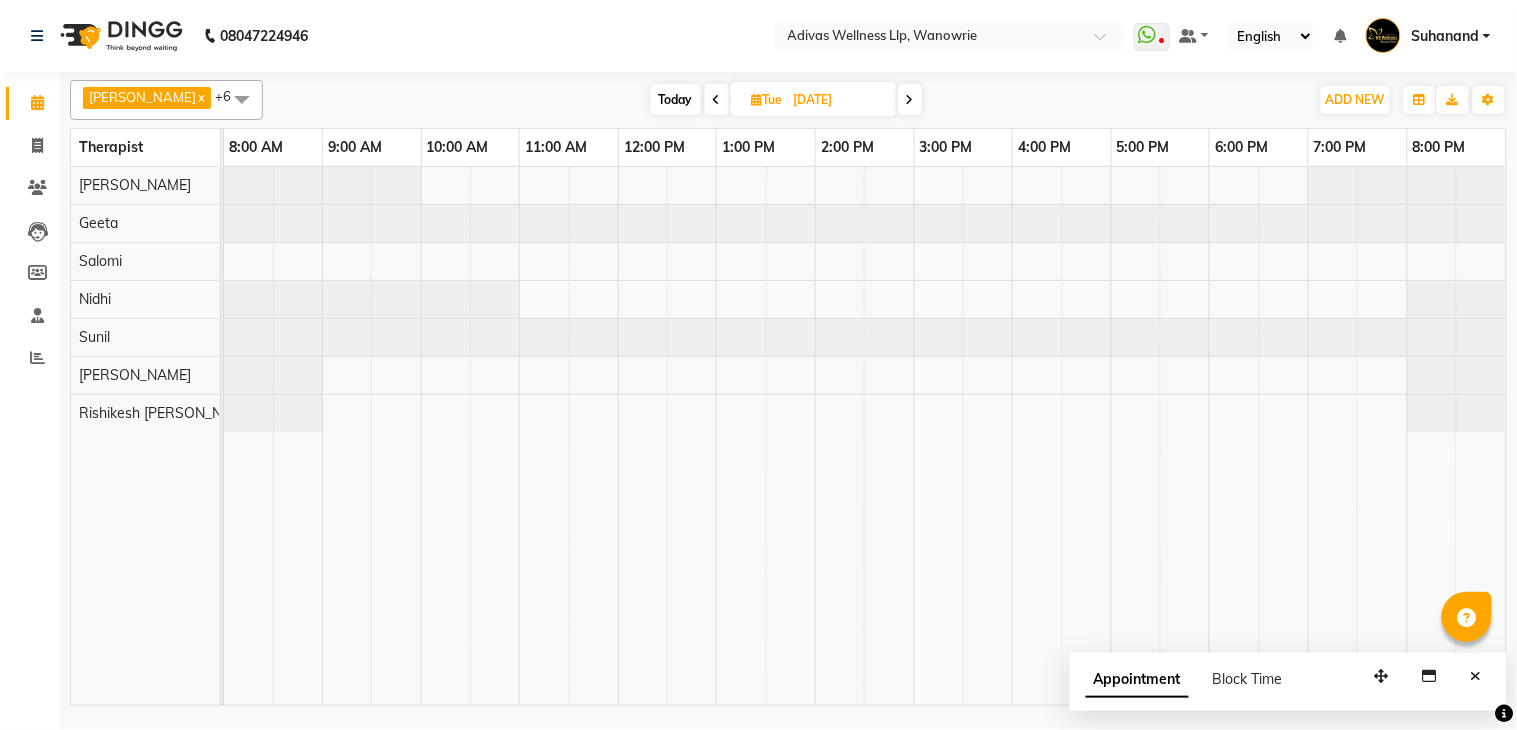 click at bounding box center (910, 99) 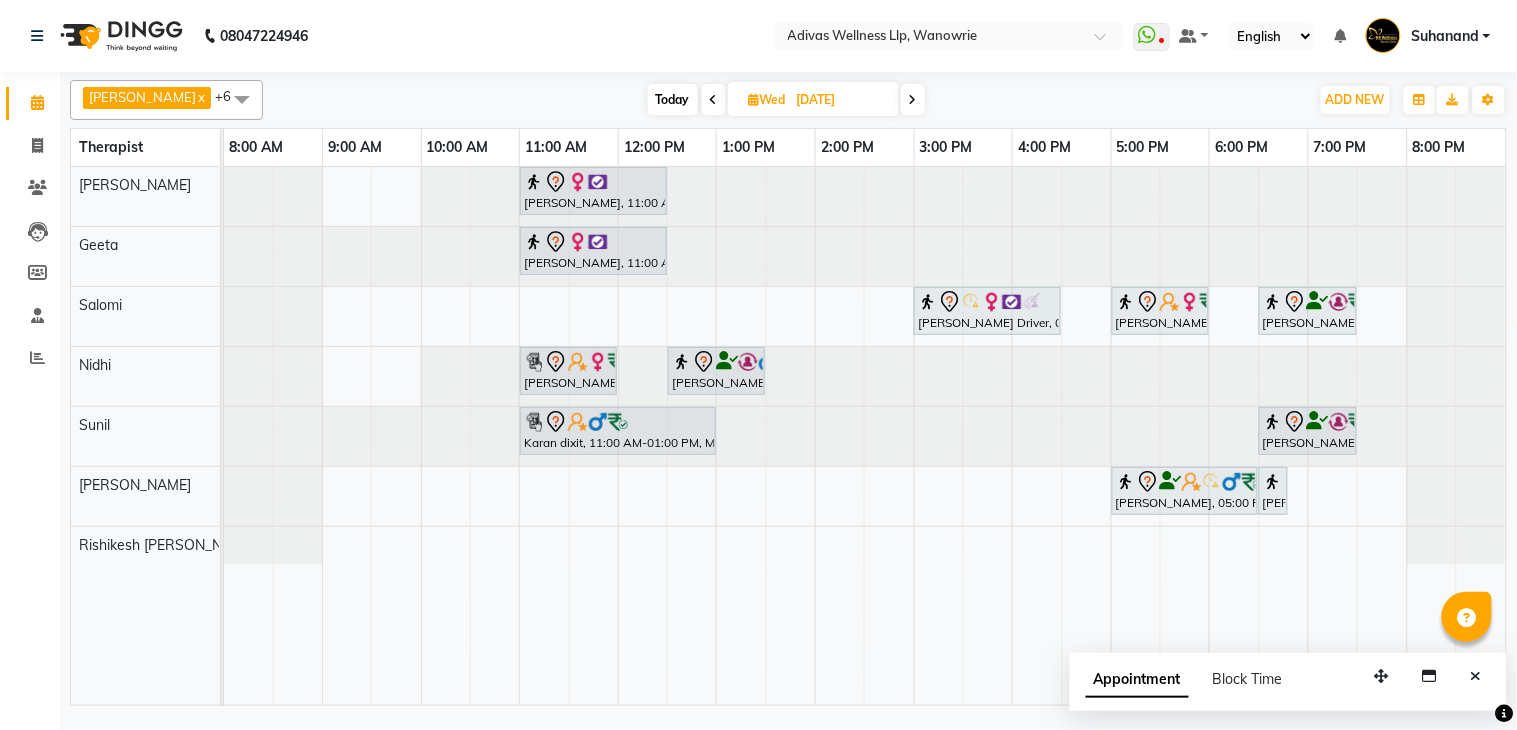 click on "Today" at bounding box center [673, 99] 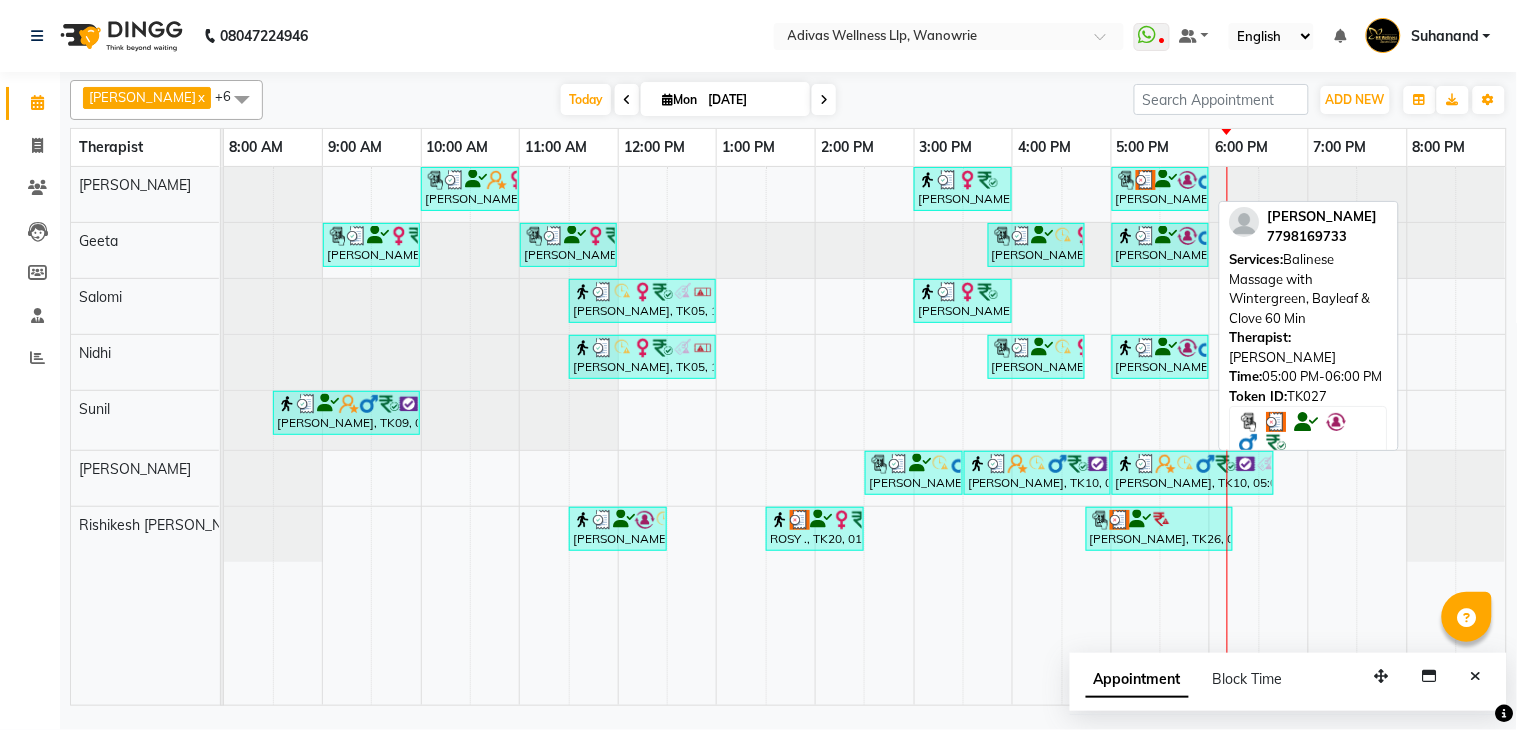 click at bounding box center (1126, 180) 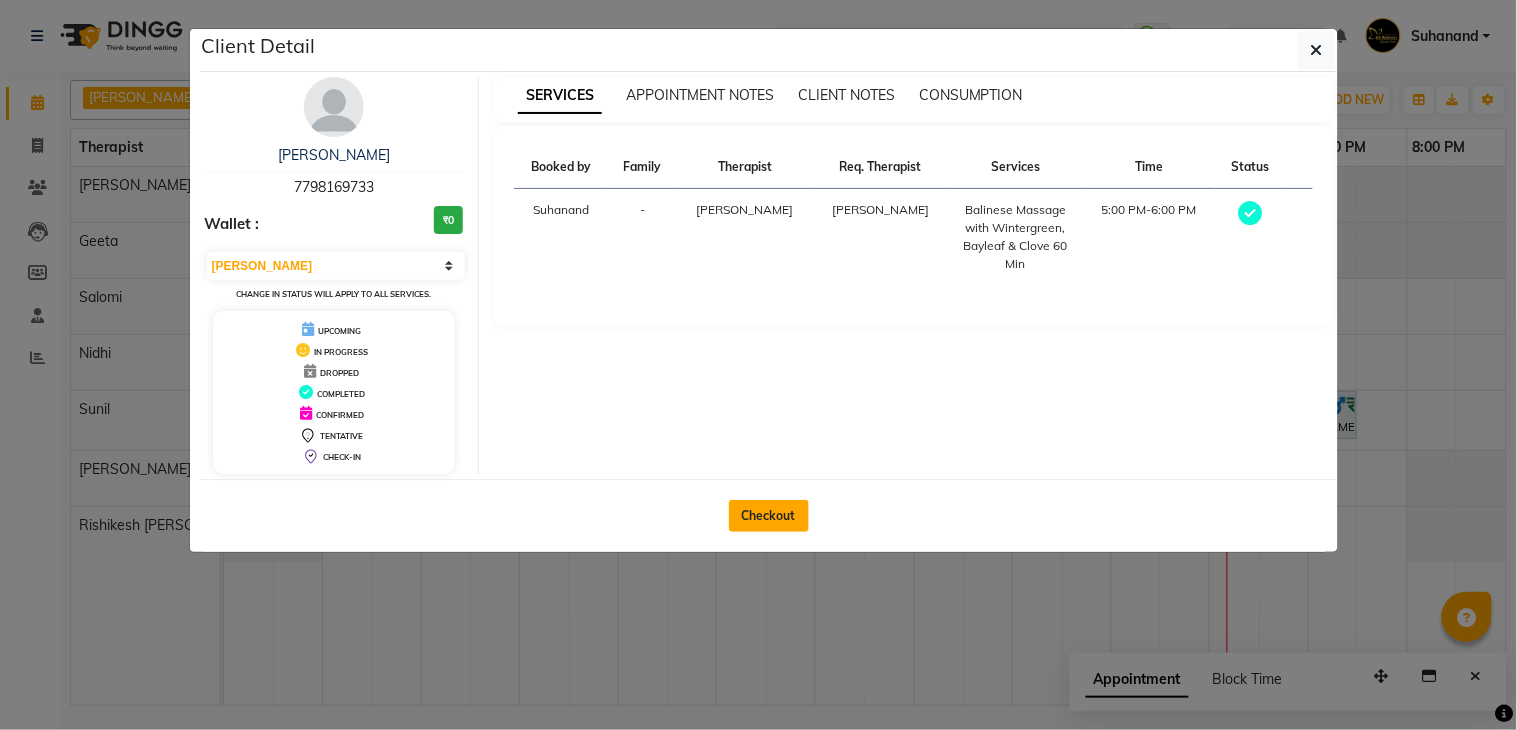 click on "Checkout" 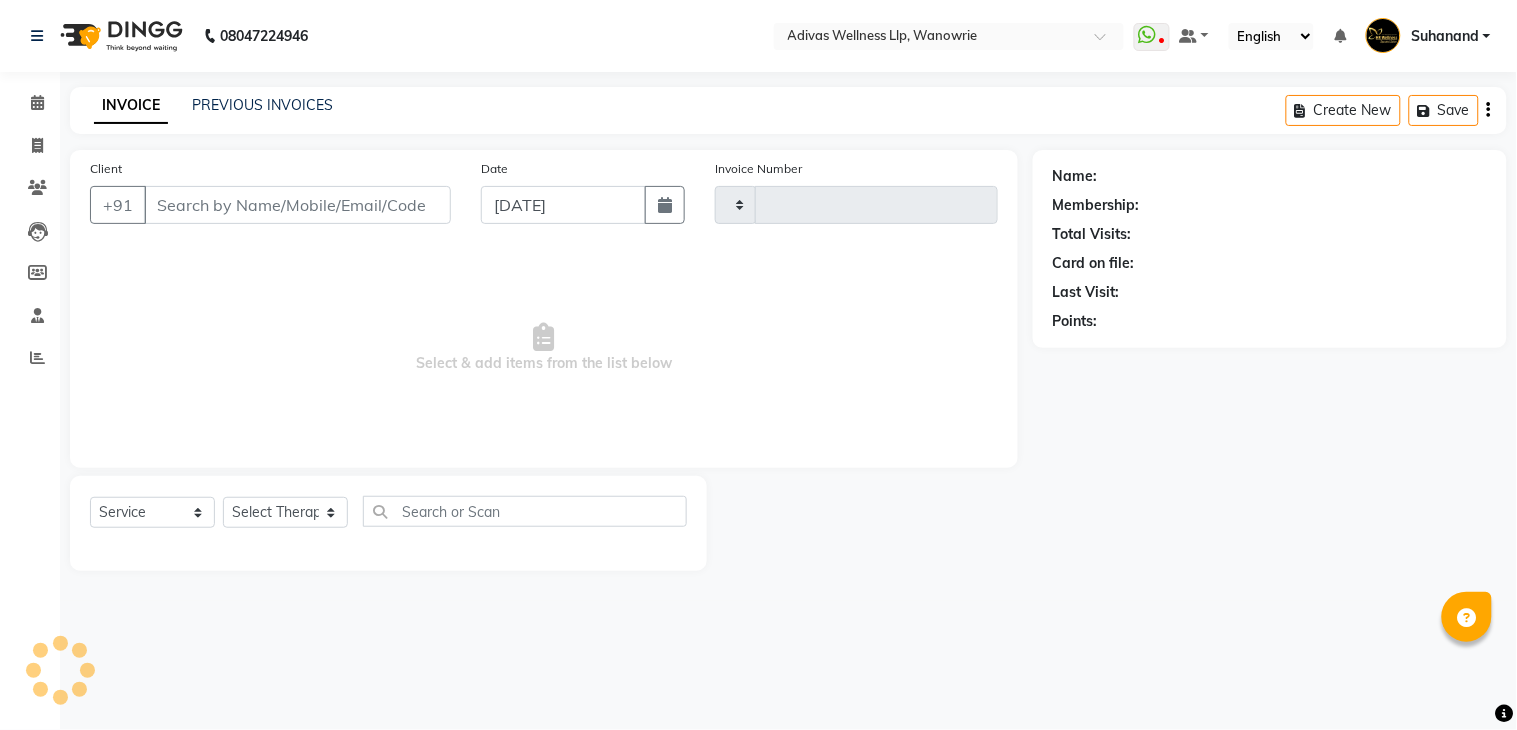 type on "1143" 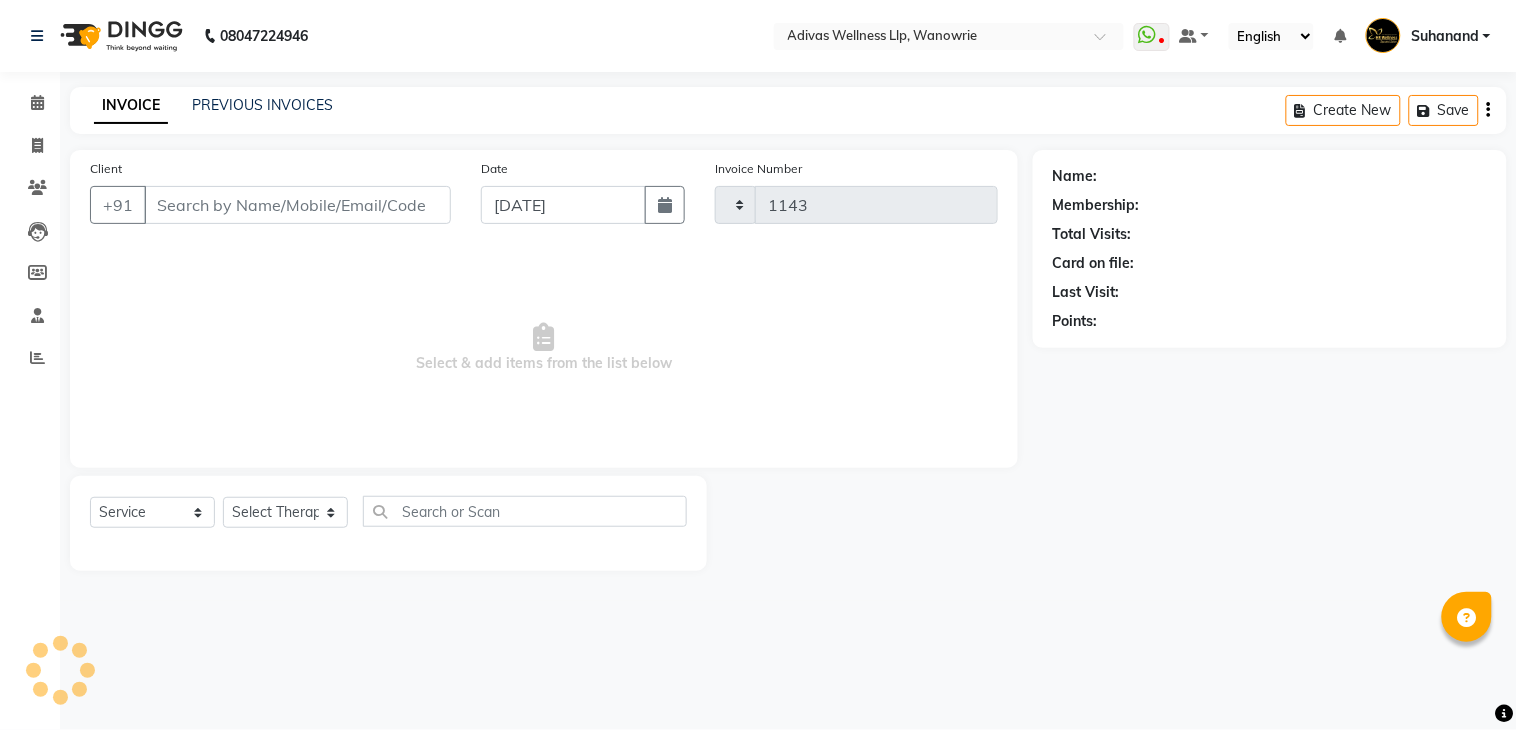 select on "4294" 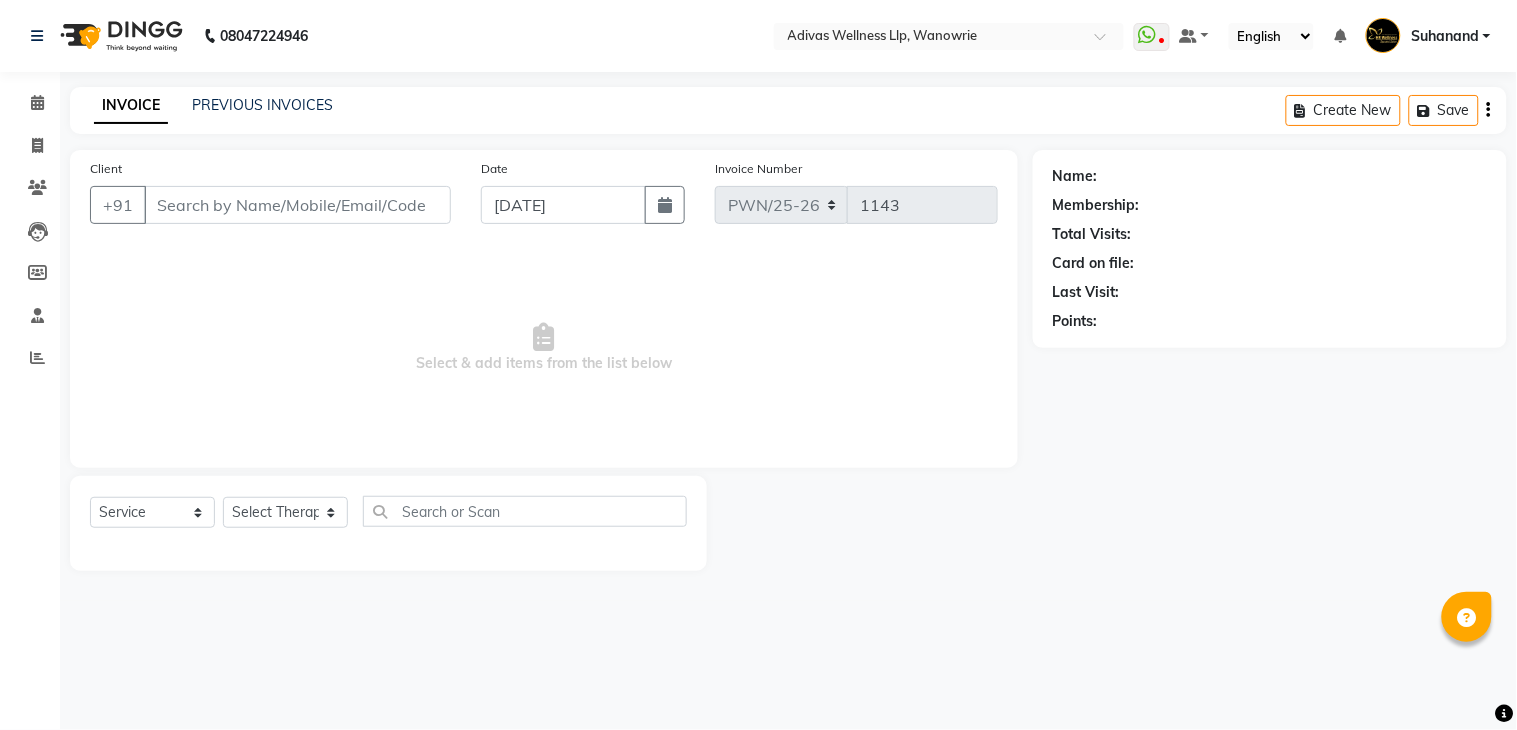 select on "P" 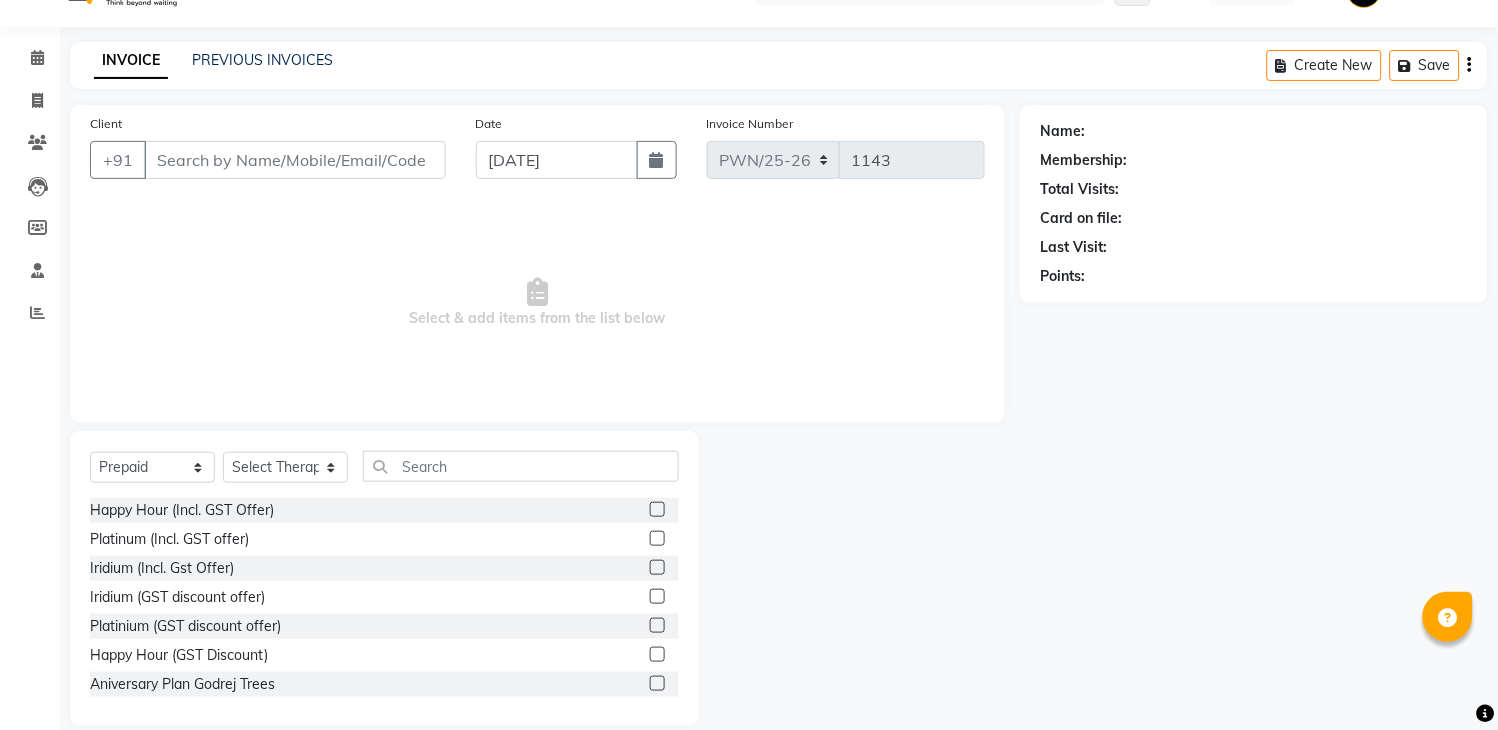scroll, scrollTop: 71, scrollLeft: 0, axis: vertical 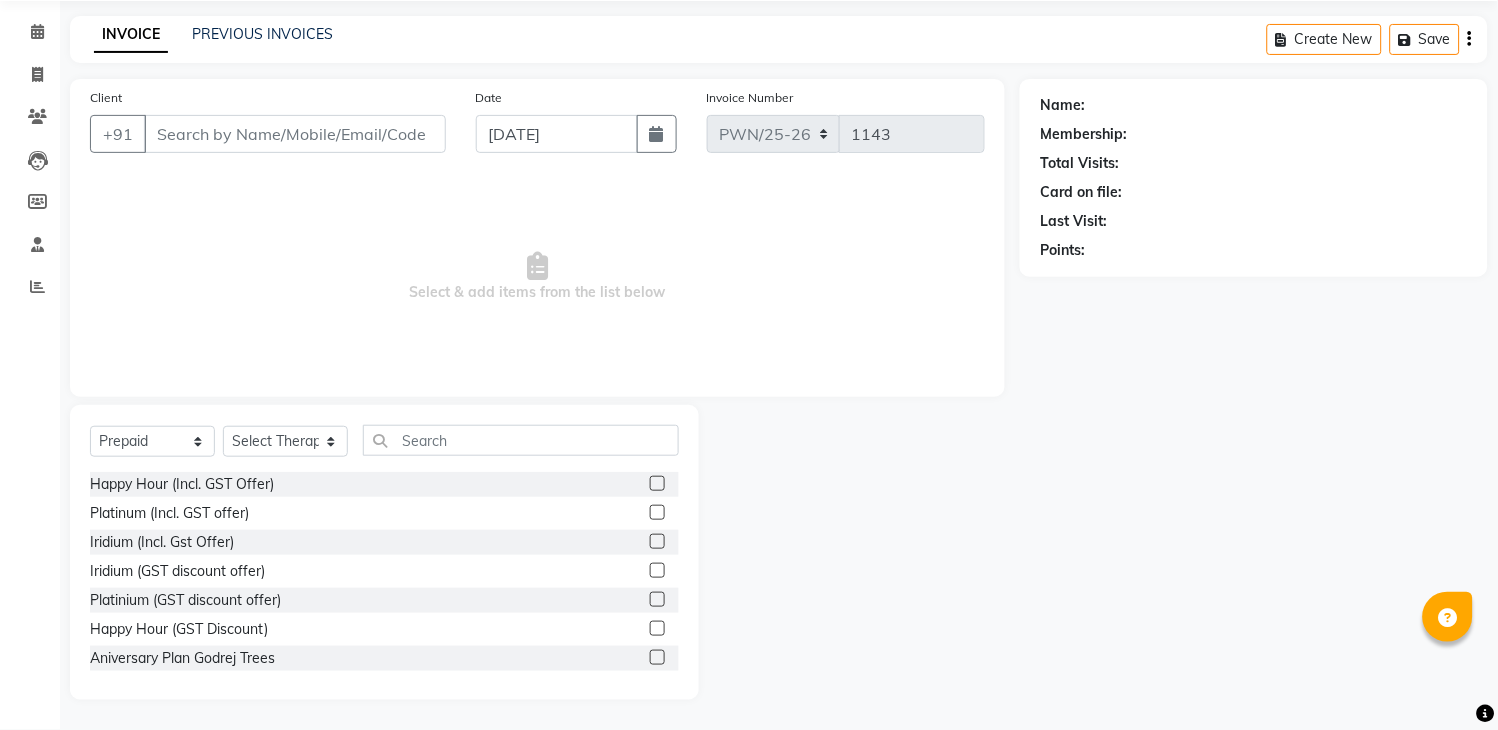 type on "7798169733" 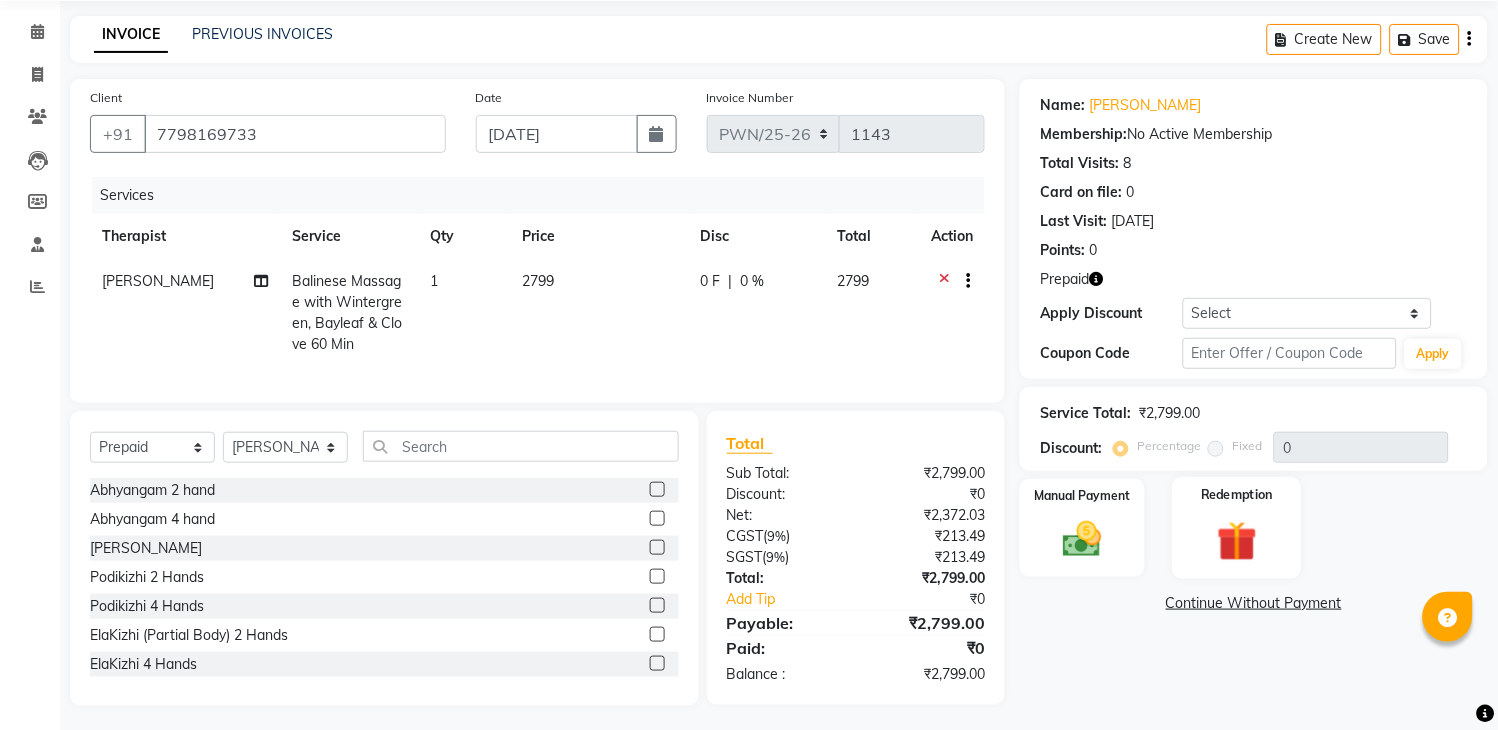 click 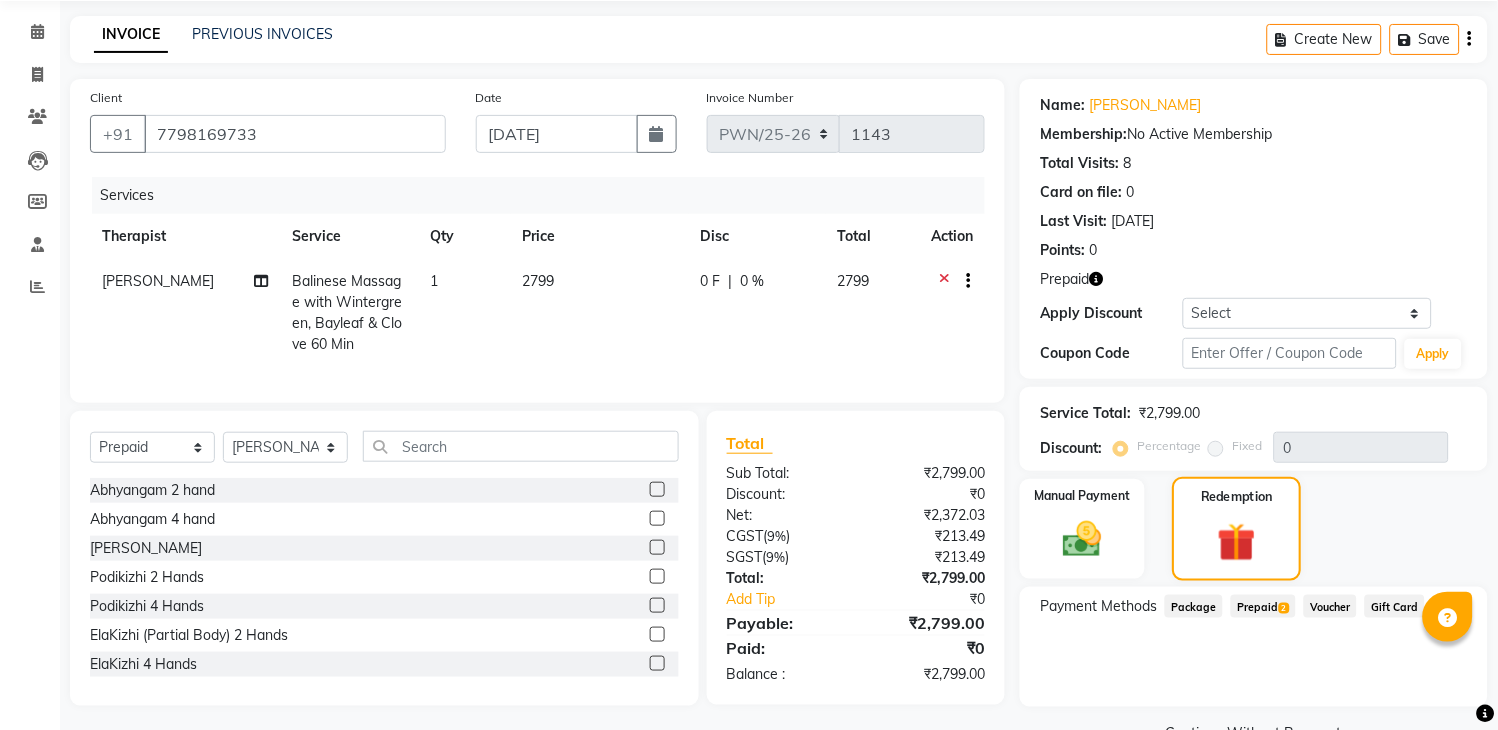 scroll, scrollTop: 117, scrollLeft: 0, axis: vertical 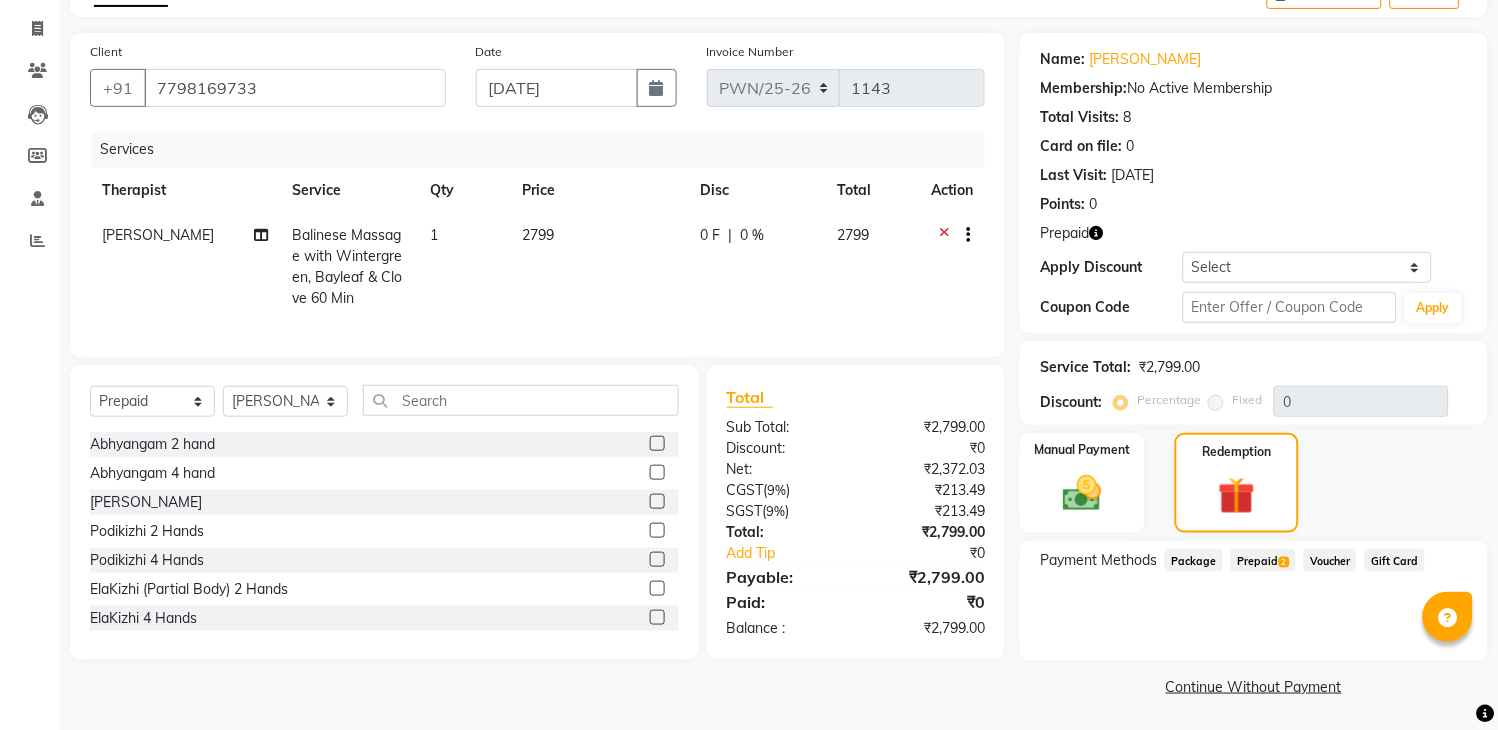 click on "Prepaid  2" 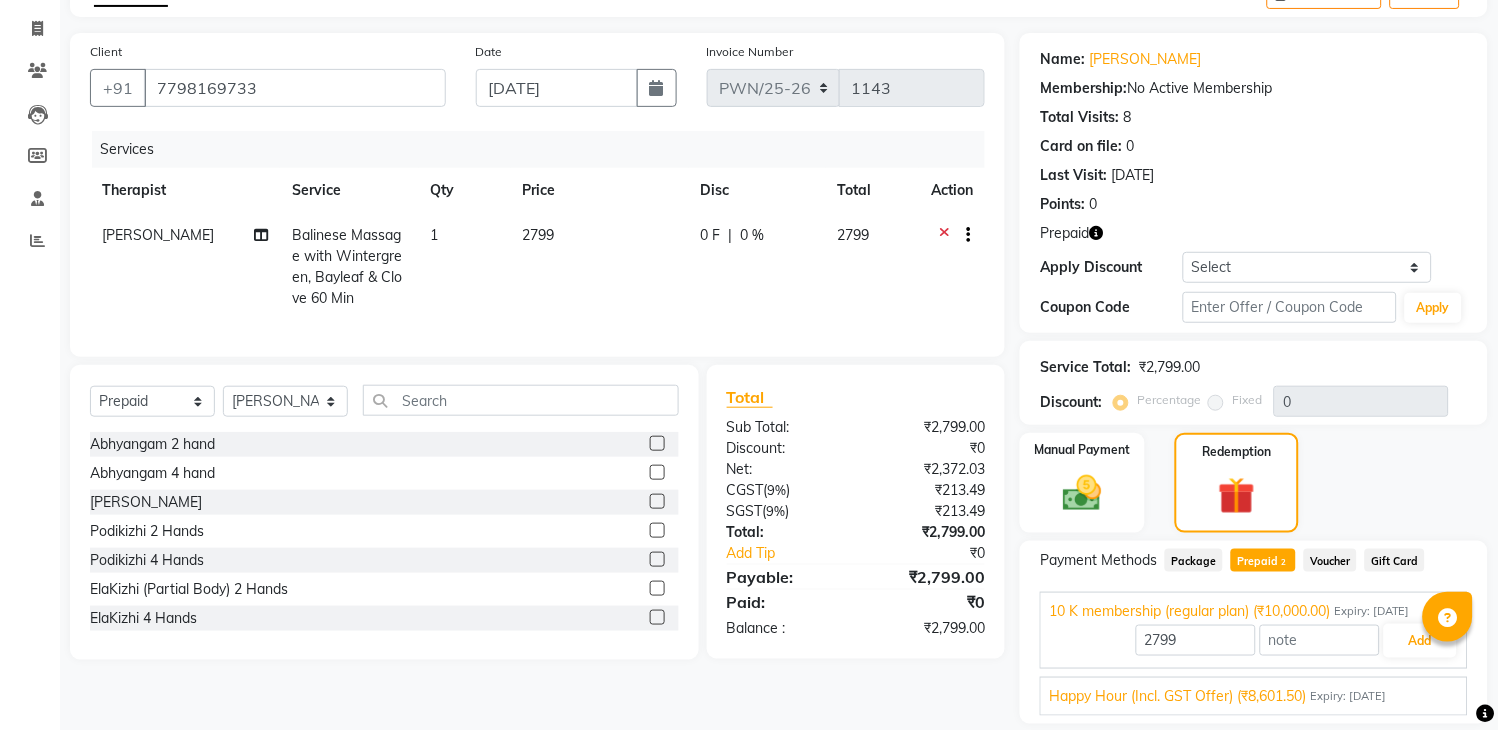 scroll, scrollTop: 181, scrollLeft: 0, axis: vertical 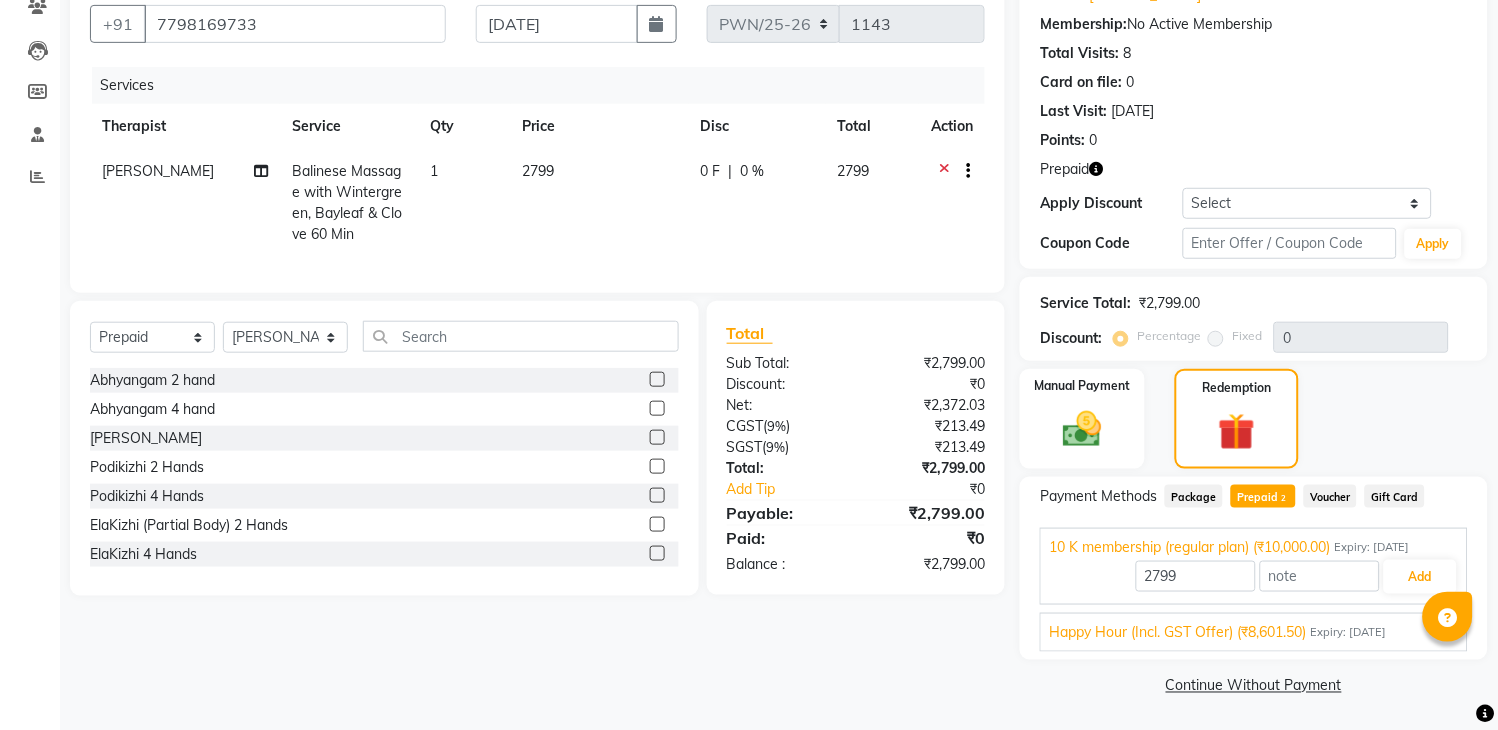 click on "Expiry: [DATE]" at bounding box center (1348, 632) 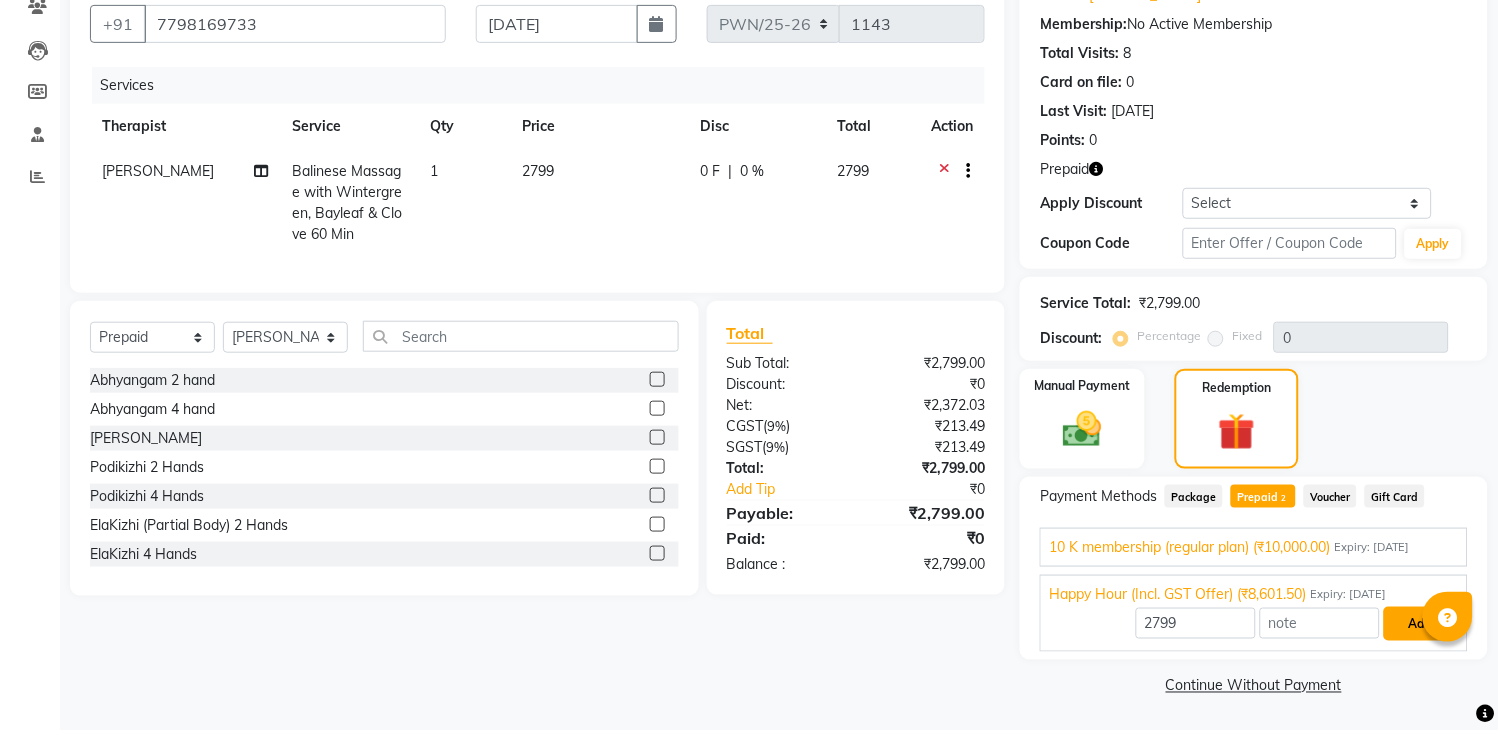 click on "Add" at bounding box center (1420, 624) 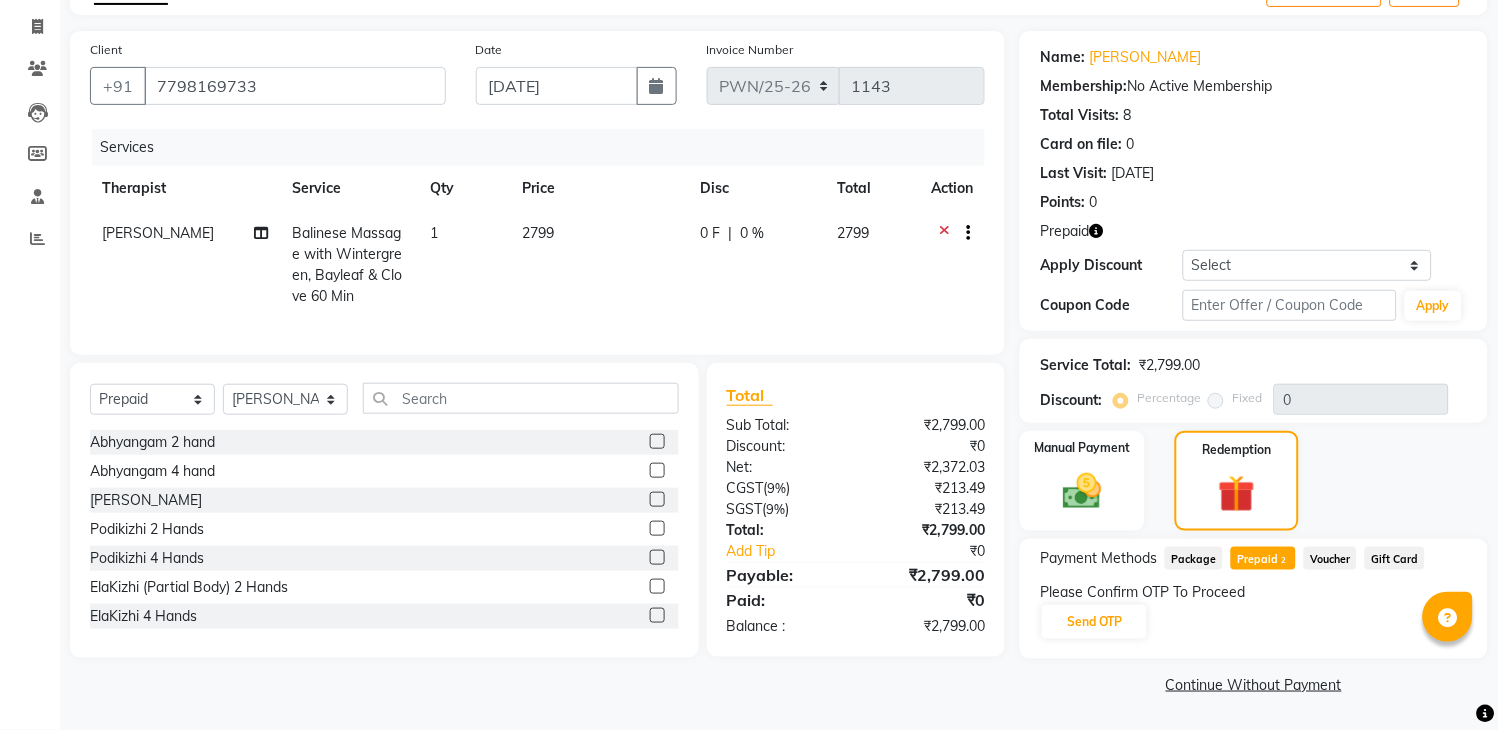 scroll, scrollTop: 117, scrollLeft: 0, axis: vertical 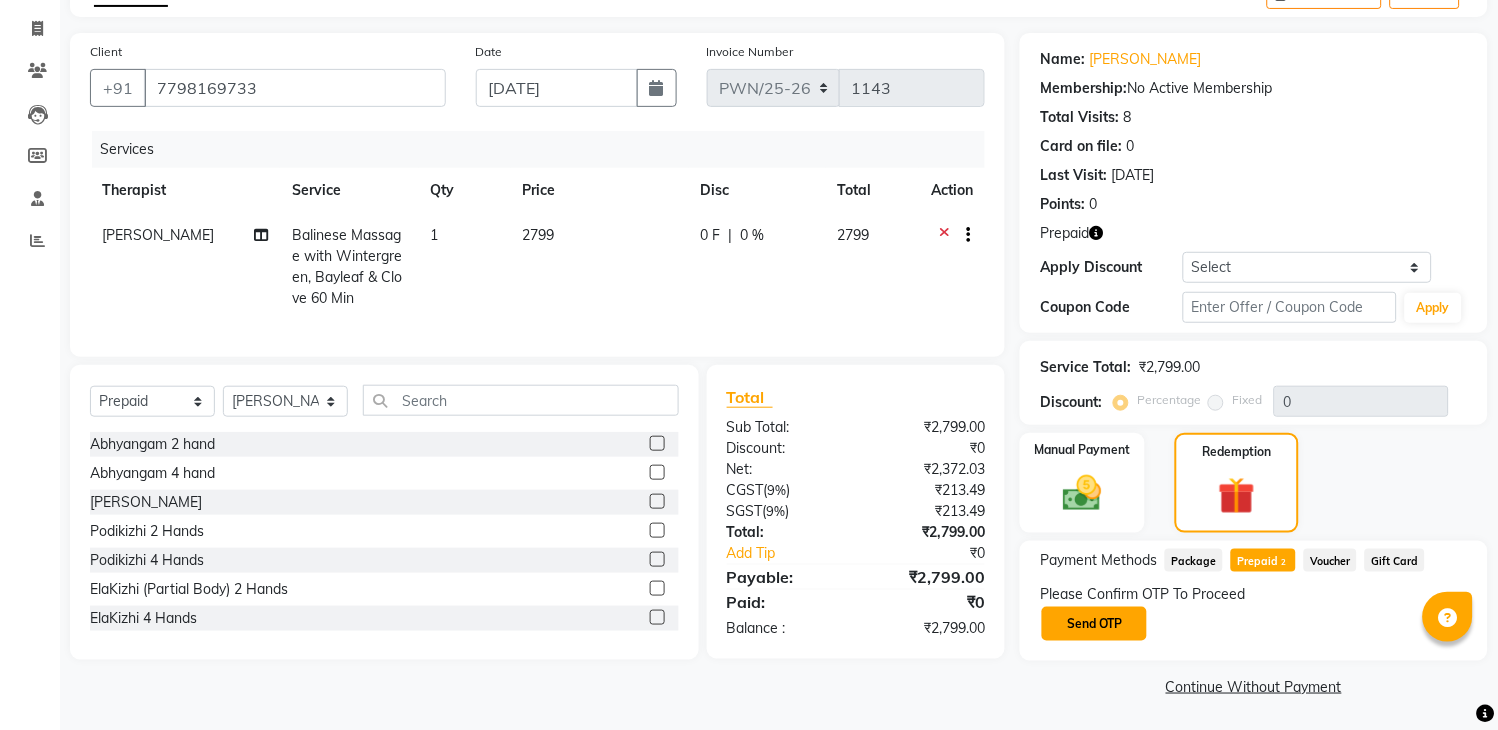click on "Send OTP" 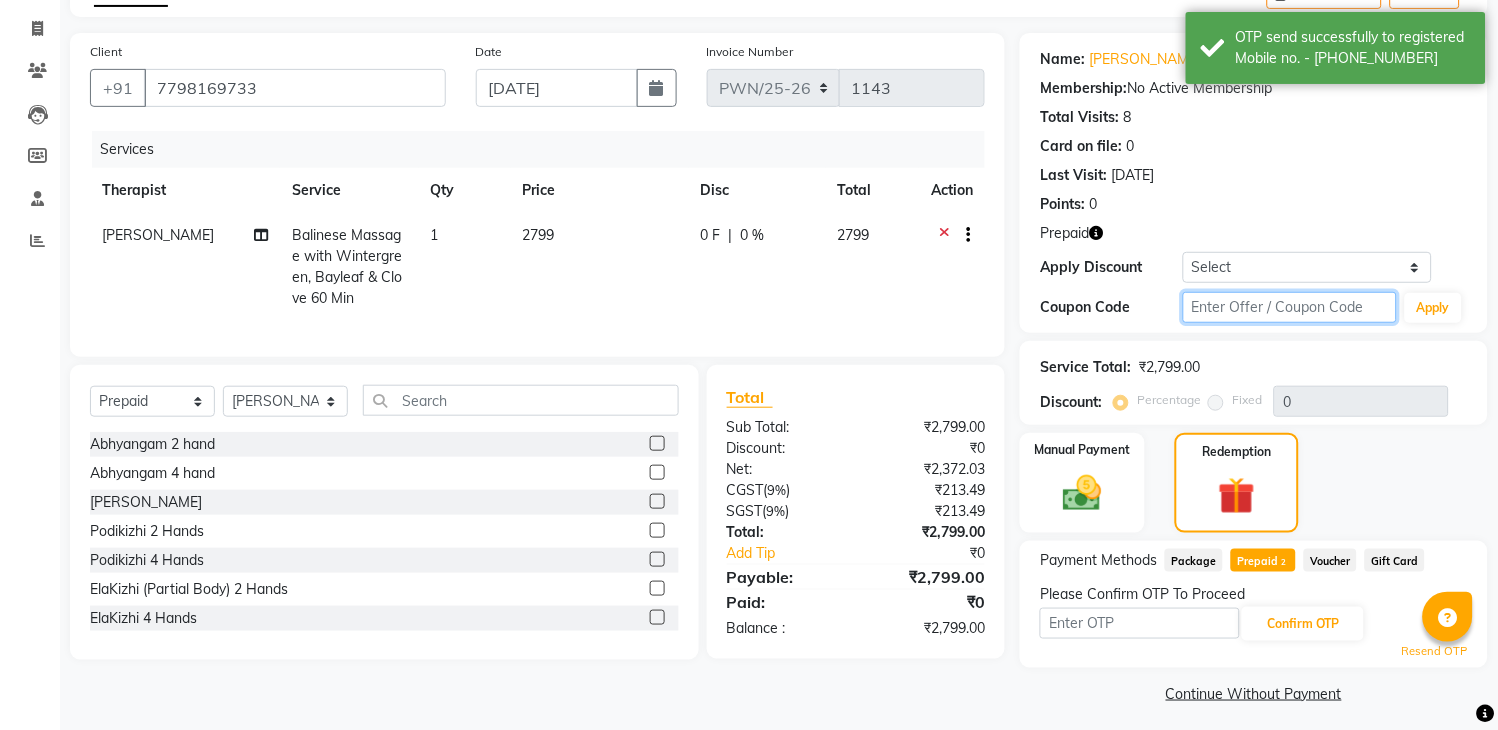 click 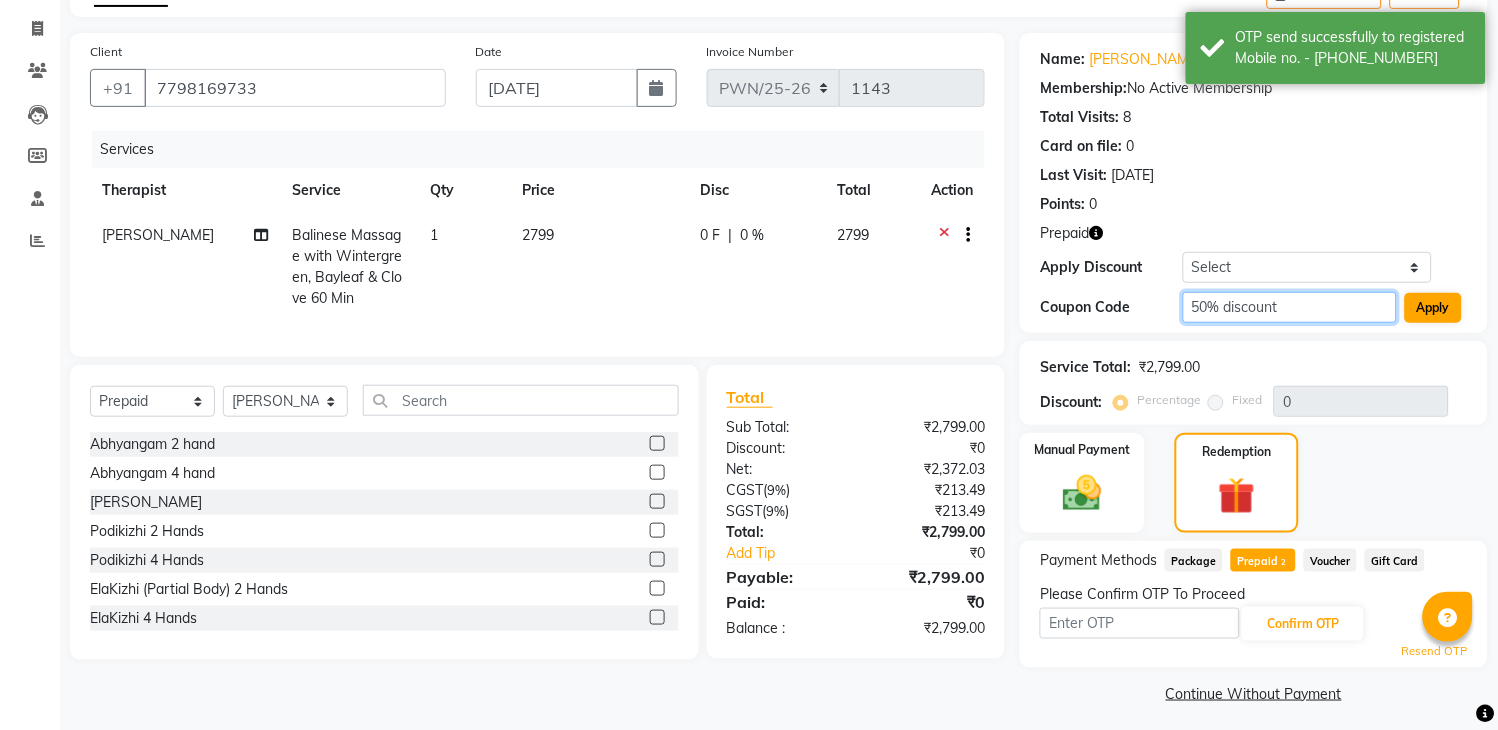 type on "50% discount" 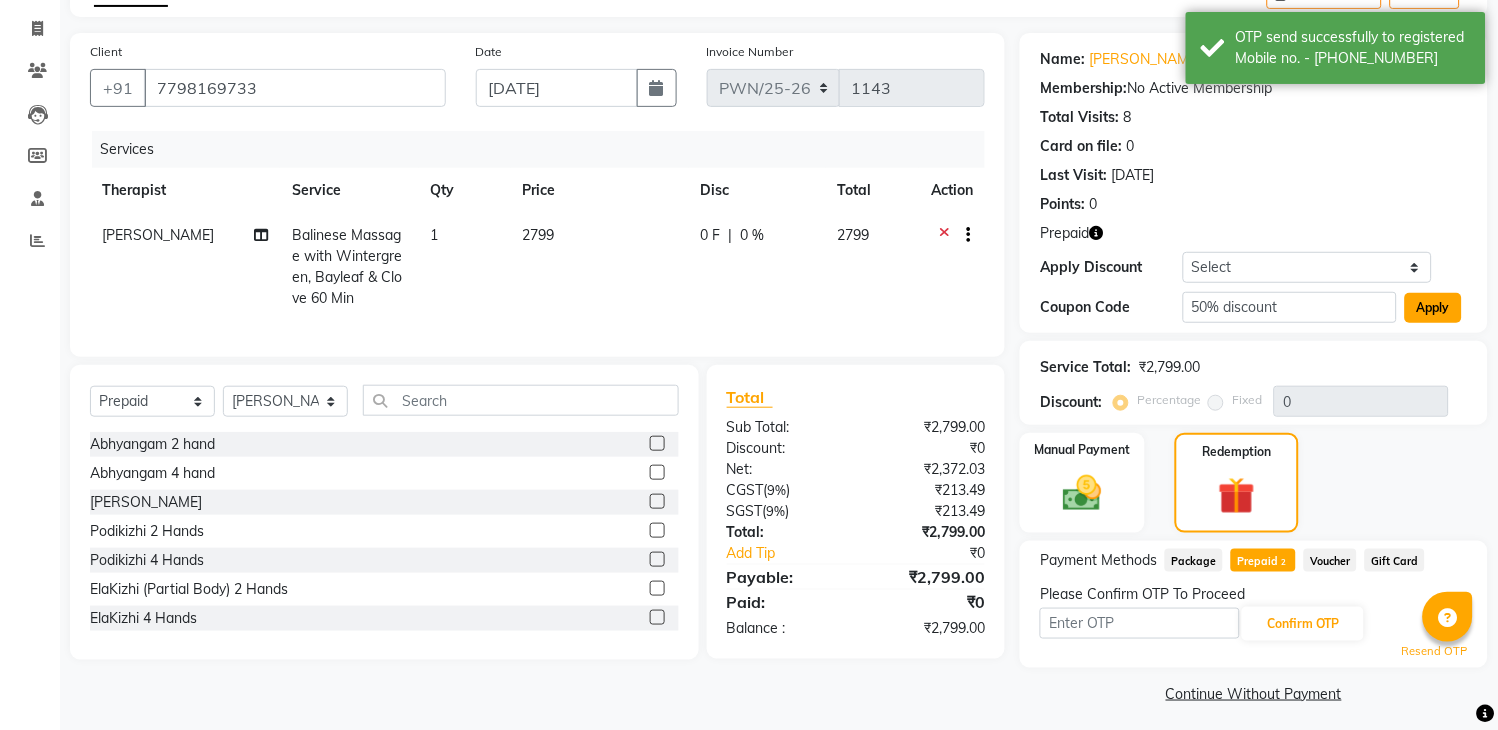 click on "Apply" 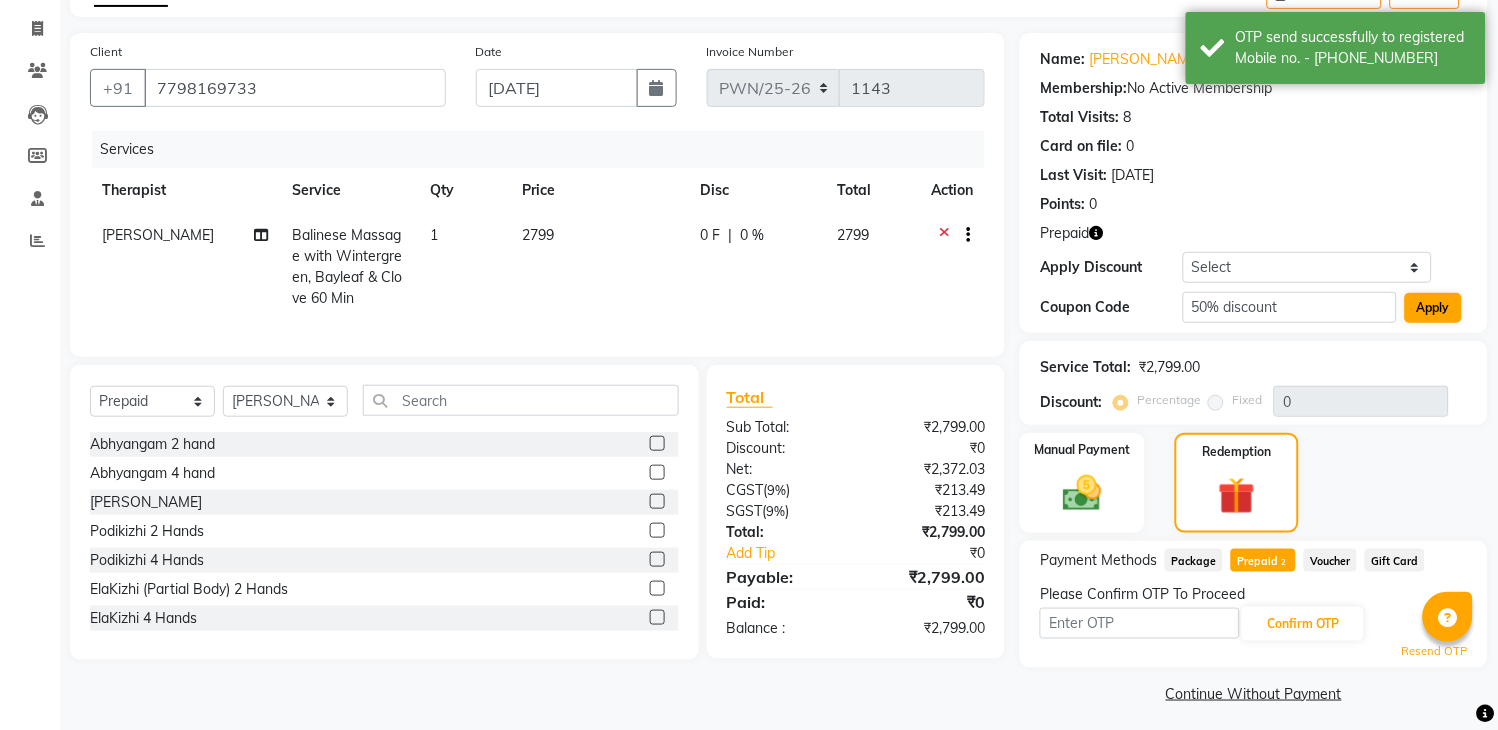 type on "50" 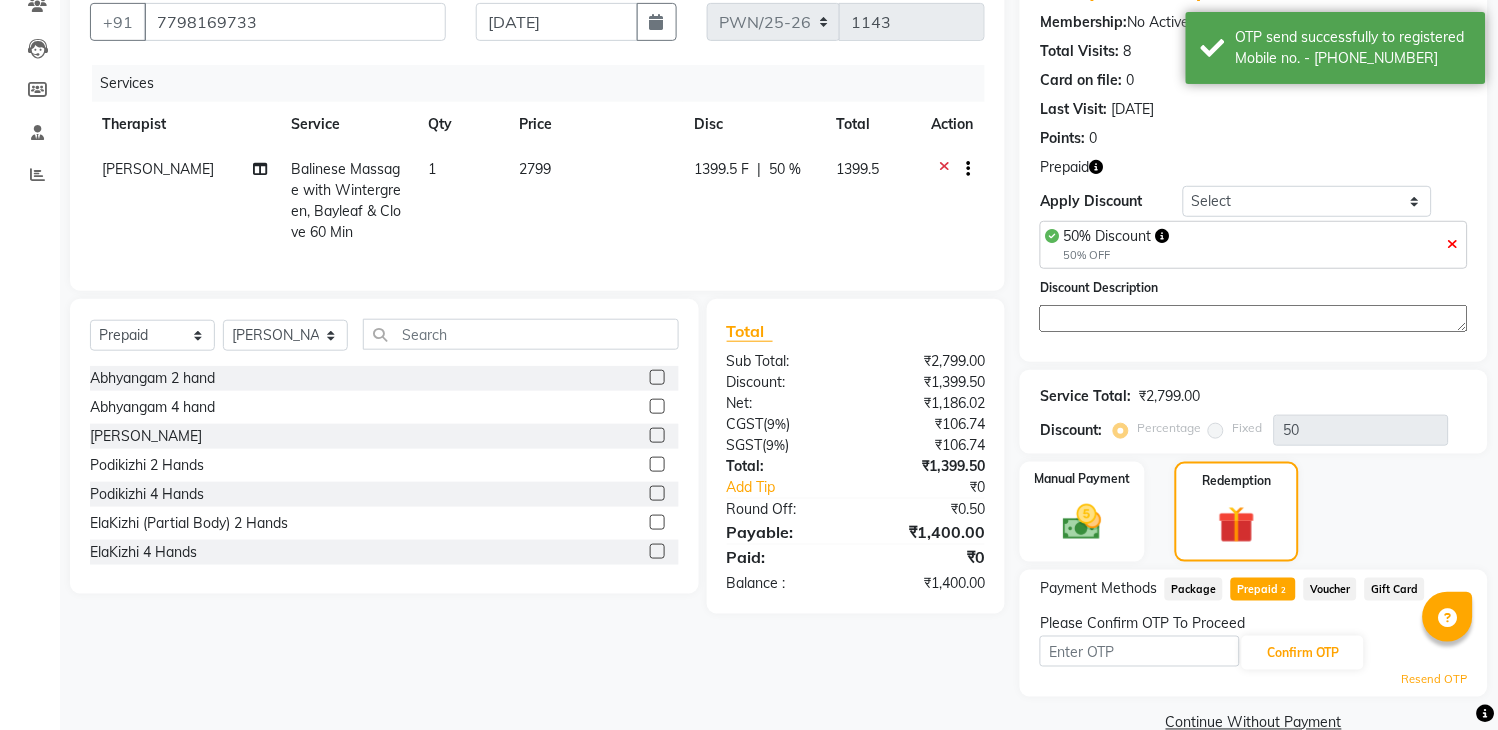 scroll, scrollTop: 220, scrollLeft: 0, axis: vertical 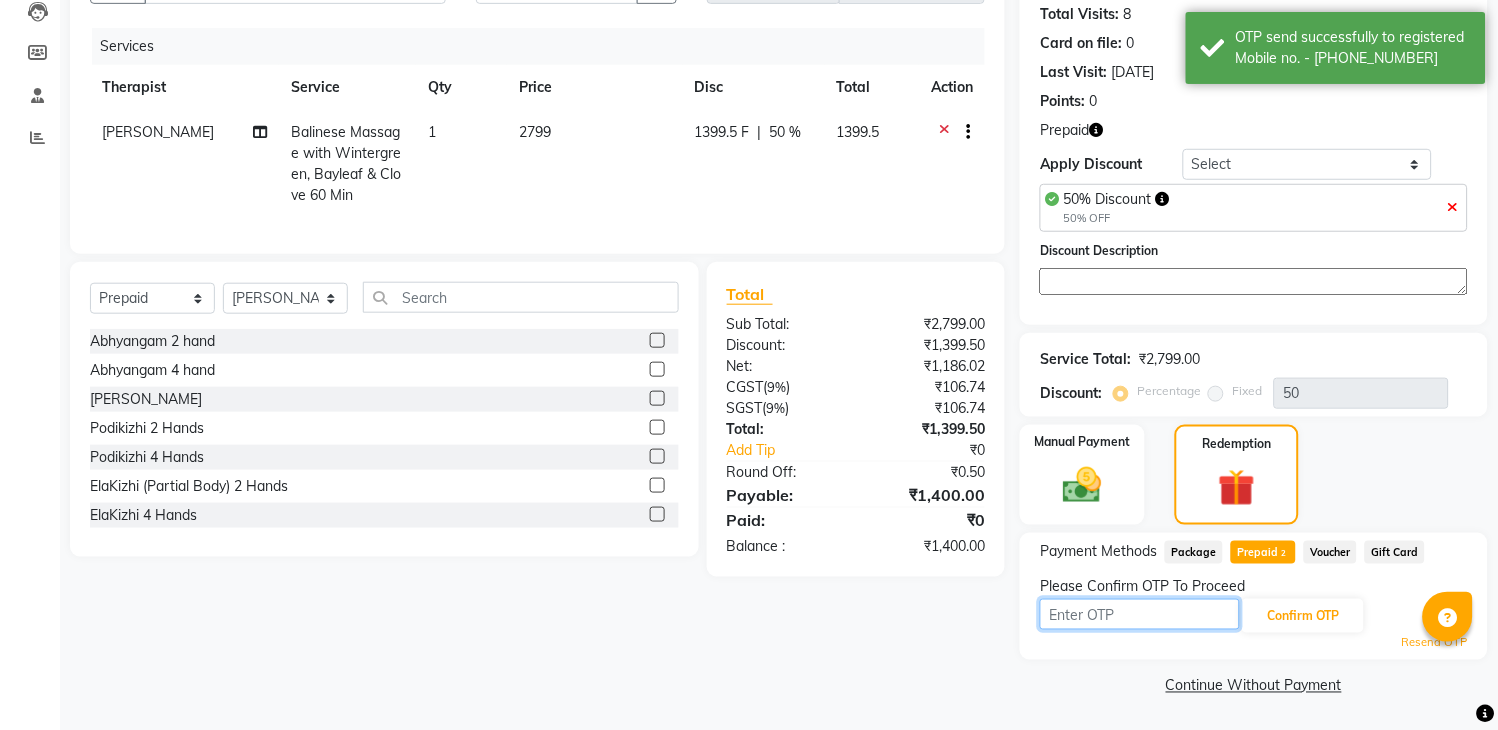 click at bounding box center [1140, 614] 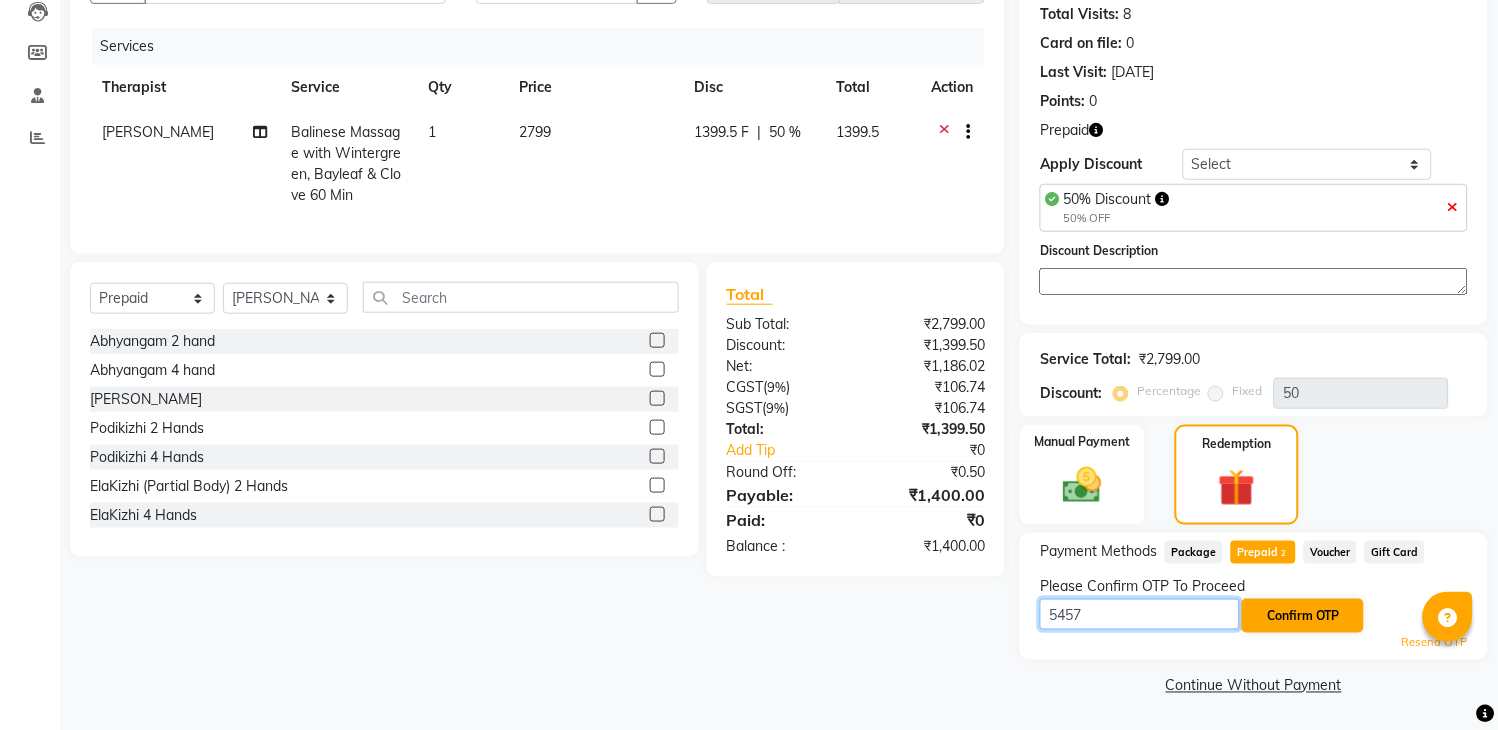 type on "5457" 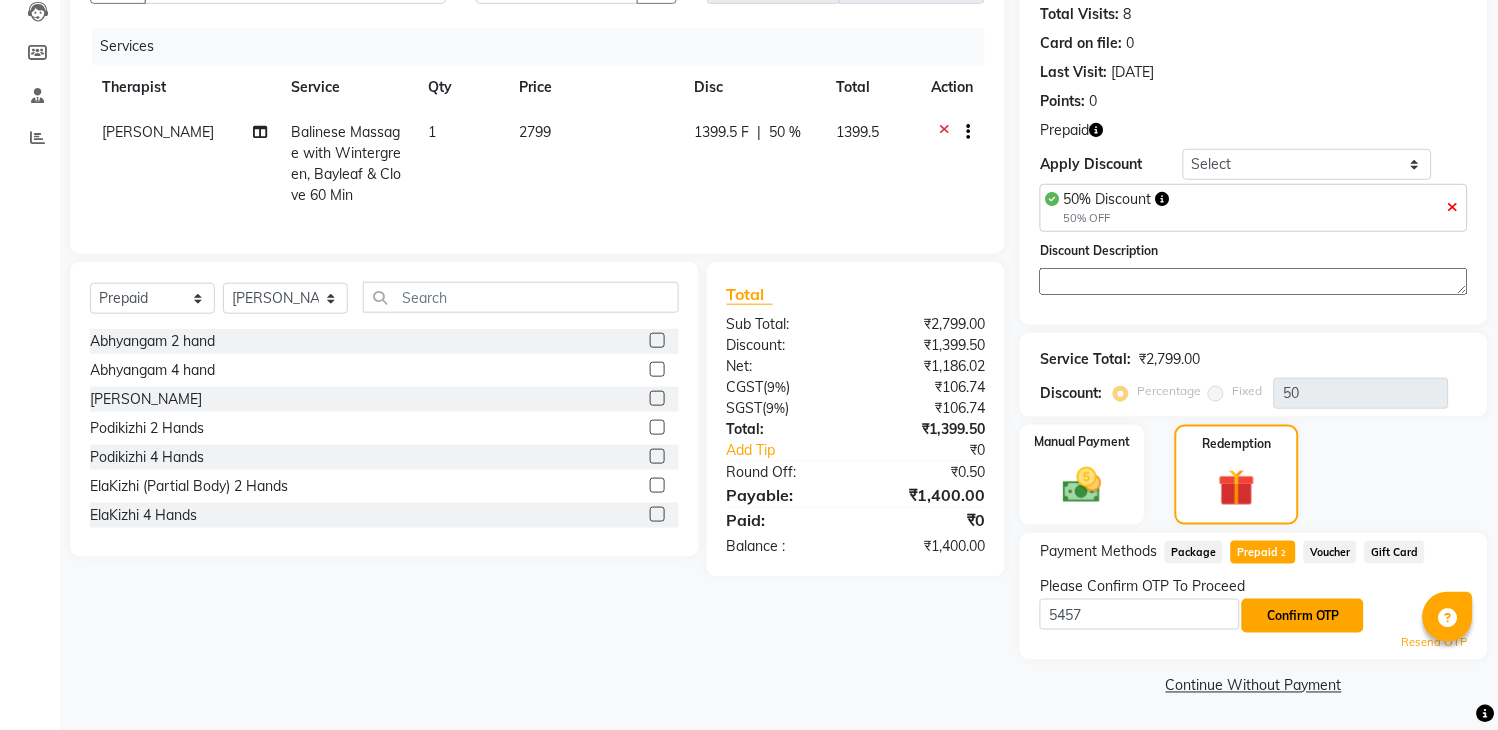 click on "Confirm OTP" 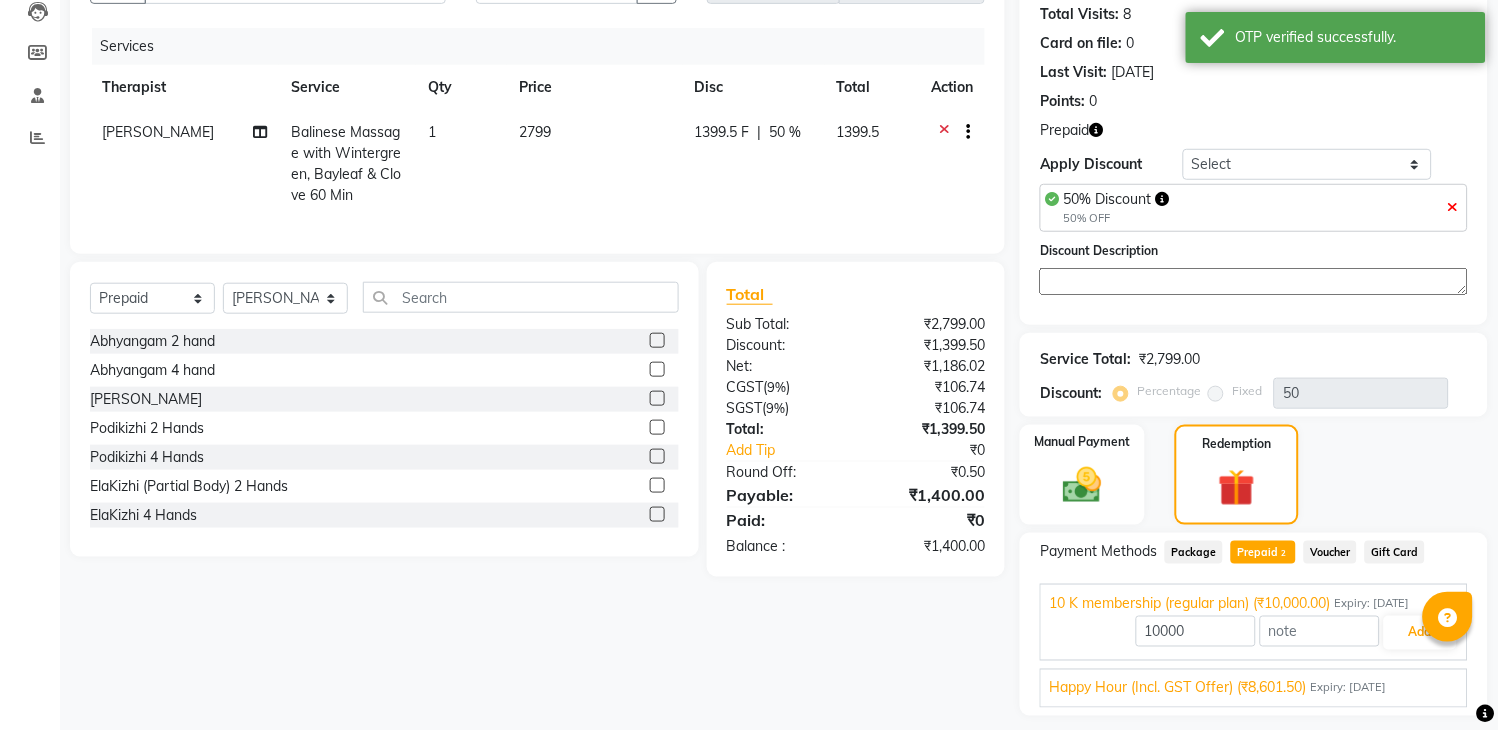 scroll, scrollTop: 276, scrollLeft: 0, axis: vertical 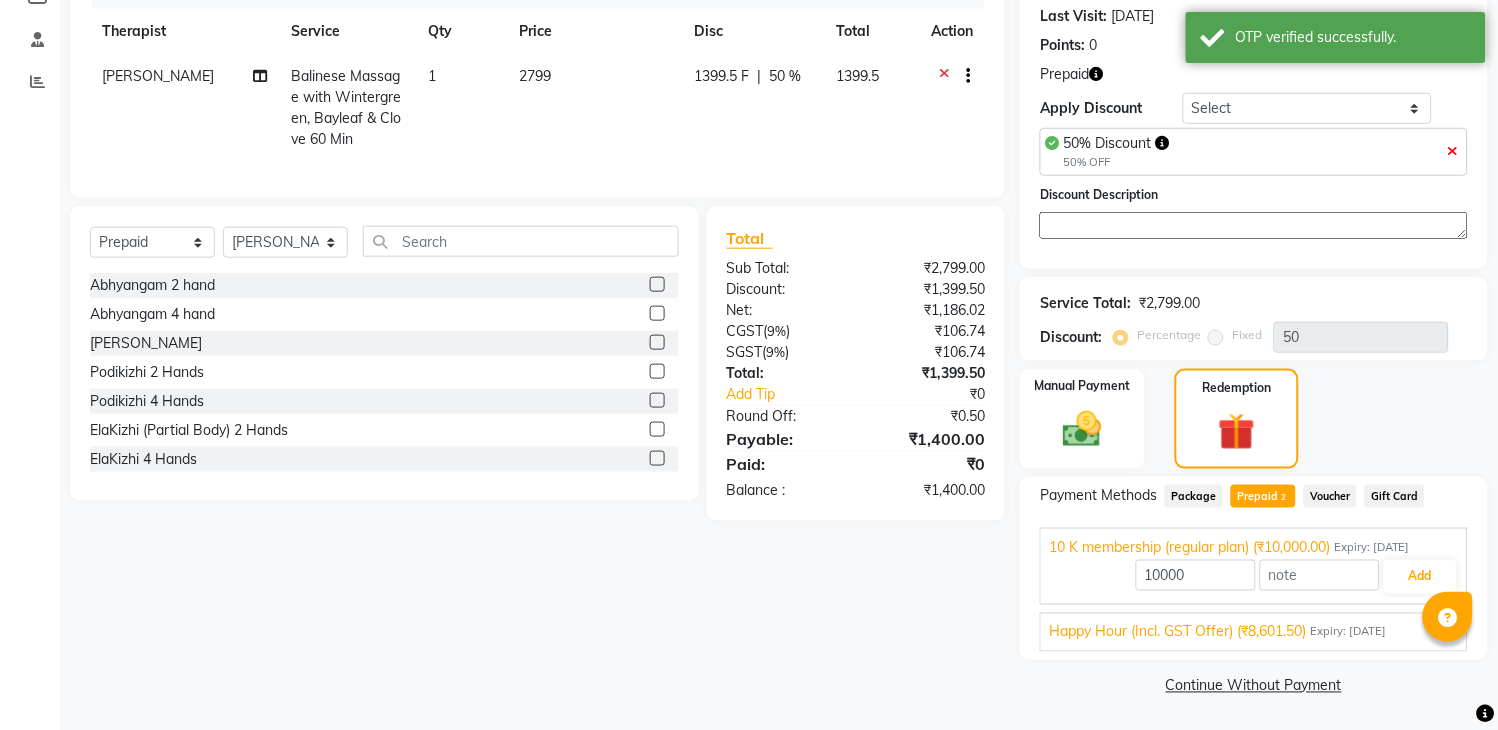click on "Happy Hour (Incl. GST Offer) (₹8,601.50)" at bounding box center [1177, 632] 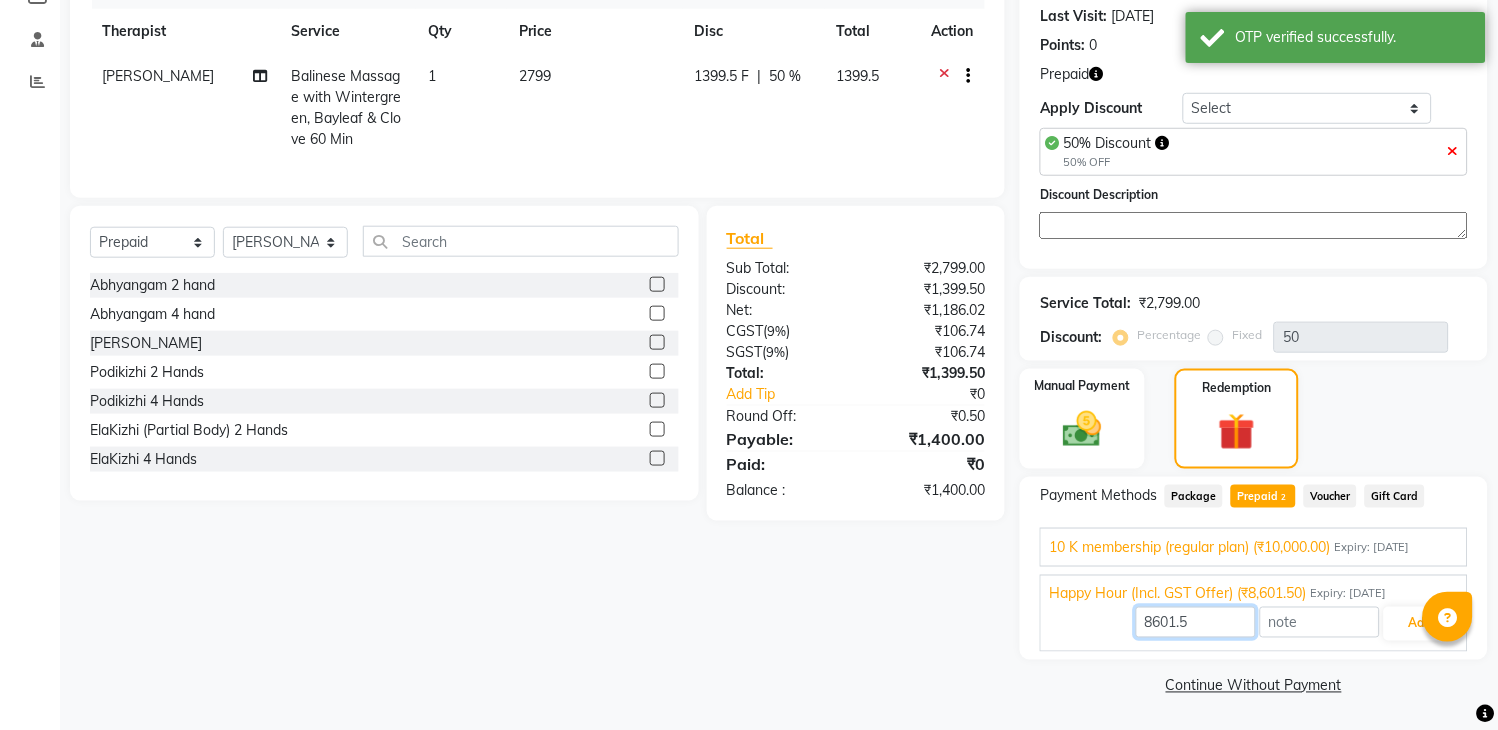 drag, startPoint x: 1194, startPoint y: 622, endPoint x: 1113, endPoint y: 632, distance: 81.61495 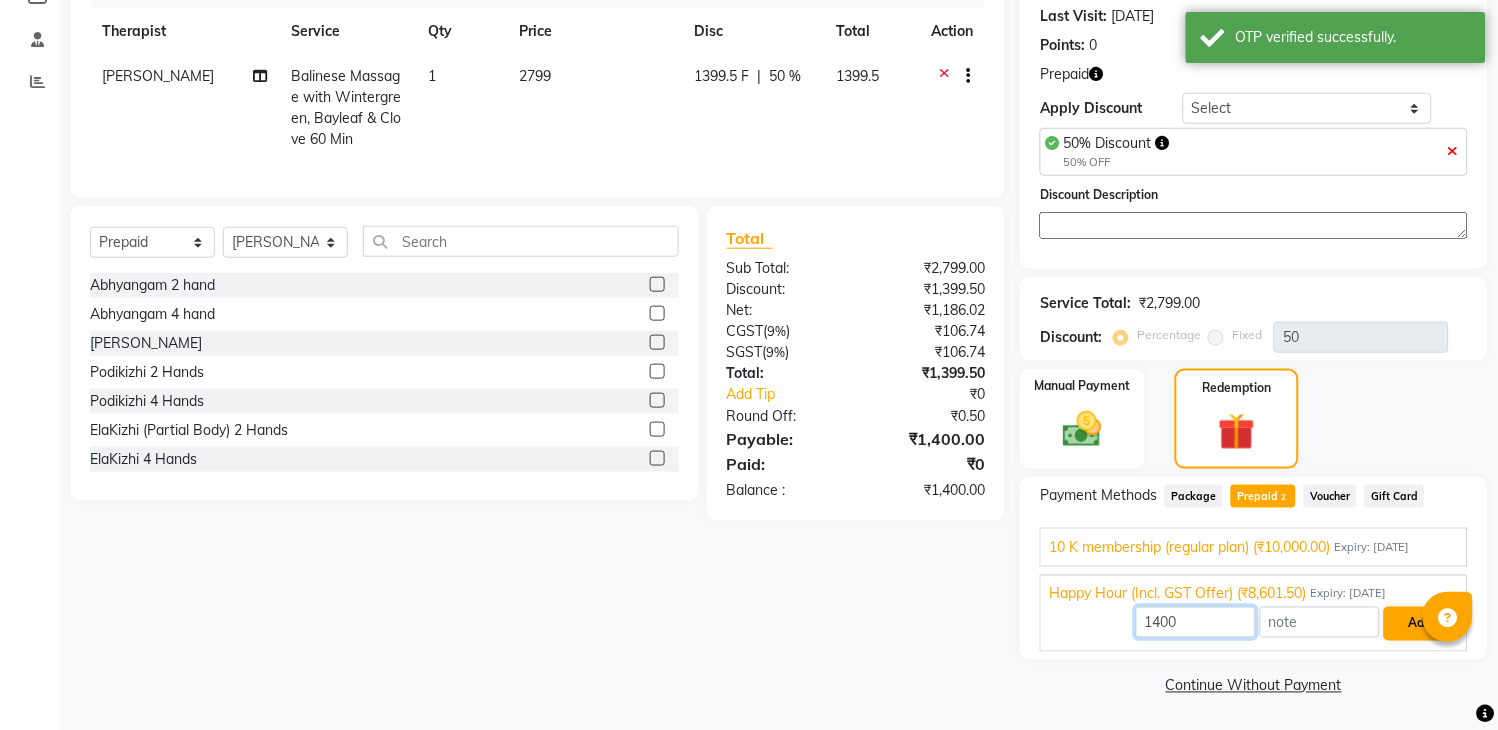 type on "1400" 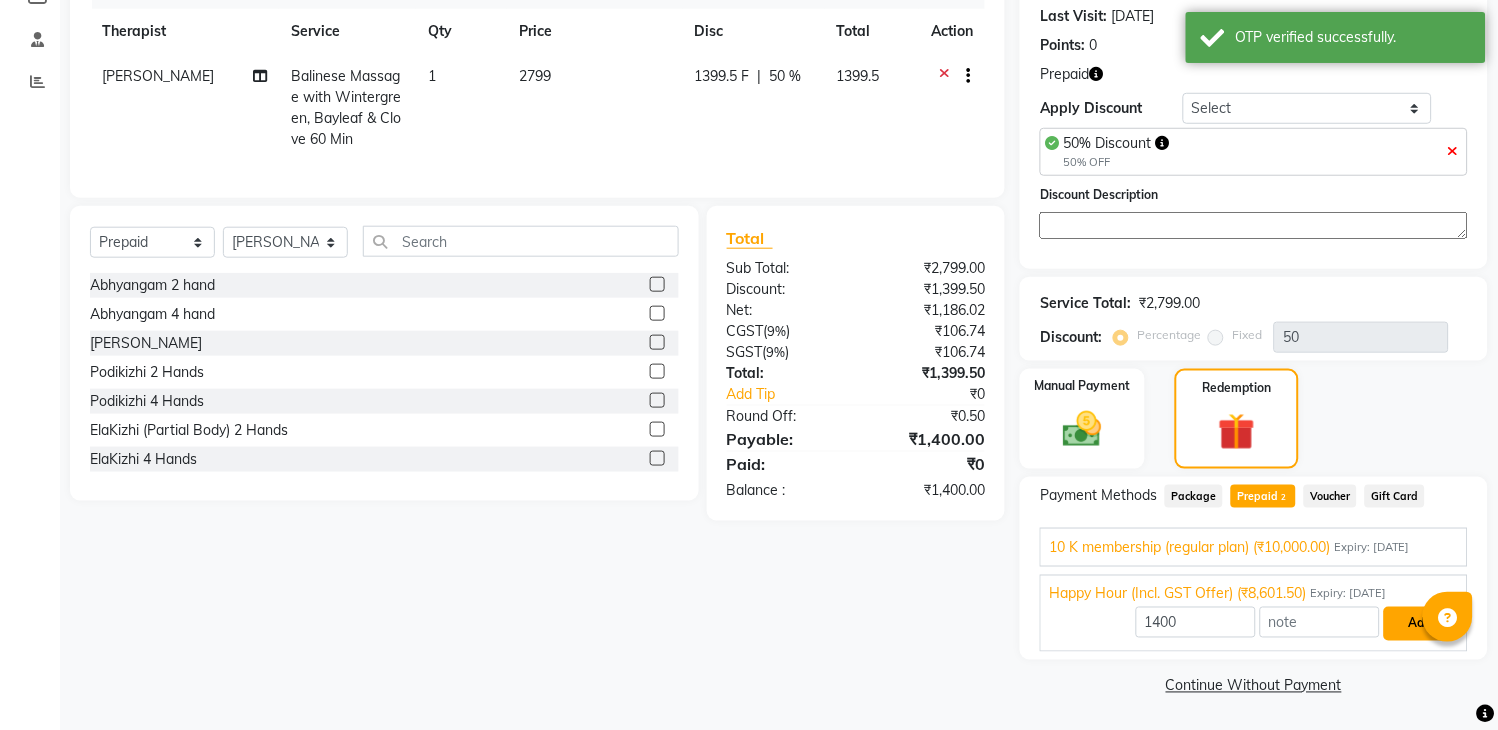 click on "Add" at bounding box center [1420, 624] 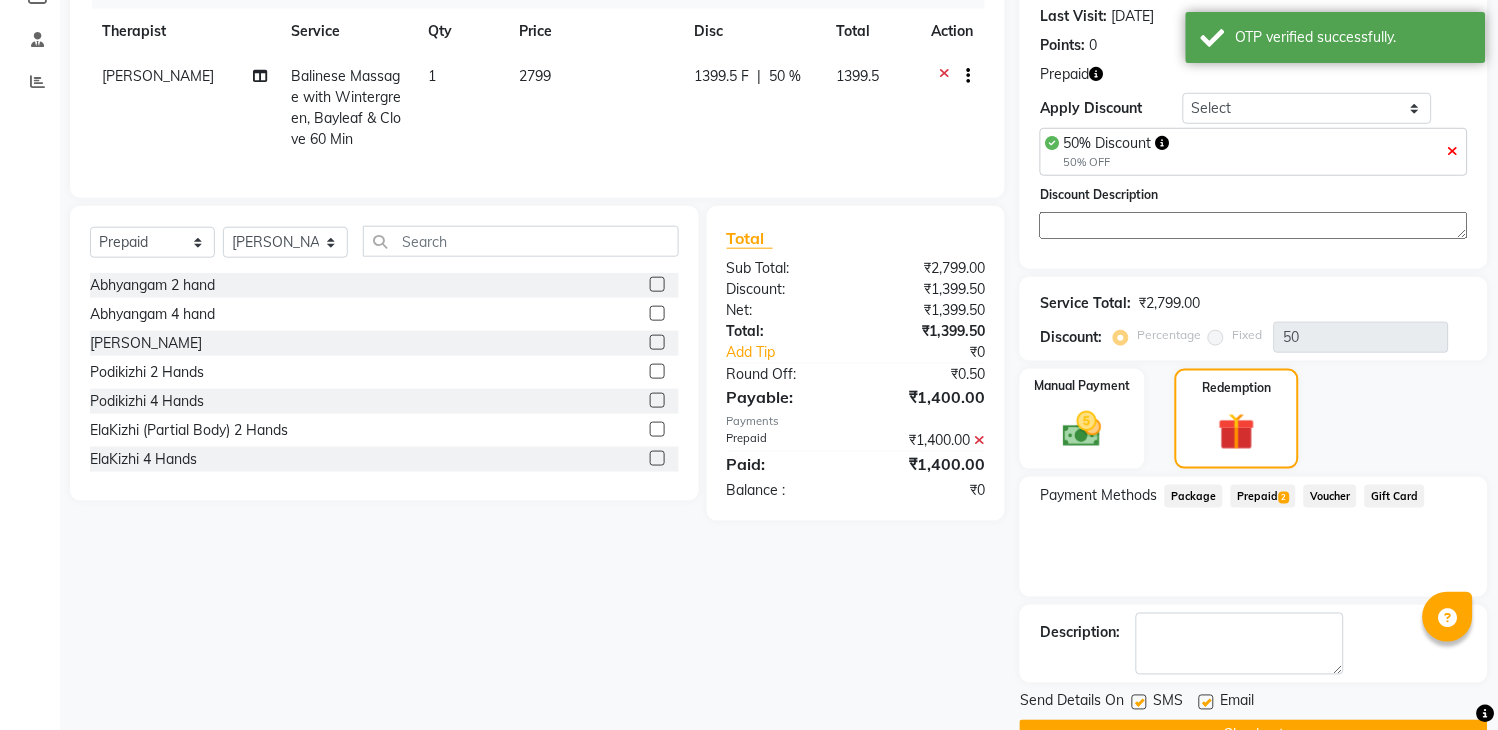 scroll, scrollTop: 326, scrollLeft: 0, axis: vertical 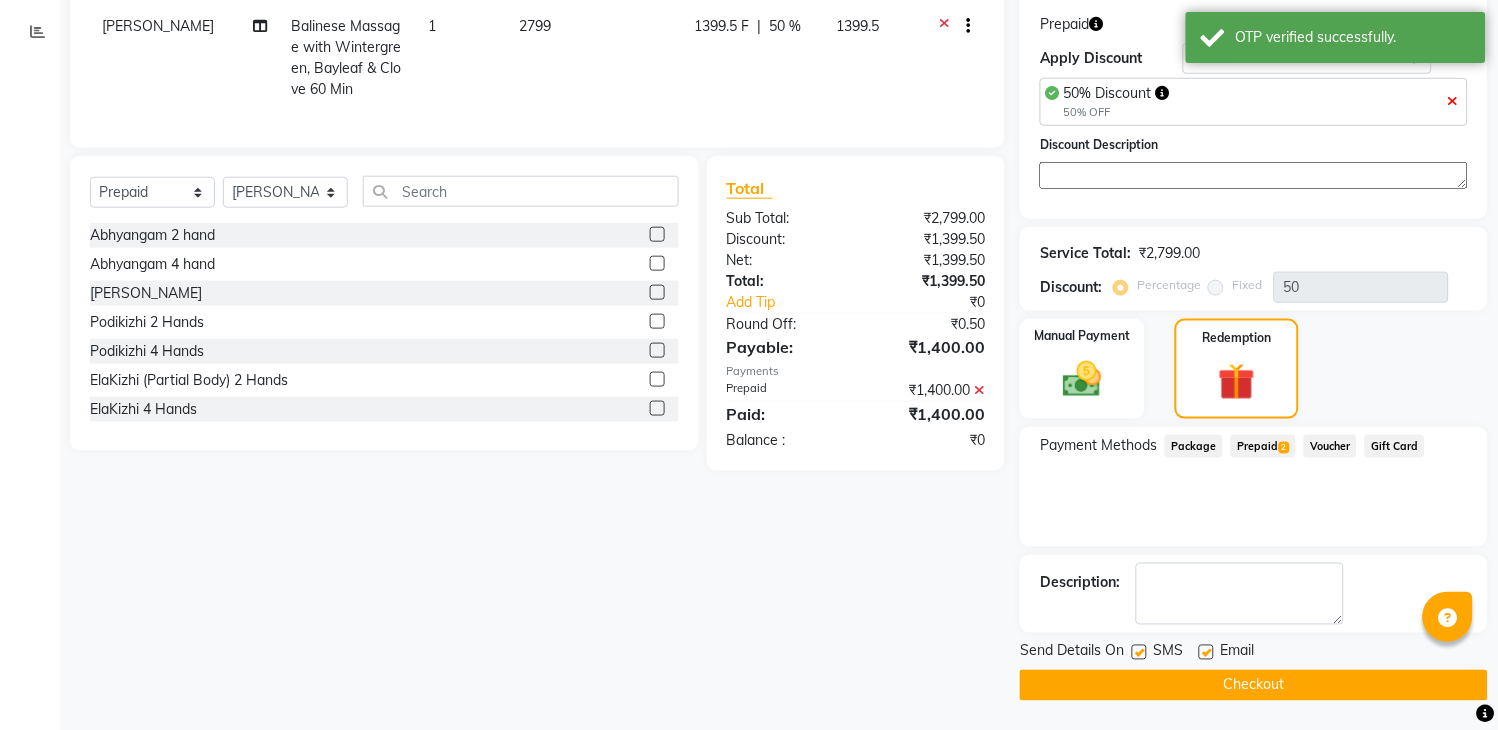 click on "Checkout" 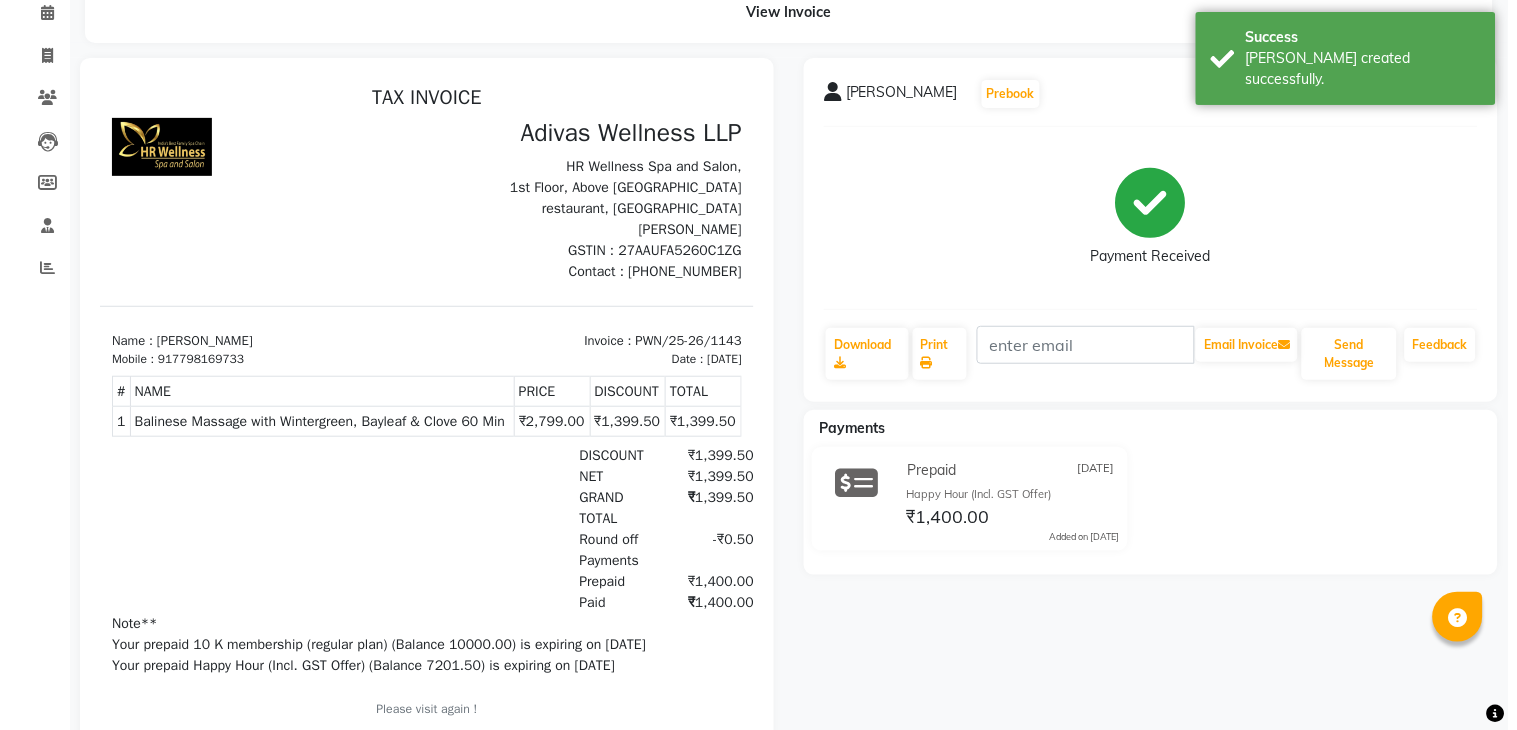 scroll, scrollTop: 0, scrollLeft: 0, axis: both 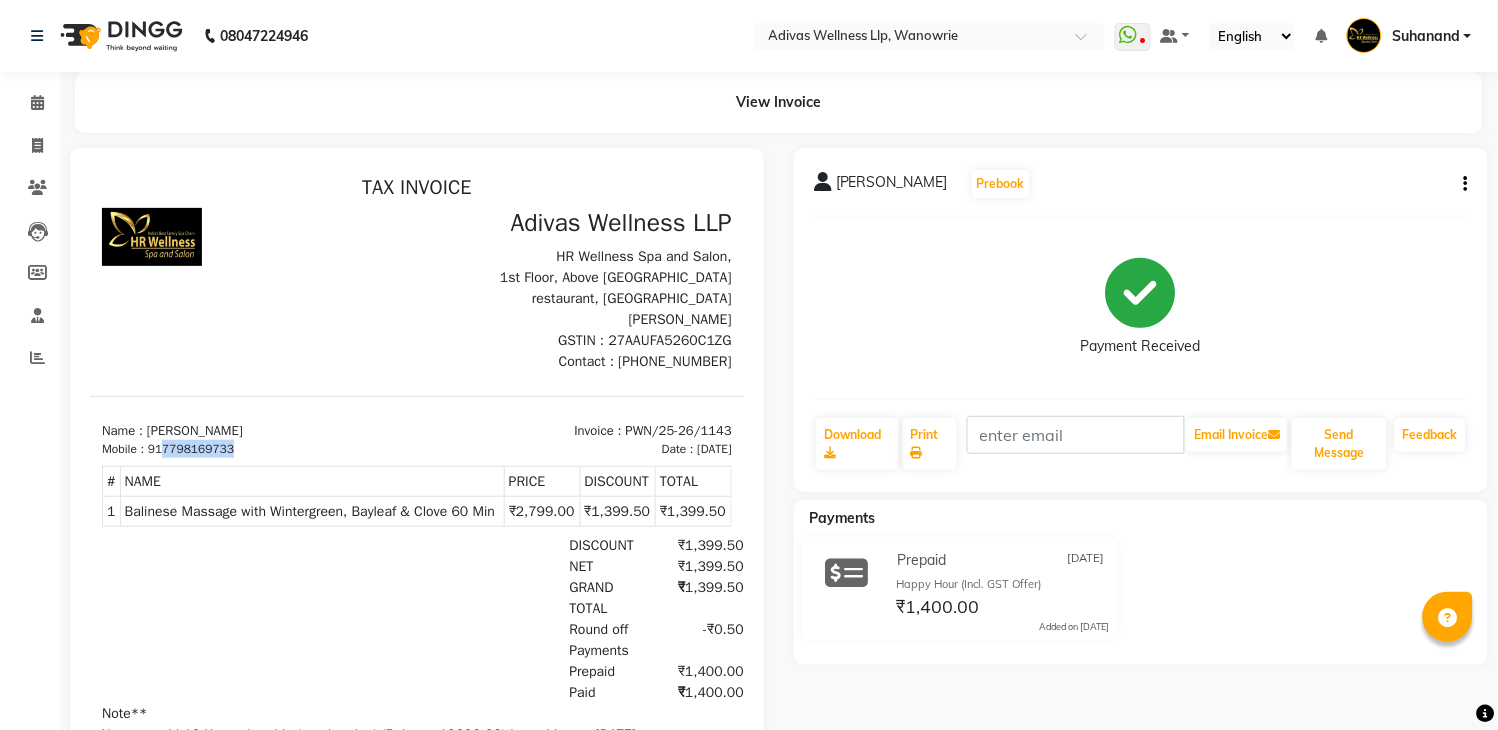 drag, startPoint x: 164, startPoint y: 441, endPoint x: 264, endPoint y: 441, distance: 100 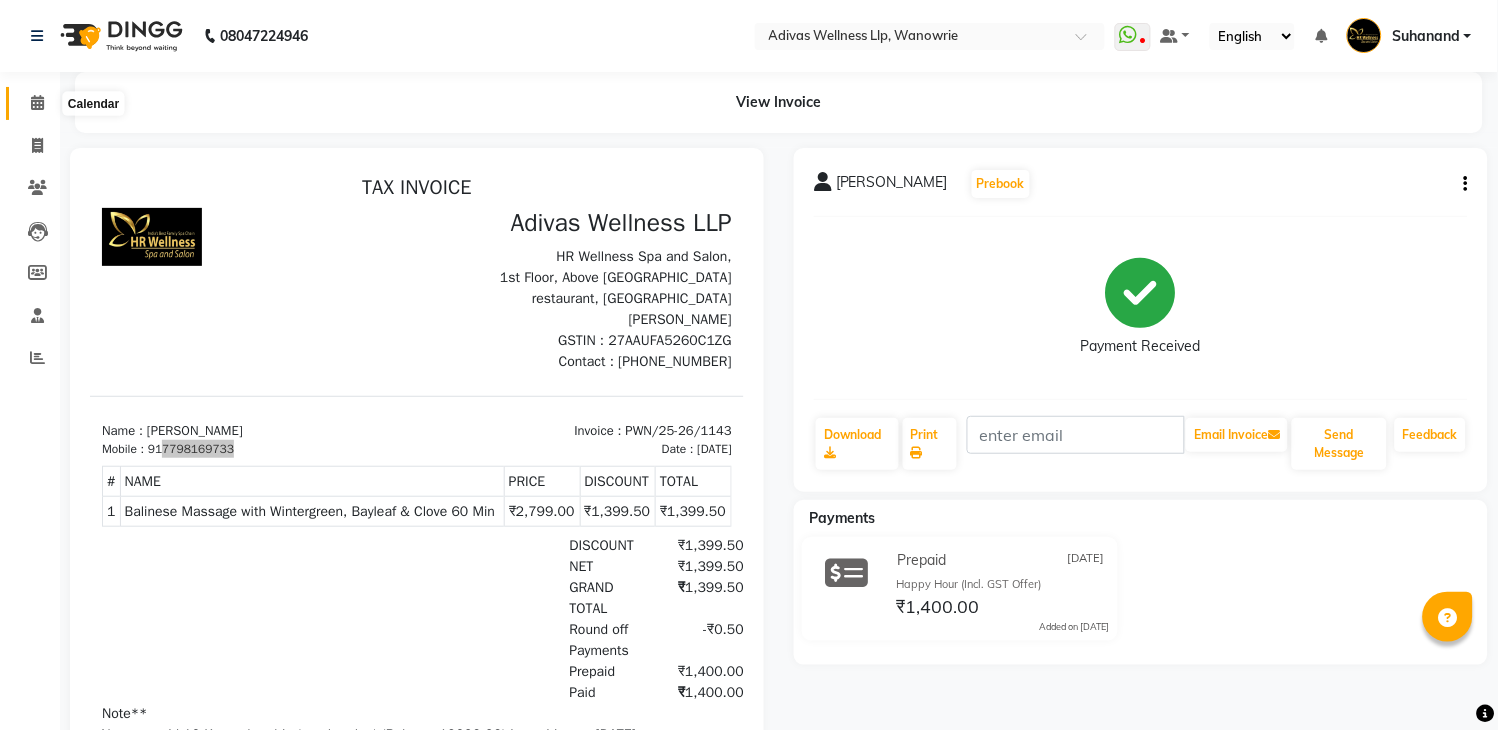 click 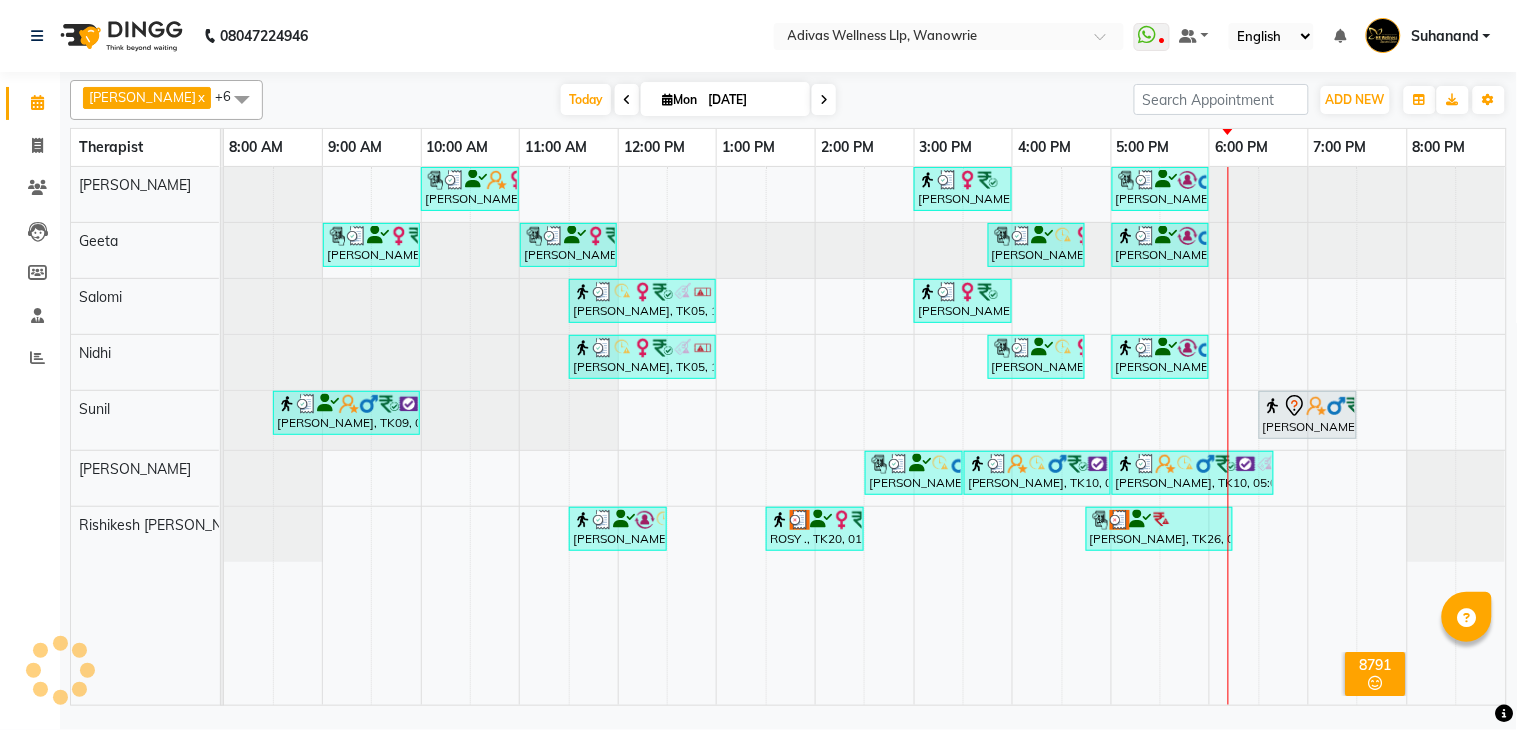 click on "[DATE]" at bounding box center (752, 100) 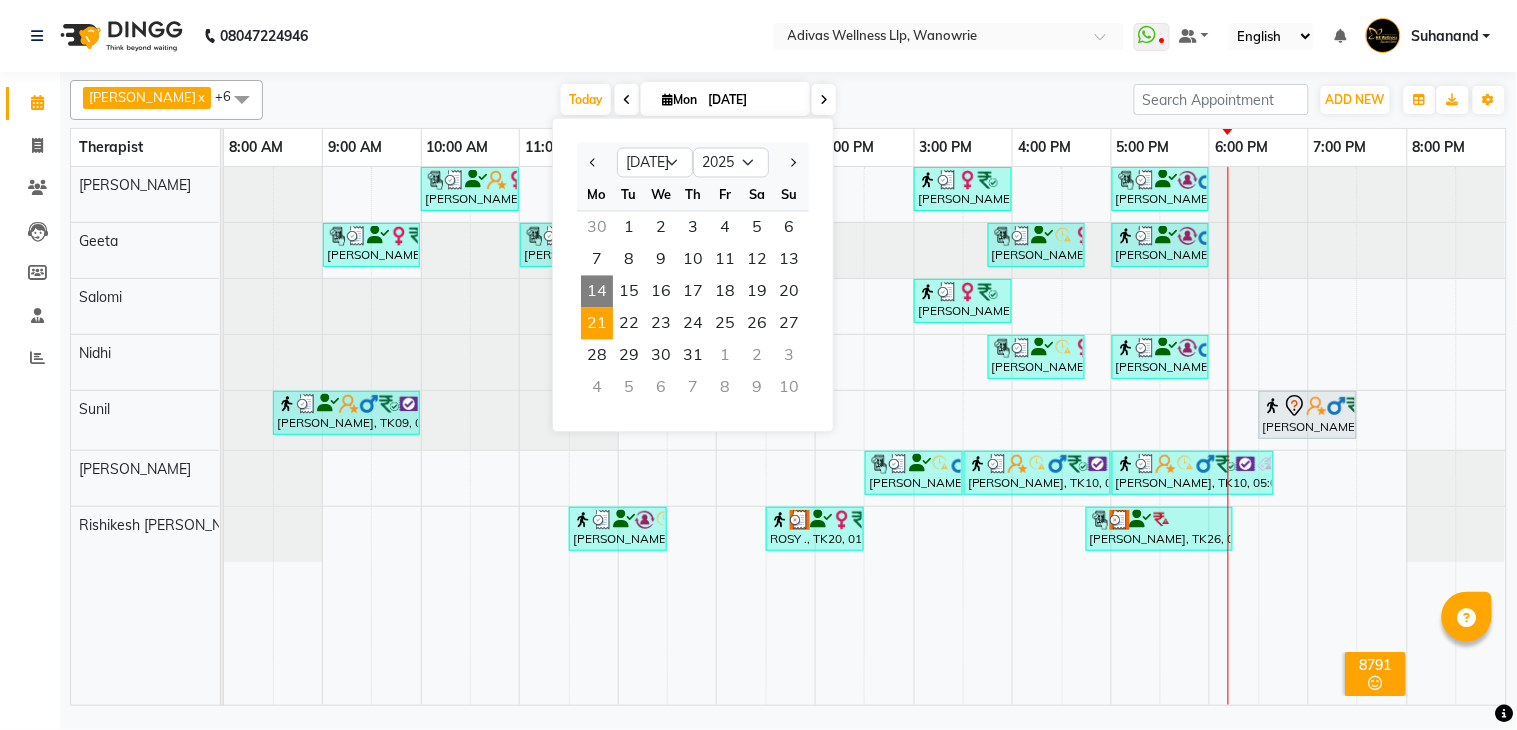 click on "21" at bounding box center (597, 324) 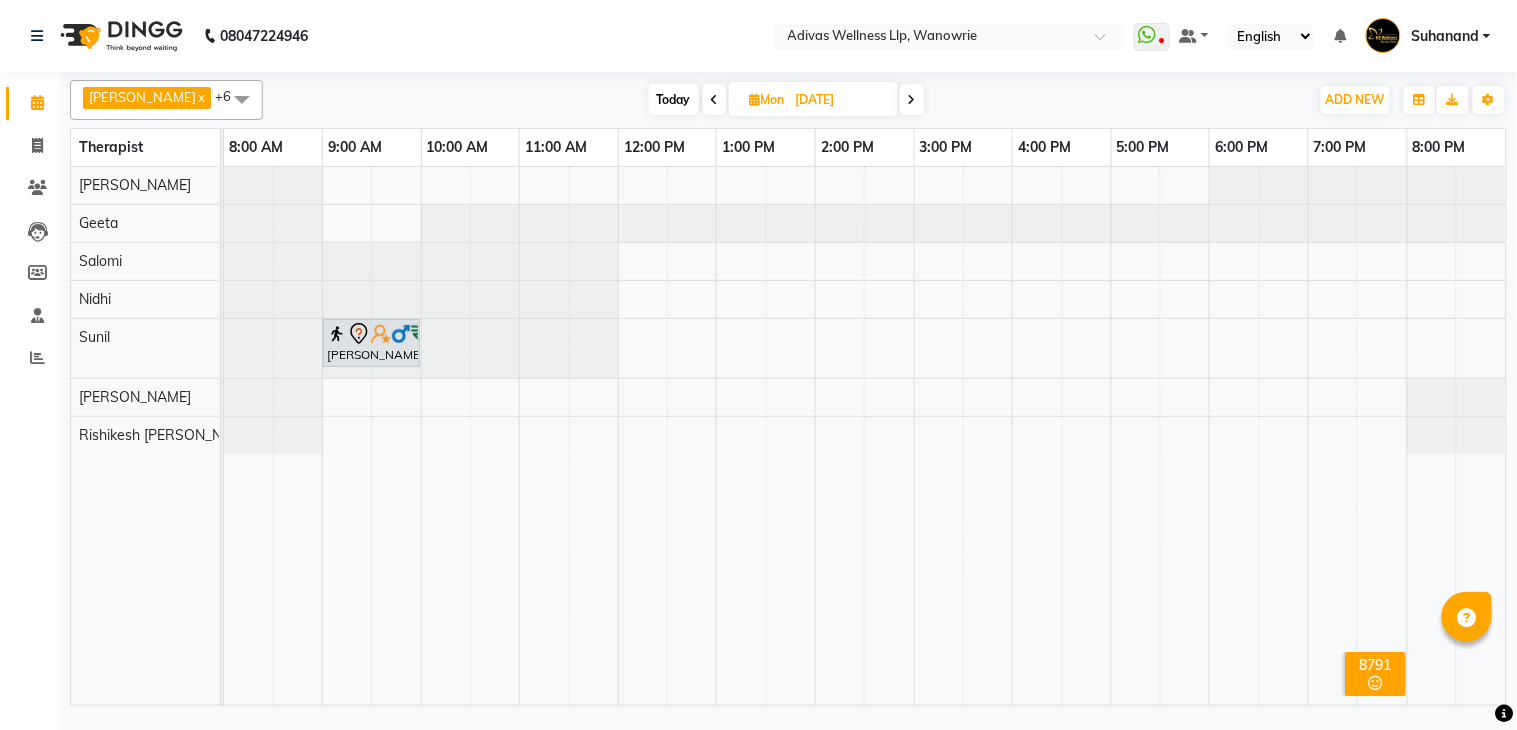 click on "[PERSON_NAME], 09:00 AM-10:00 AM, Massage 60 Min" at bounding box center (865, 436) 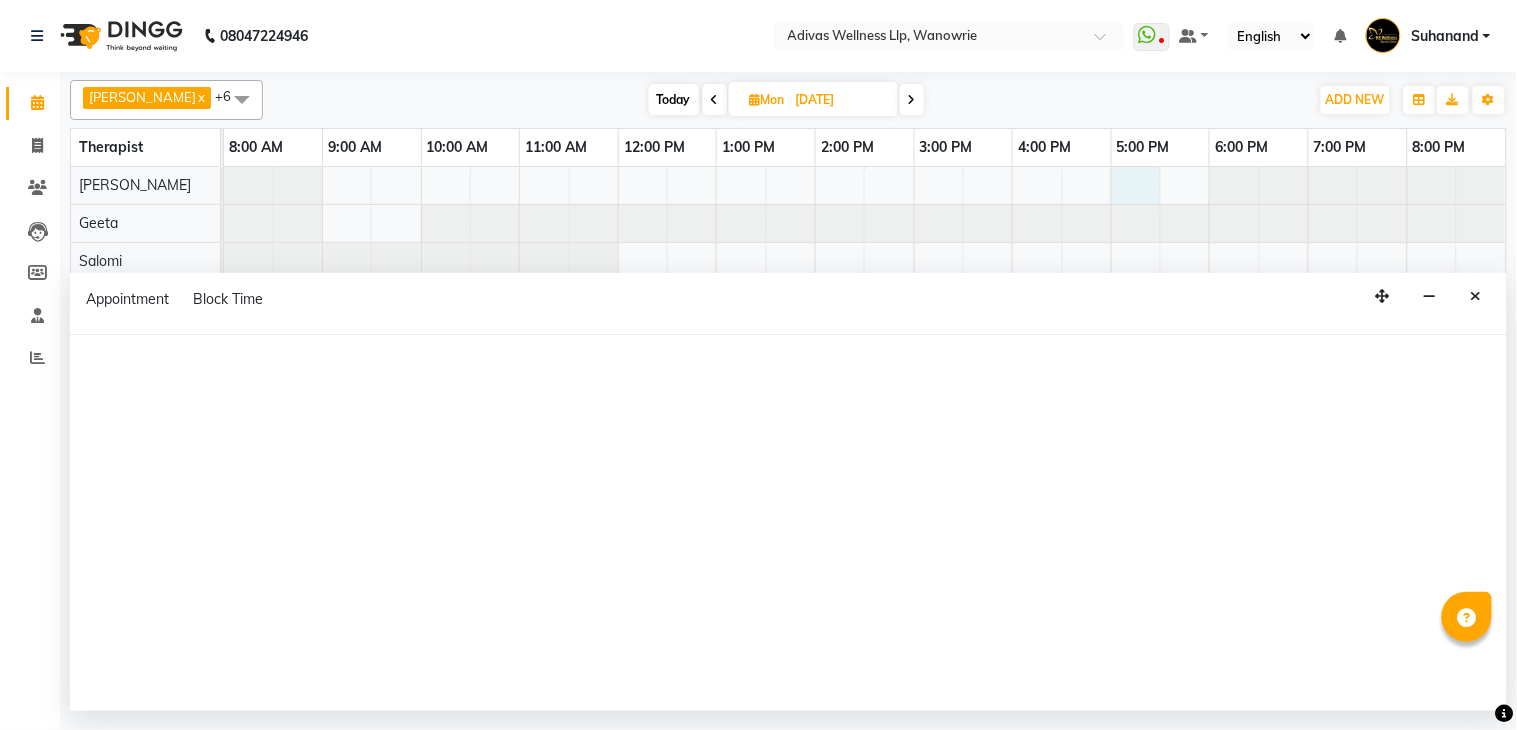 select on "17276" 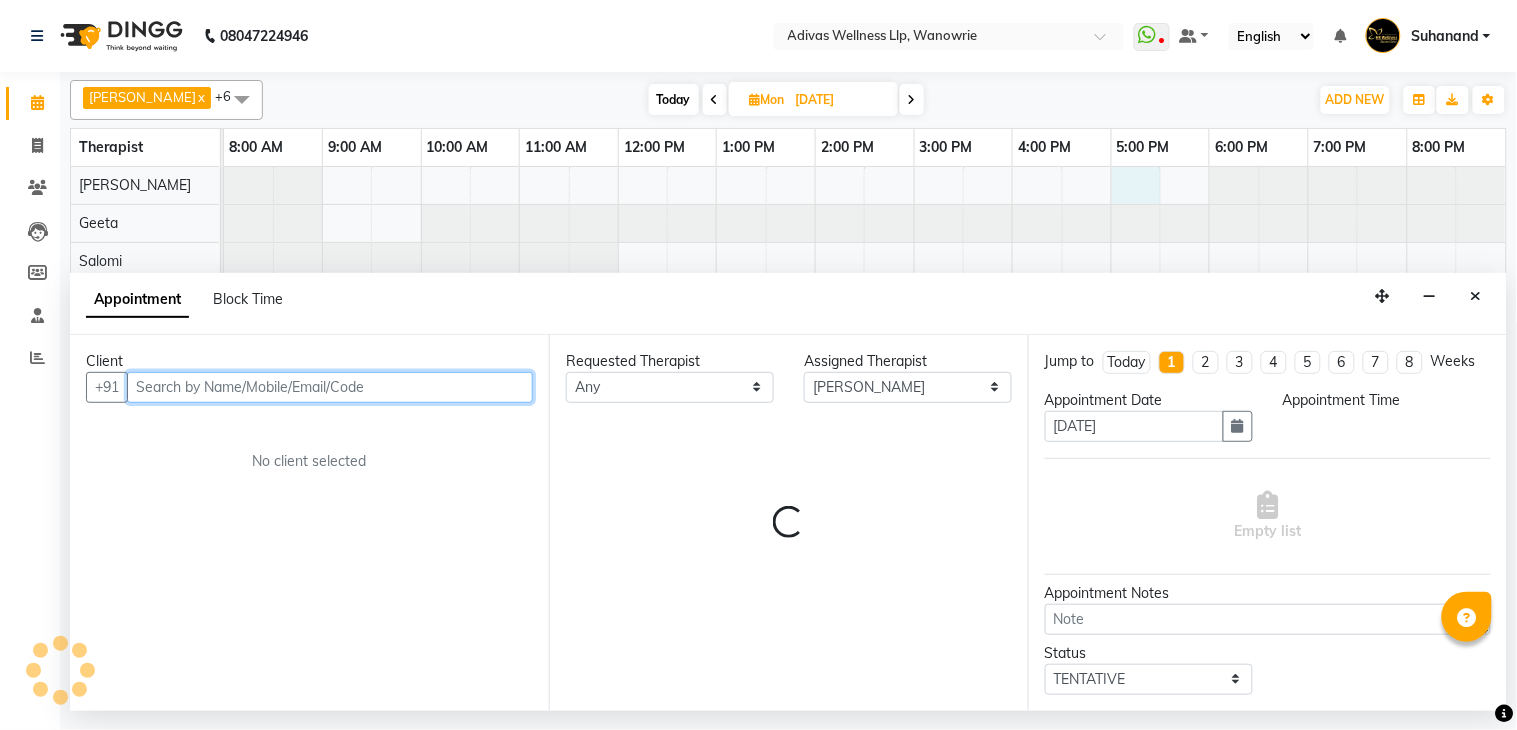 select on "1020" 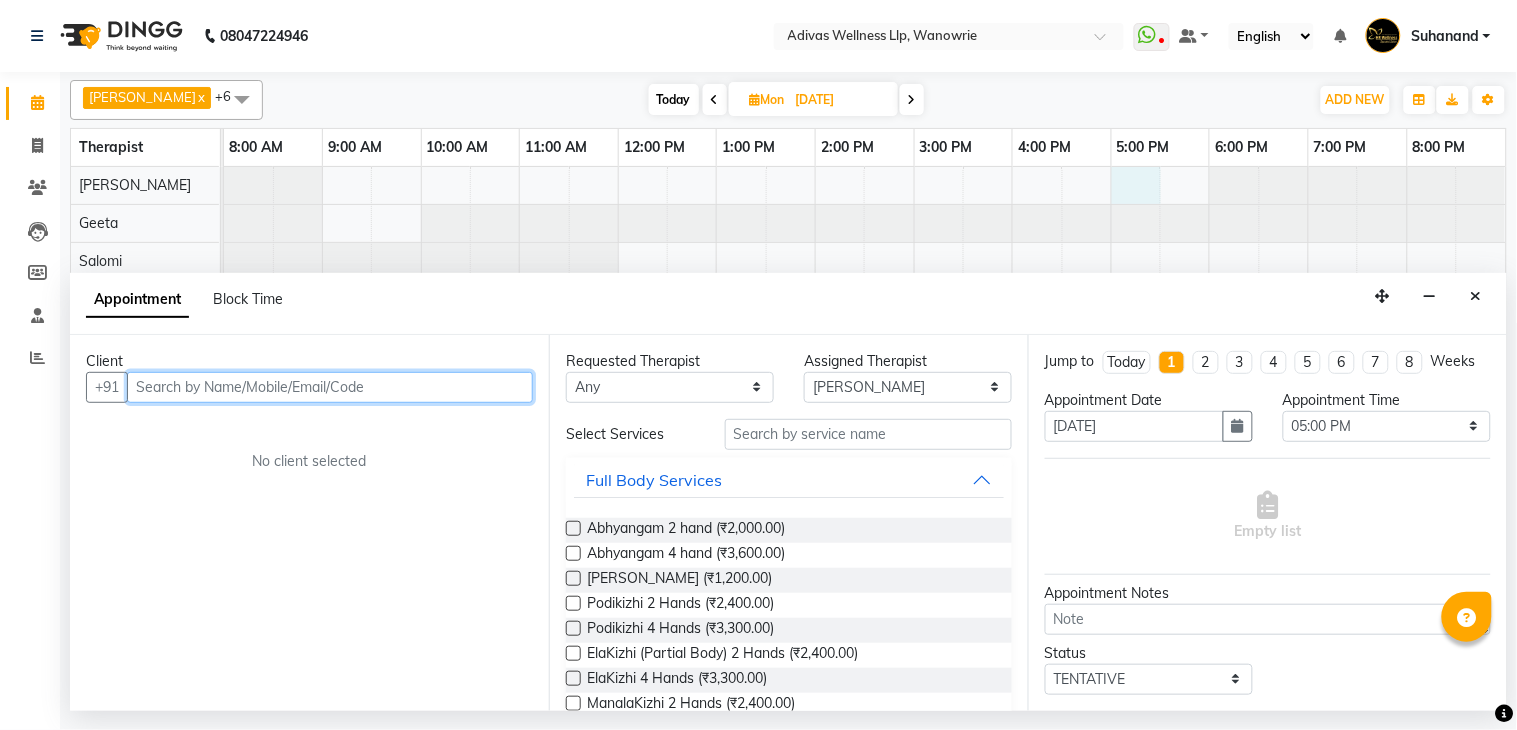click at bounding box center [330, 387] 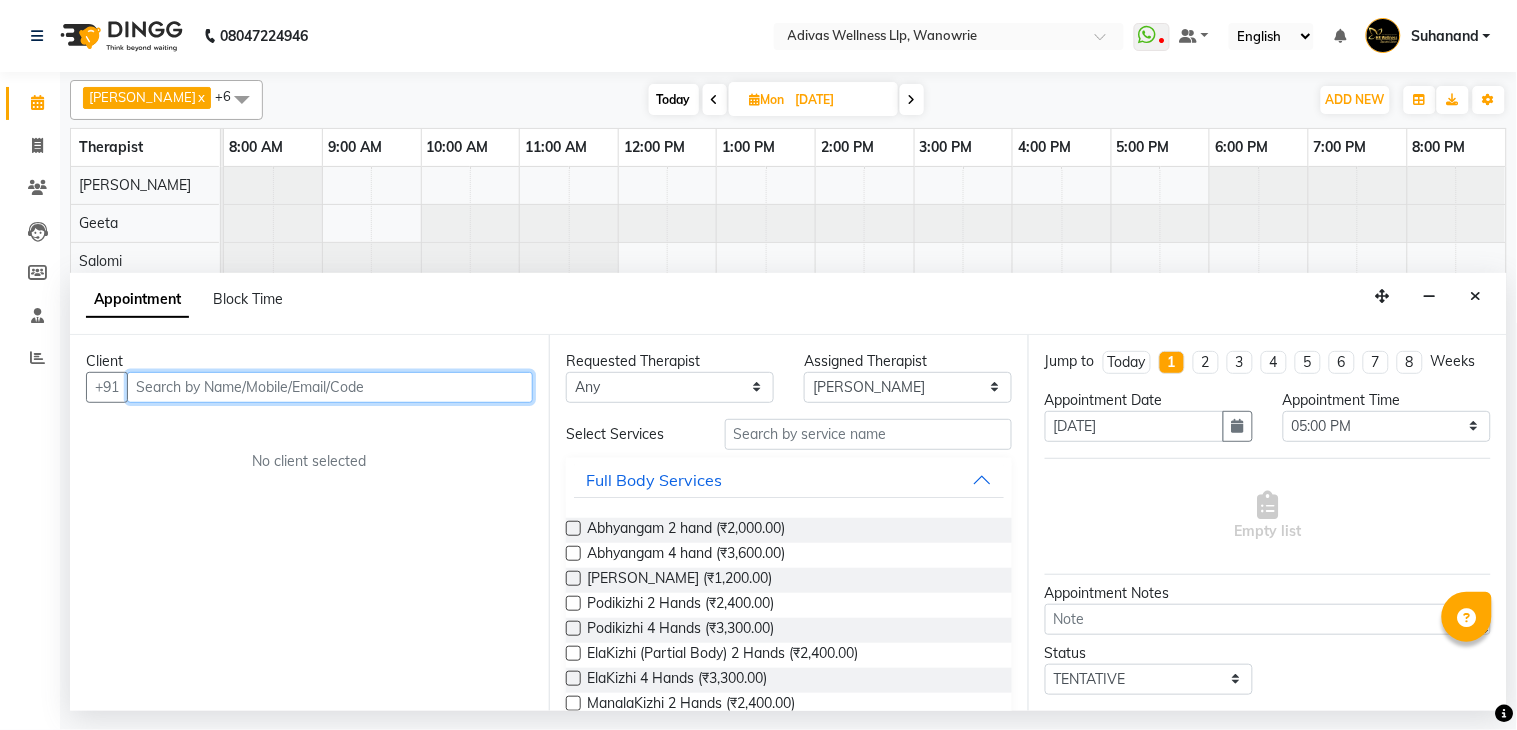 paste on "7798169733" 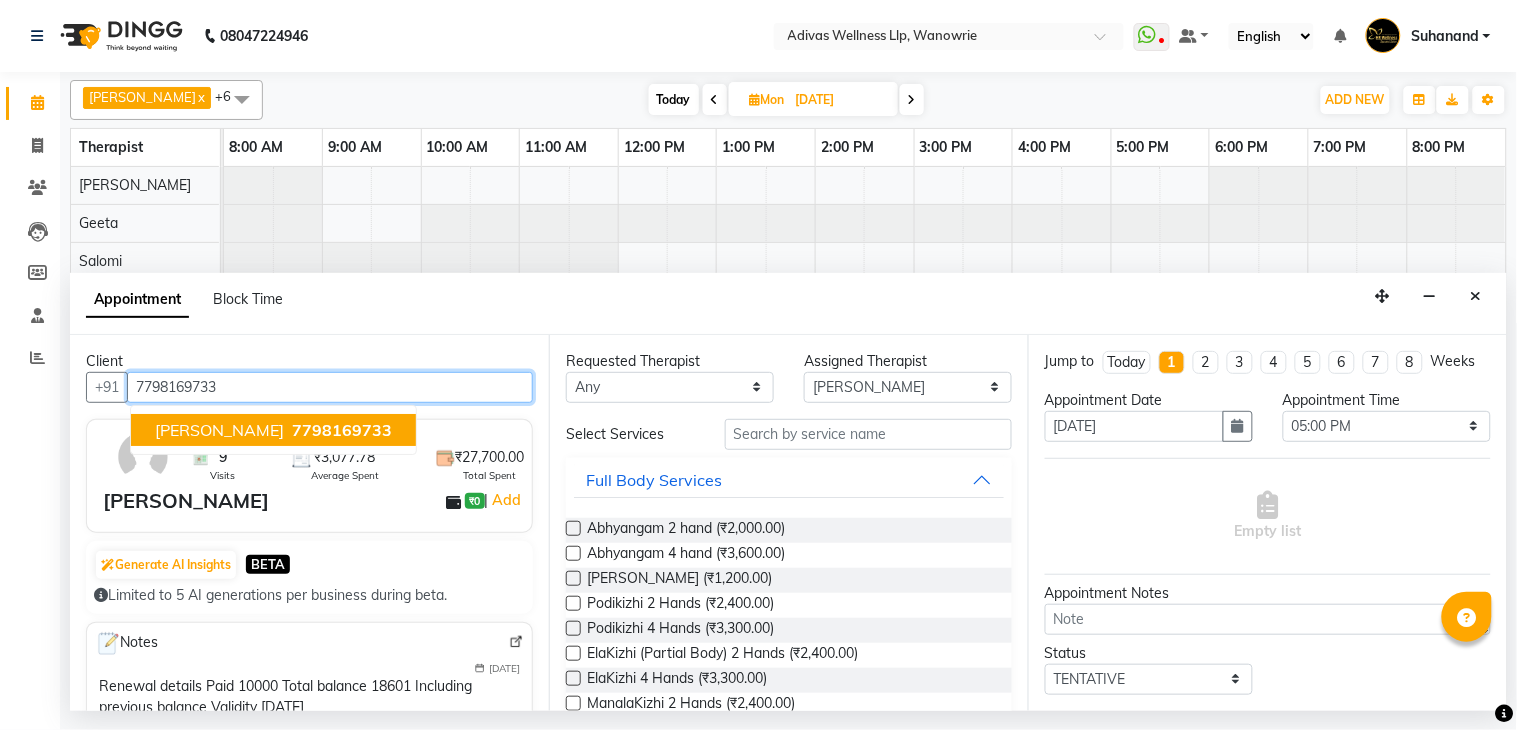 click on "[PERSON_NAME]   7798169733" at bounding box center [273, 430] 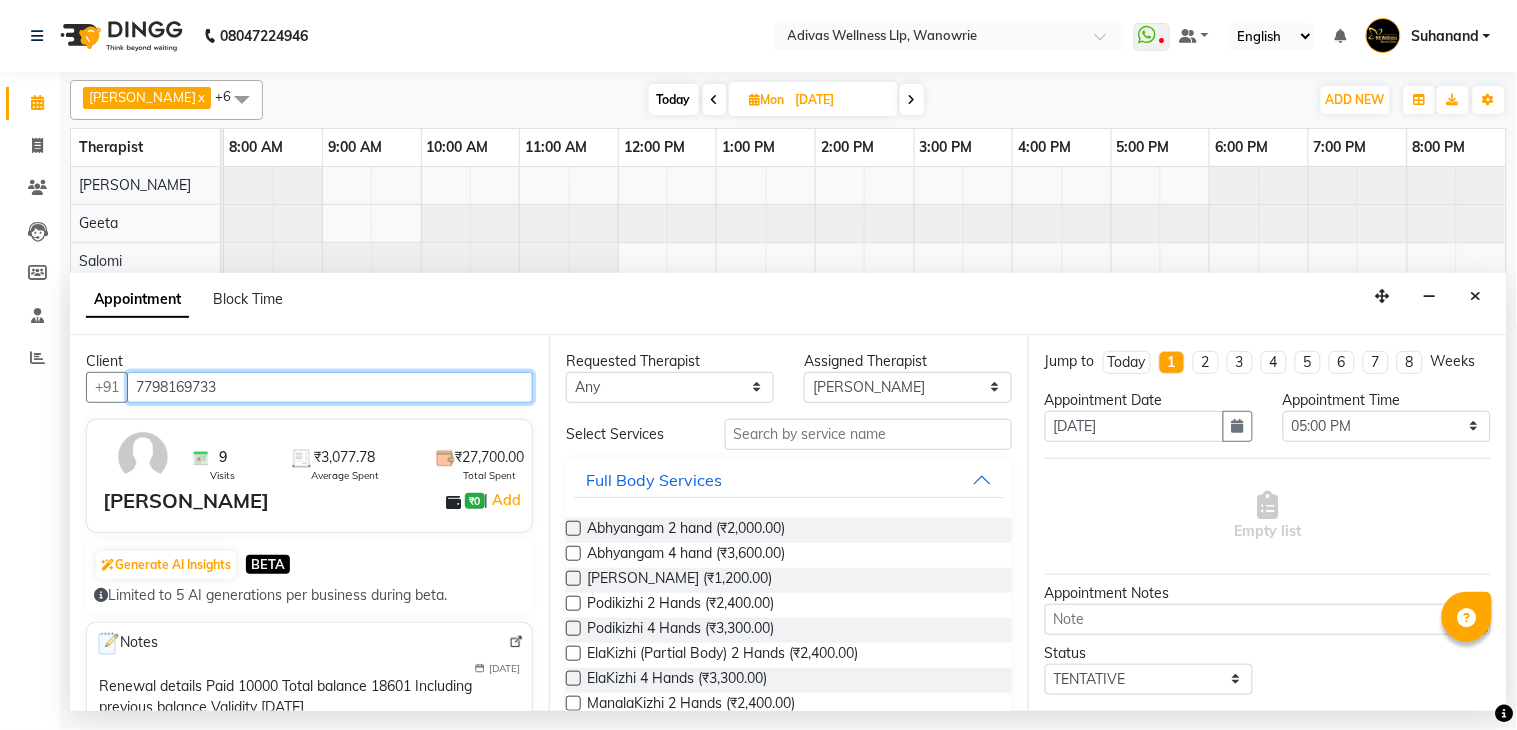 type on "7798169733" 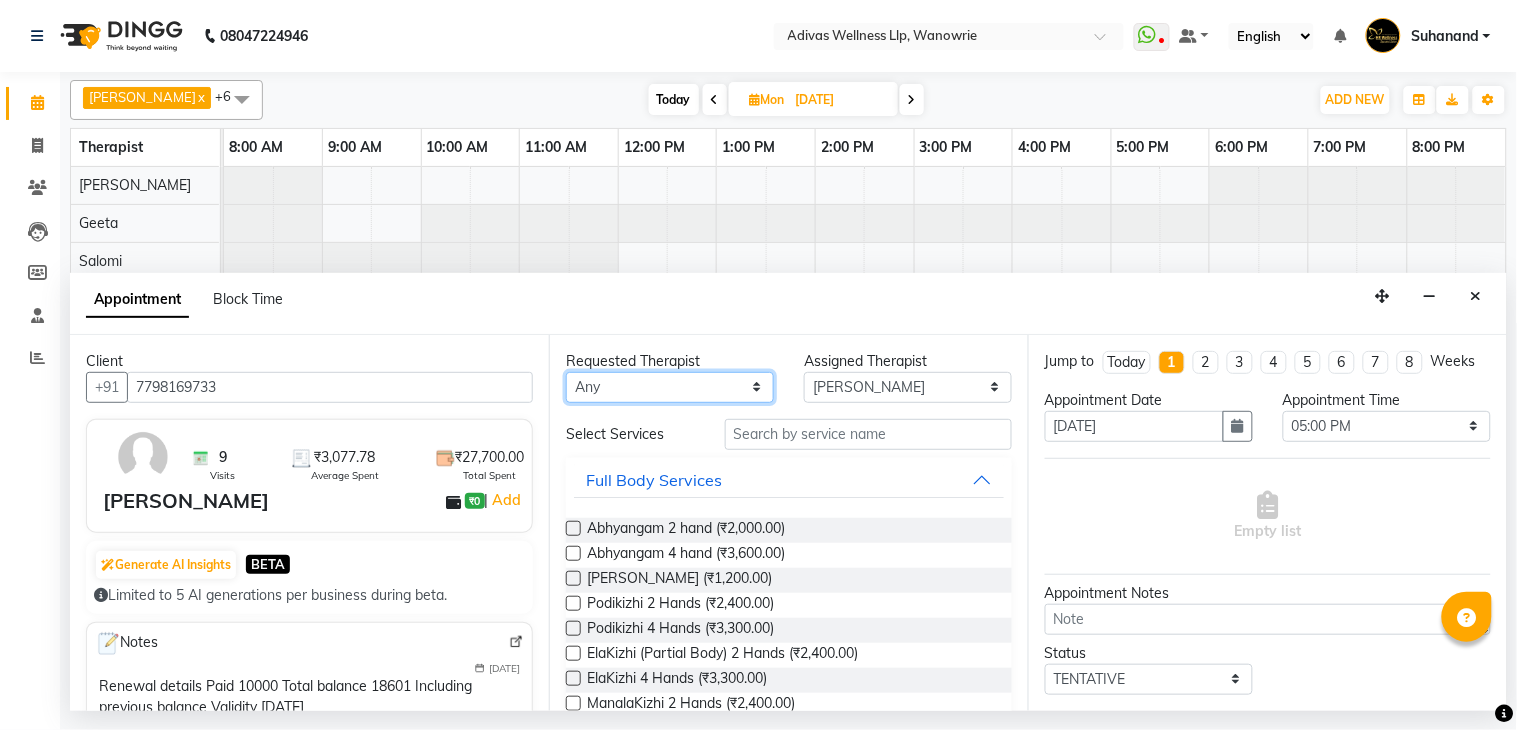 click on "Any [PERSON_NAME] [PERSON_NAME] [PERSON_NAME] [PERSON_NAME]  [PERSON_NAME] [PERSON_NAME] [PERSON_NAME]" at bounding box center [670, 387] 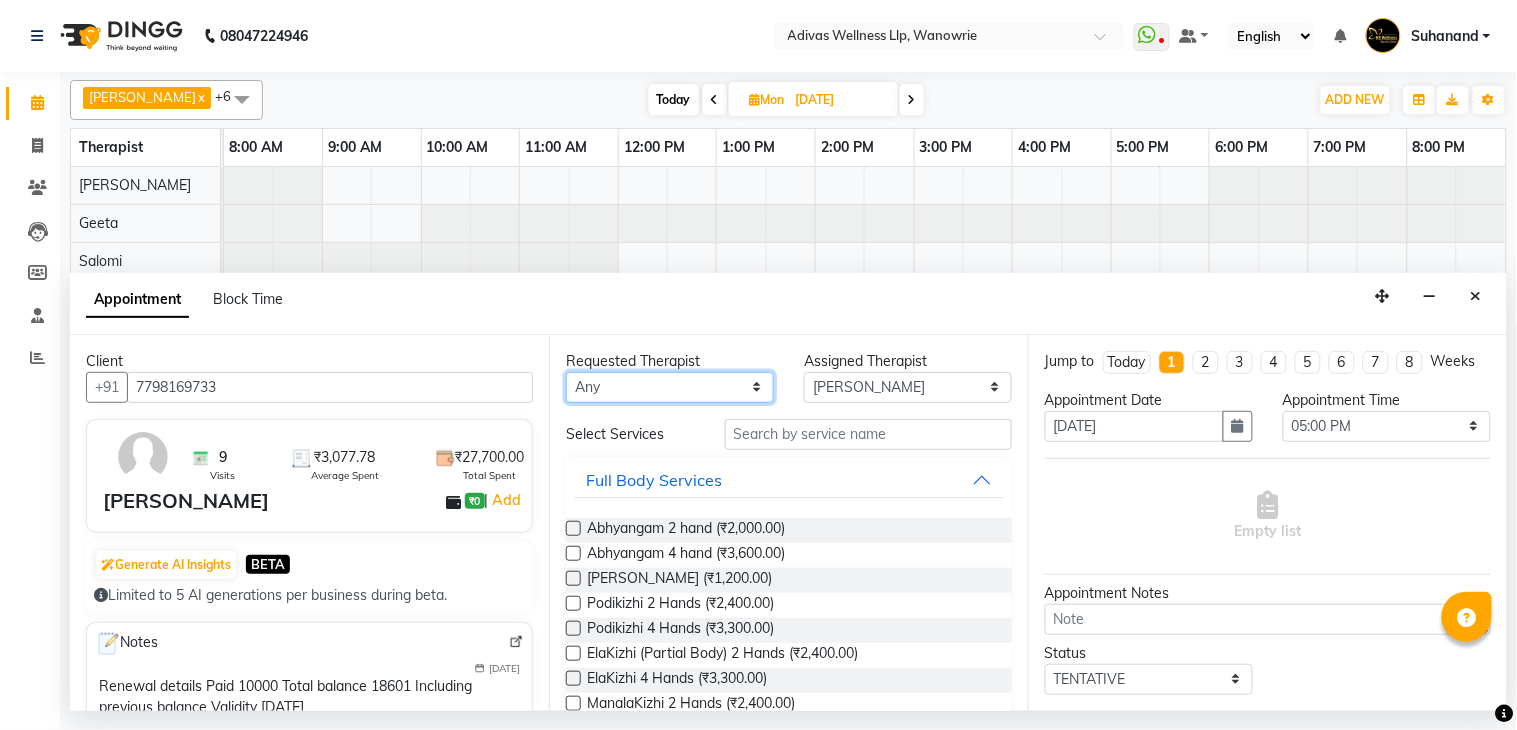 select on "17276" 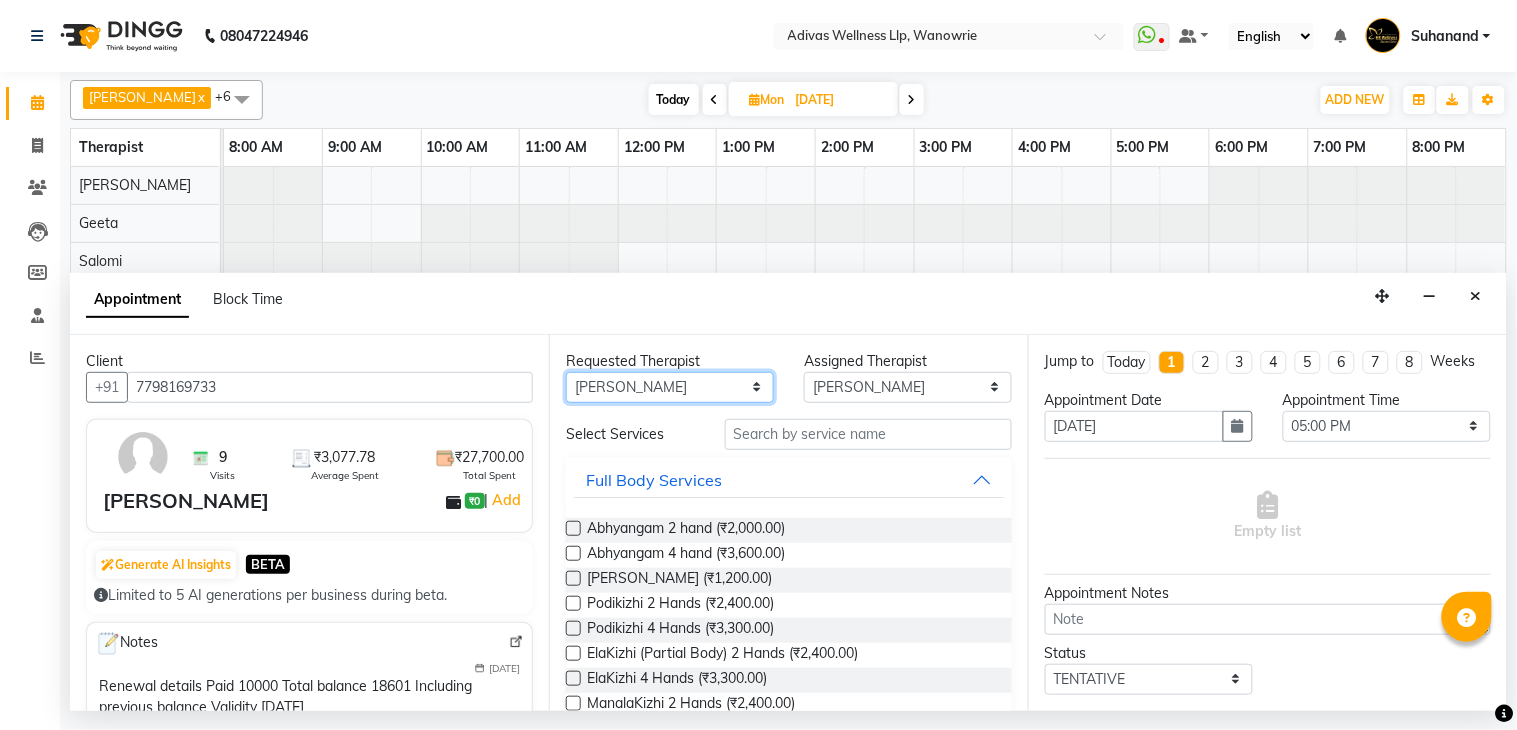 click on "Any [PERSON_NAME] [PERSON_NAME] [PERSON_NAME] [PERSON_NAME]  [PERSON_NAME] [PERSON_NAME] [PERSON_NAME]" at bounding box center (670, 387) 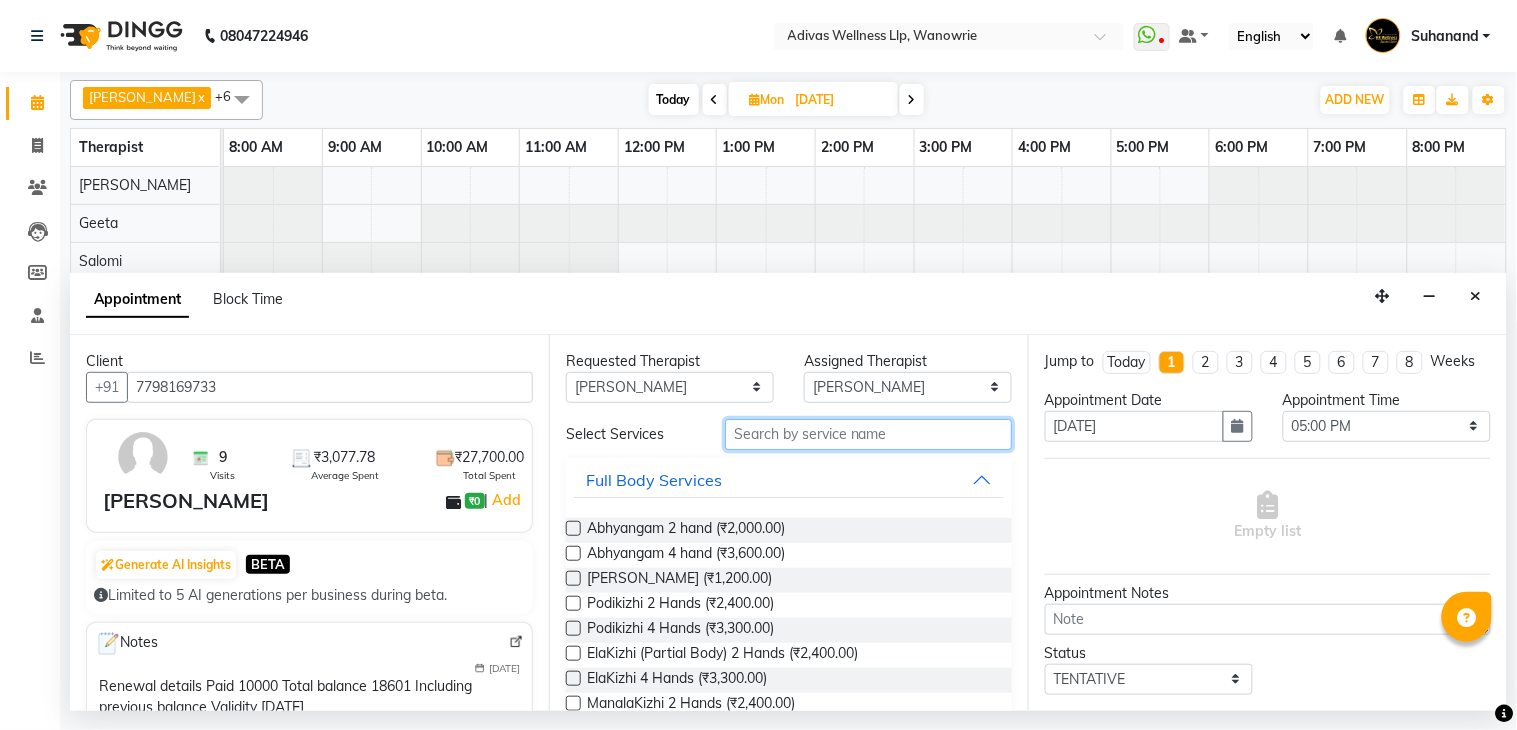 click at bounding box center (868, 434) 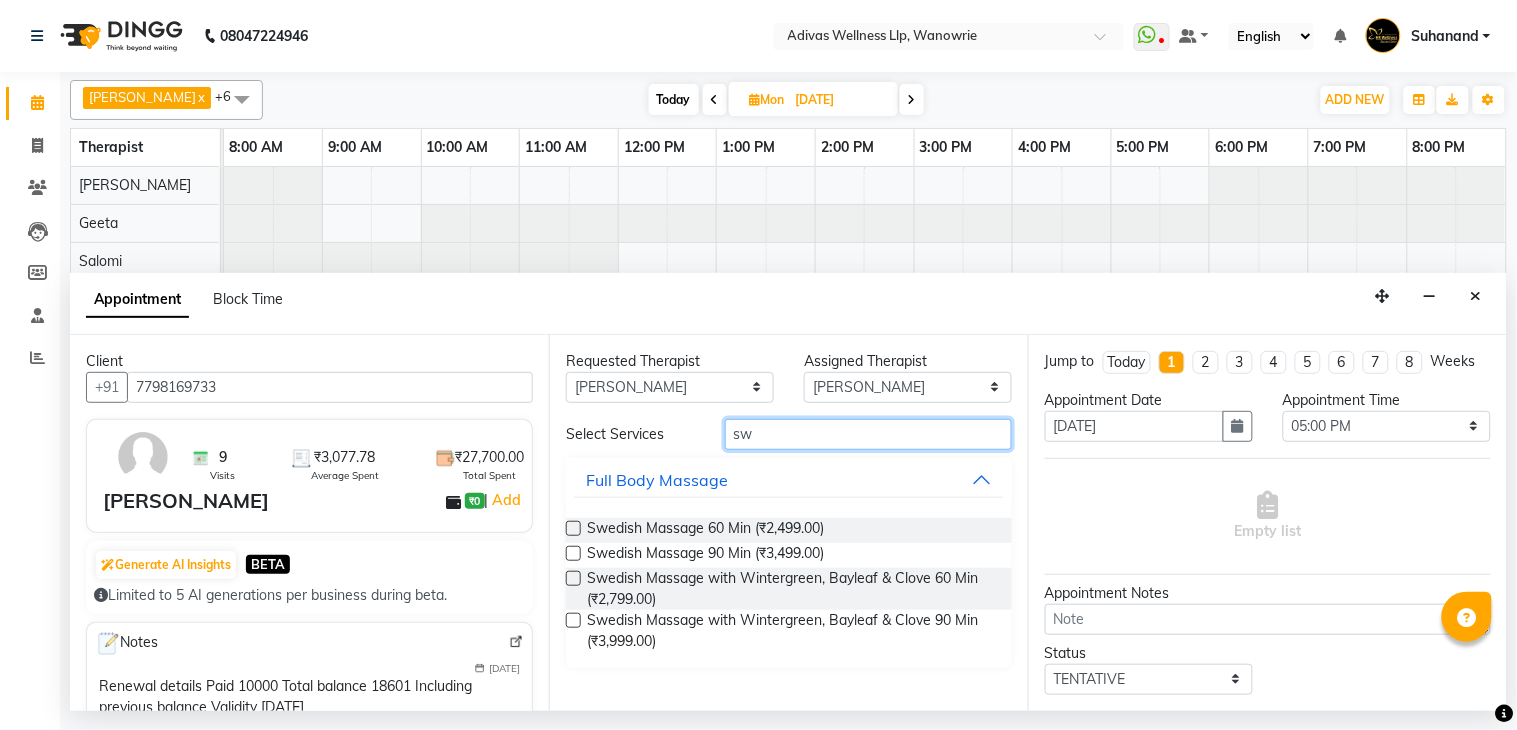 type on "sw" 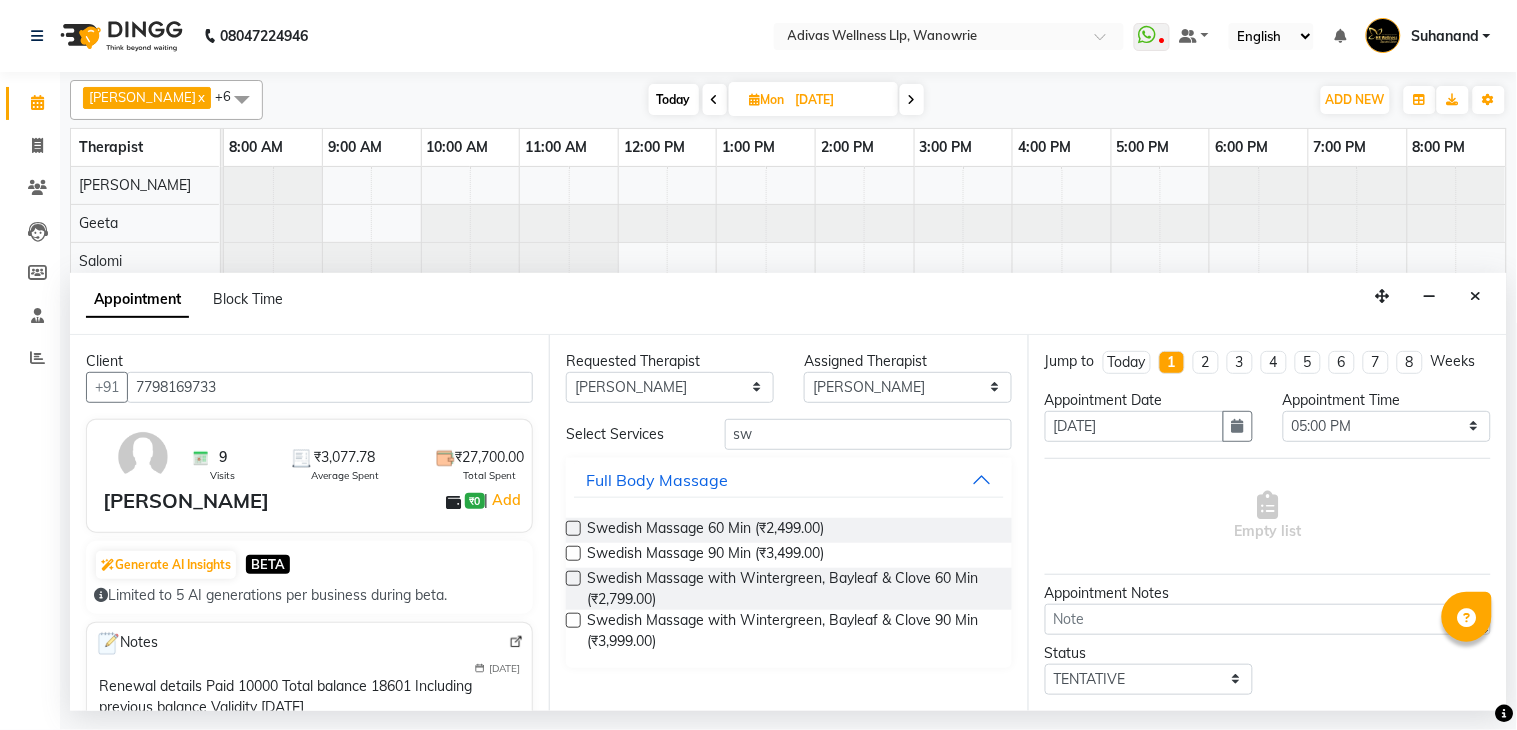 click at bounding box center (573, 578) 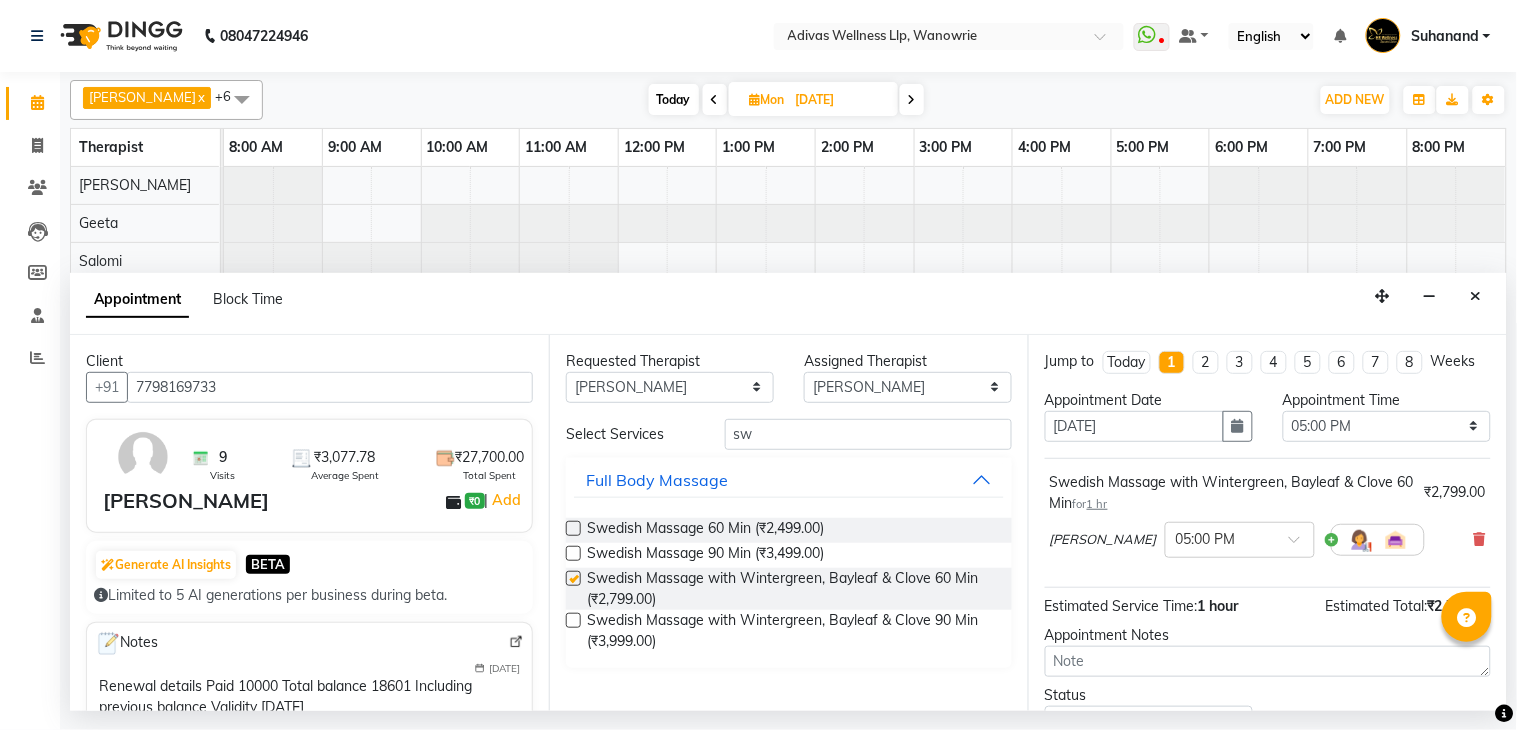 checkbox on "false" 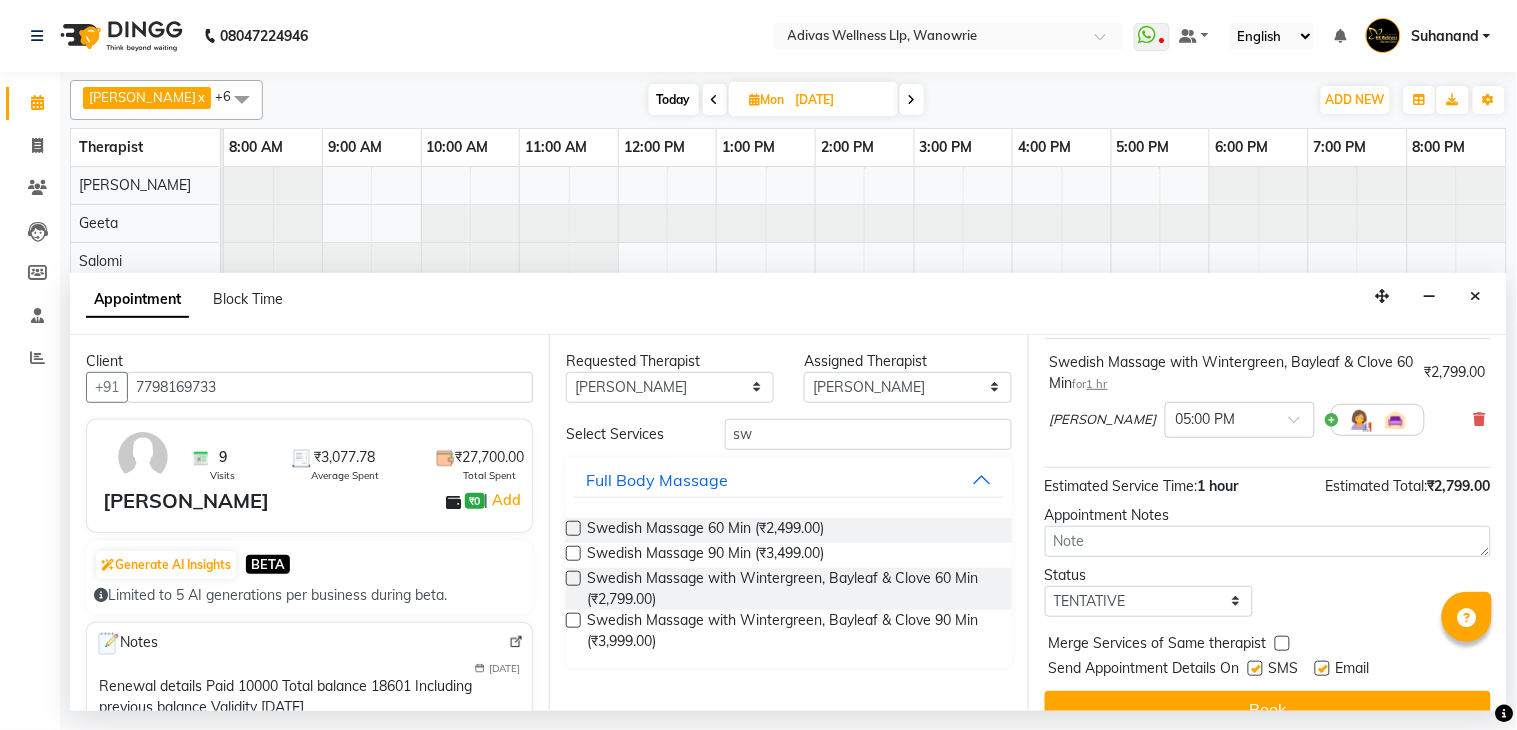 scroll, scrollTop: 171, scrollLeft: 0, axis: vertical 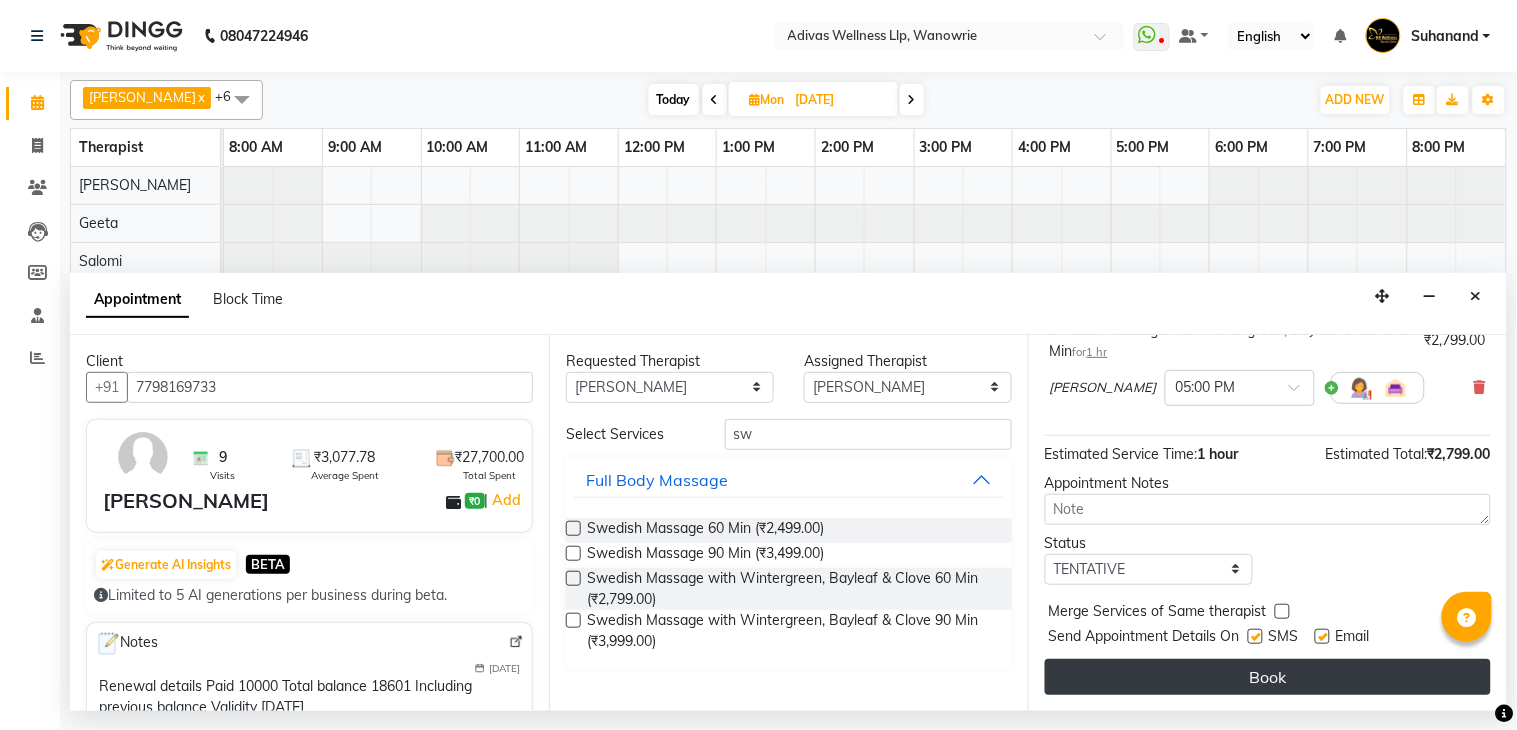 click on "Book" at bounding box center [1268, 677] 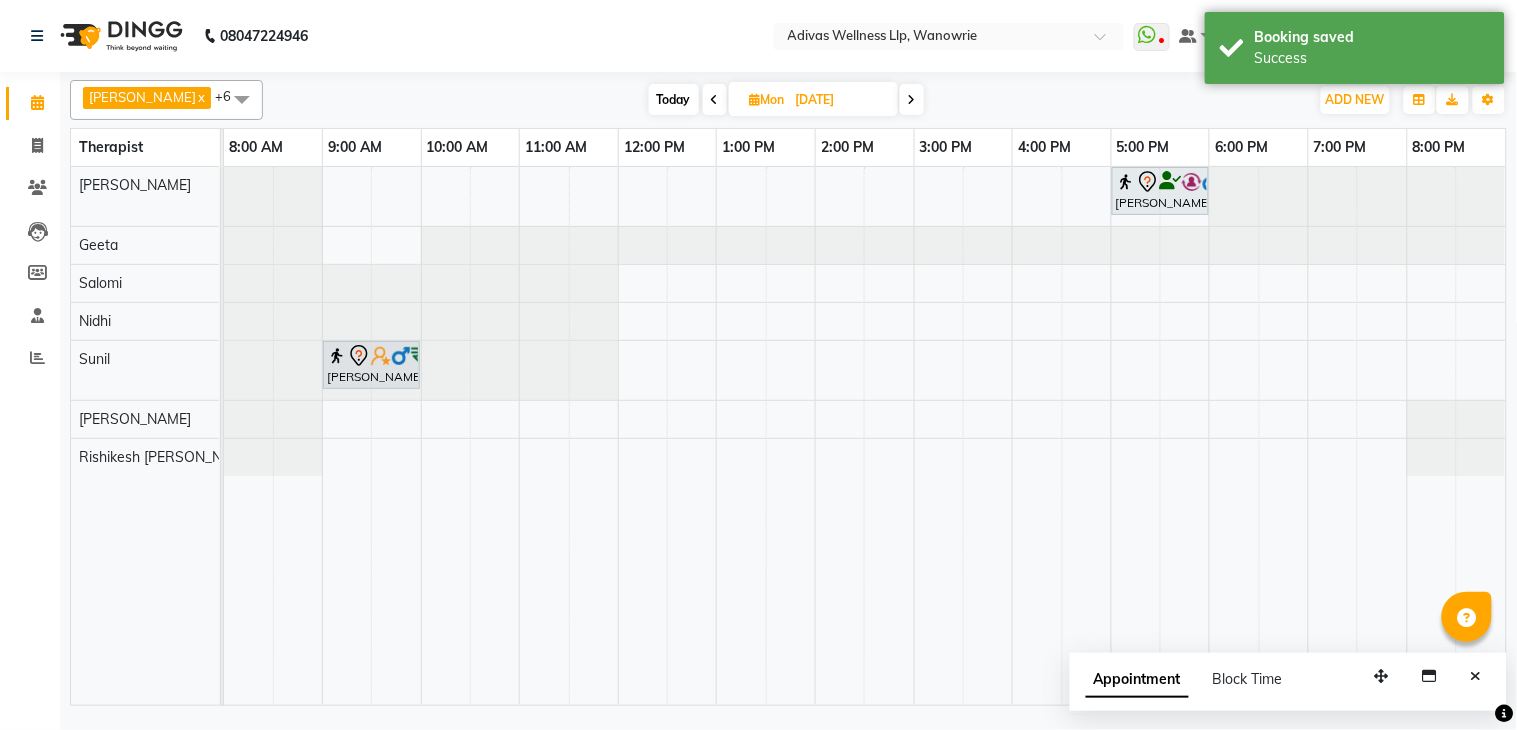 click on "Today" at bounding box center [674, 99] 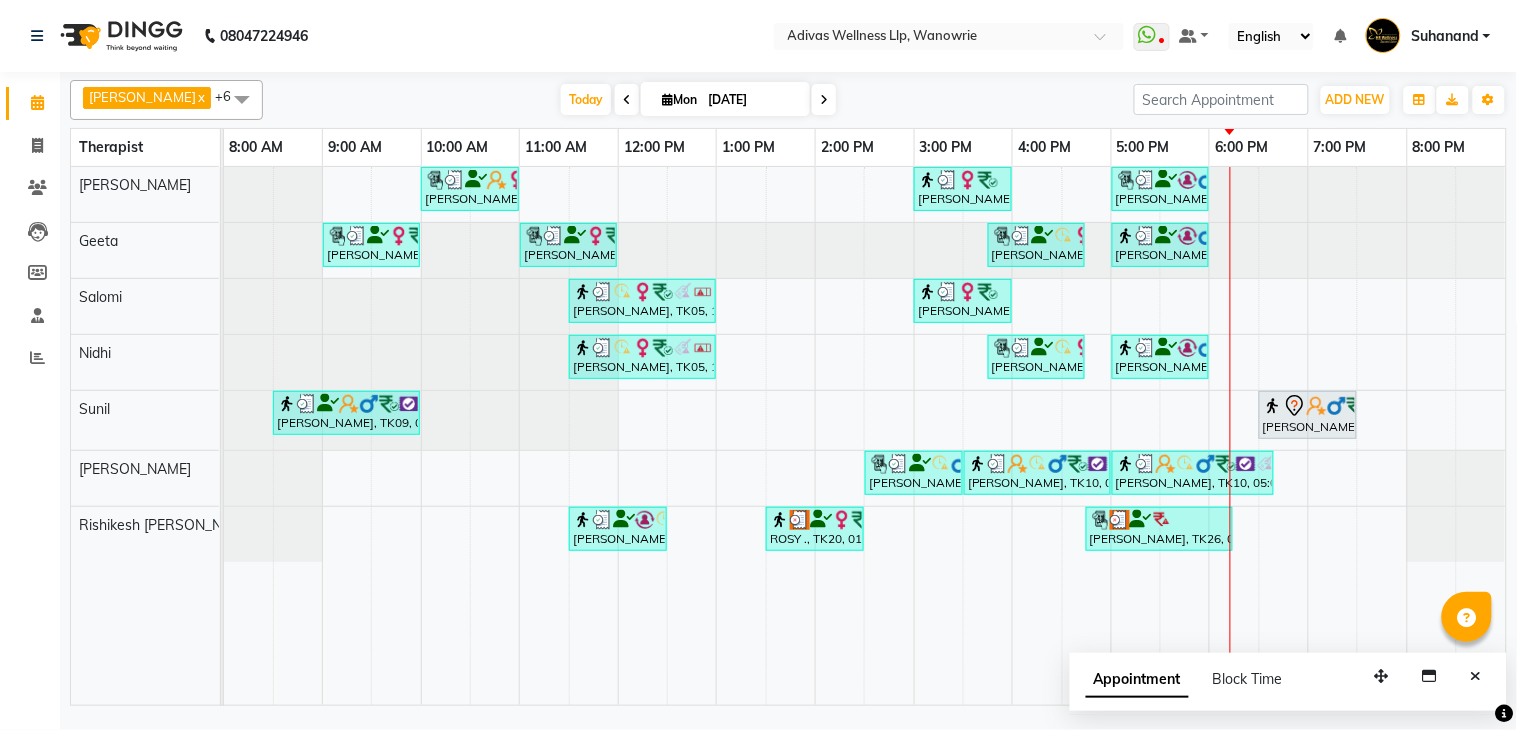 click on "[DATE]  [DATE]" at bounding box center [698, 100] 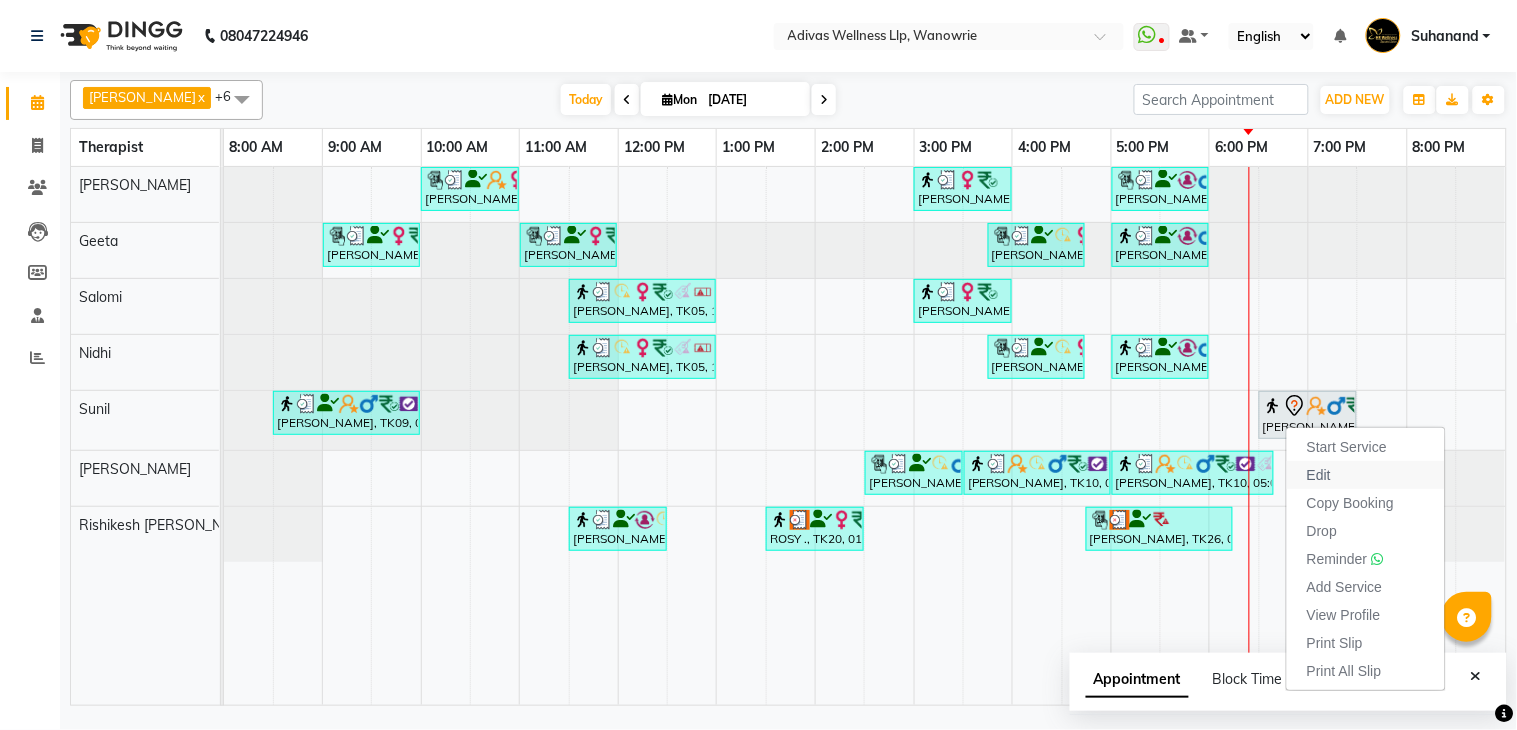 click on "Edit" at bounding box center (1319, 475) 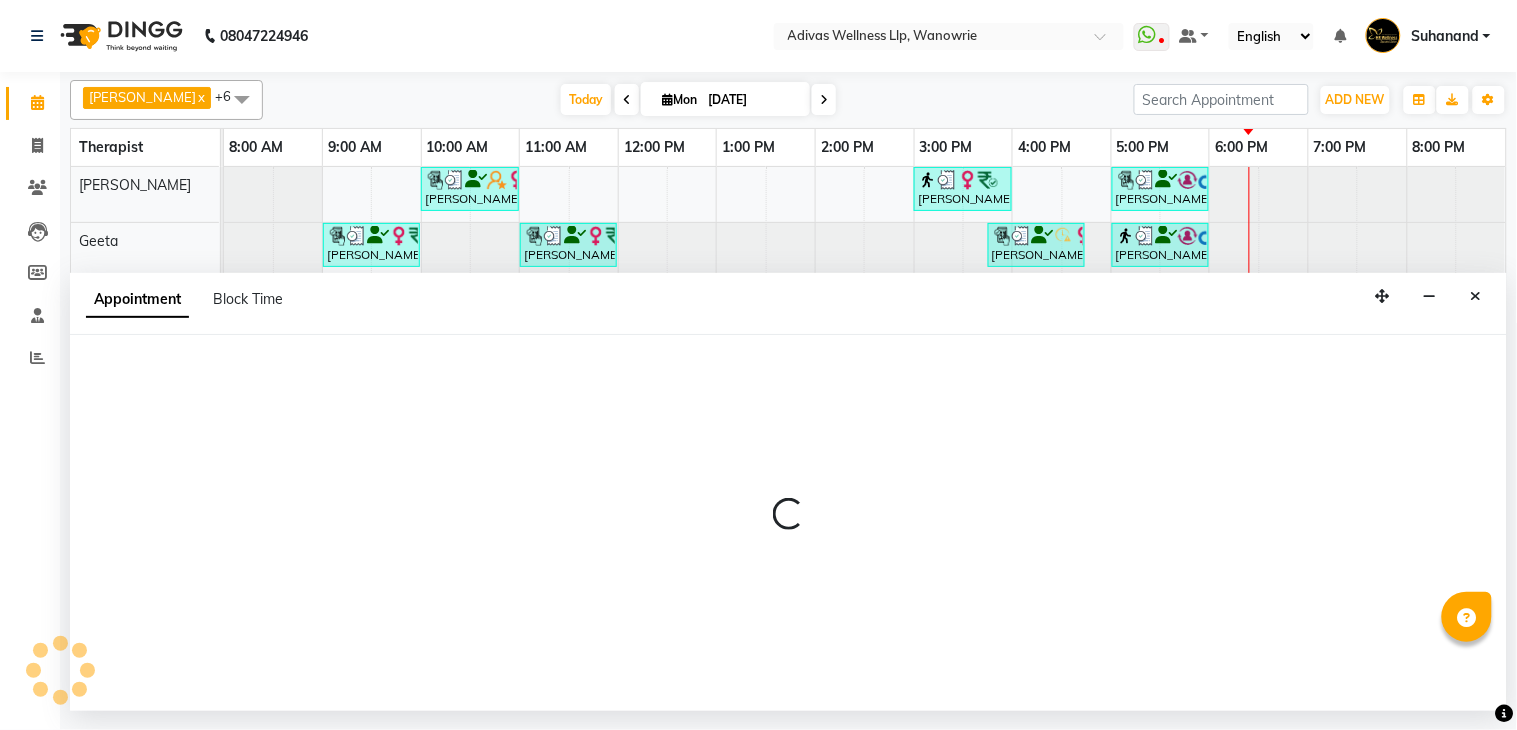 select on "tentative" 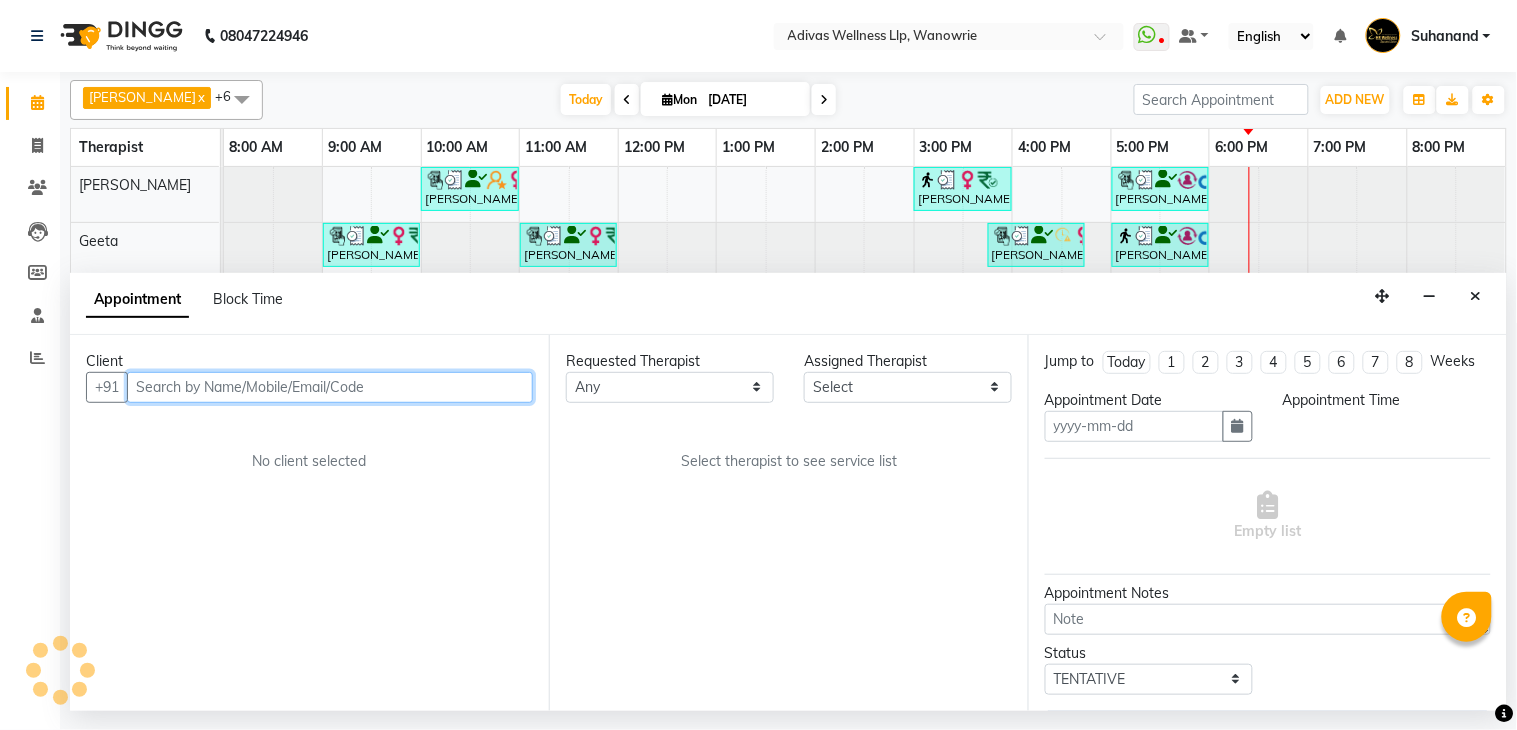 type on "[DATE]" 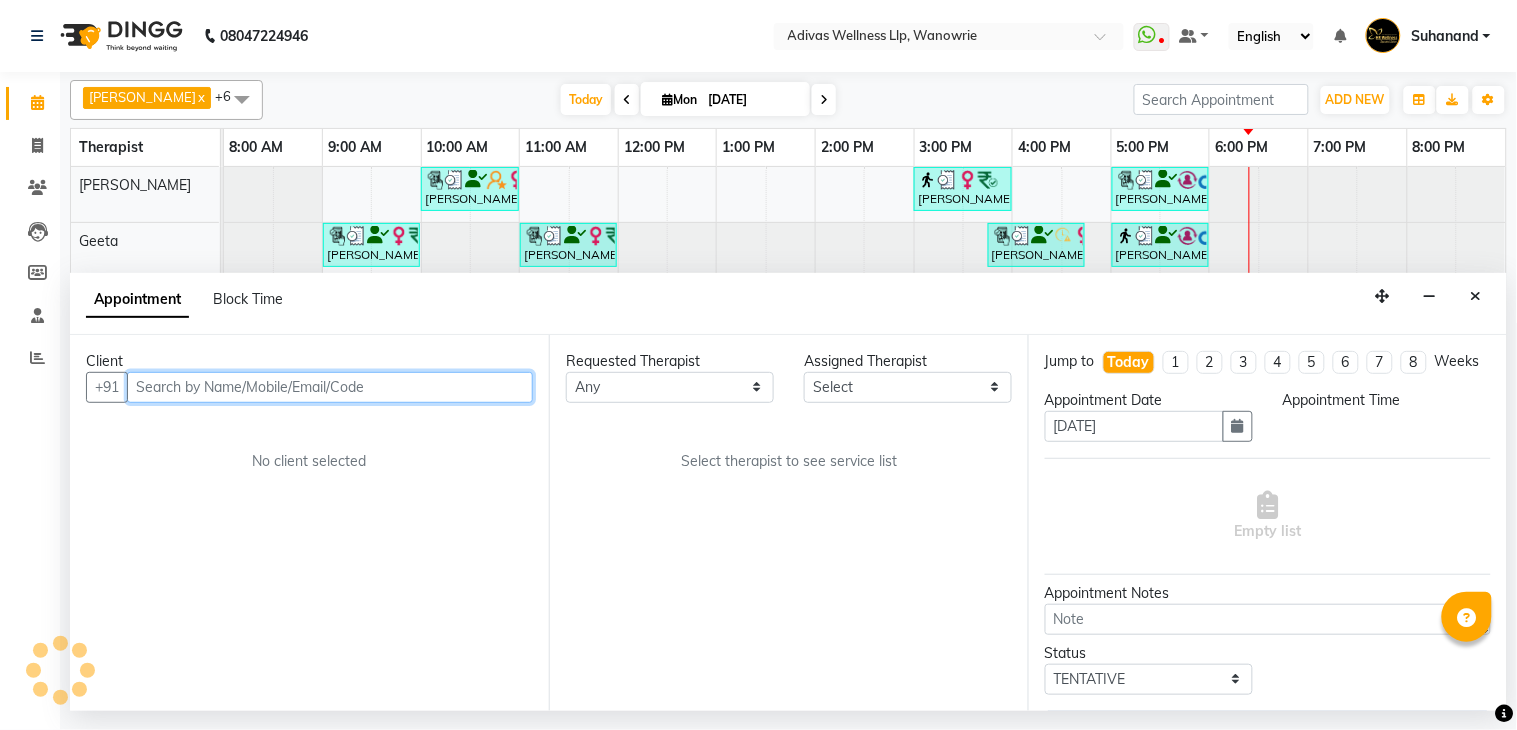 select on "24579" 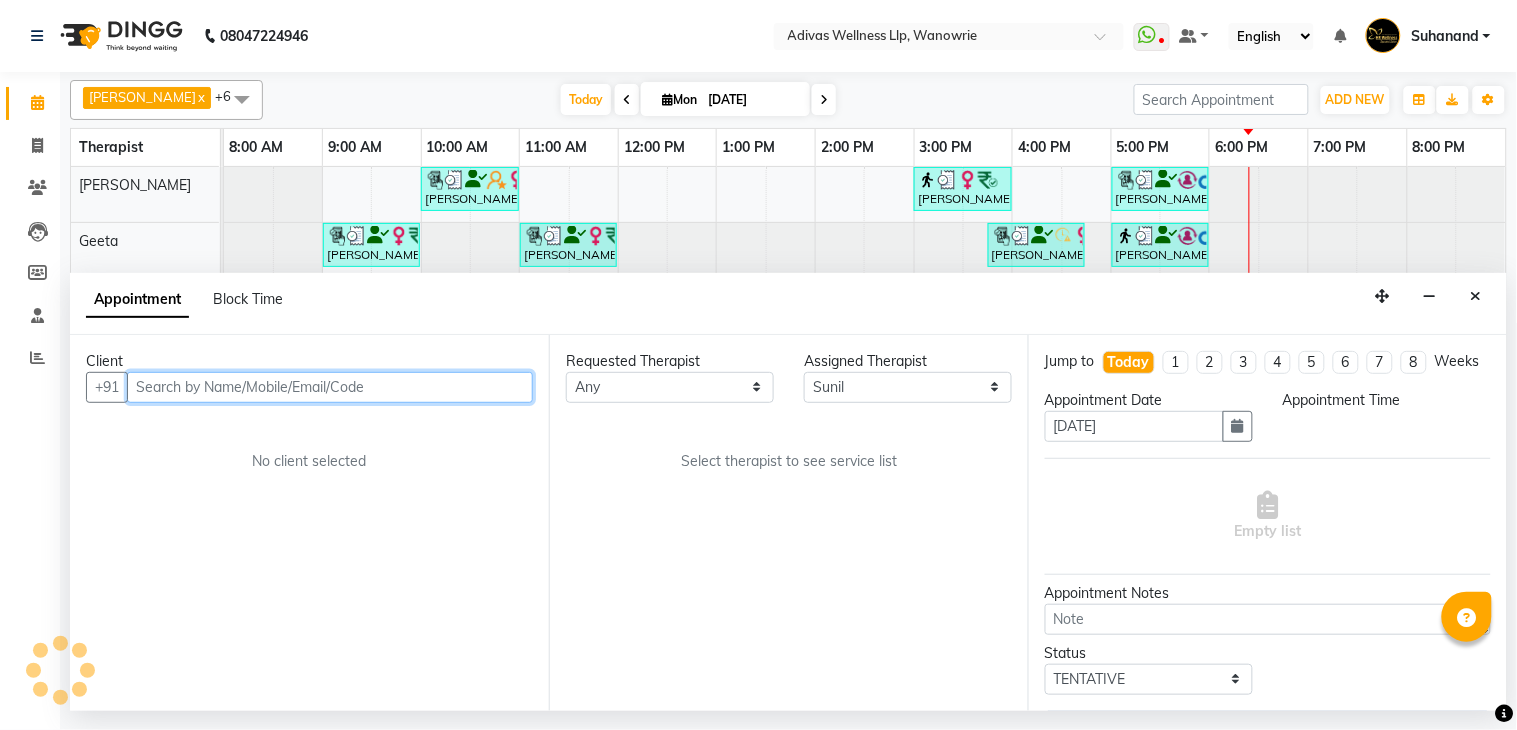 select on "1110" 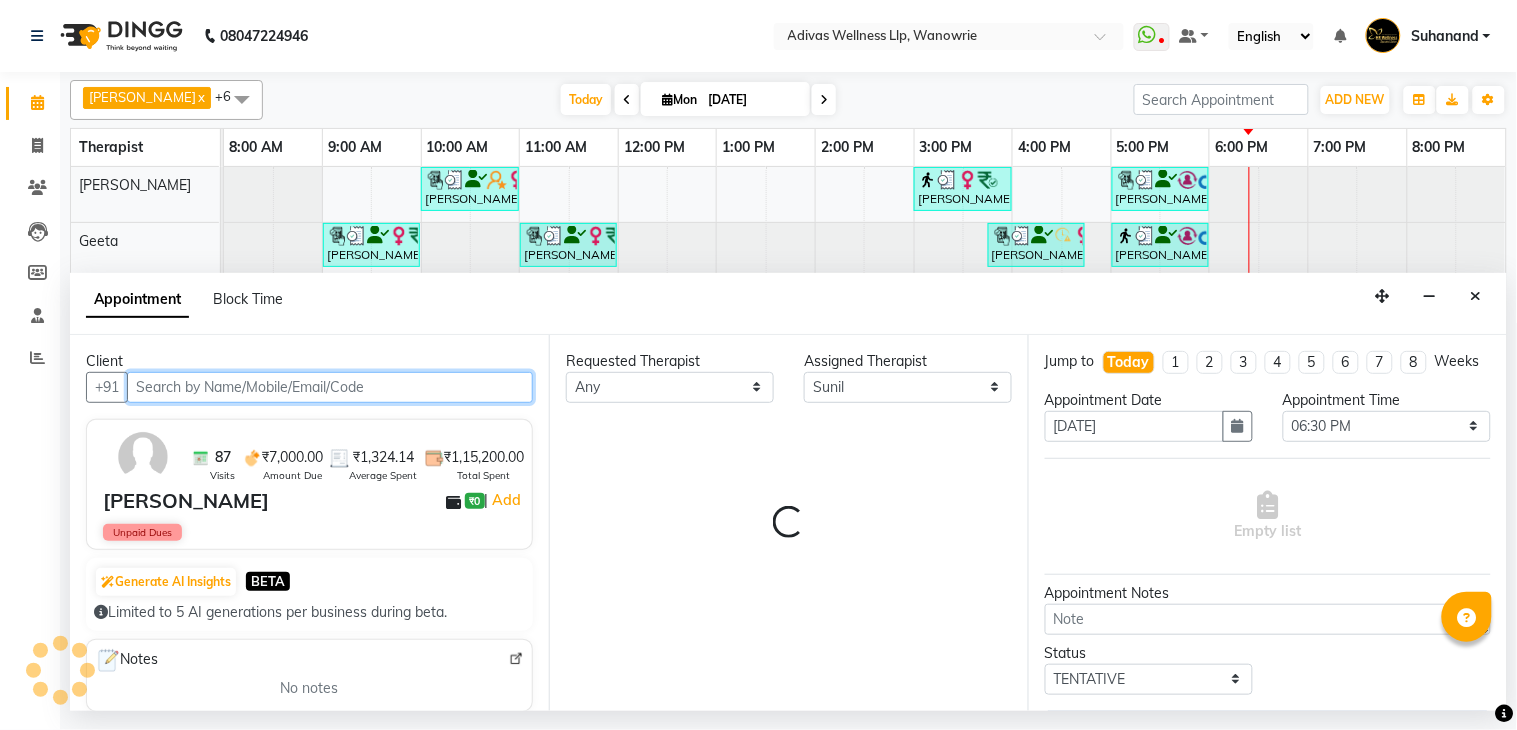 select on "1462" 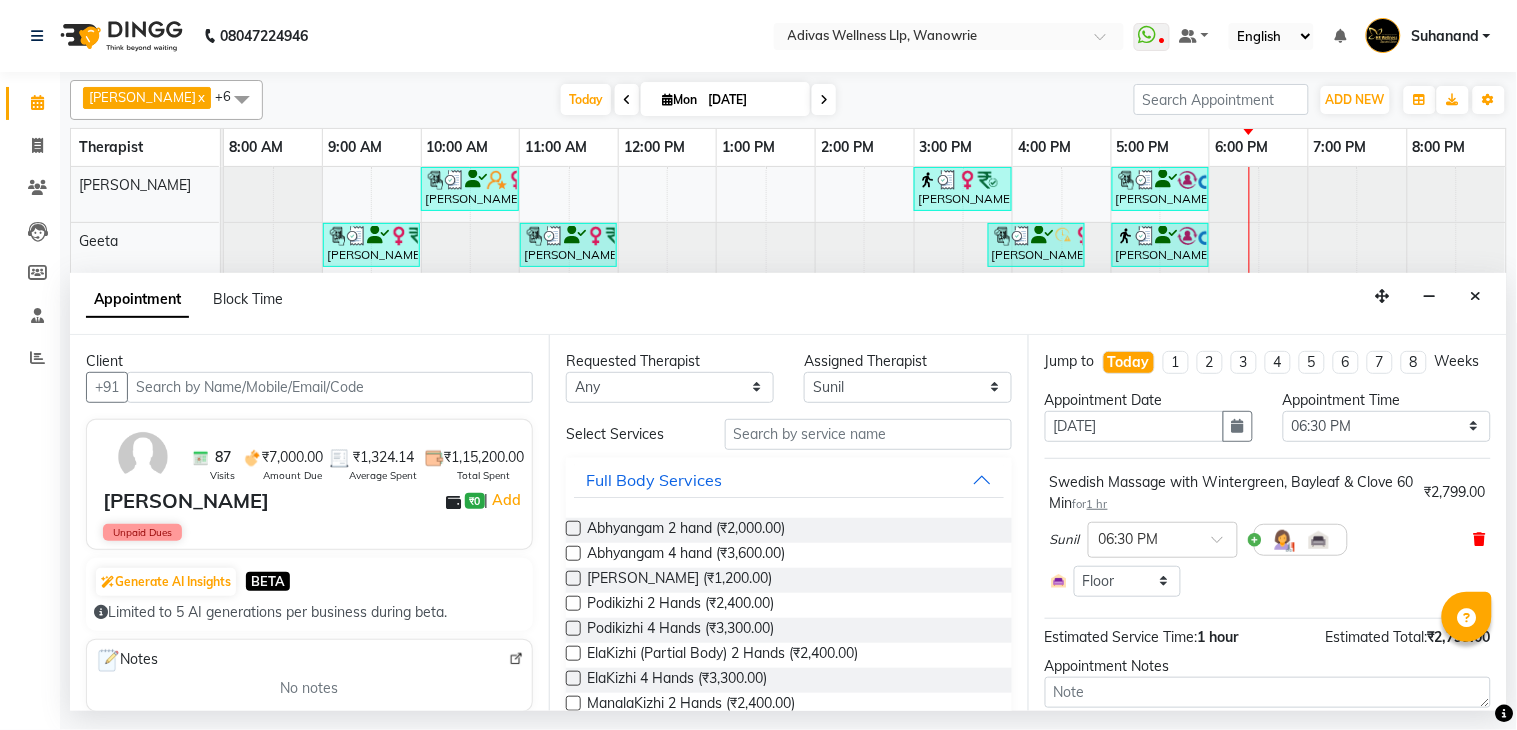 click at bounding box center [1480, 539] 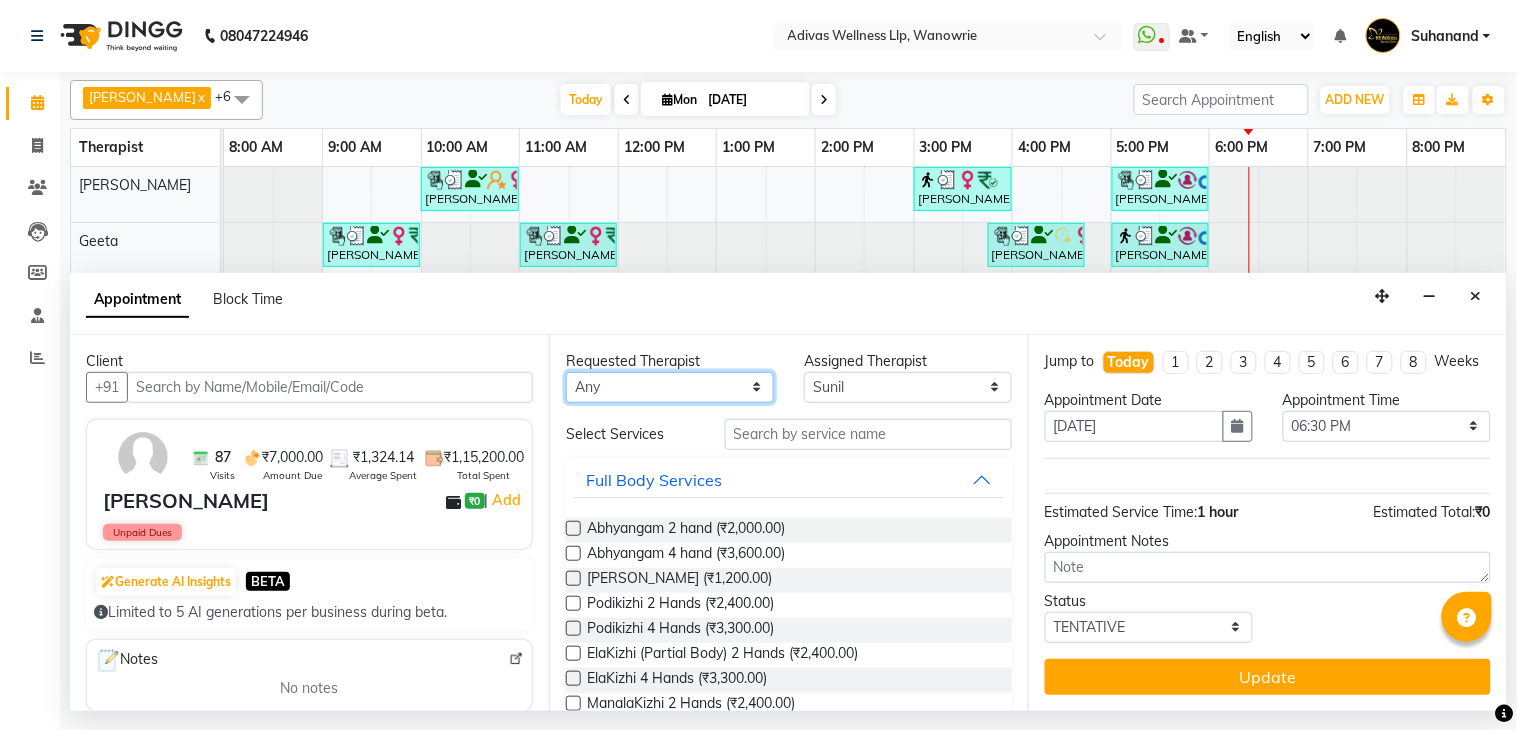 click on "Any [PERSON_NAME] [PERSON_NAME] [PERSON_NAME] [PERSON_NAME]  [PERSON_NAME] [PERSON_NAME] [PERSON_NAME]" at bounding box center (670, 387) 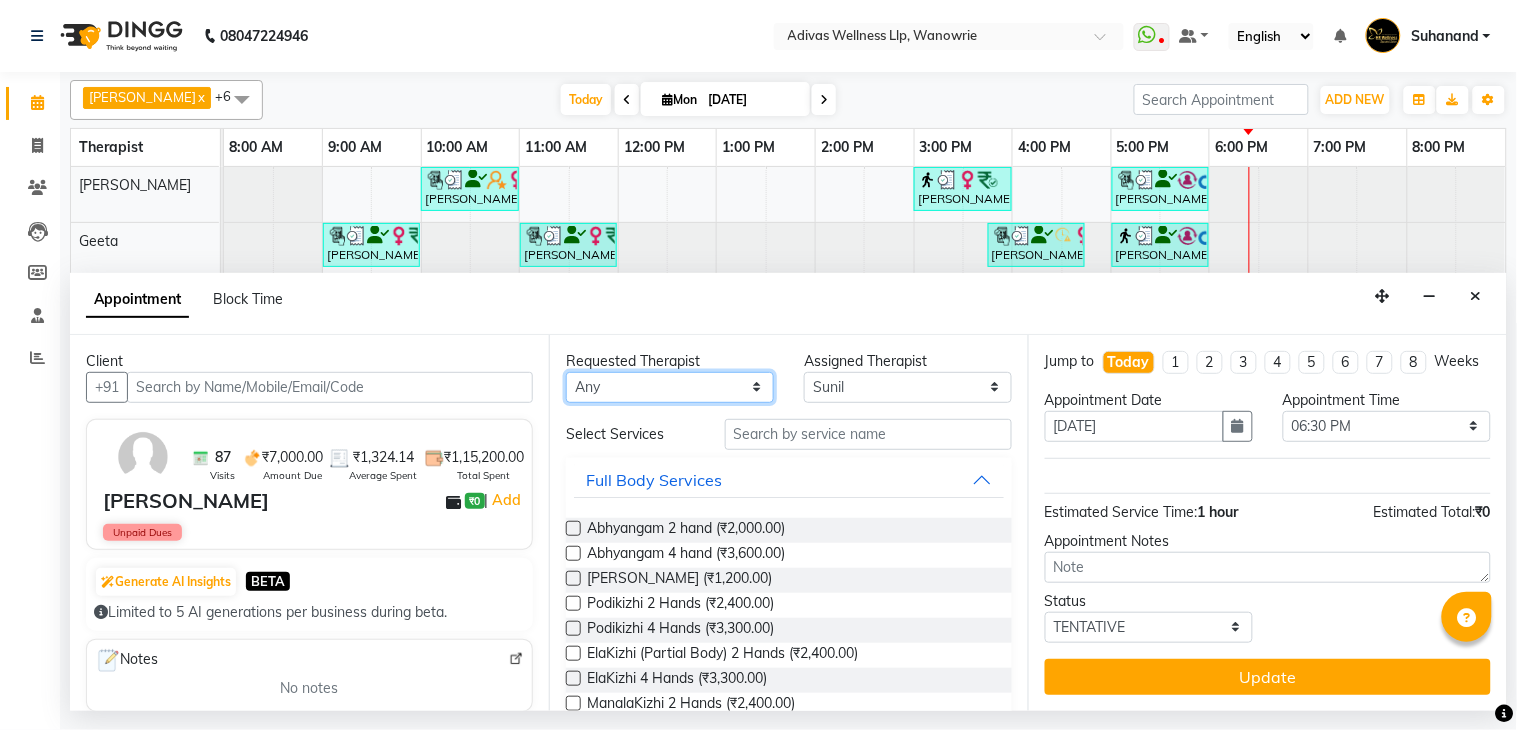 select on "24579" 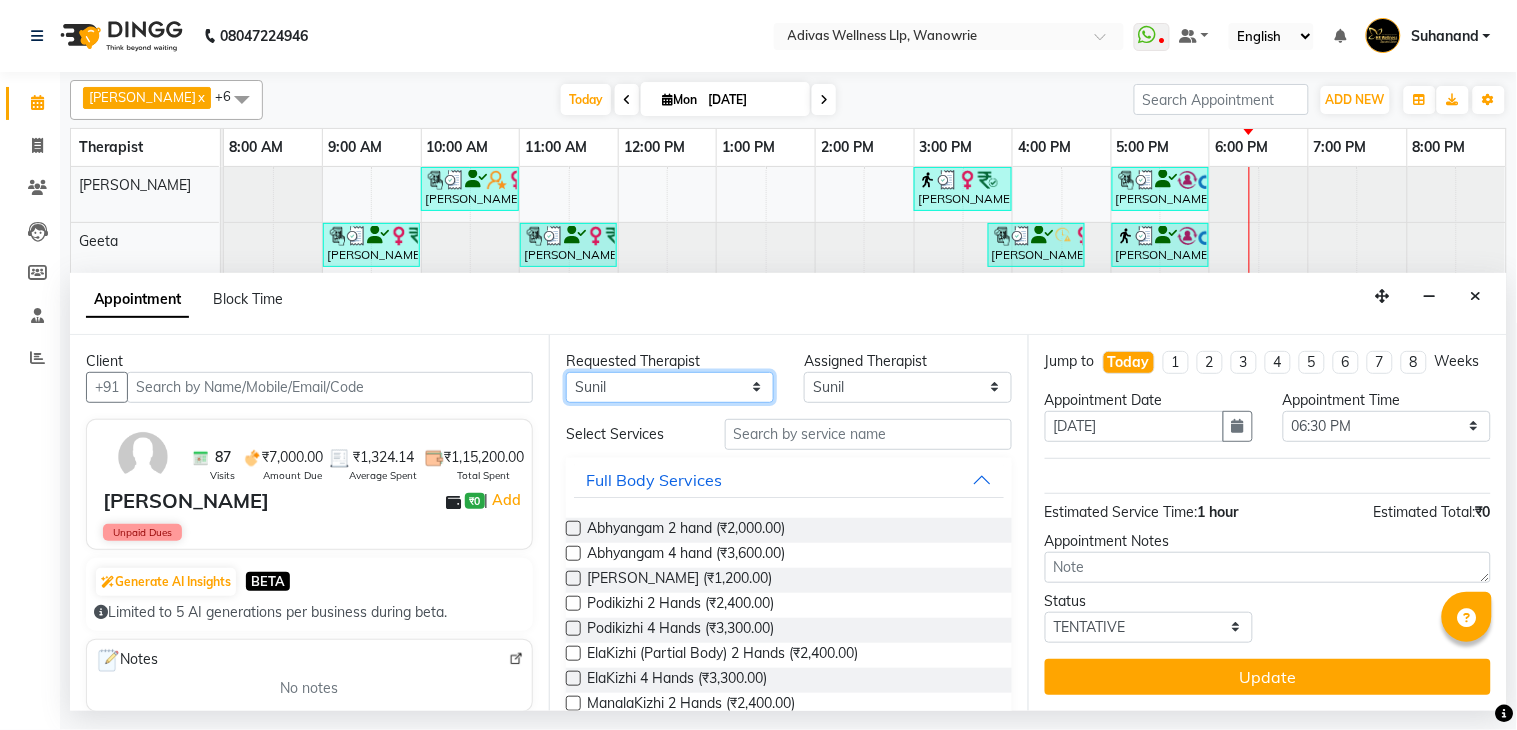 click on "Any [PERSON_NAME] [PERSON_NAME] [PERSON_NAME] [PERSON_NAME]  [PERSON_NAME] [PERSON_NAME] [PERSON_NAME]" at bounding box center [670, 387] 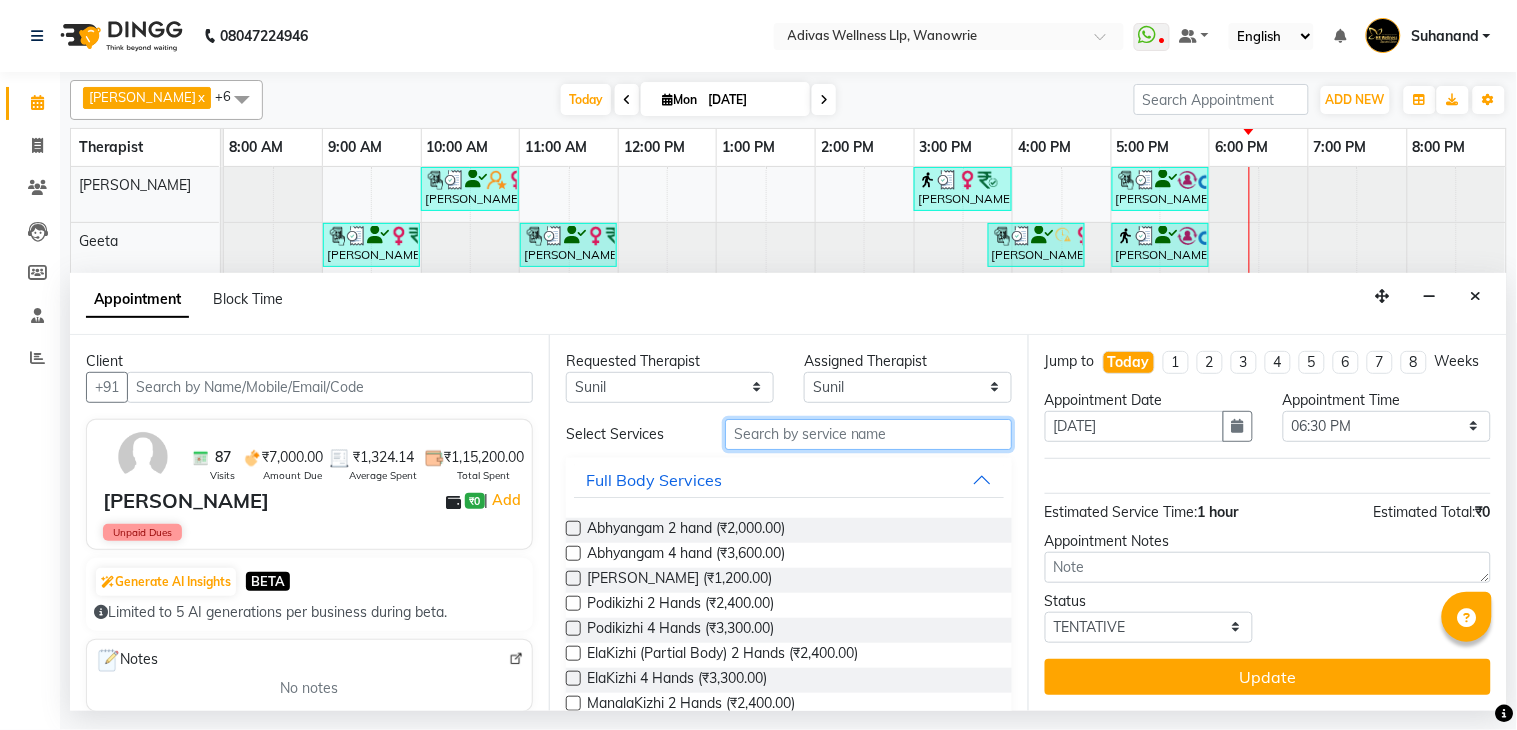click at bounding box center (868, 434) 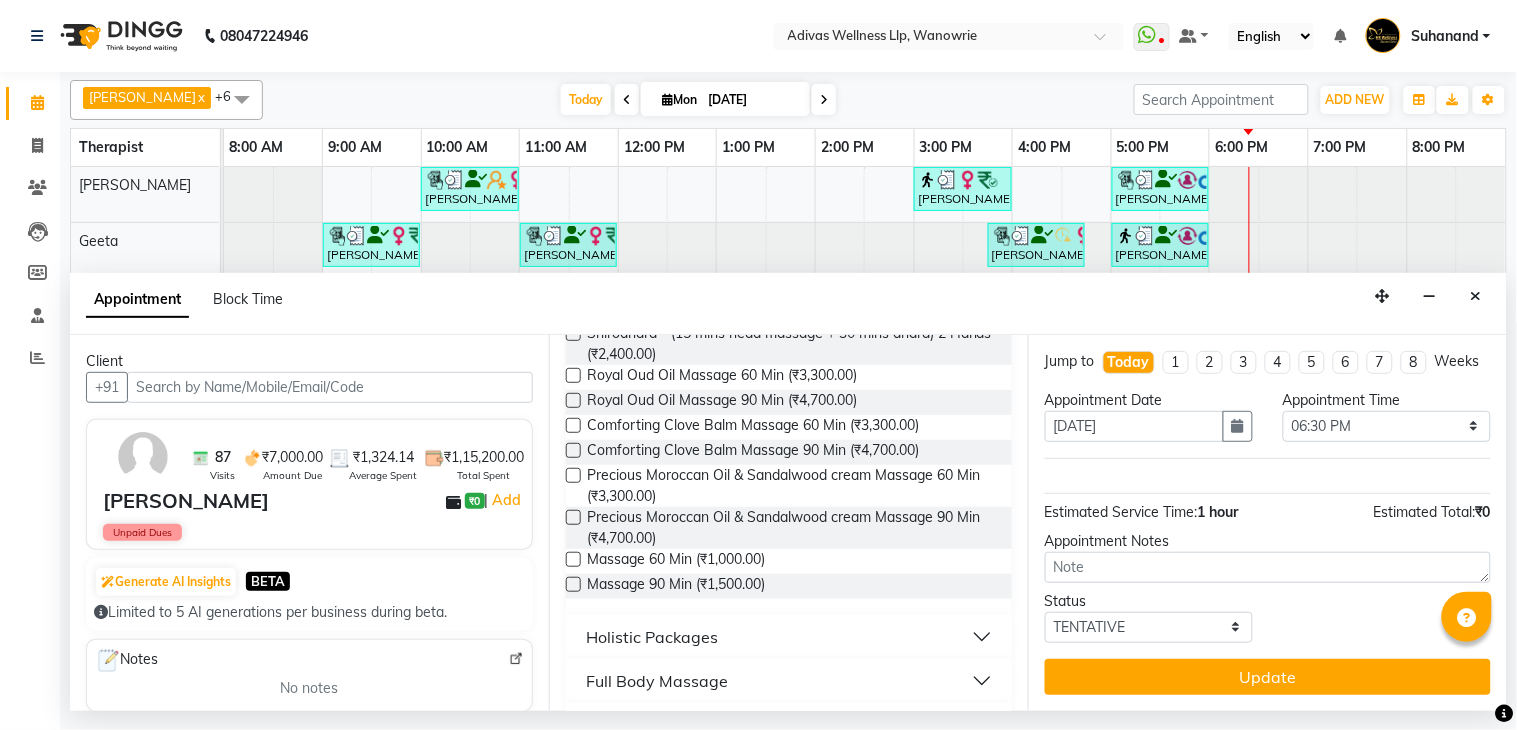 scroll, scrollTop: 222, scrollLeft: 0, axis: vertical 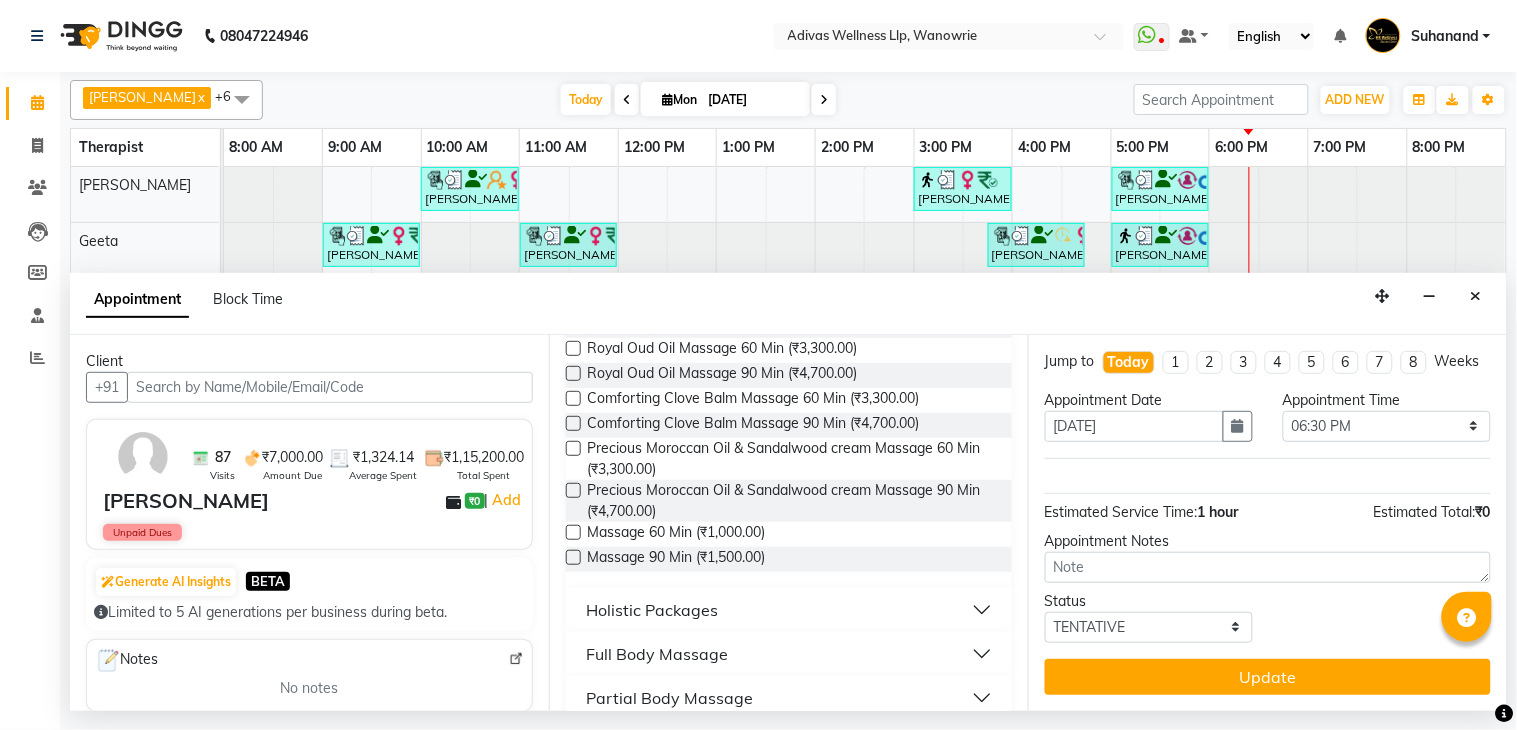 type on "massa" 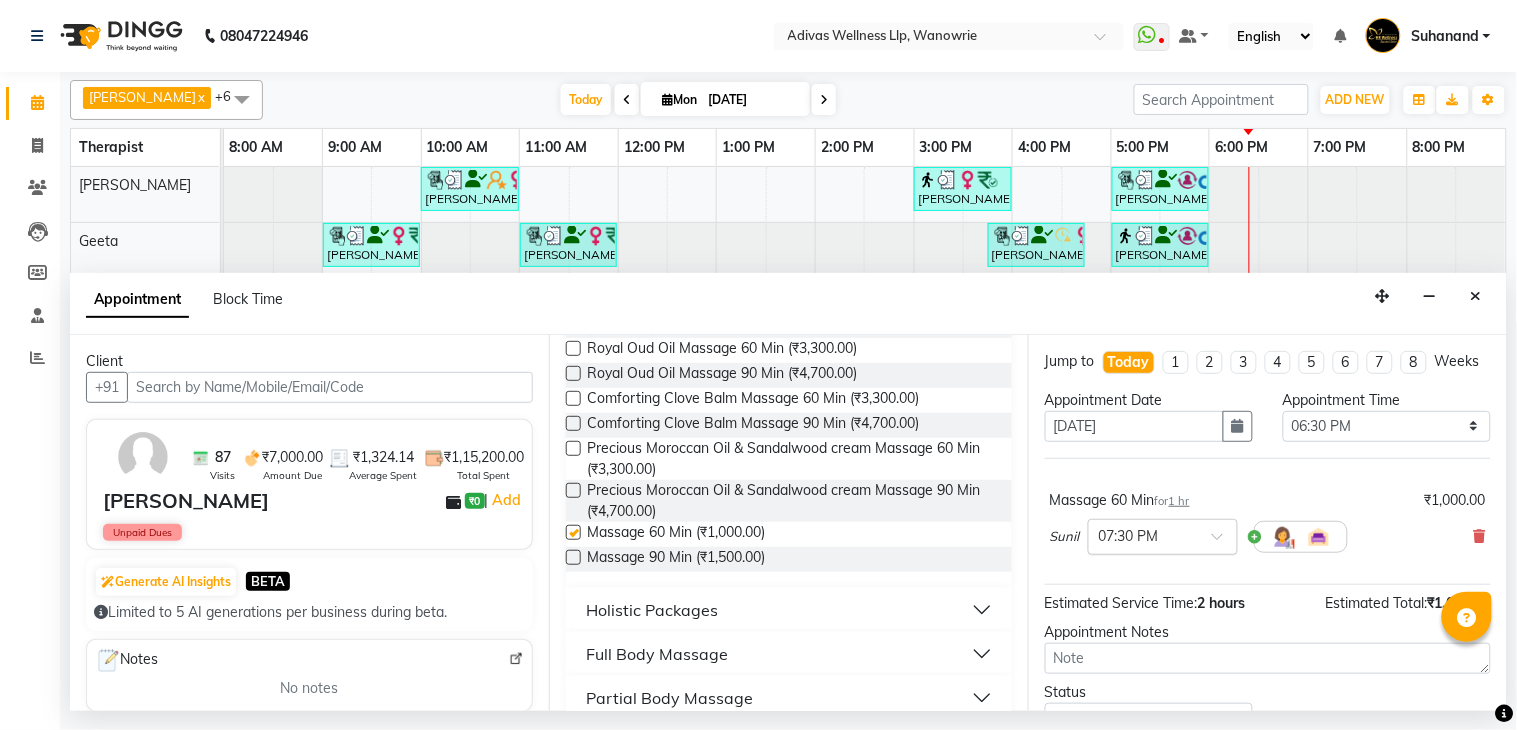 checkbox on "false" 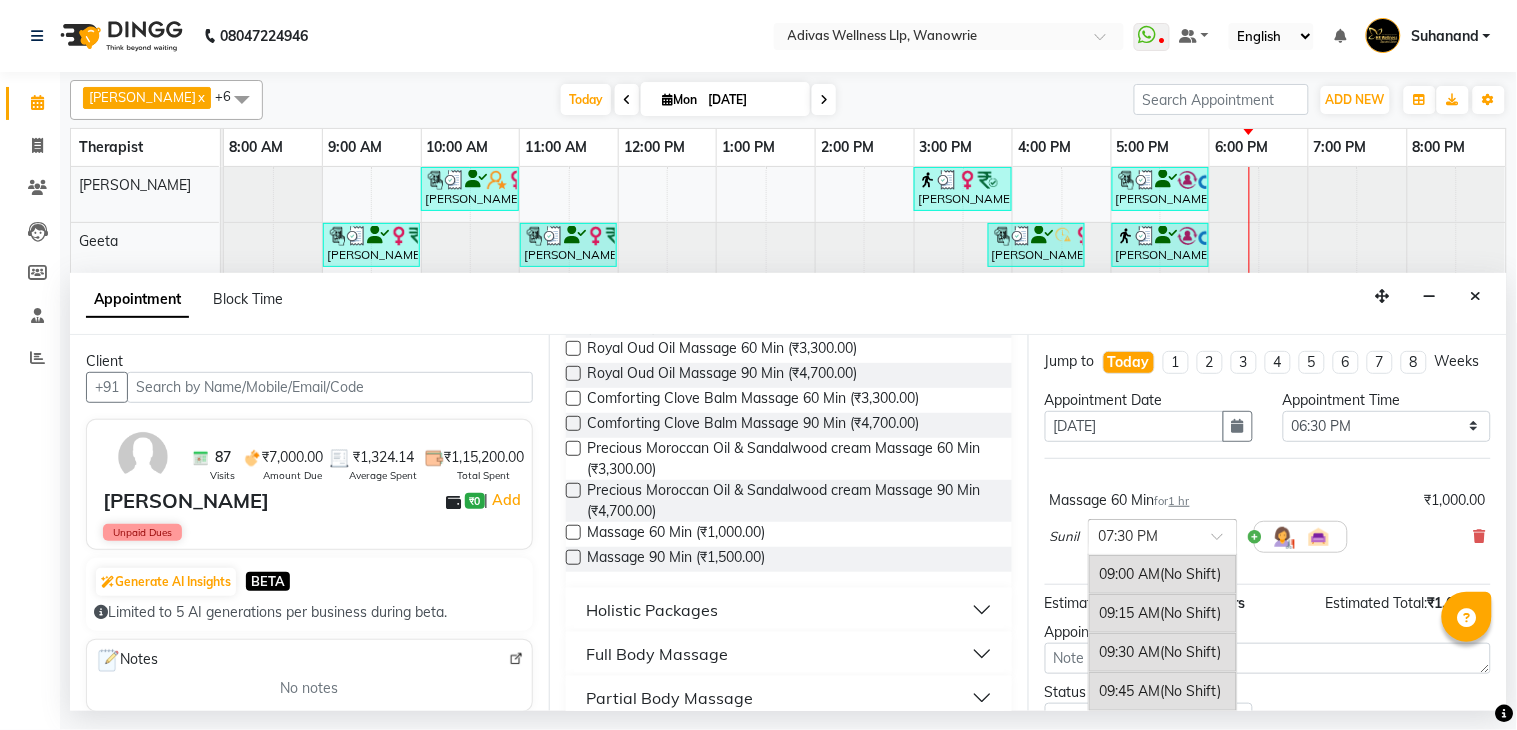 click at bounding box center (1143, 535) 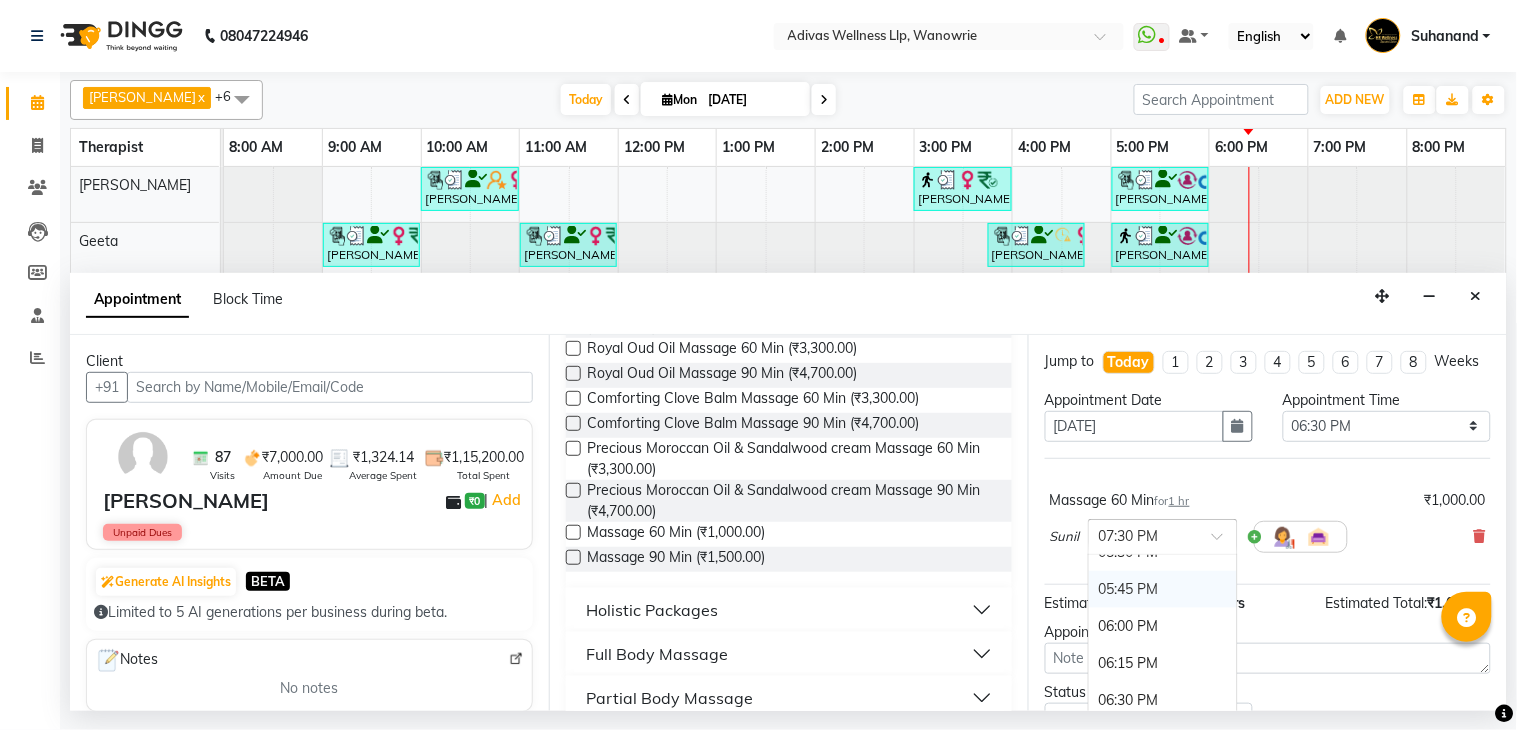 scroll, scrollTop: 1338, scrollLeft: 0, axis: vertical 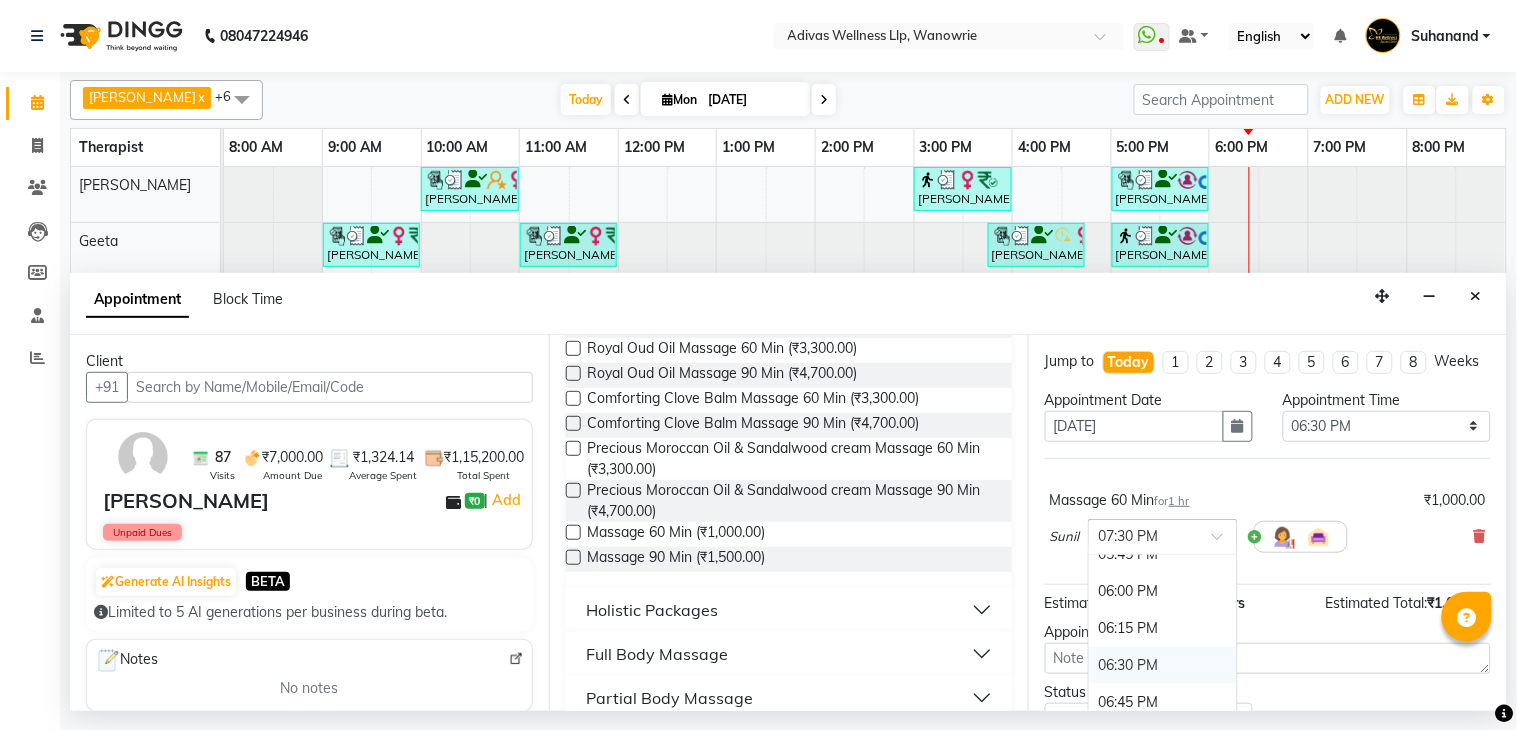 click on "06:30 PM" at bounding box center [1163, 665] 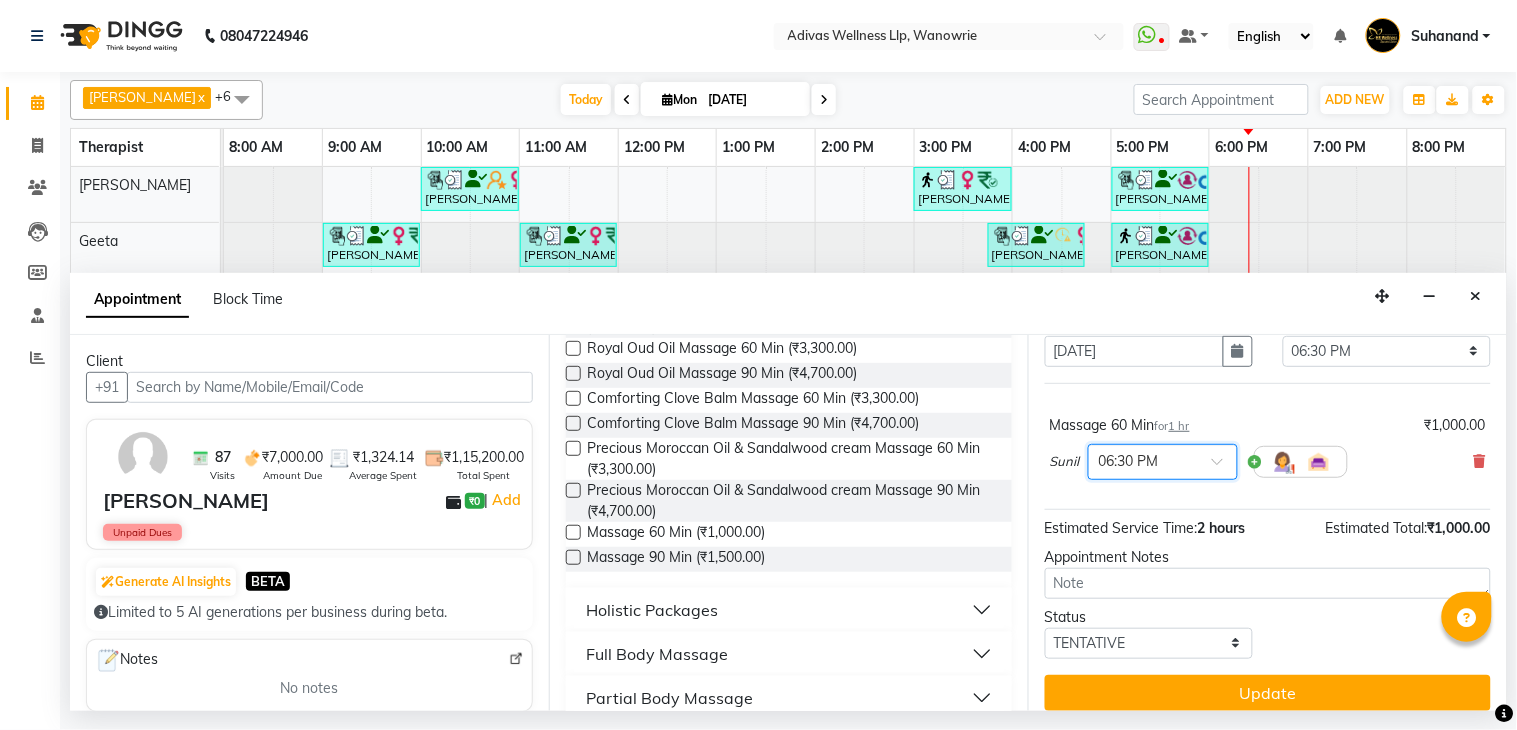 scroll, scrollTop: 110, scrollLeft: 0, axis: vertical 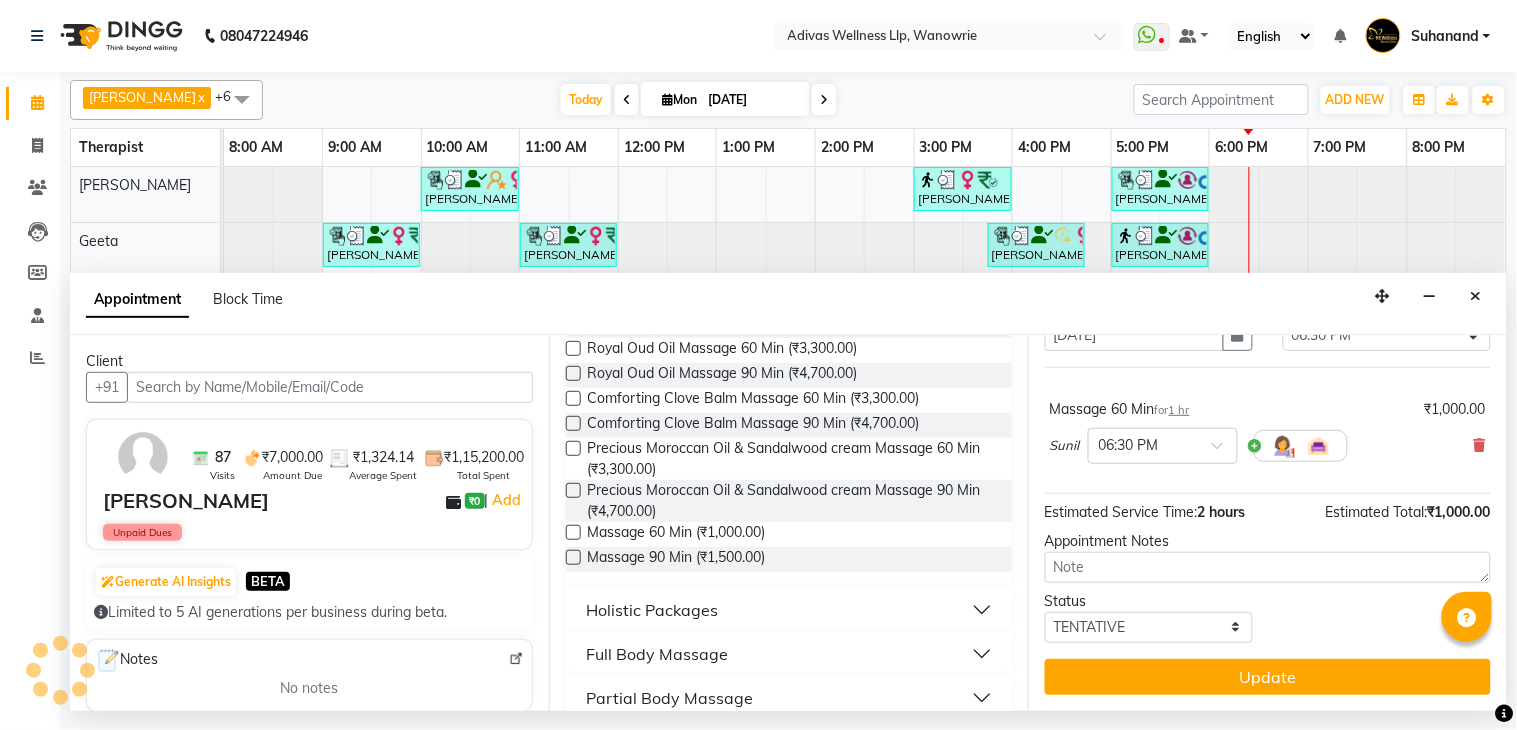 click on "Update" at bounding box center (1268, 677) 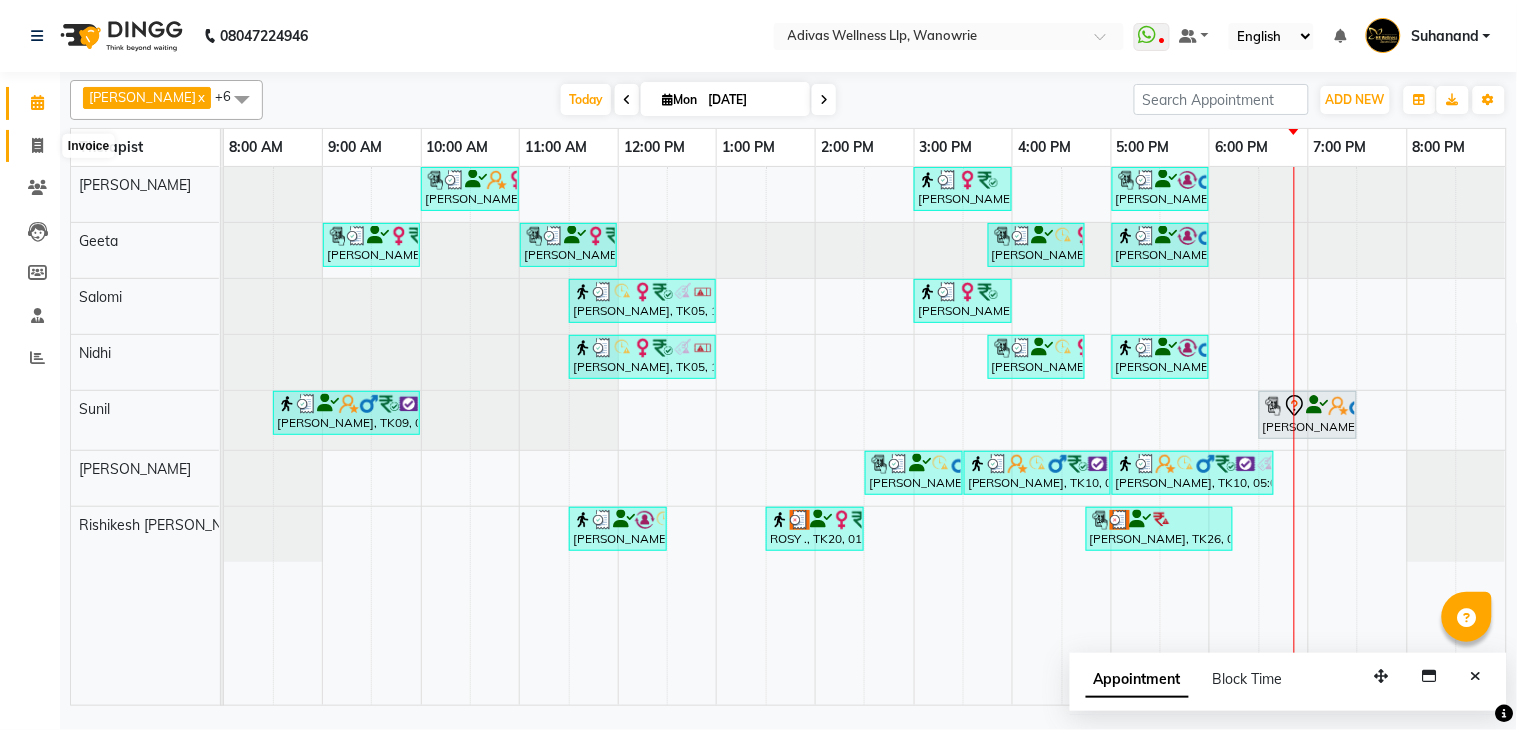 click 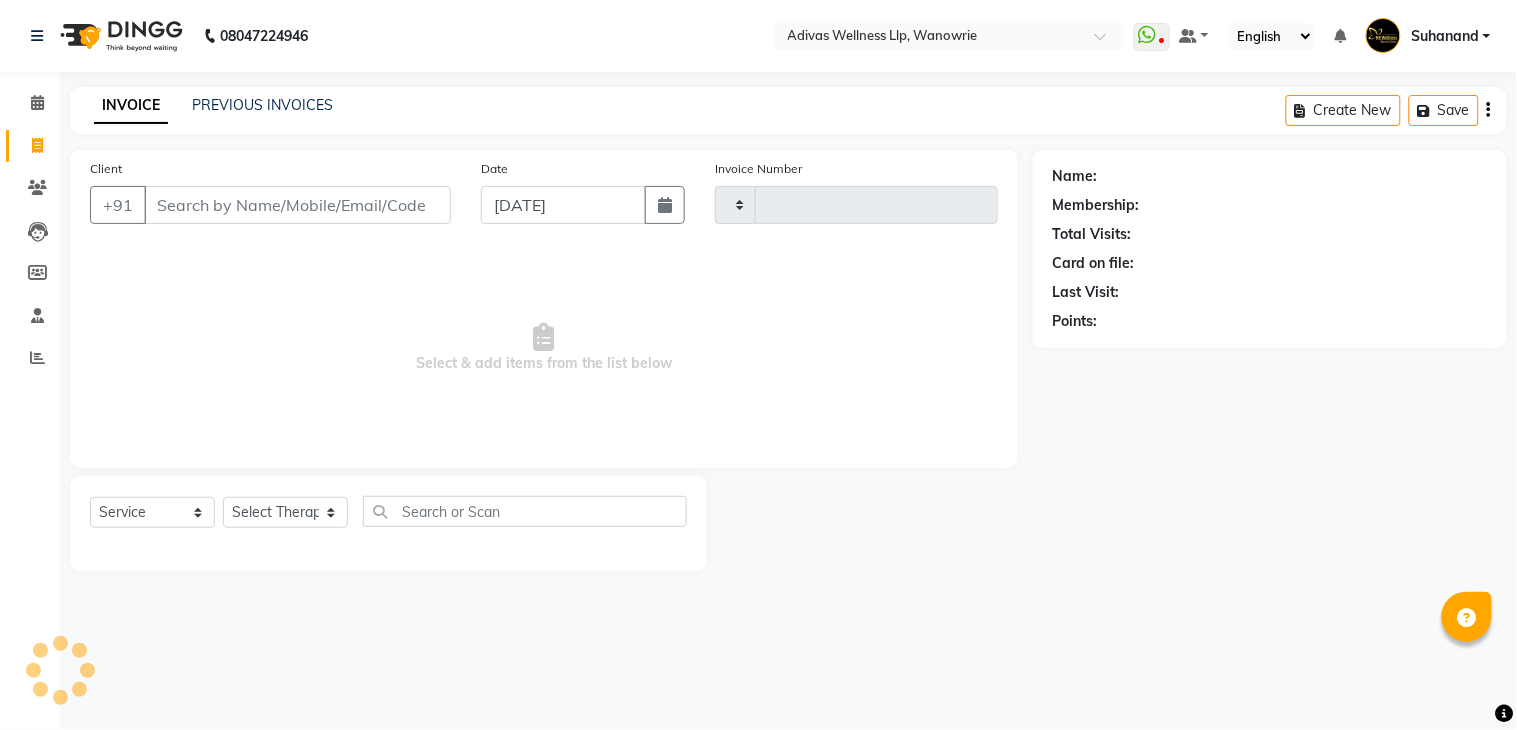 type on "1144" 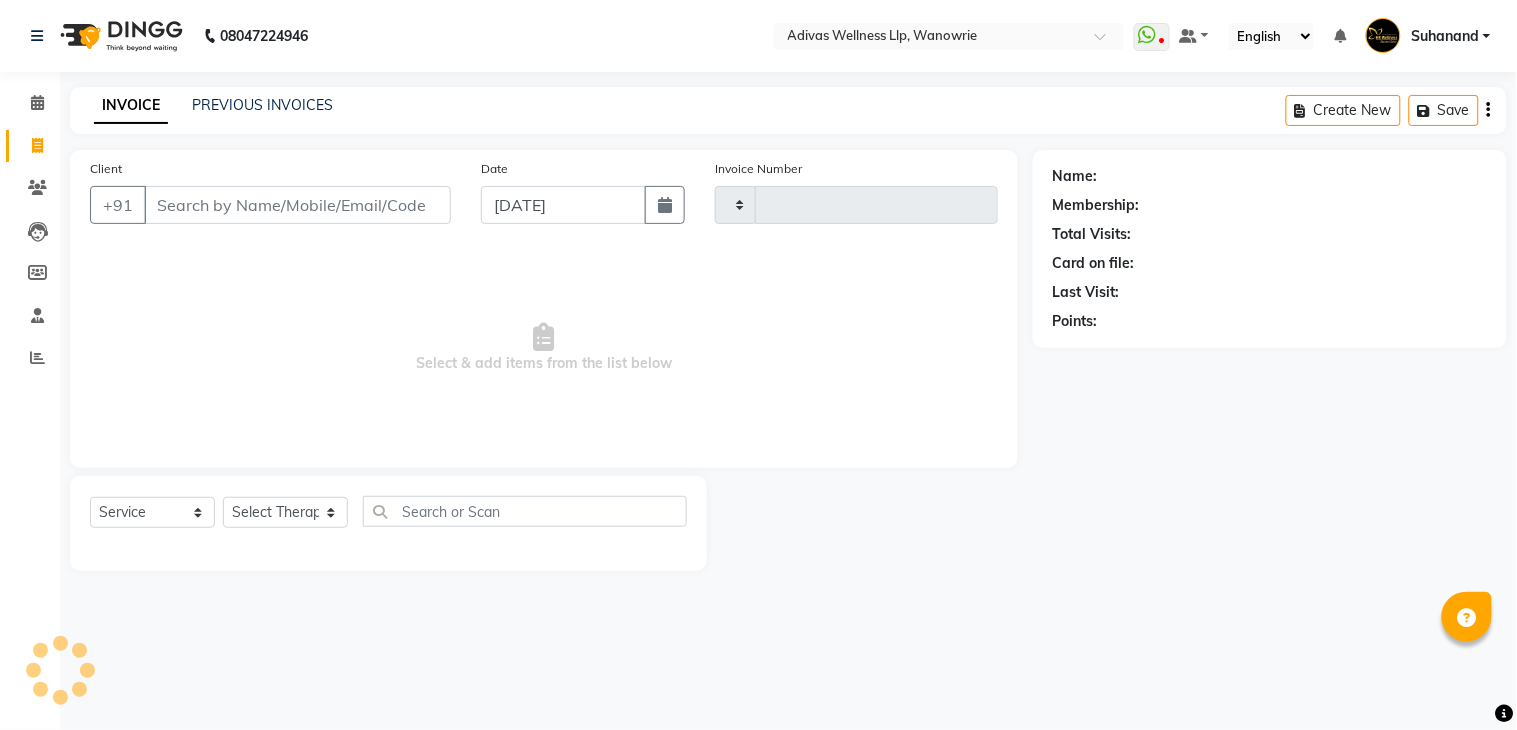 select on "4294" 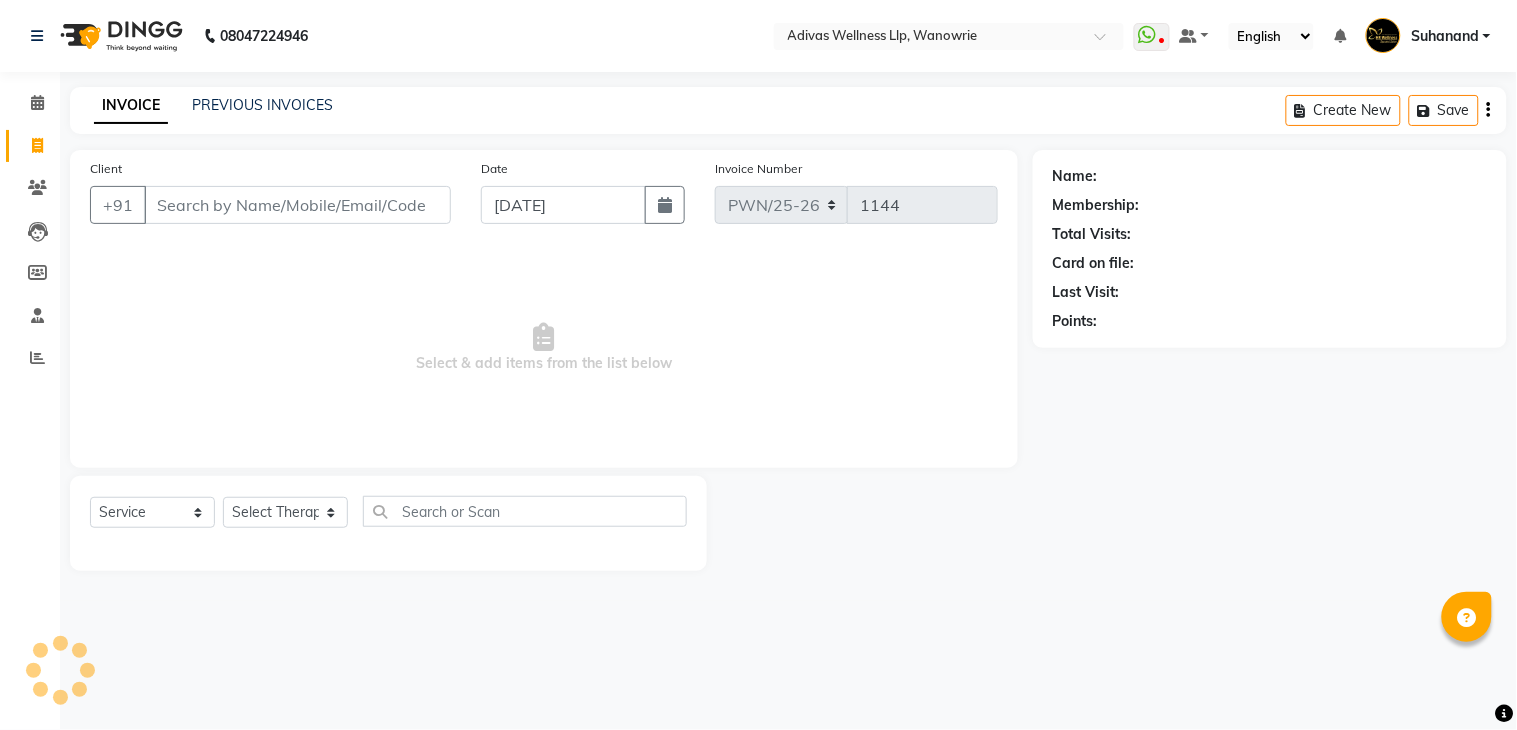 select on "P" 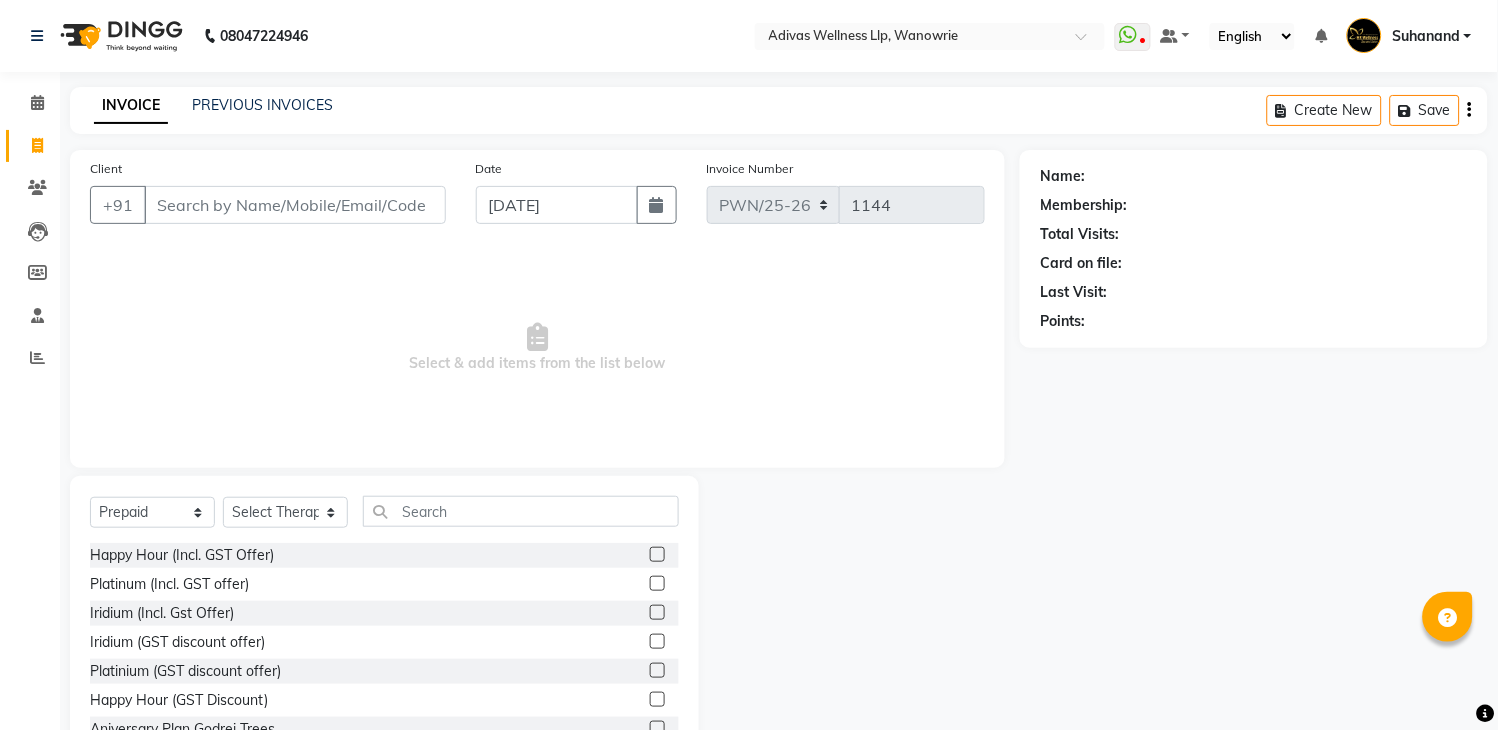 click on "Client" at bounding box center (295, 205) 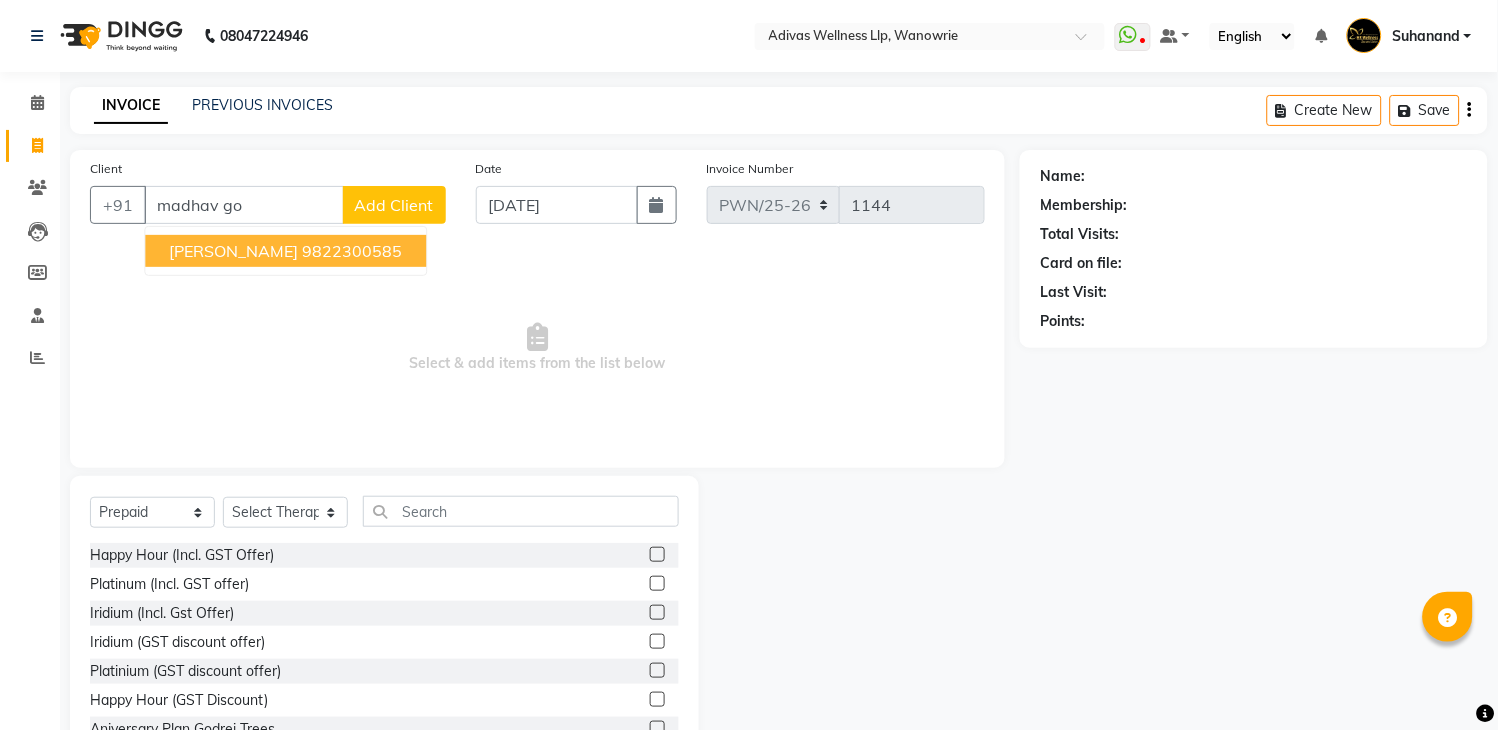 click on "9822300585" at bounding box center [352, 251] 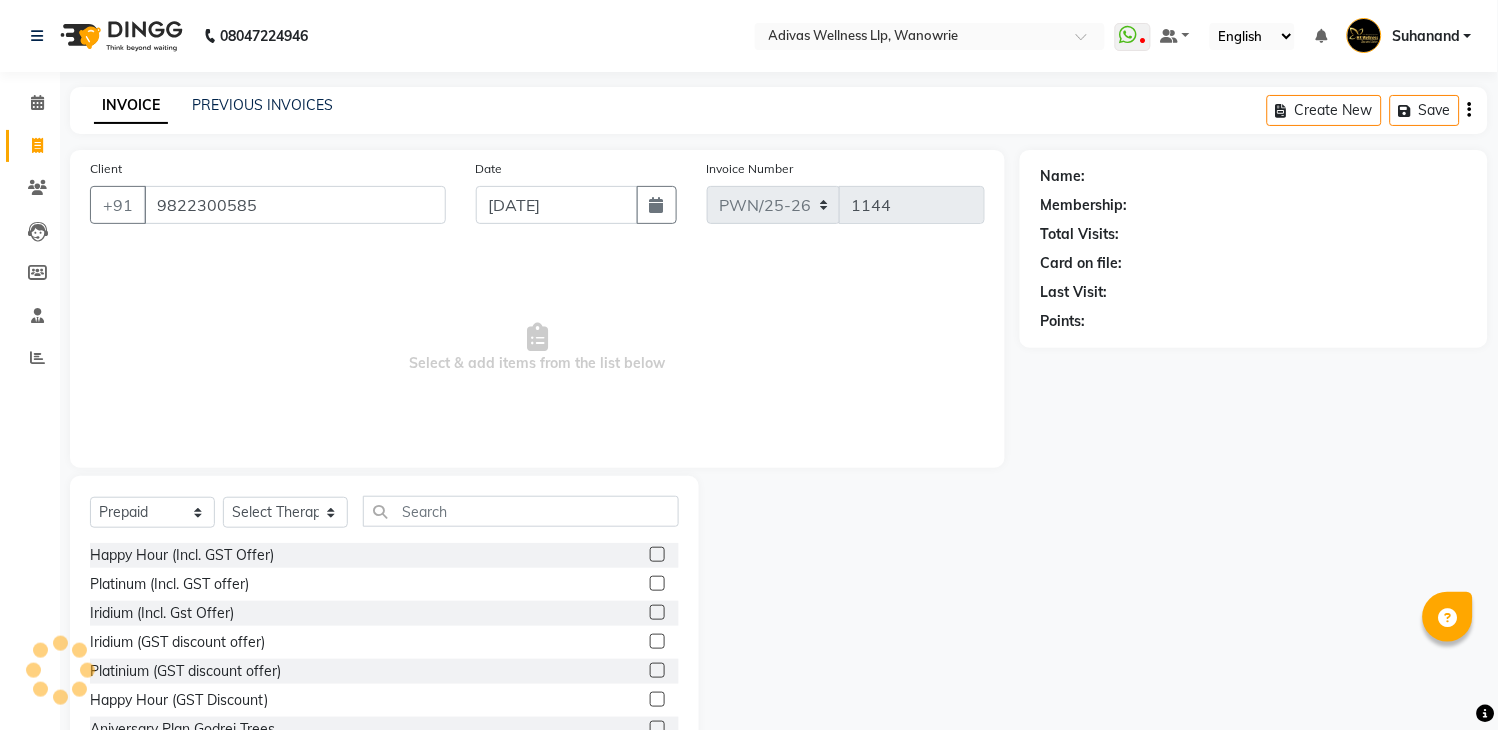 type on "9822300585" 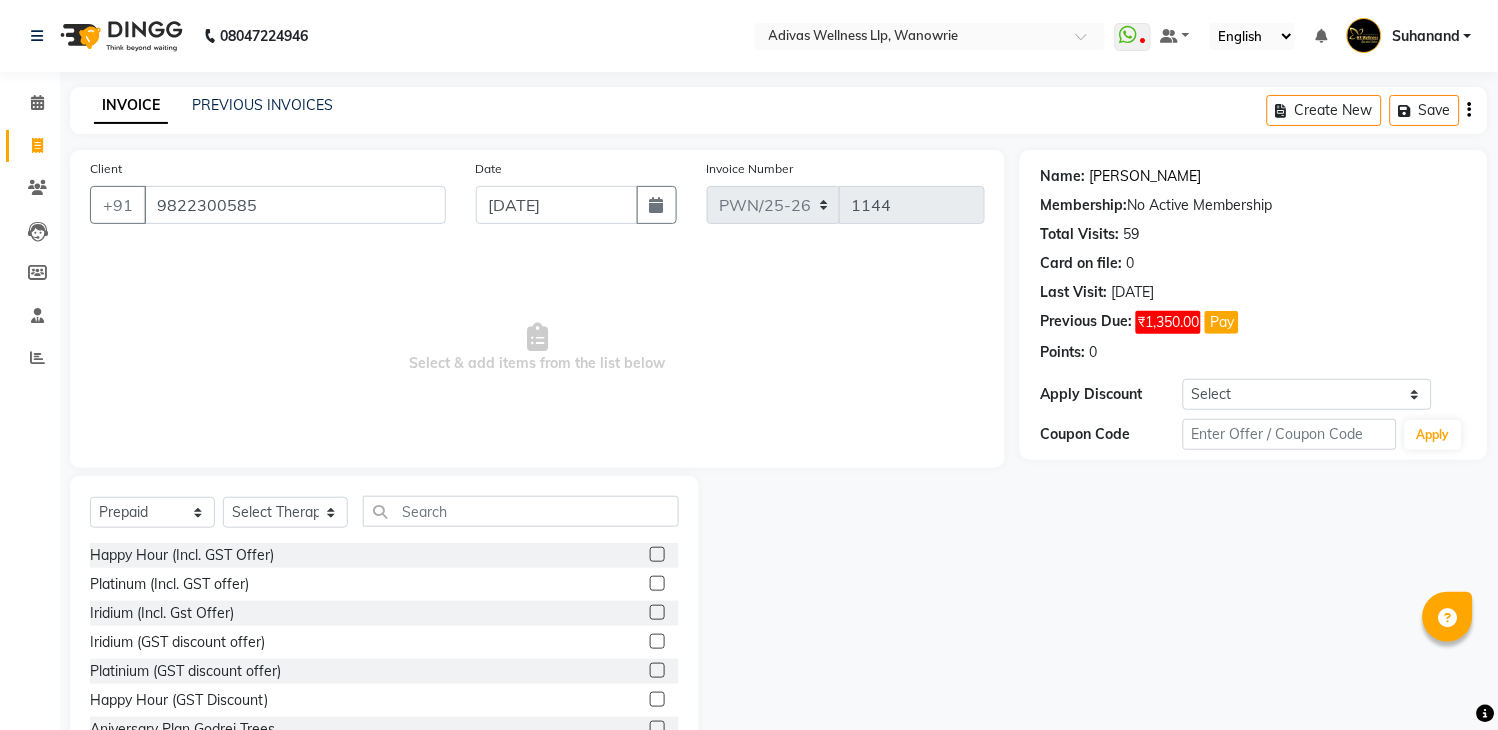 click on "[PERSON_NAME]" 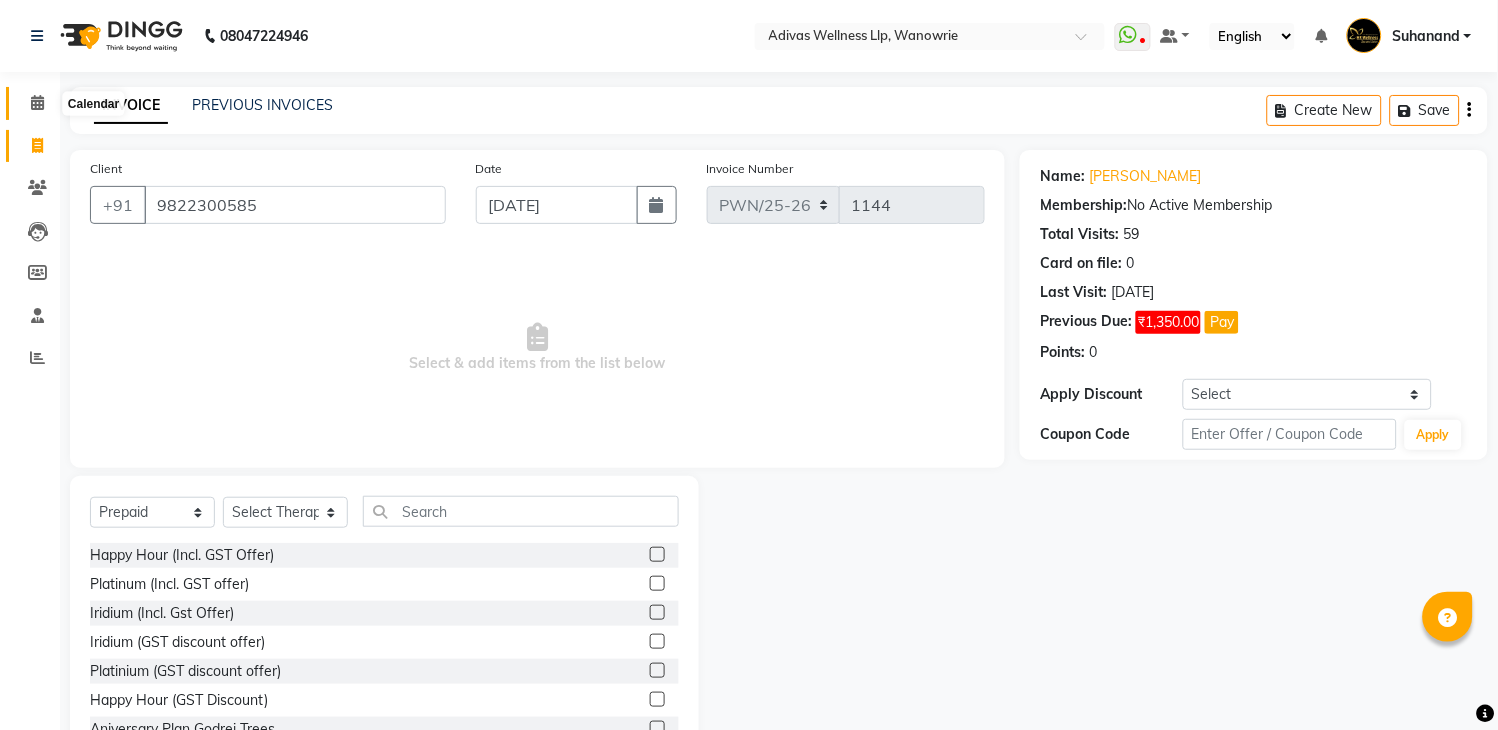 click 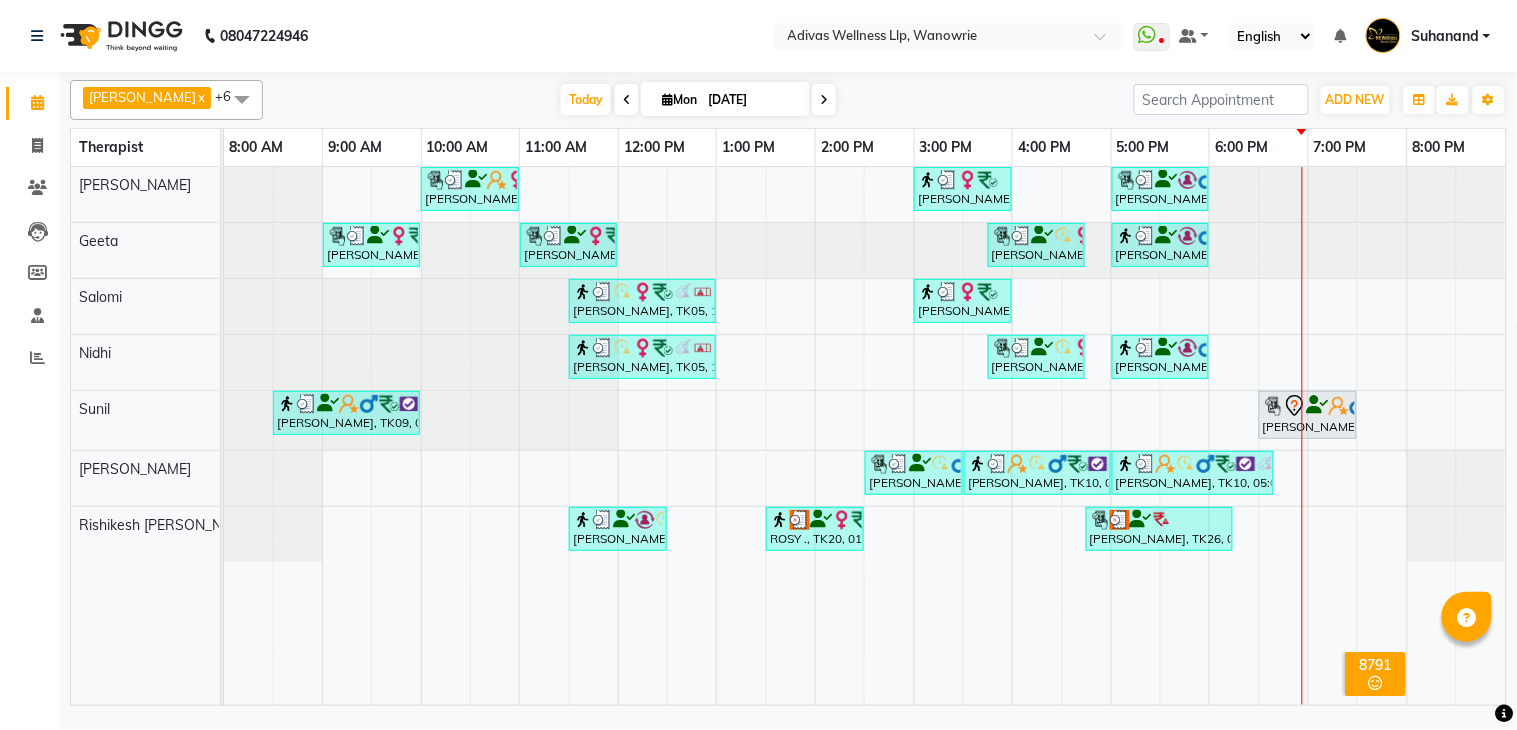 click on "Mon" at bounding box center [679, 99] 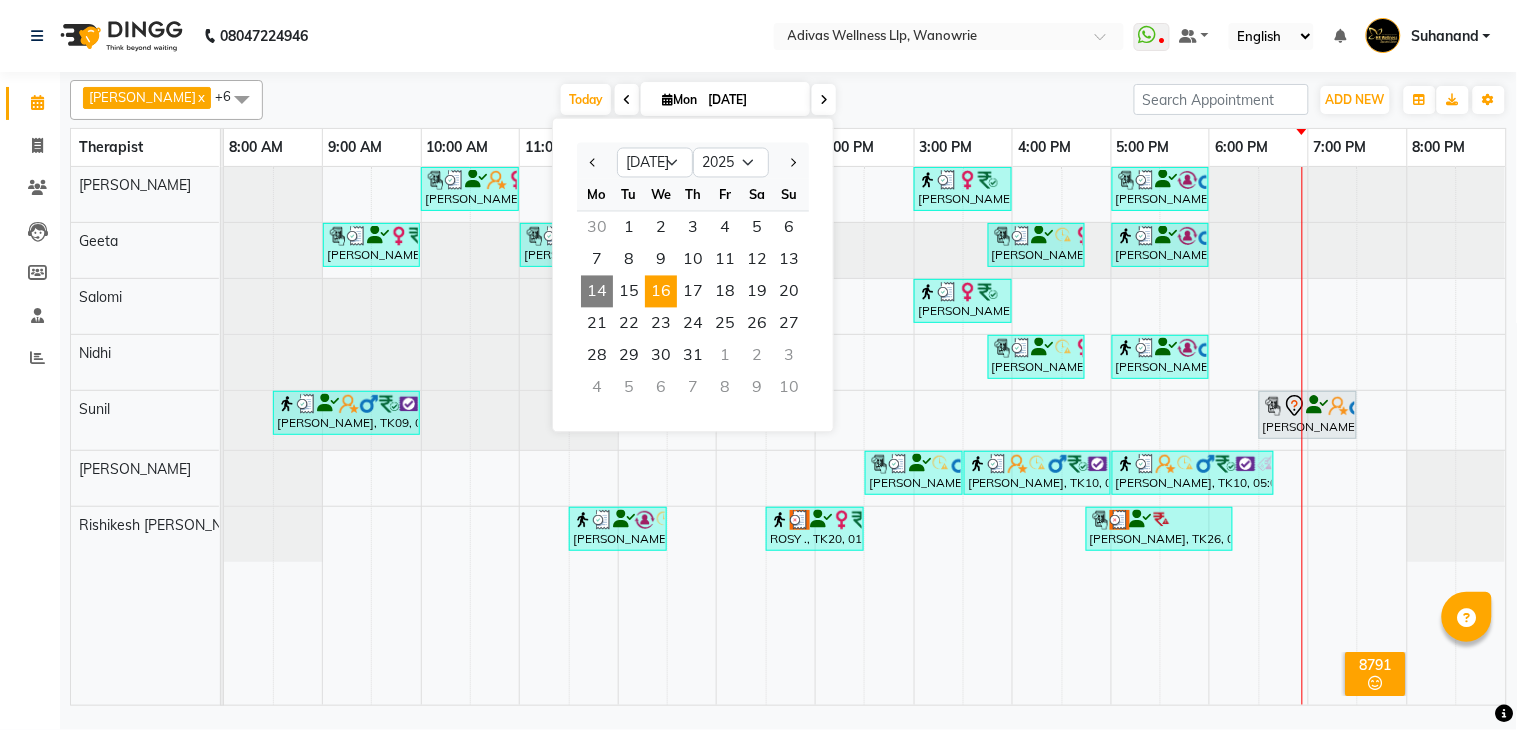 click on "16" at bounding box center (661, 292) 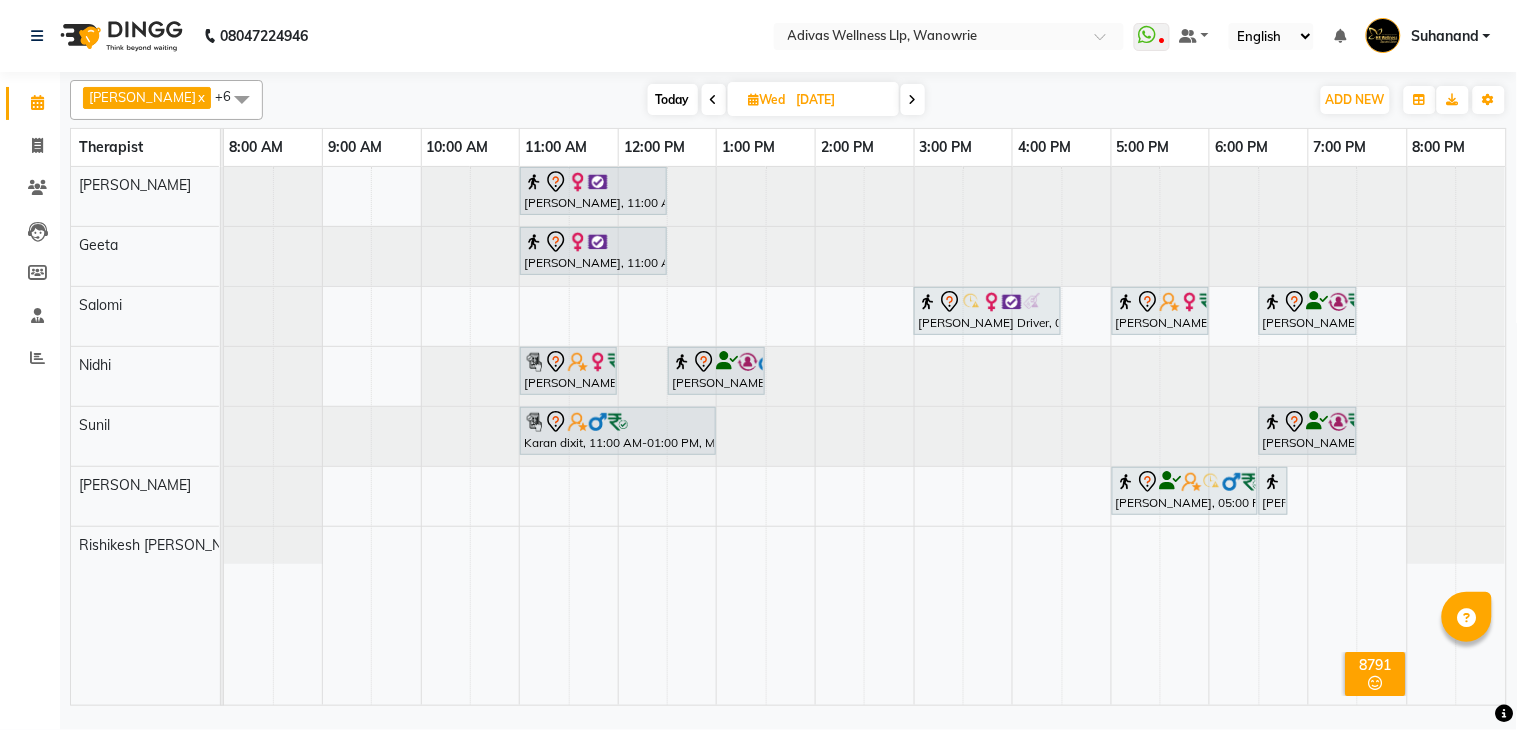 click at bounding box center [224, 256] 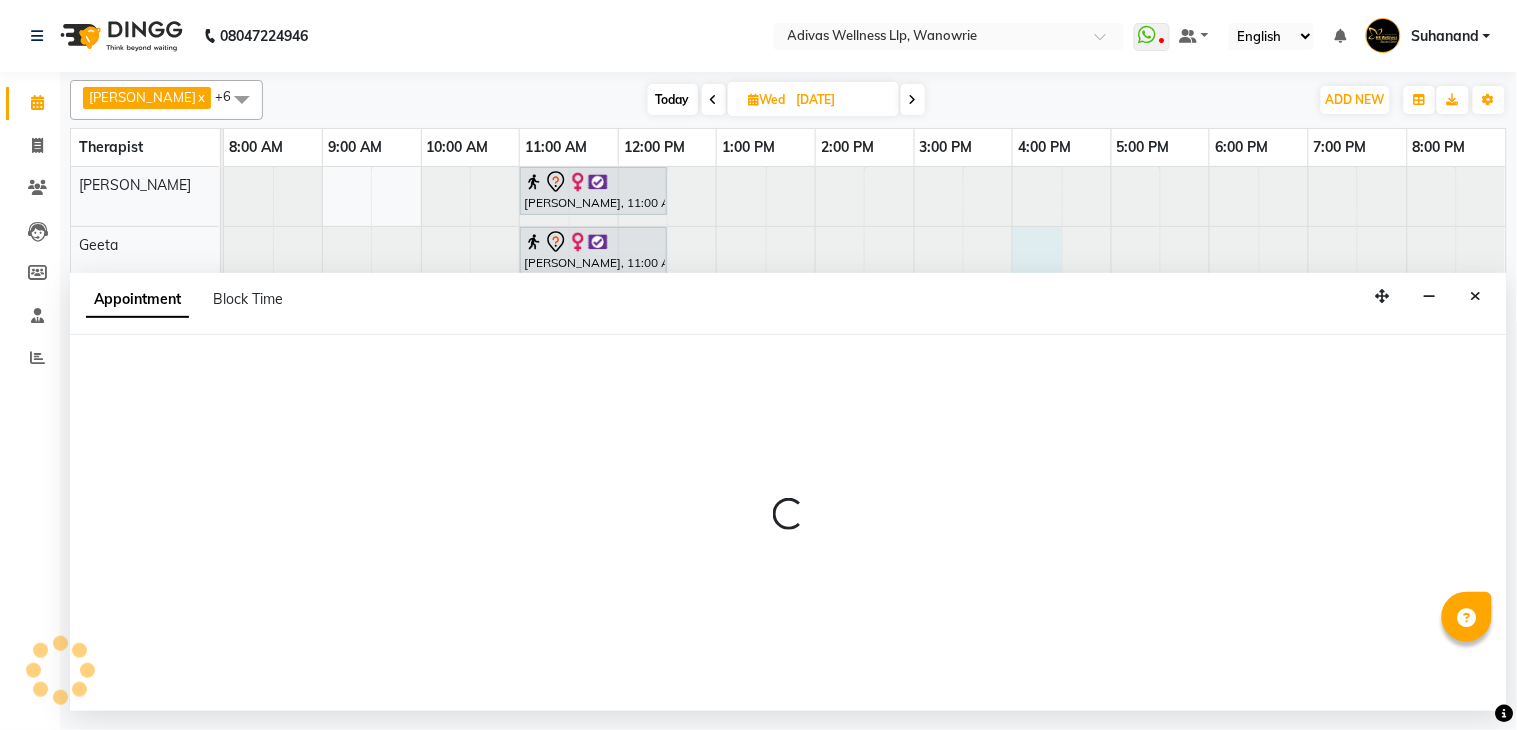 select on "17283" 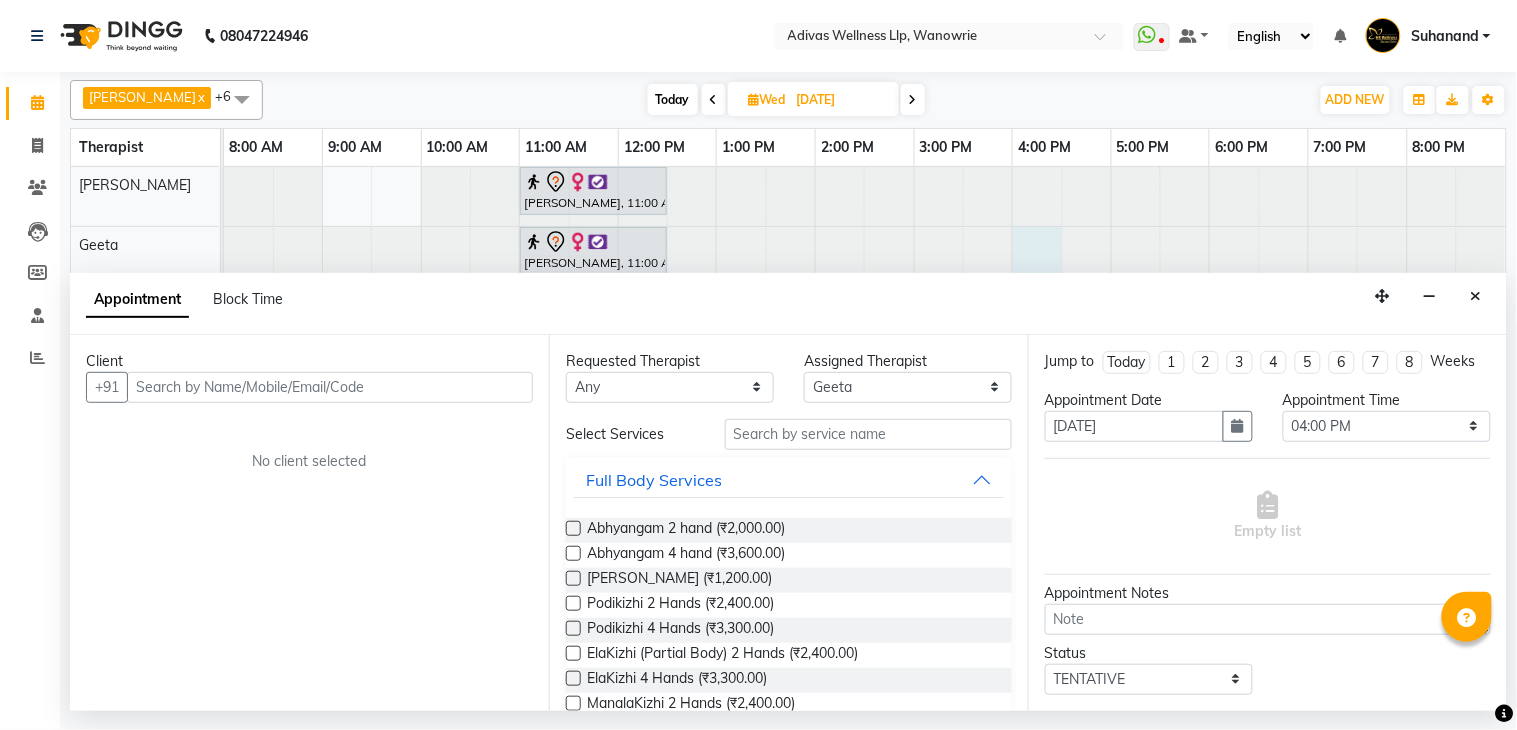 click at bounding box center [330, 387] 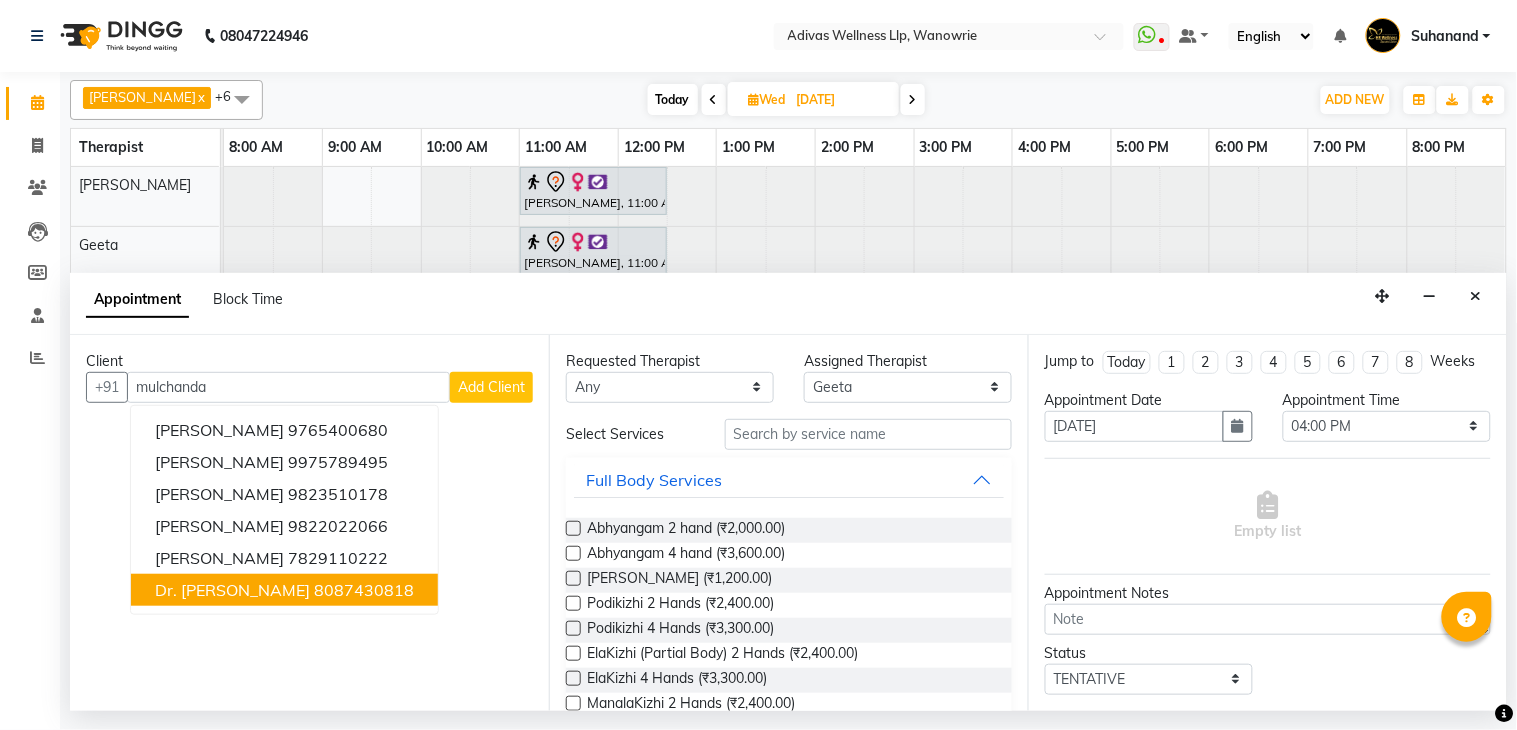 click on "Dr. [PERSON_NAME]  8087430818" at bounding box center (284, 590) 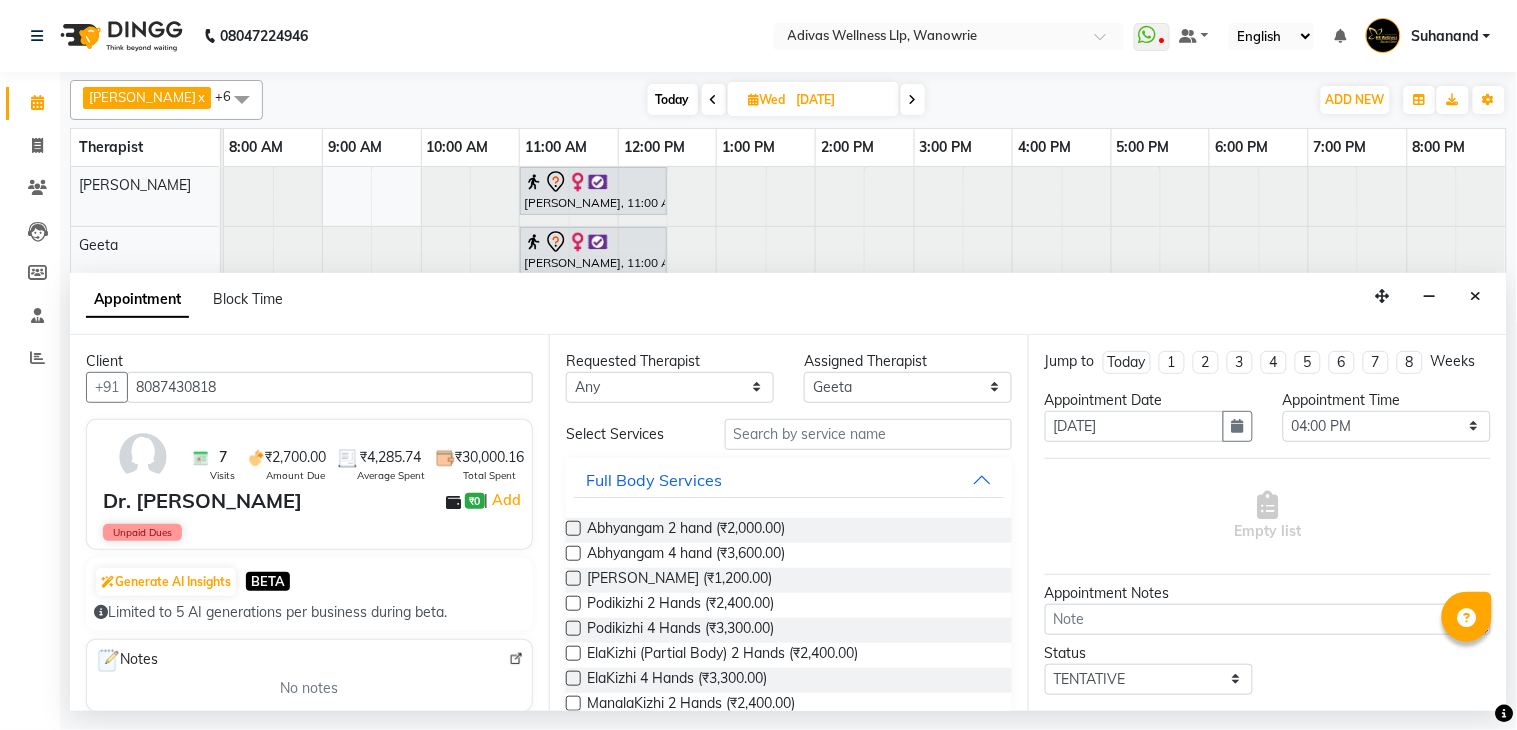 type on "8087430818" 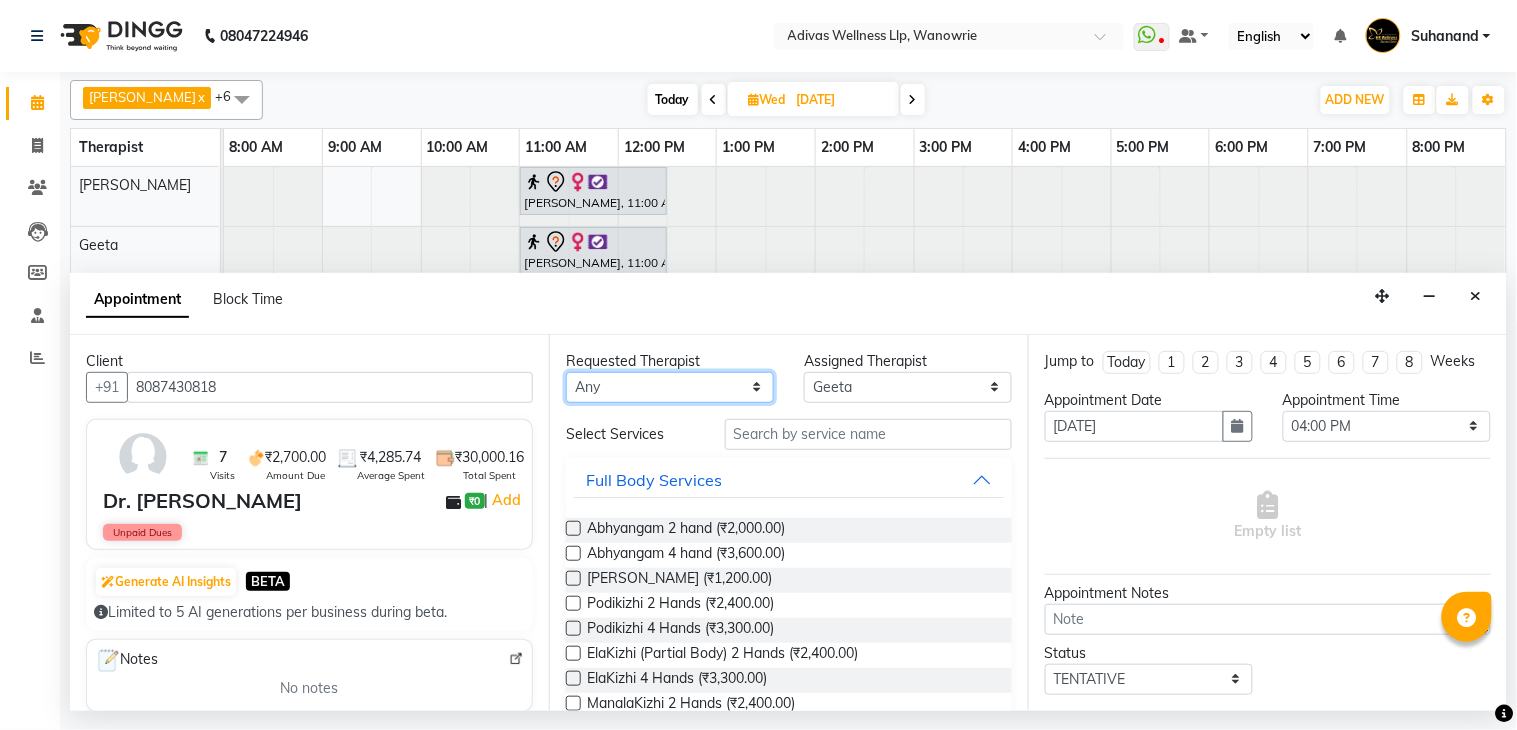 click on "Any [PERSON_NAME] [PERSON_NAME] [PERSON_NAME] [PERSON_NAME]  [PERSON_NAME] [PERSON_NAME] [PERSON_NAME]" at bounding box center [670, 387] 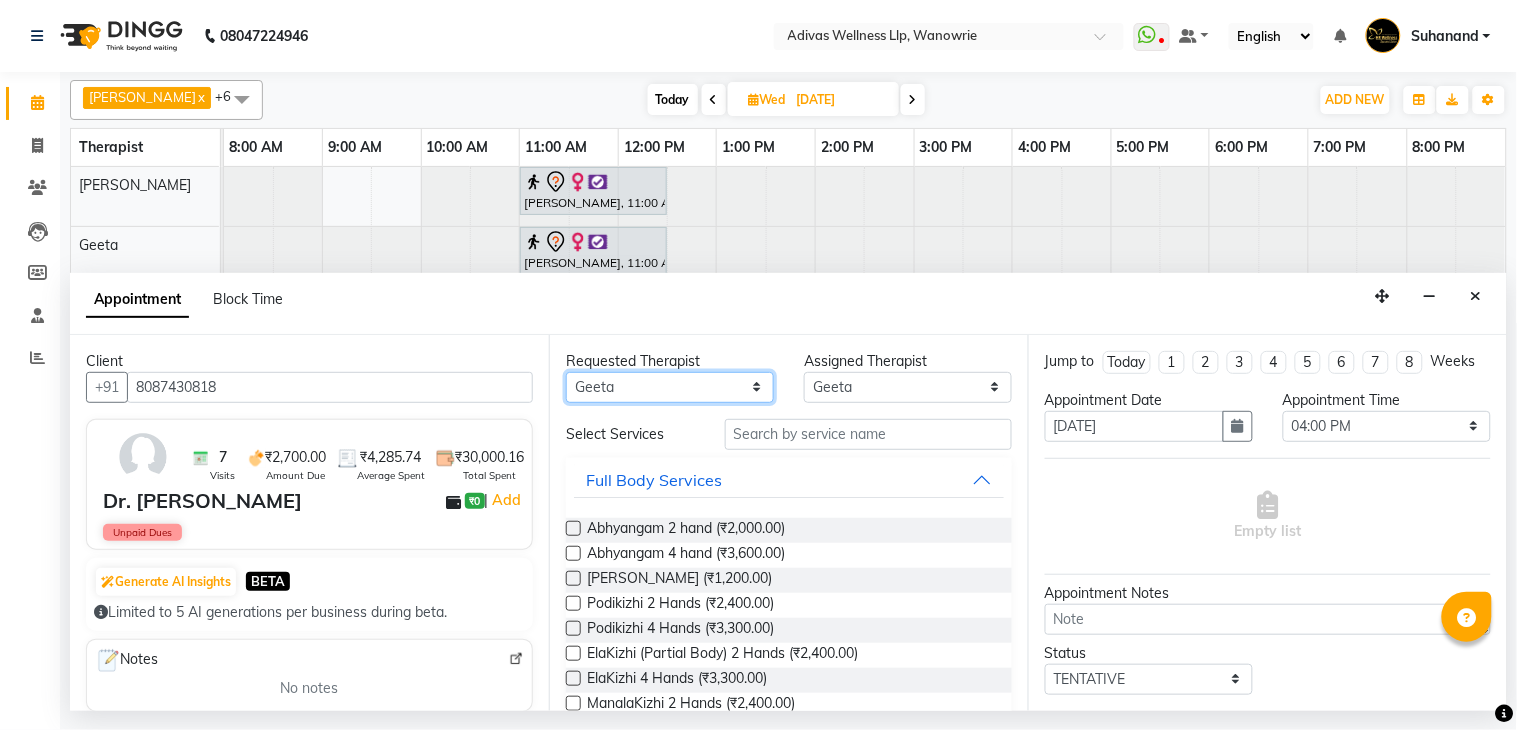 click on "Any [PERSON_NAME] [PERSON_NAME] [PERSON_NAME] [PERSON_NAME]  [PERSON_NAME] [PERSON_NAME] [PERSON_NAME]" at bounding box center [670, 387] 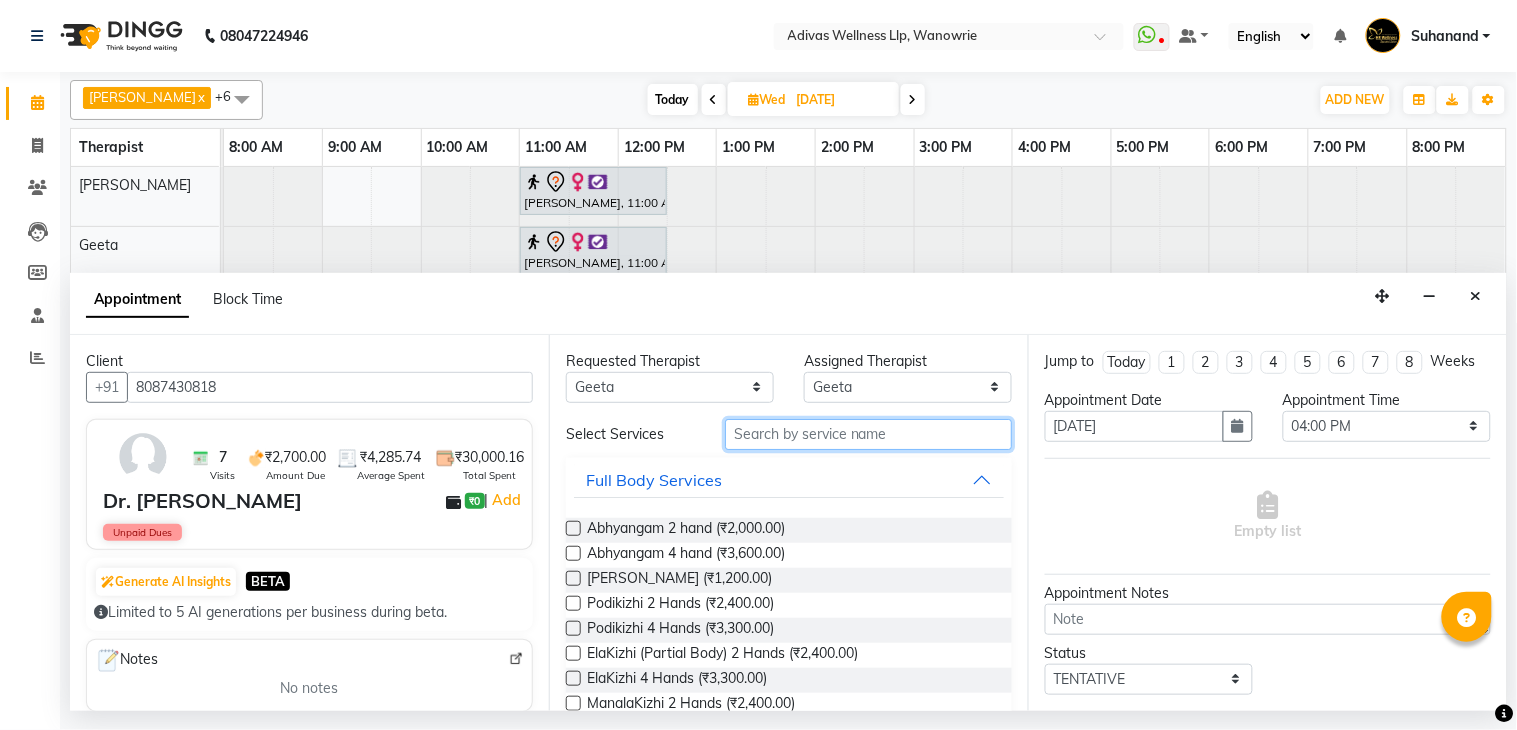 click at bounding box center (868, 434) 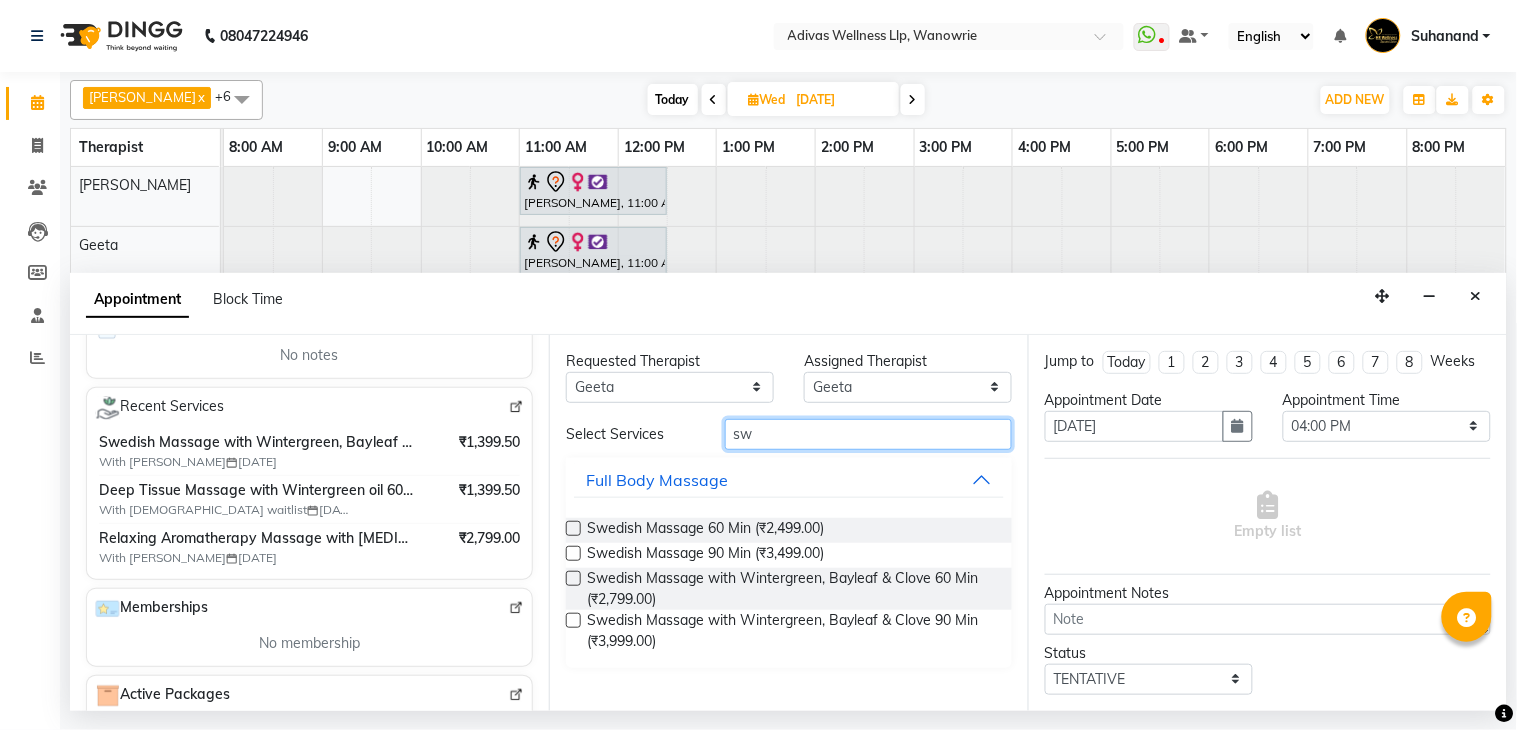 type on "sw" 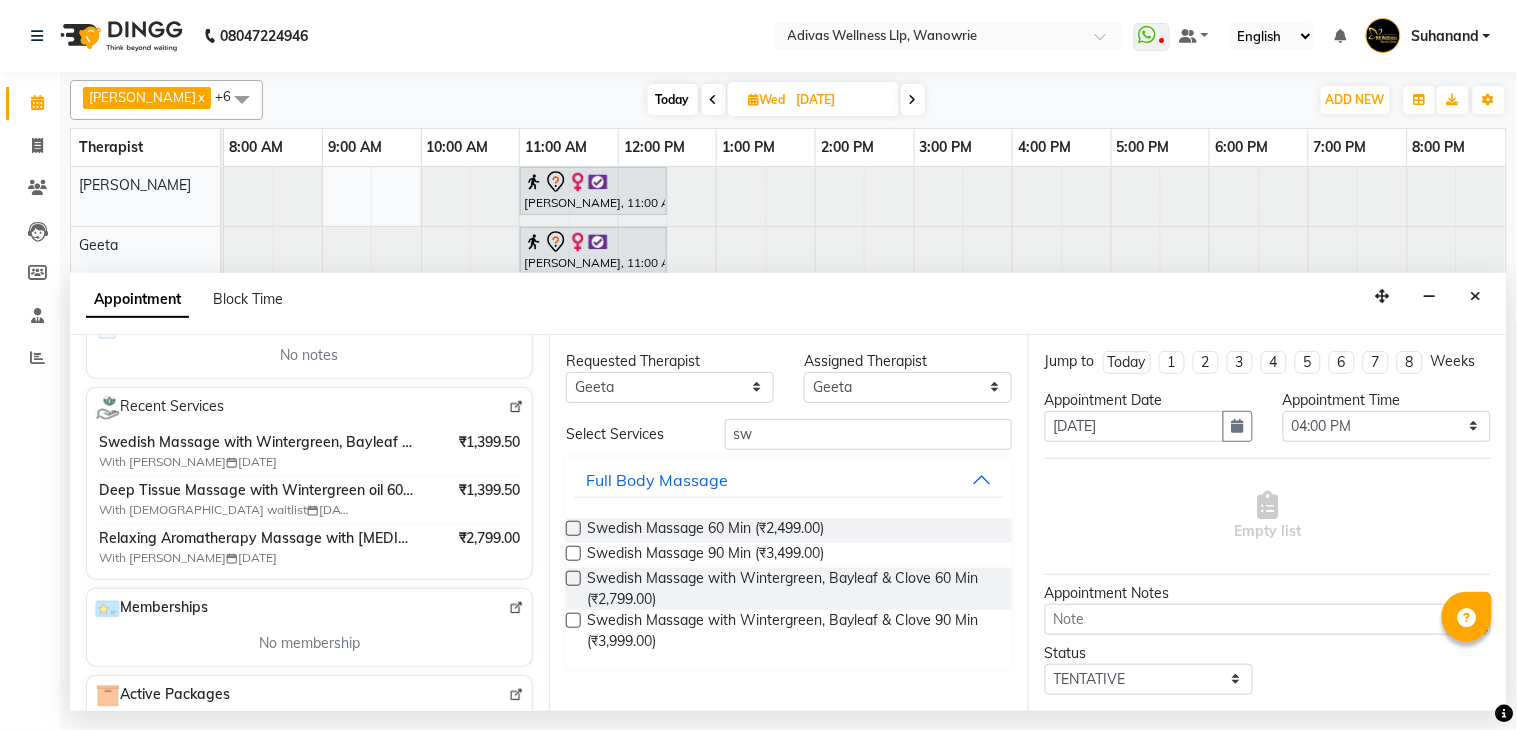 click at bounding box center (573, 578) 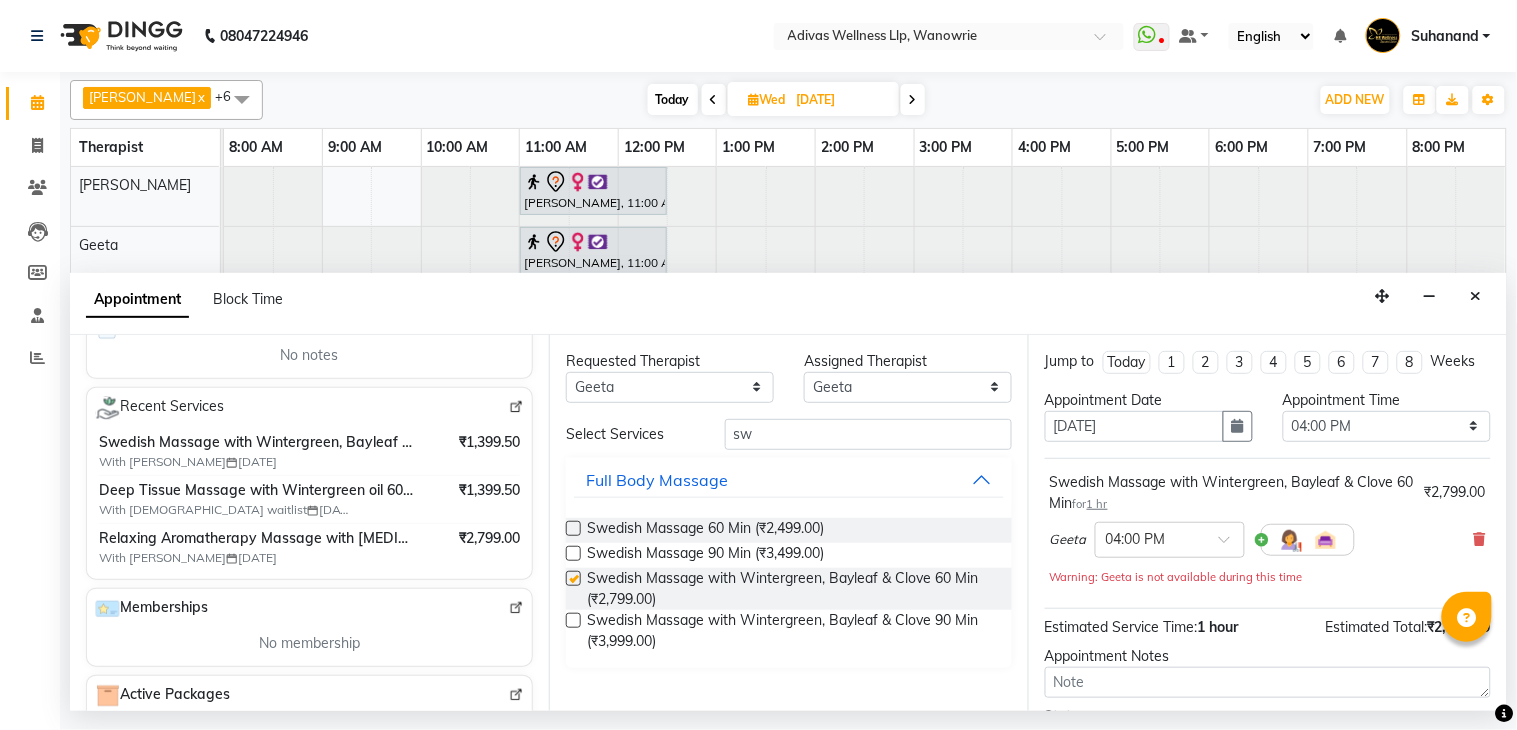 checkbox on "false" 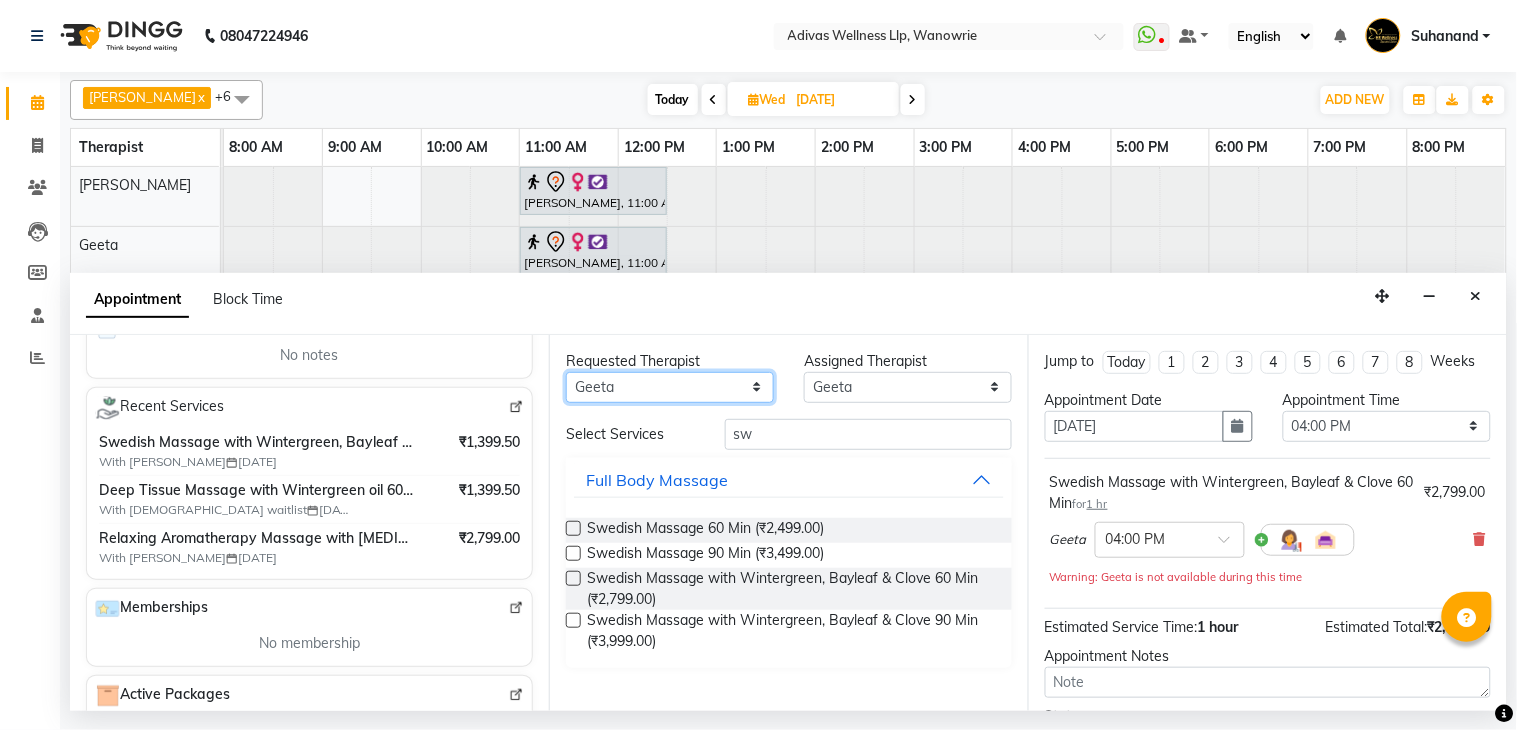 click on "Any [PERSON_NAME] [PERSON_NAME] [PERSON_NAME] [PERSON_NAME]  [PERSON_NAME] [PERSON_NAME] [PERSON_NAME]" at bounding box center (670, 387) 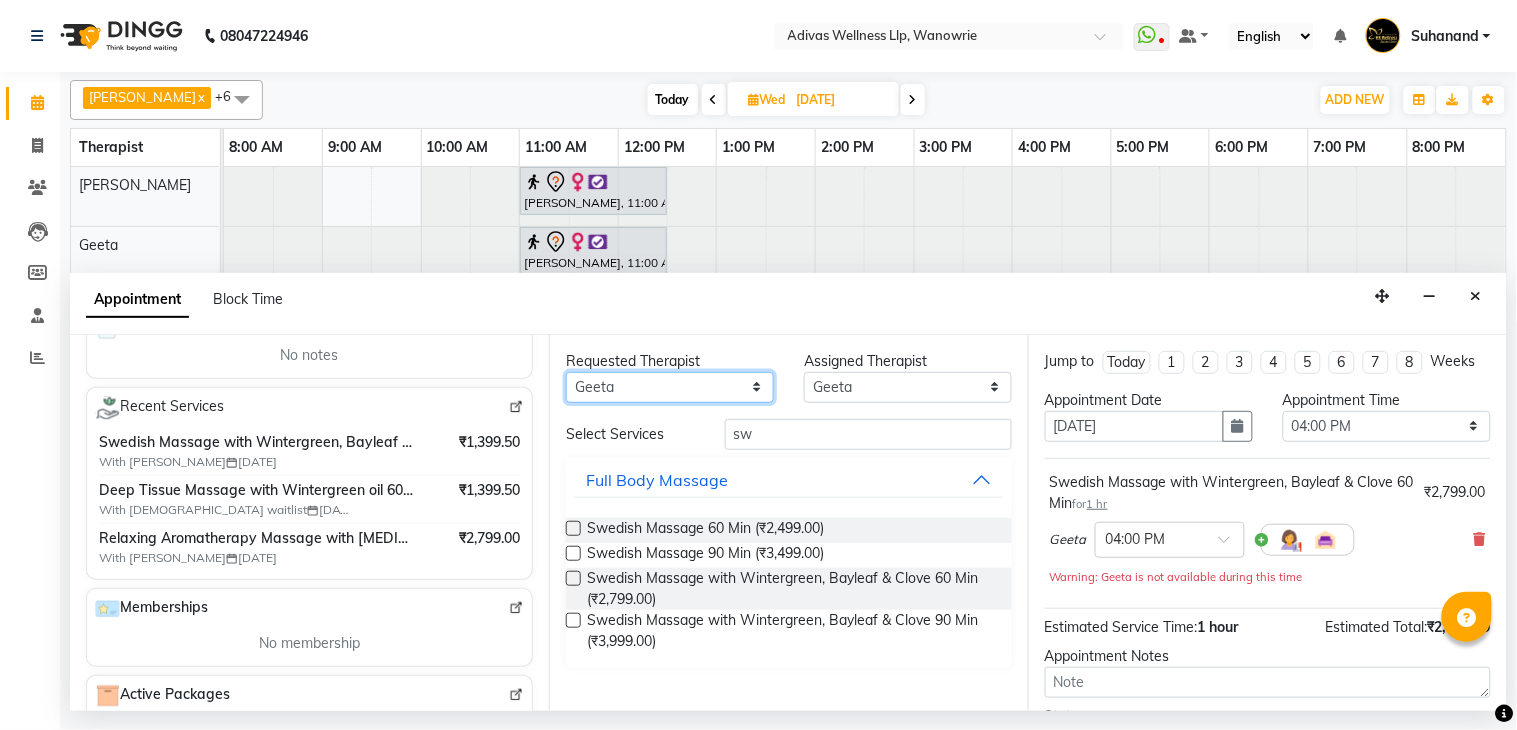 select on "22982" 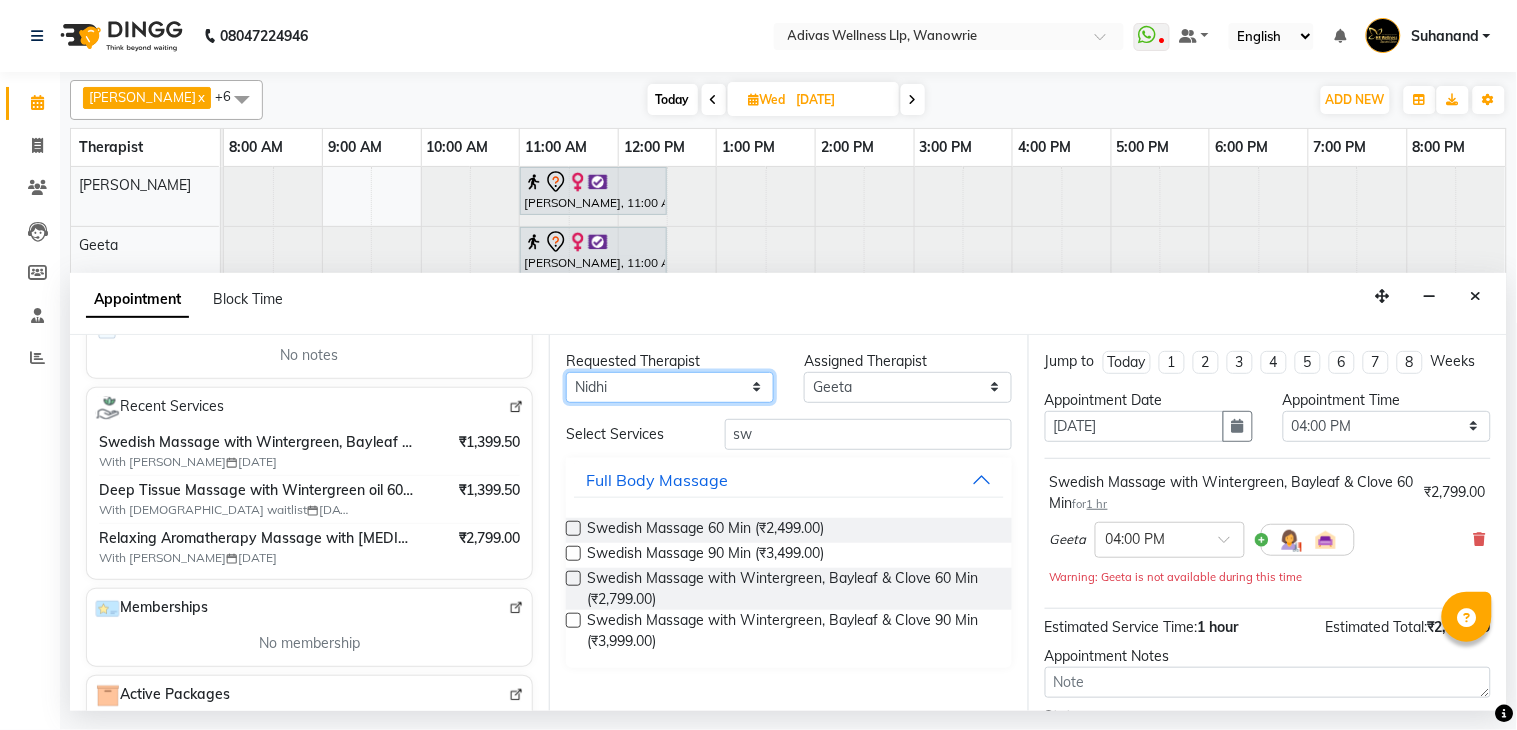 click on "Any [PERSON_NAME] [PERSON_NAME] [PERSON_NAME] [PERSON_NAME]  [PERSON_NAME] [PERSON_NAME] [PERSON_NAME]" at bounding box center [670, 387] 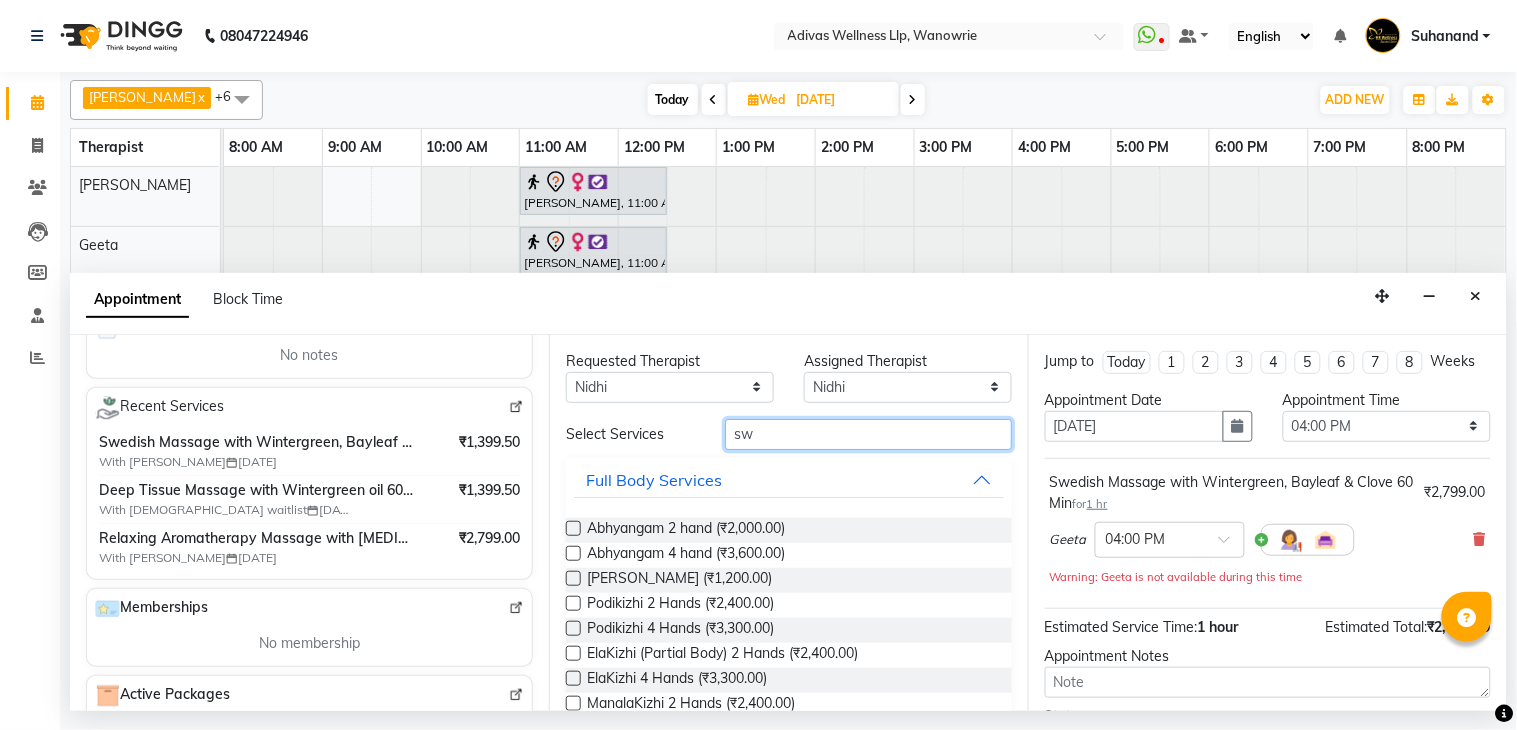 click on "sw" at bounding box center [868, 434] 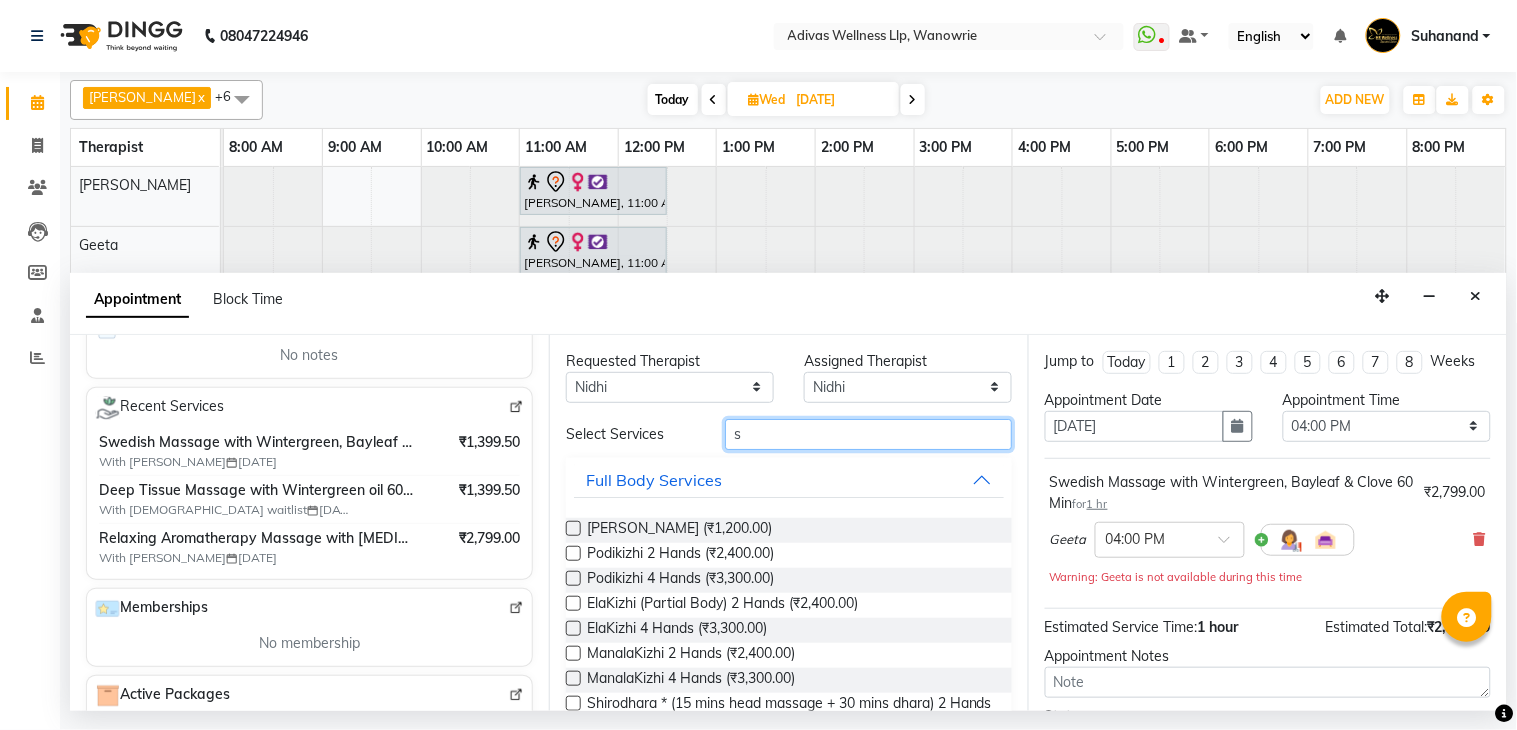 type on "sw" 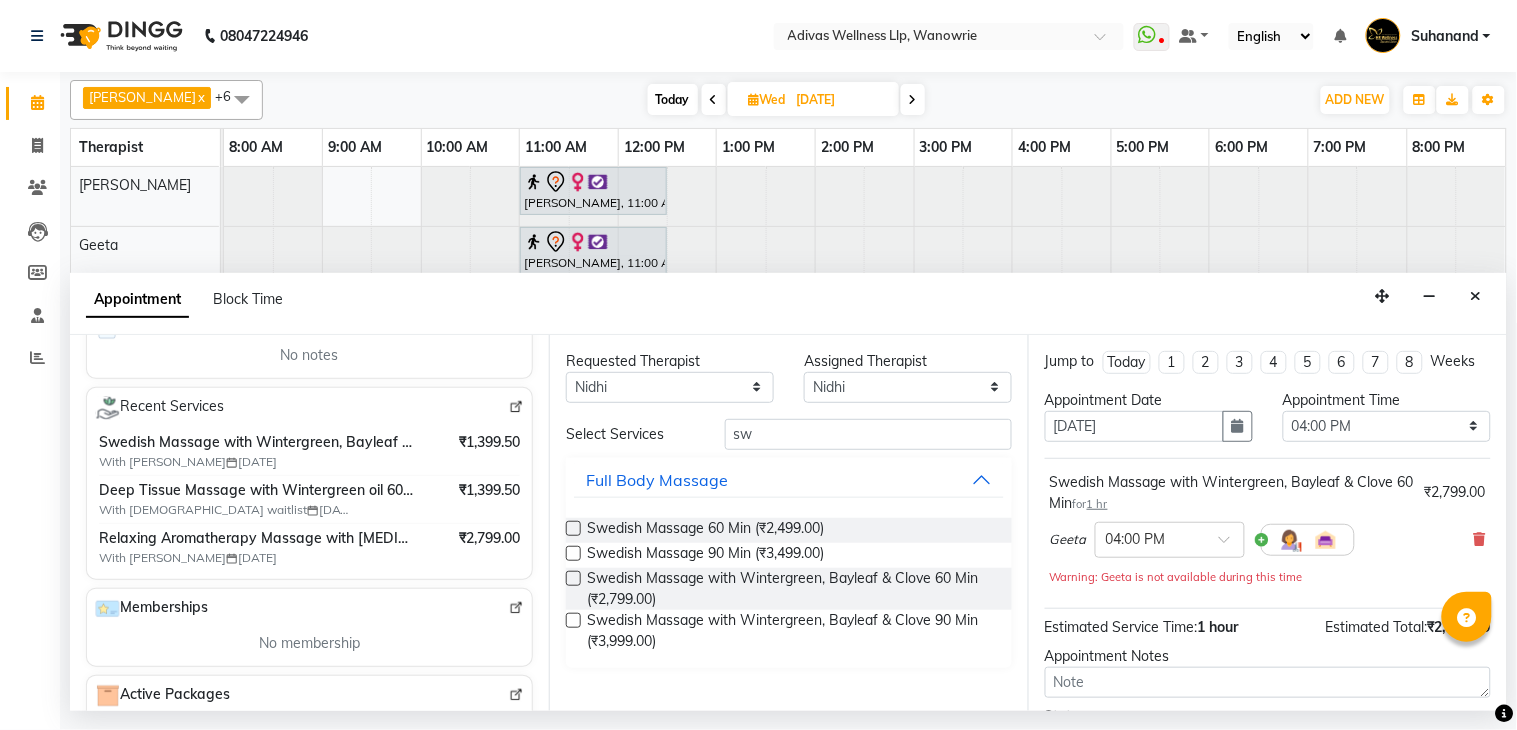 click at bounding box center (573, 578) 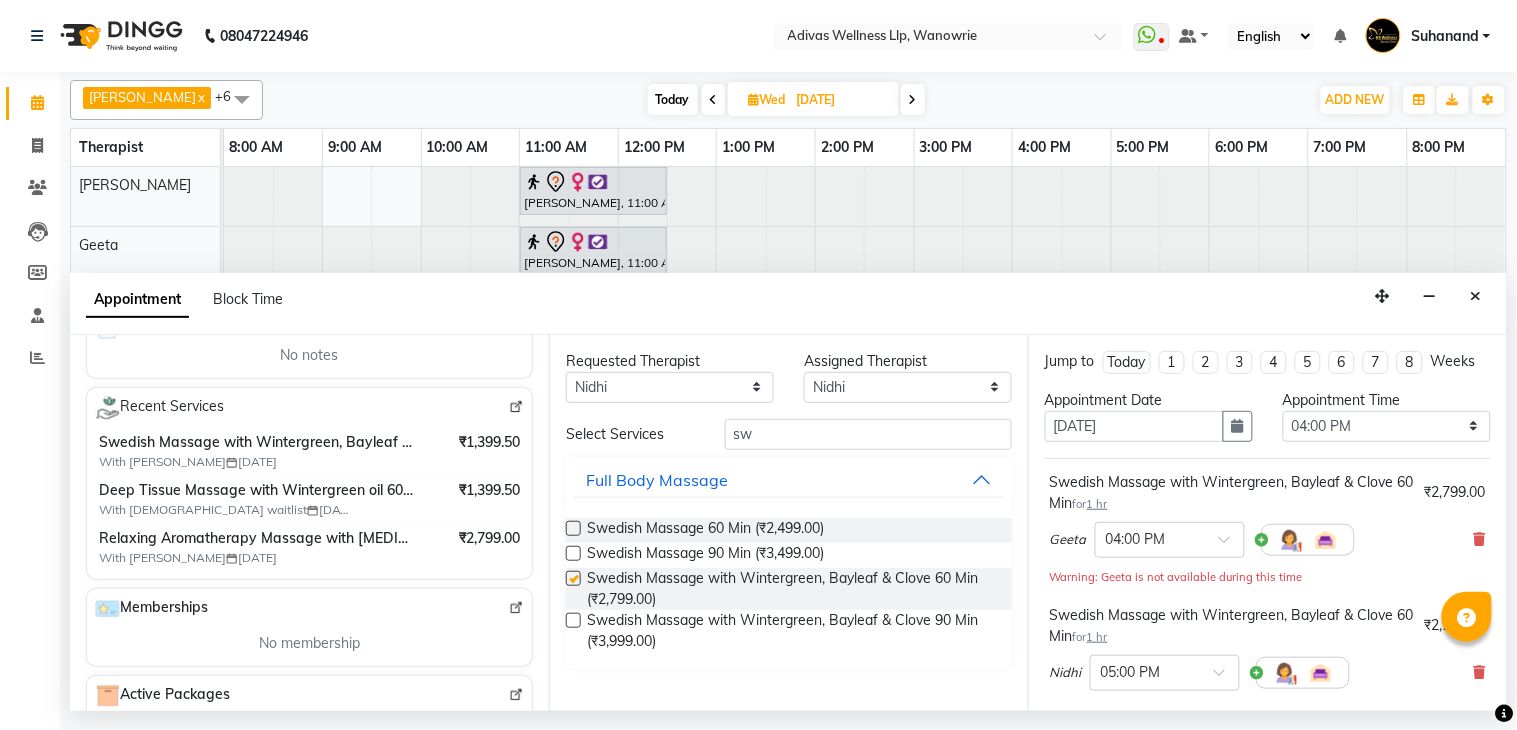 checkbox on "false" 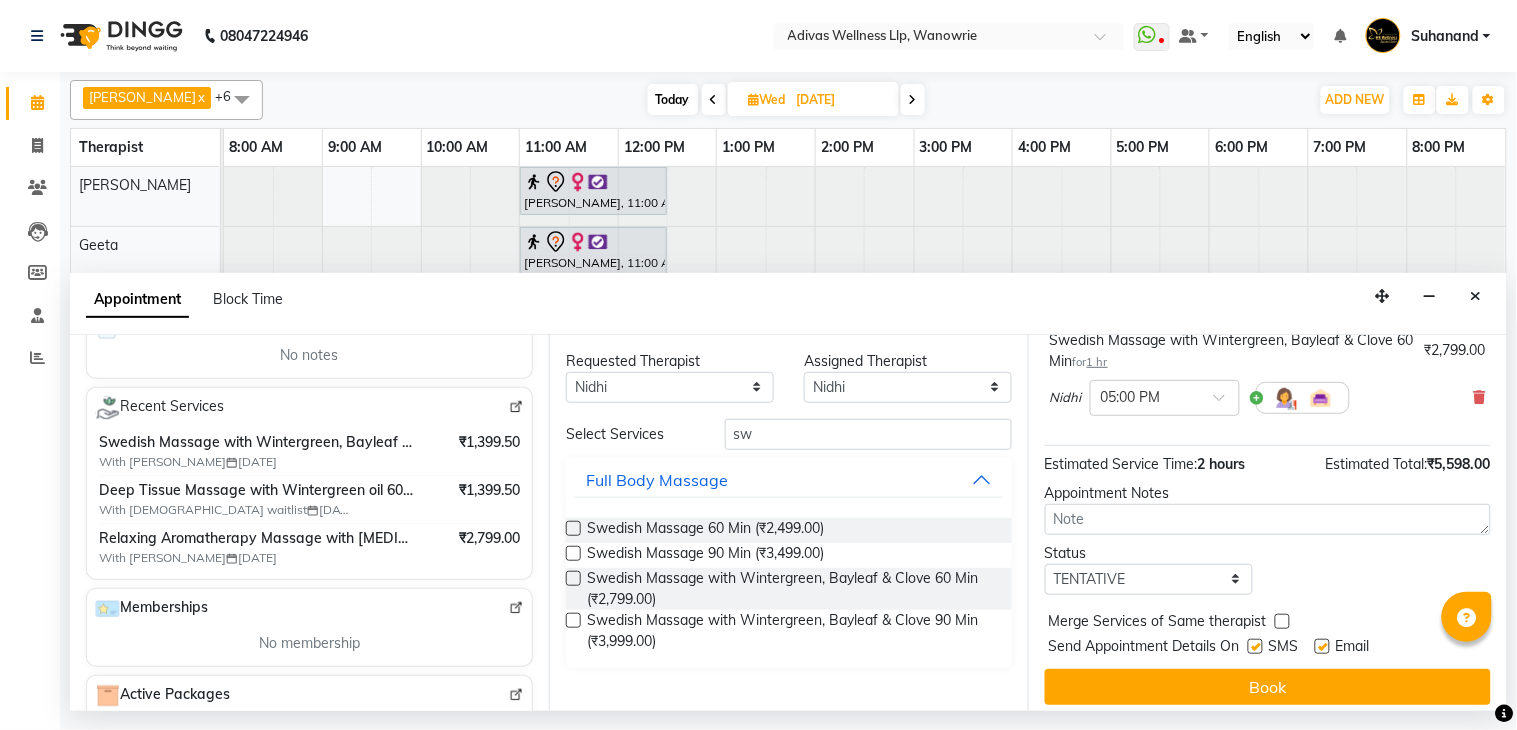 scroll, scrollTop: 304, scrollLeft: 0, axis: vertical 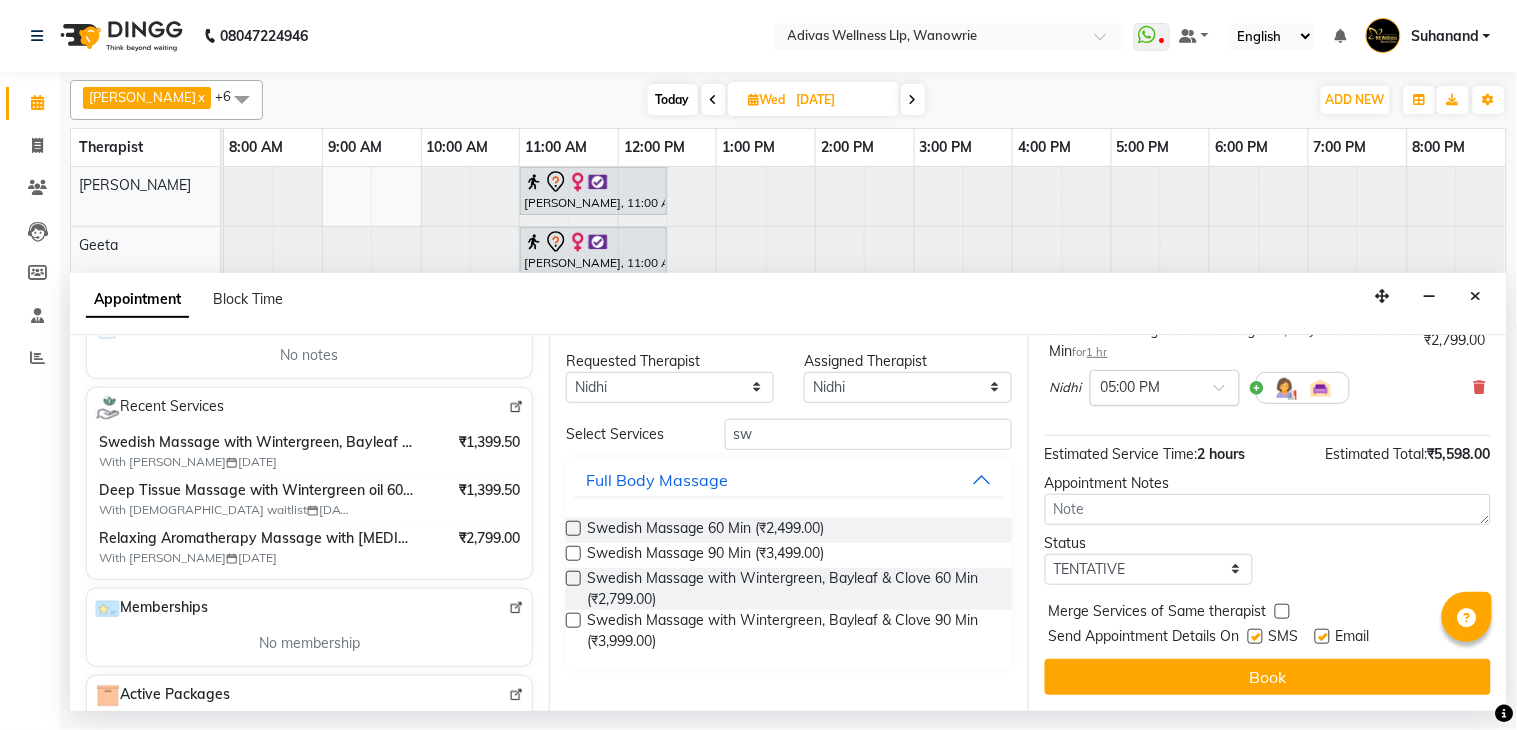 click at bounding box center [1145, 386] 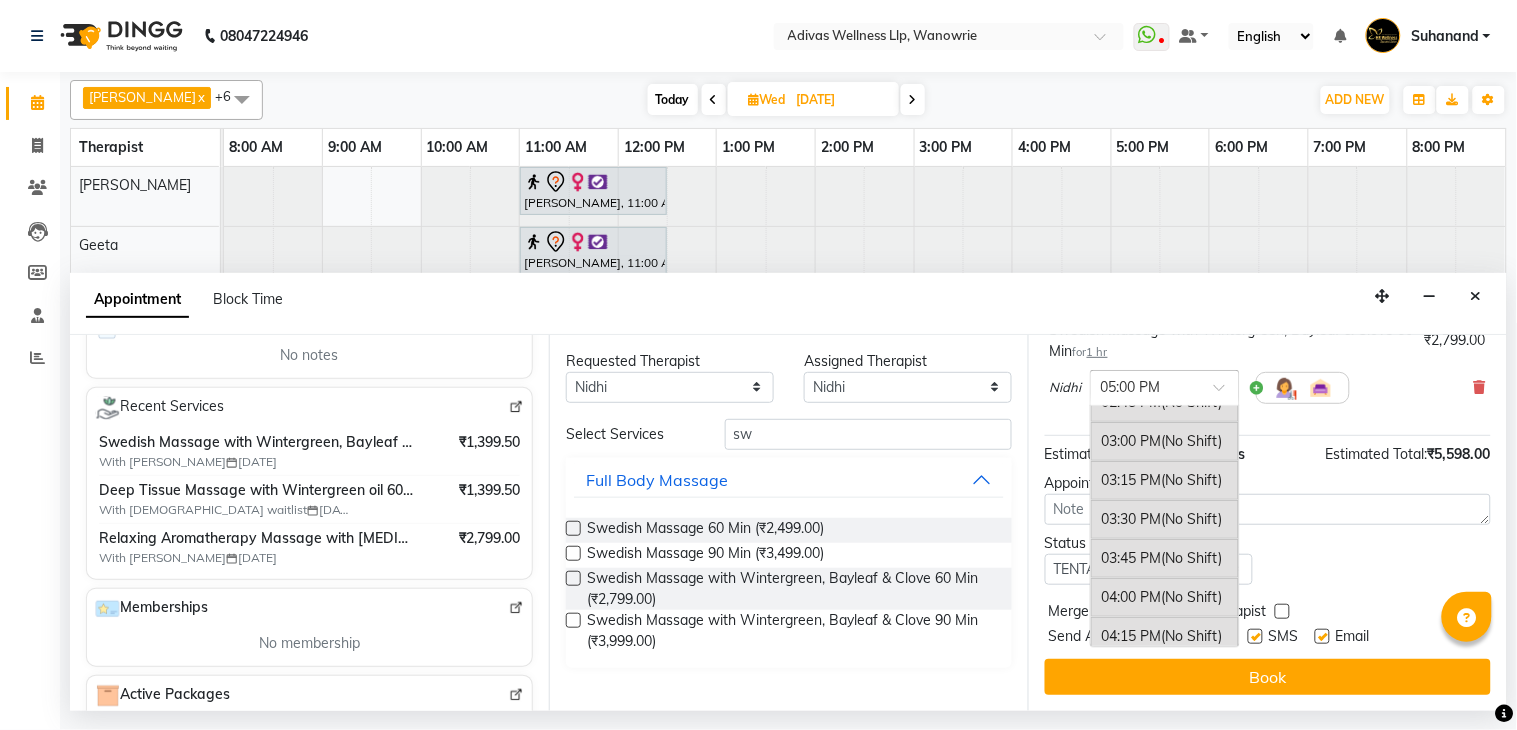 scroll, scrollTop: 911, scrollLeft: 0, axis: vertical 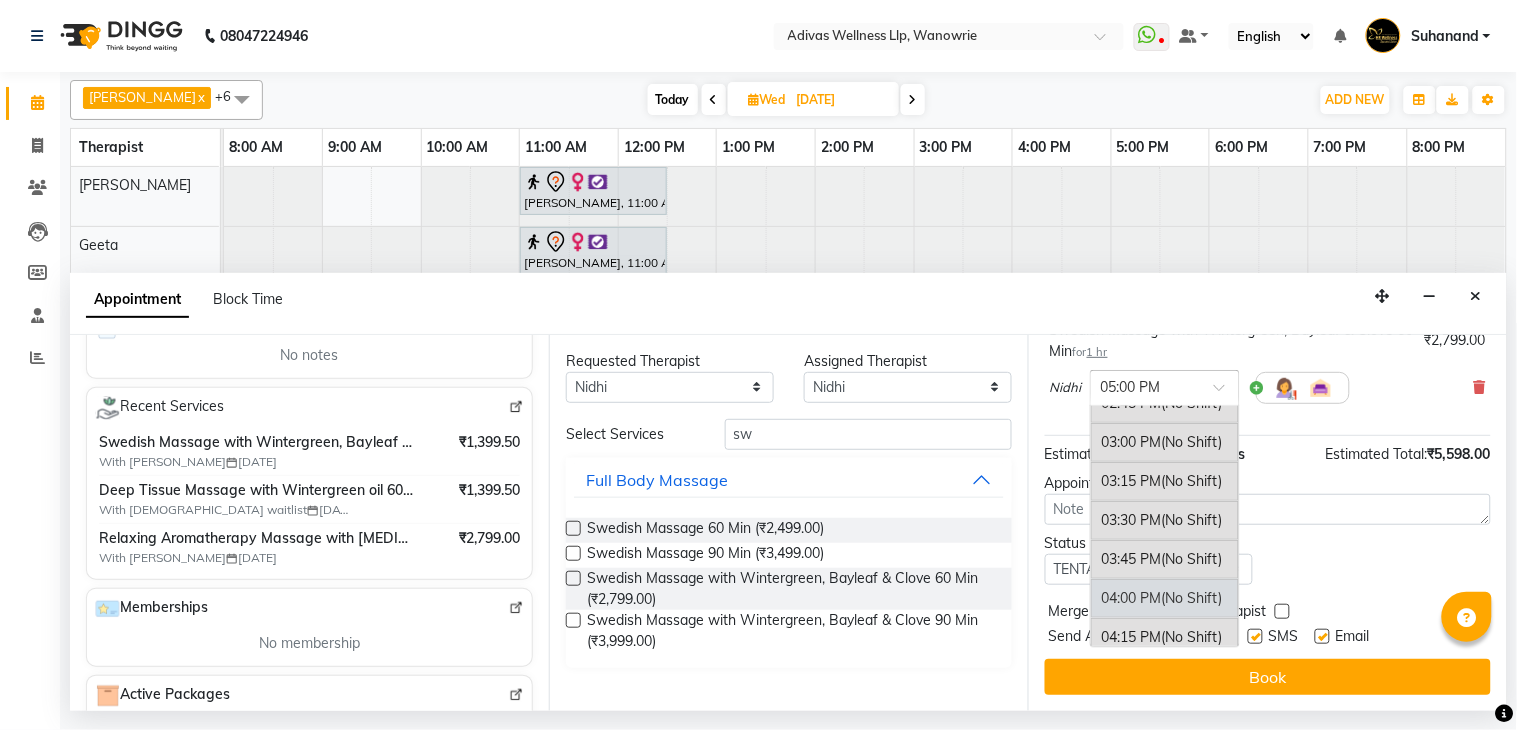 click on "04:00 PM   (No Shift)" at bounding box center [1165, 598] 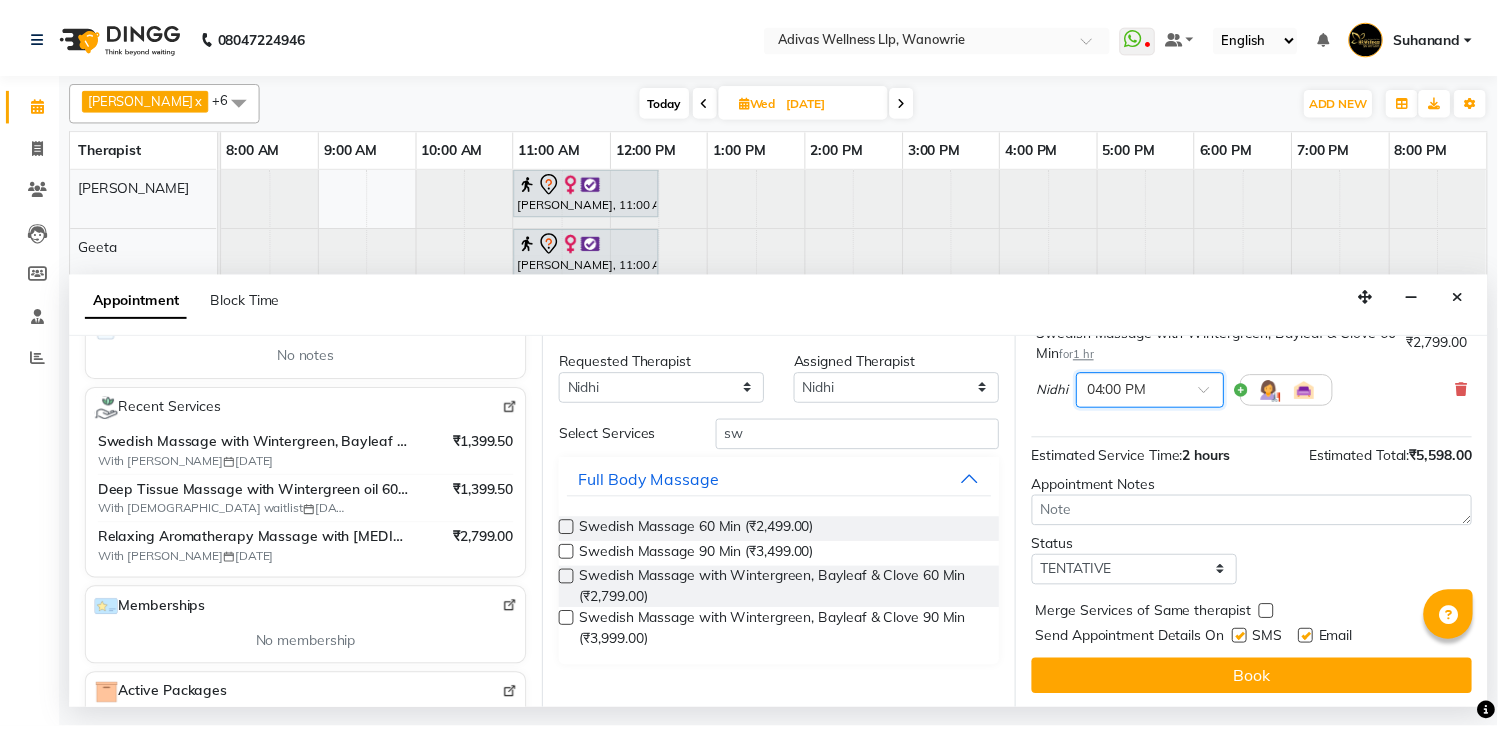 scroll, scrollTop: 325, scrollLeft: 0, axis: vertical 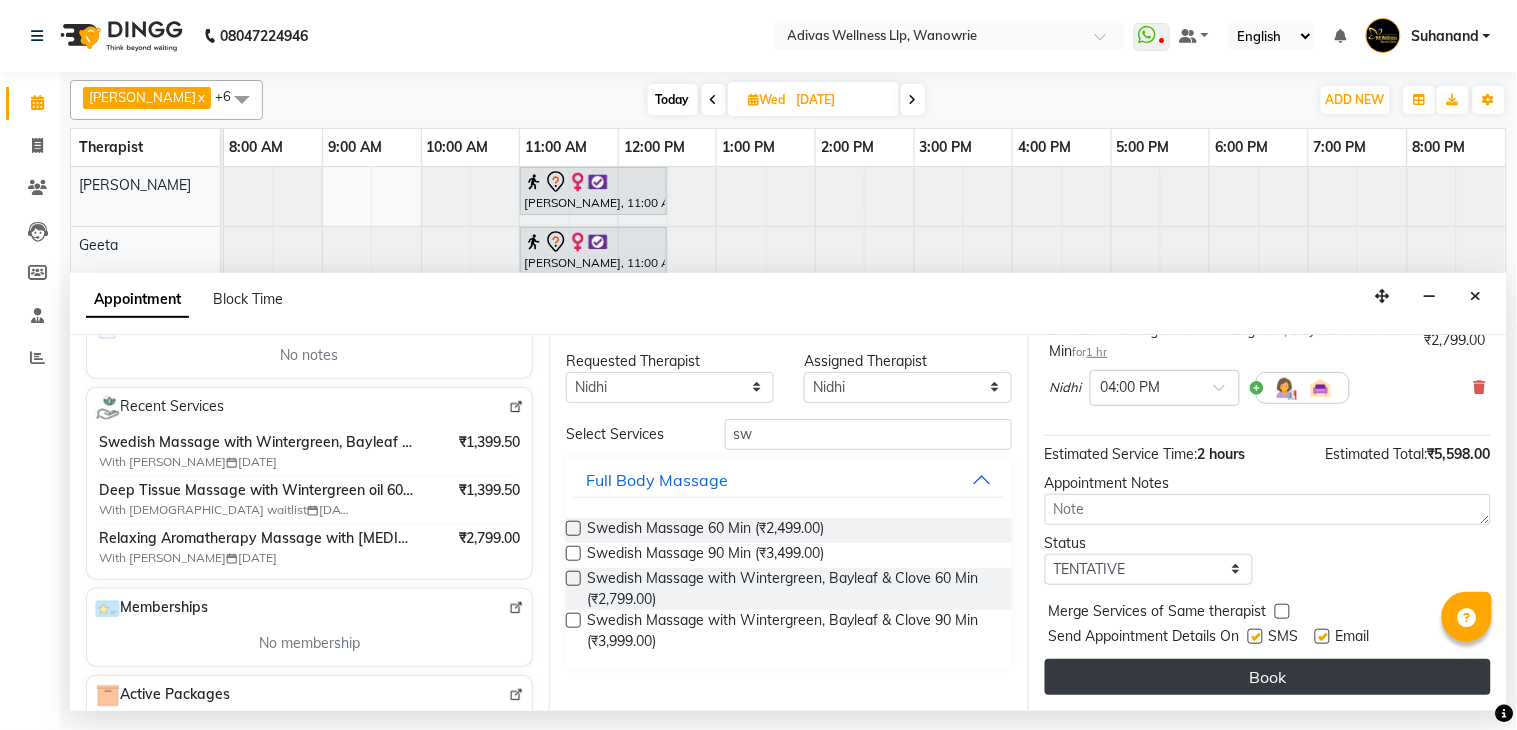click on "Book" at bounding box center [1268, 677] 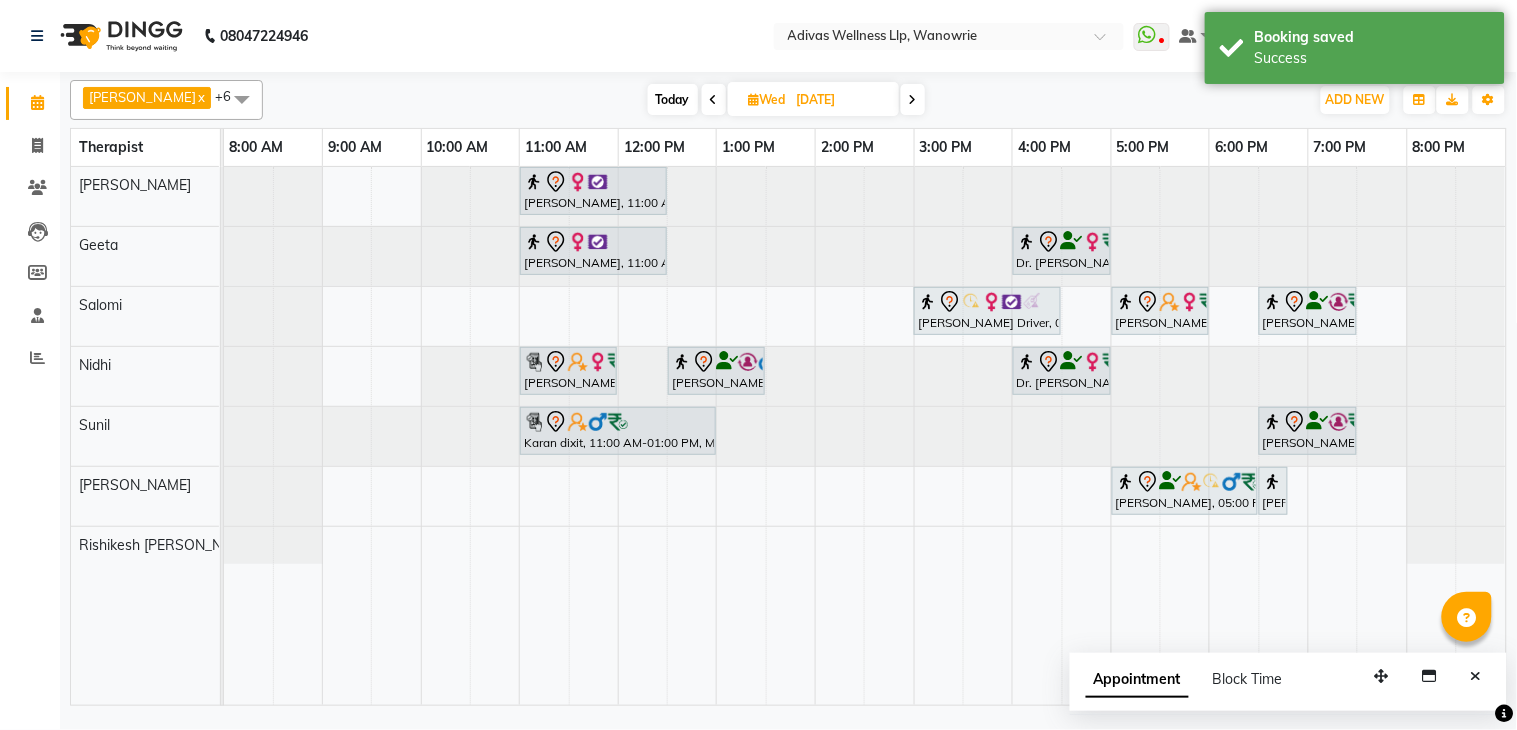 click on "Today" at bounding box center (673, 99) 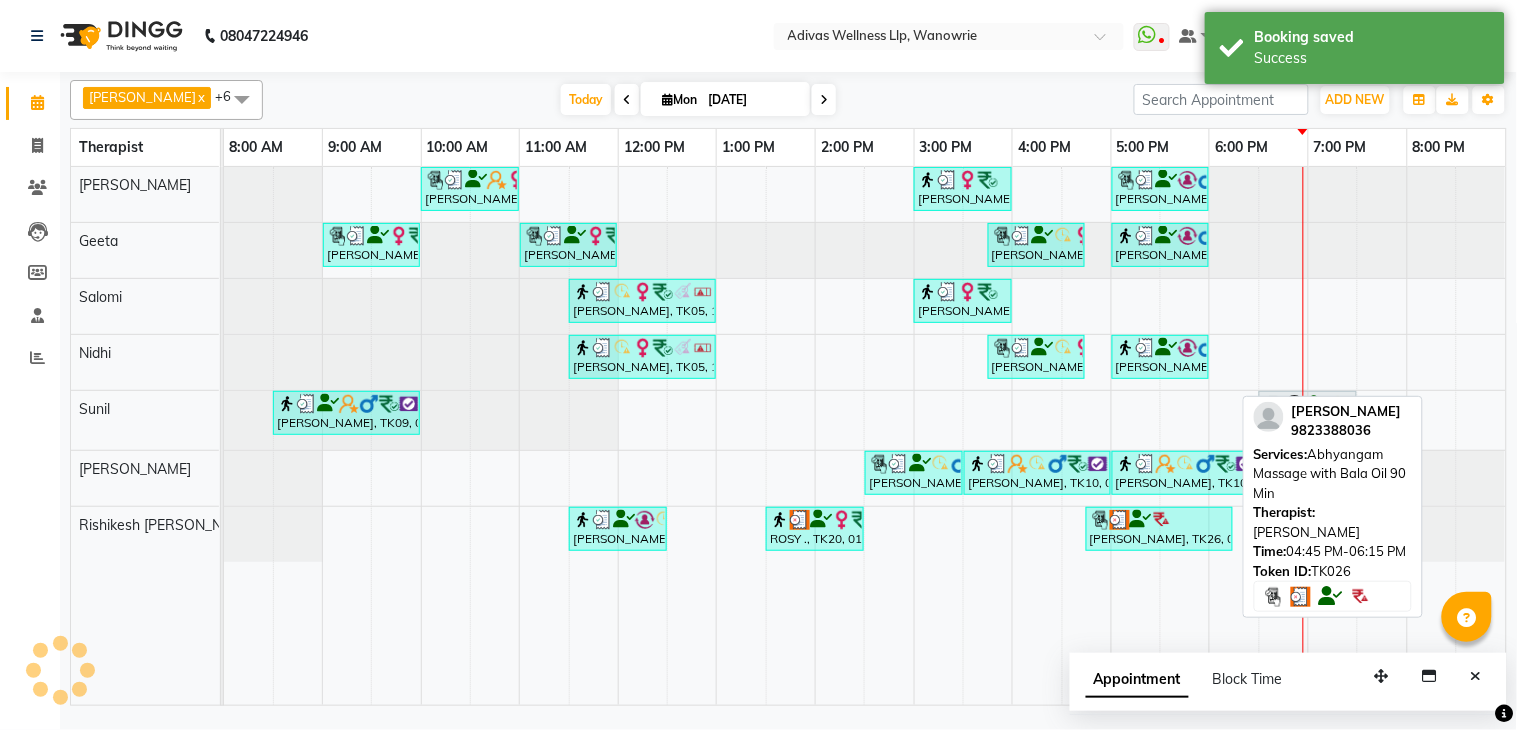 click on "[PERSON_NAME], TK26, 04:45 PM-06:15 PM, Abhyangam Massage with Bala Oil 90 Min" at bounding box center (1159, 529) 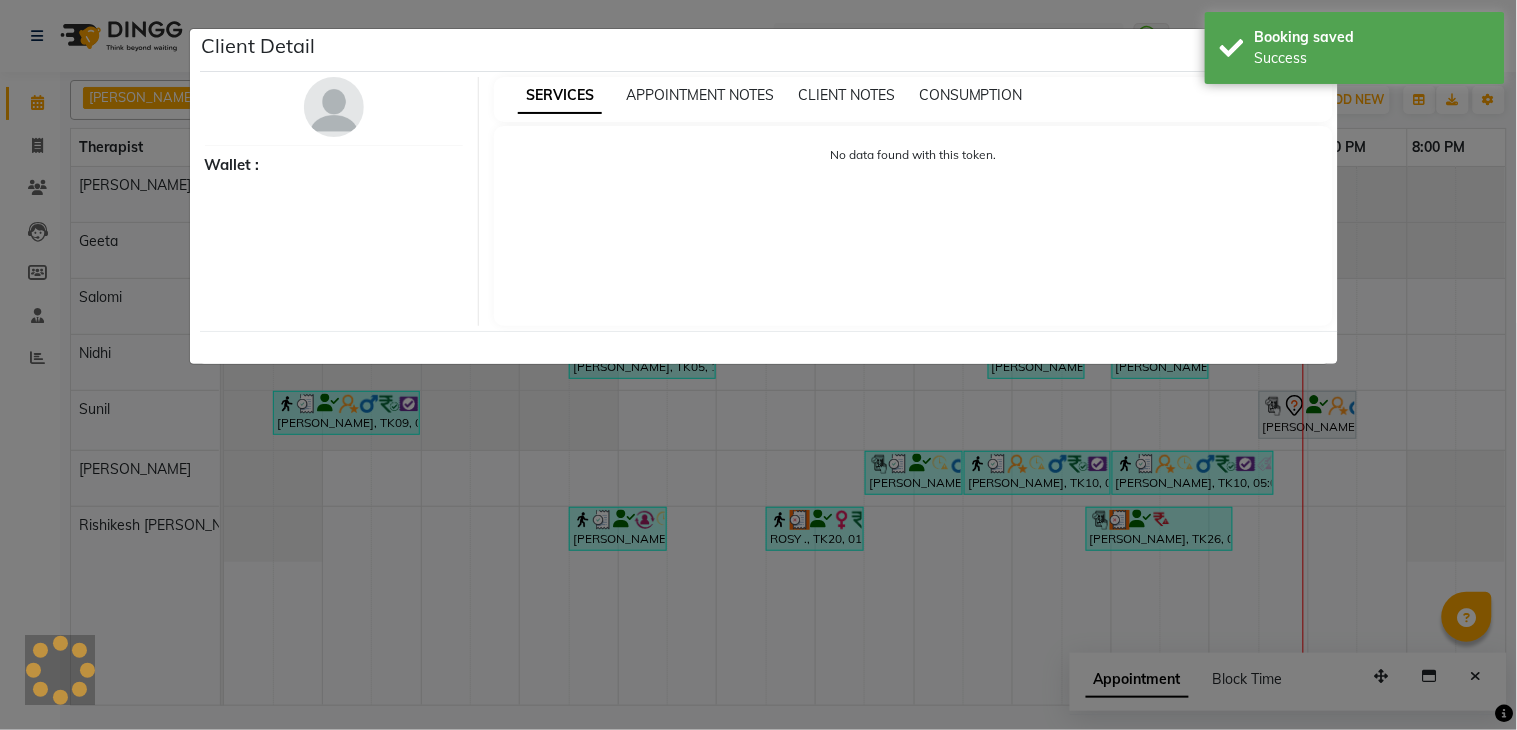 select on "3" 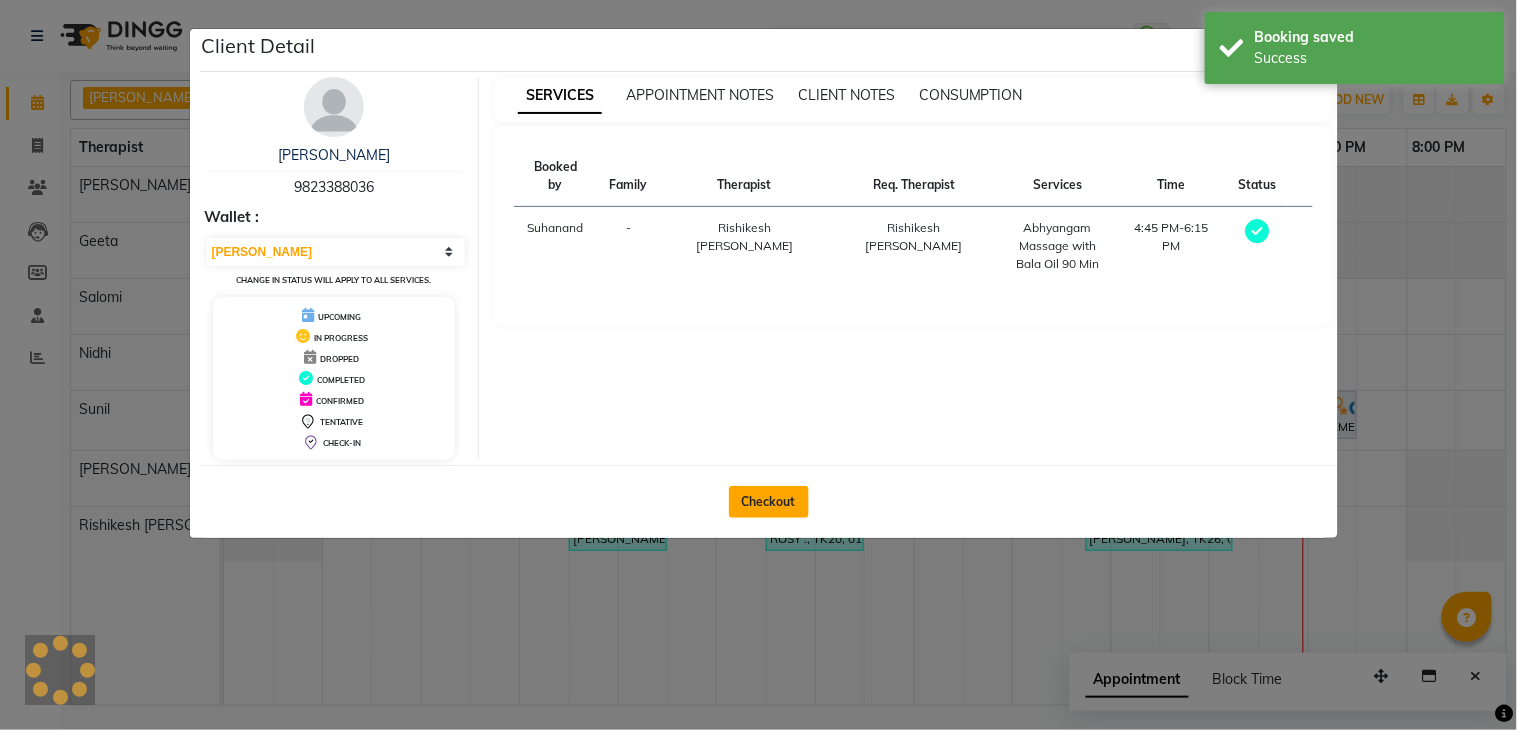 click on "Checkout" 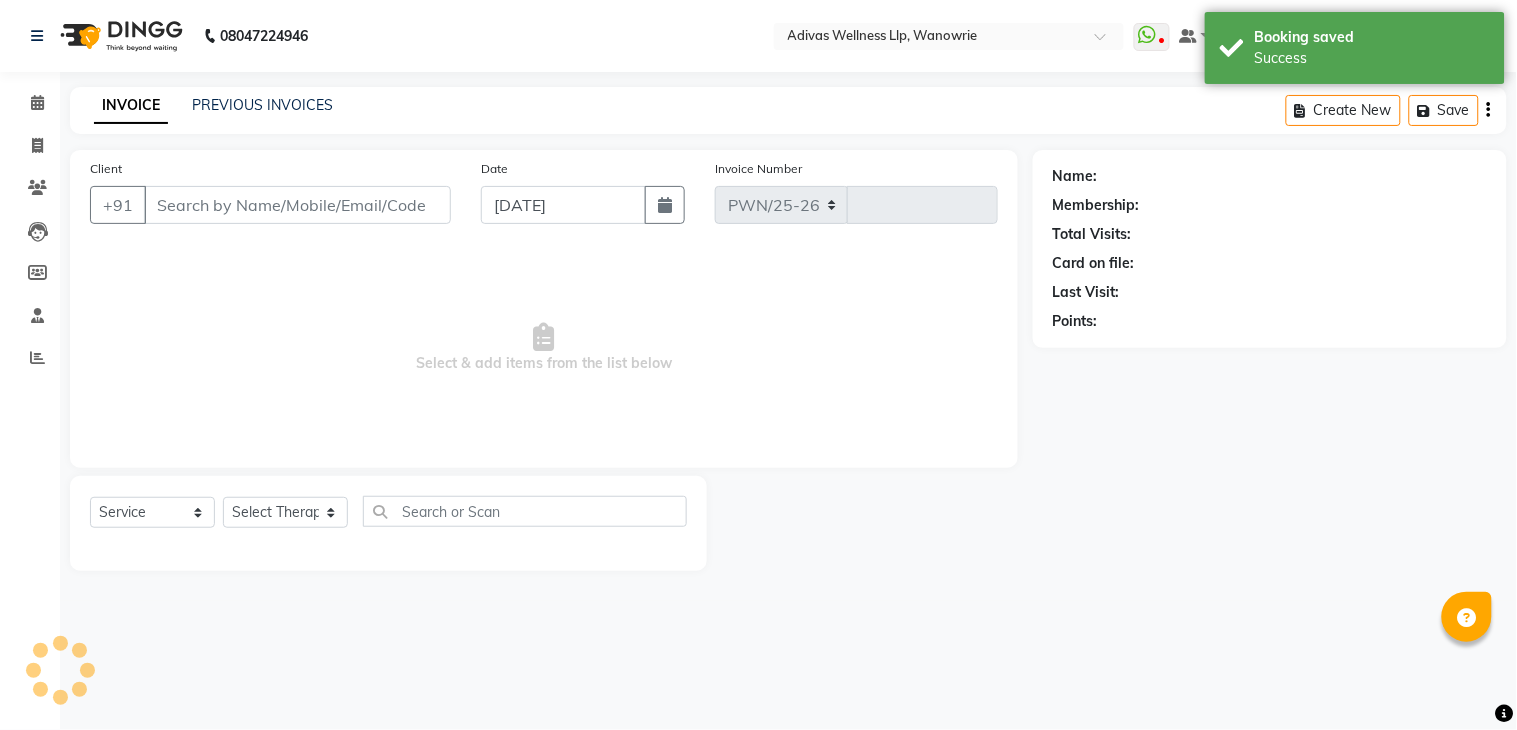 select on "4294" 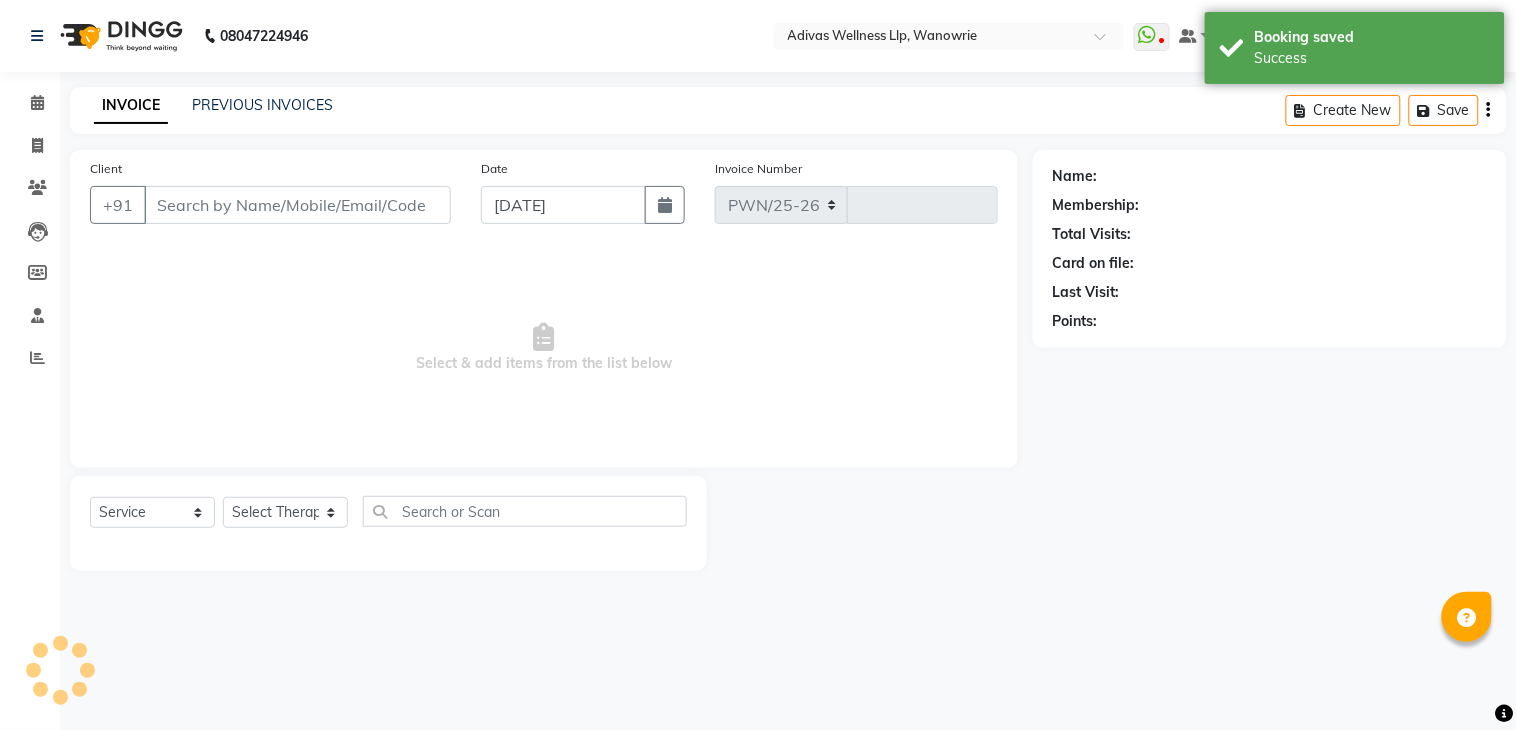type on "1144" 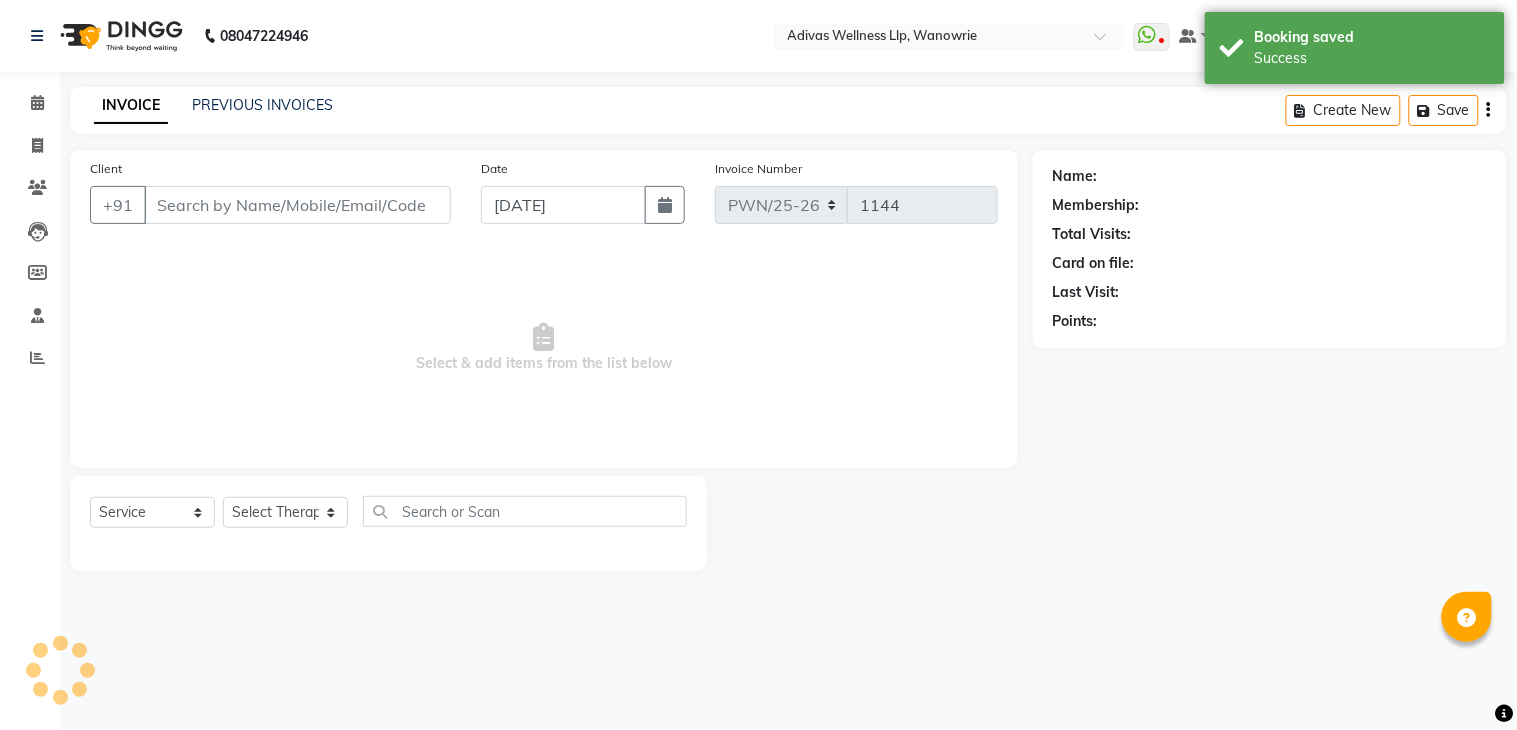 select on "P" 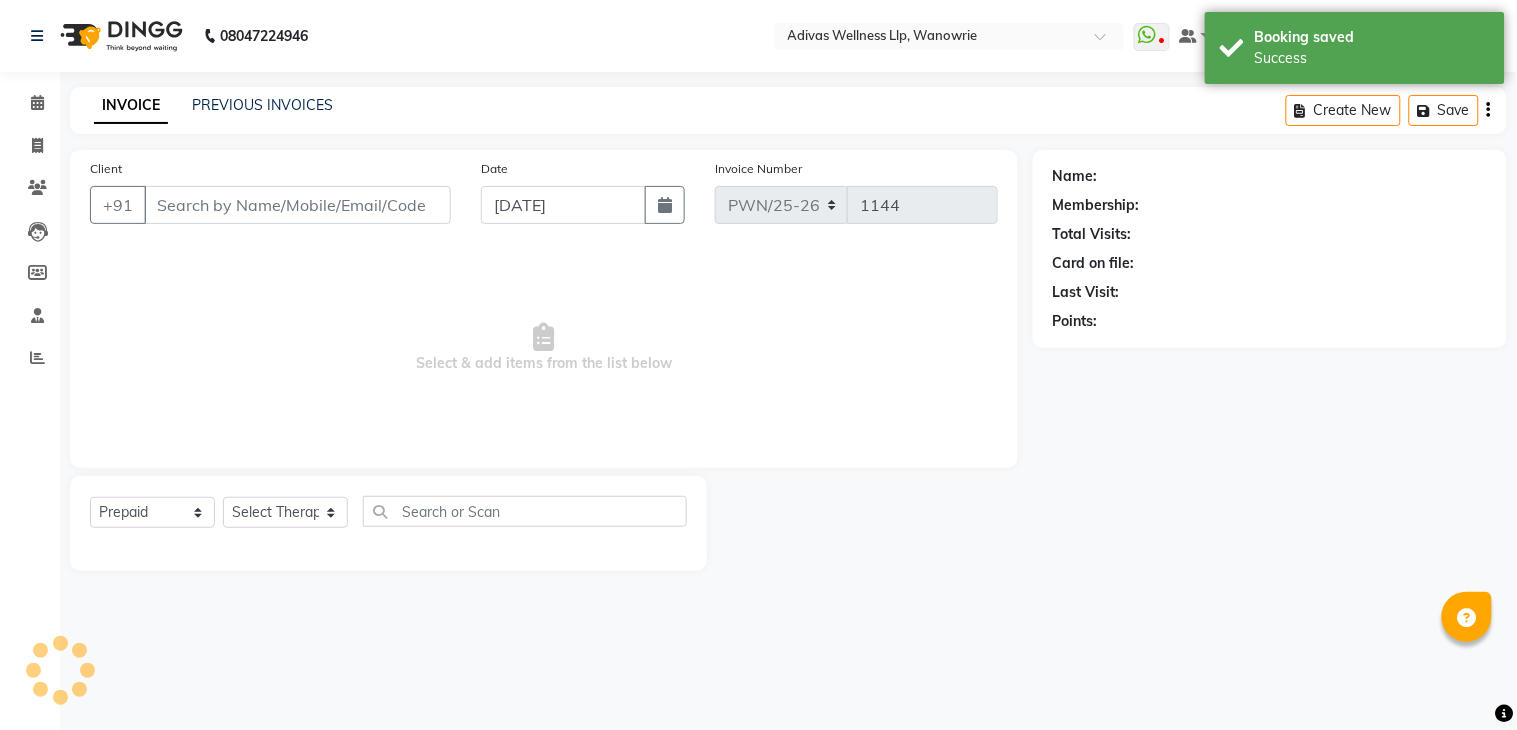 type on "9823388036" 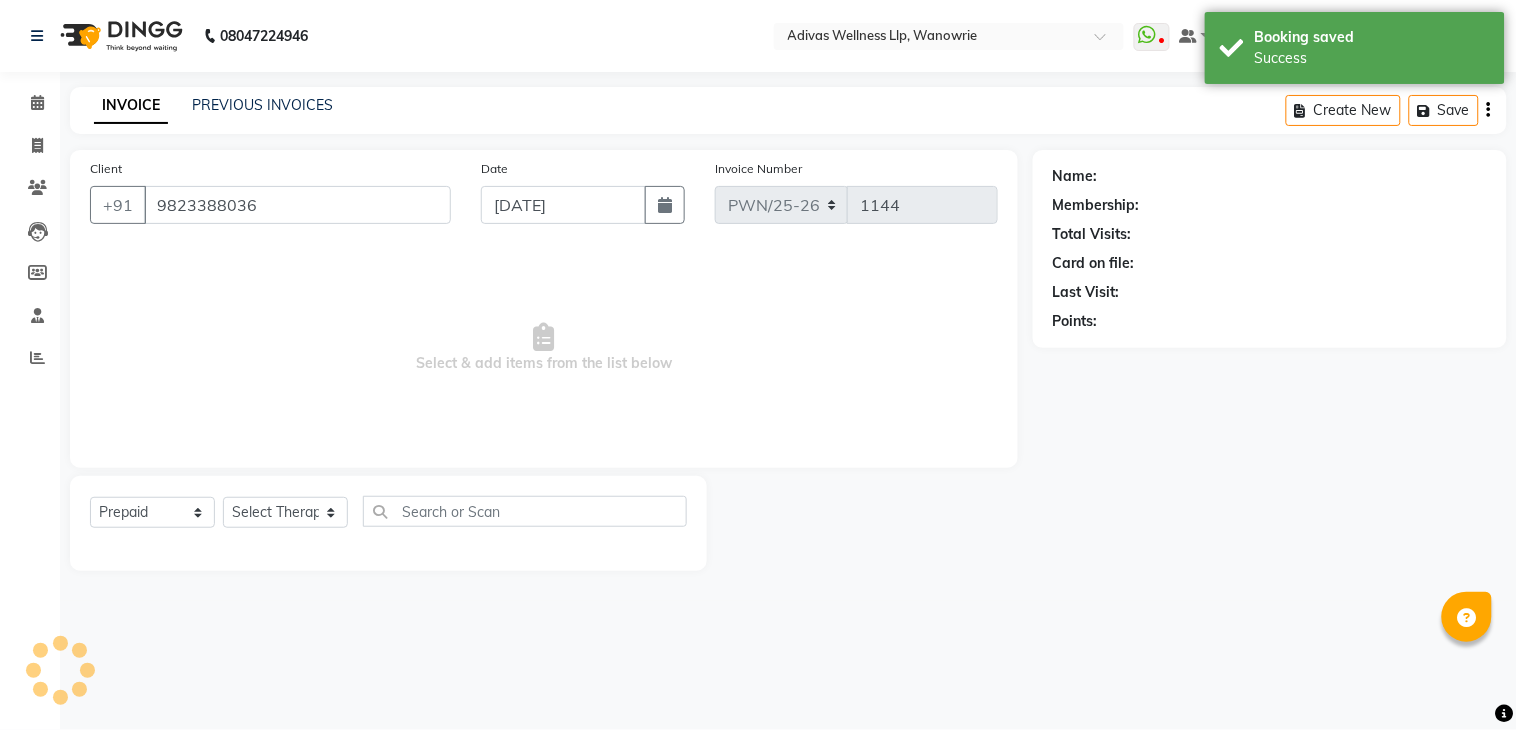 select on "71736" 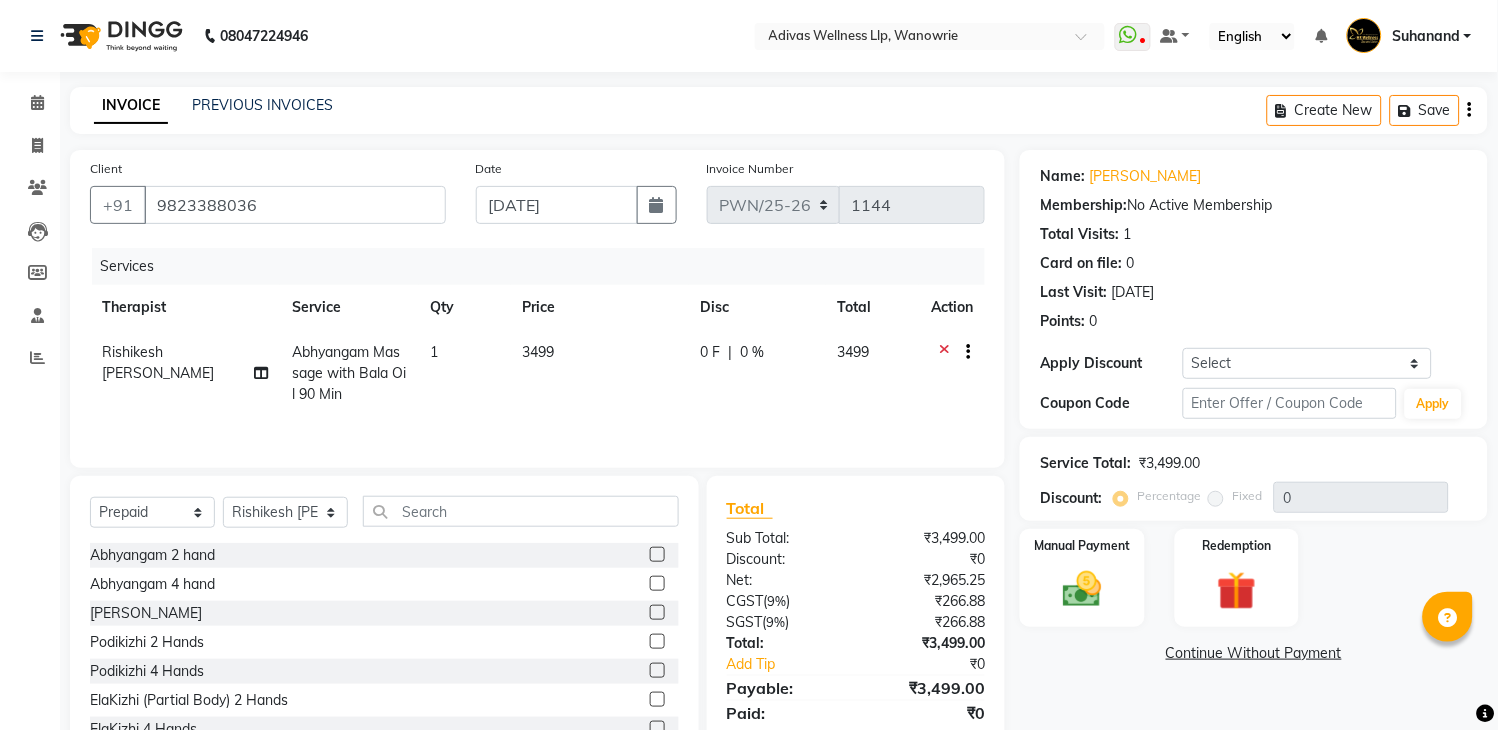 scroll, scrollTop: 75, scrollLeft: 0, axis: vertical 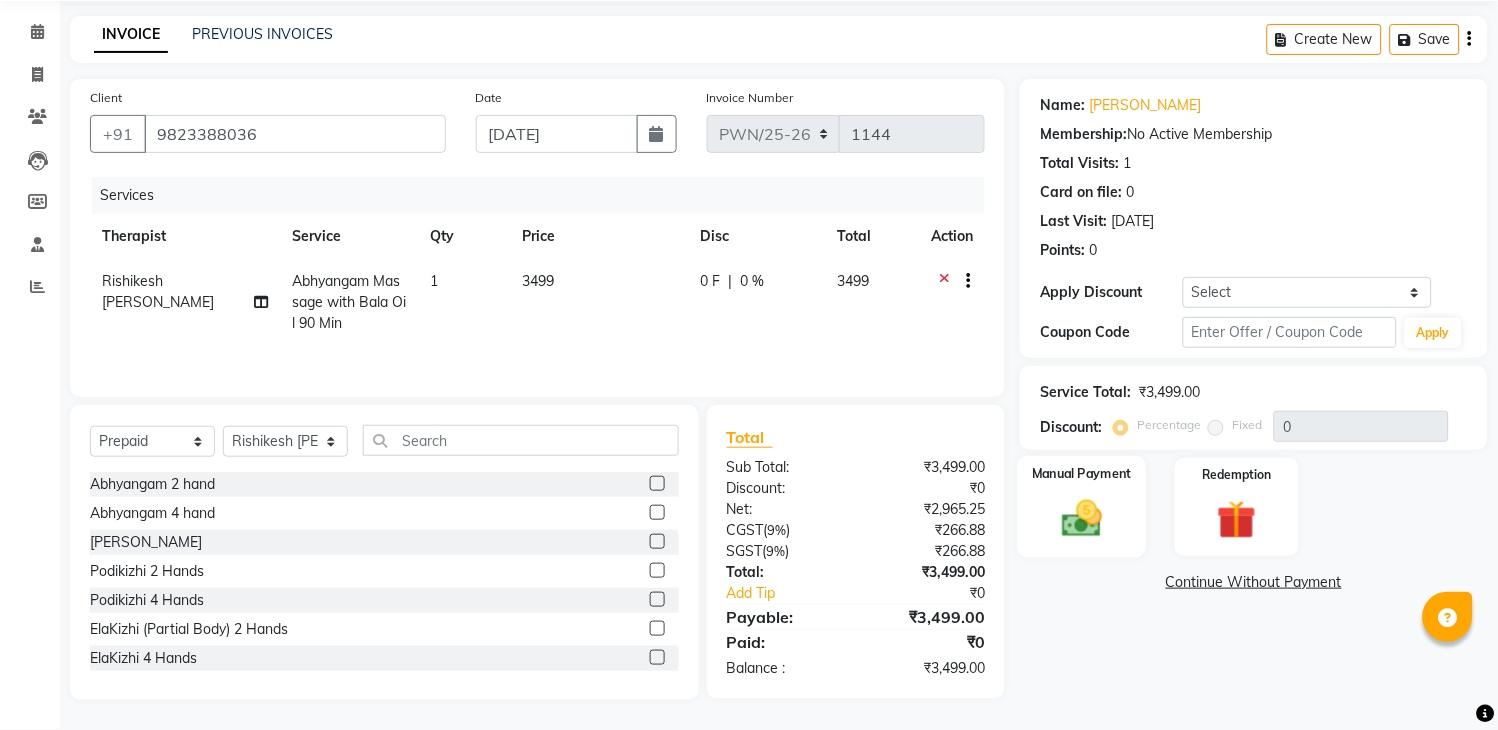 click 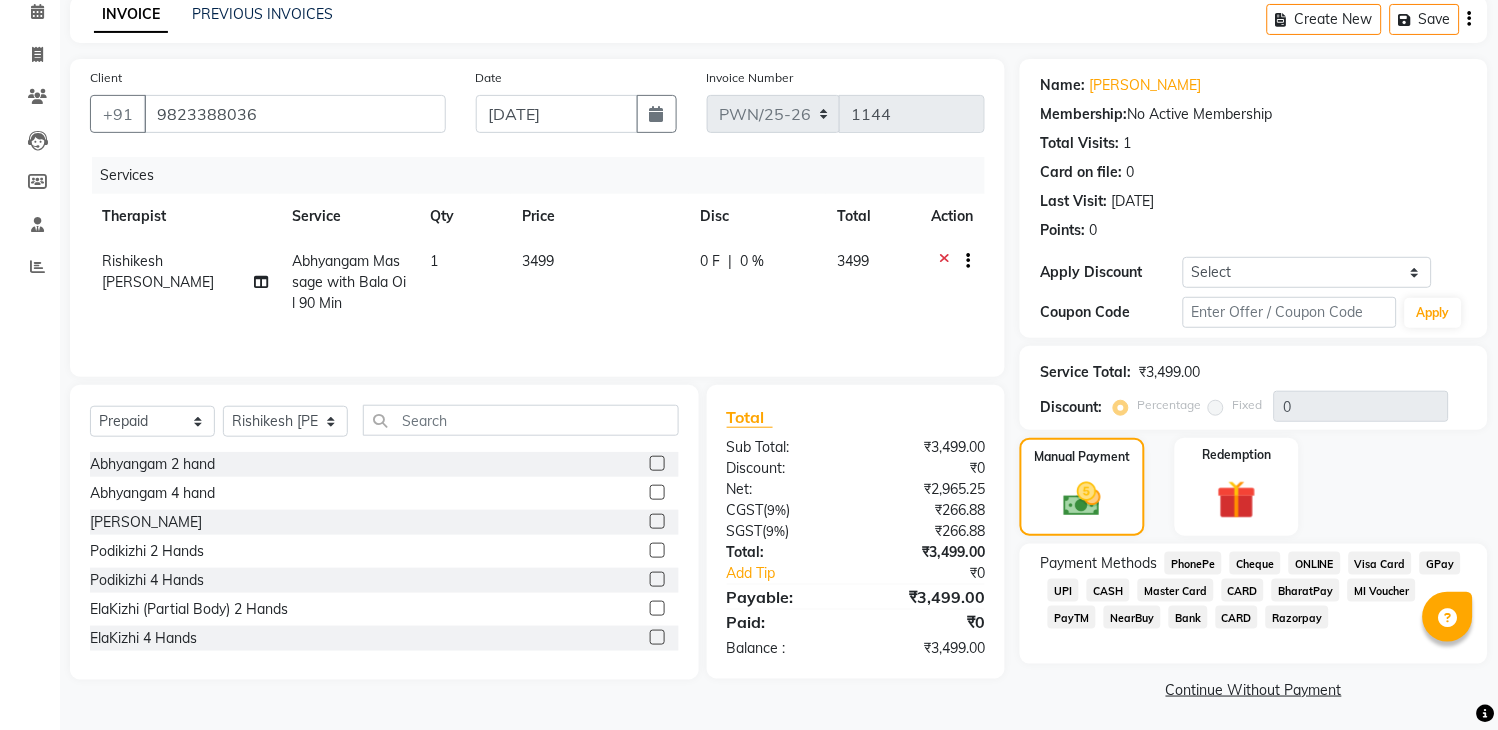 scroll, scrollTop: 95, scrollLeft: 0, axis: vertical 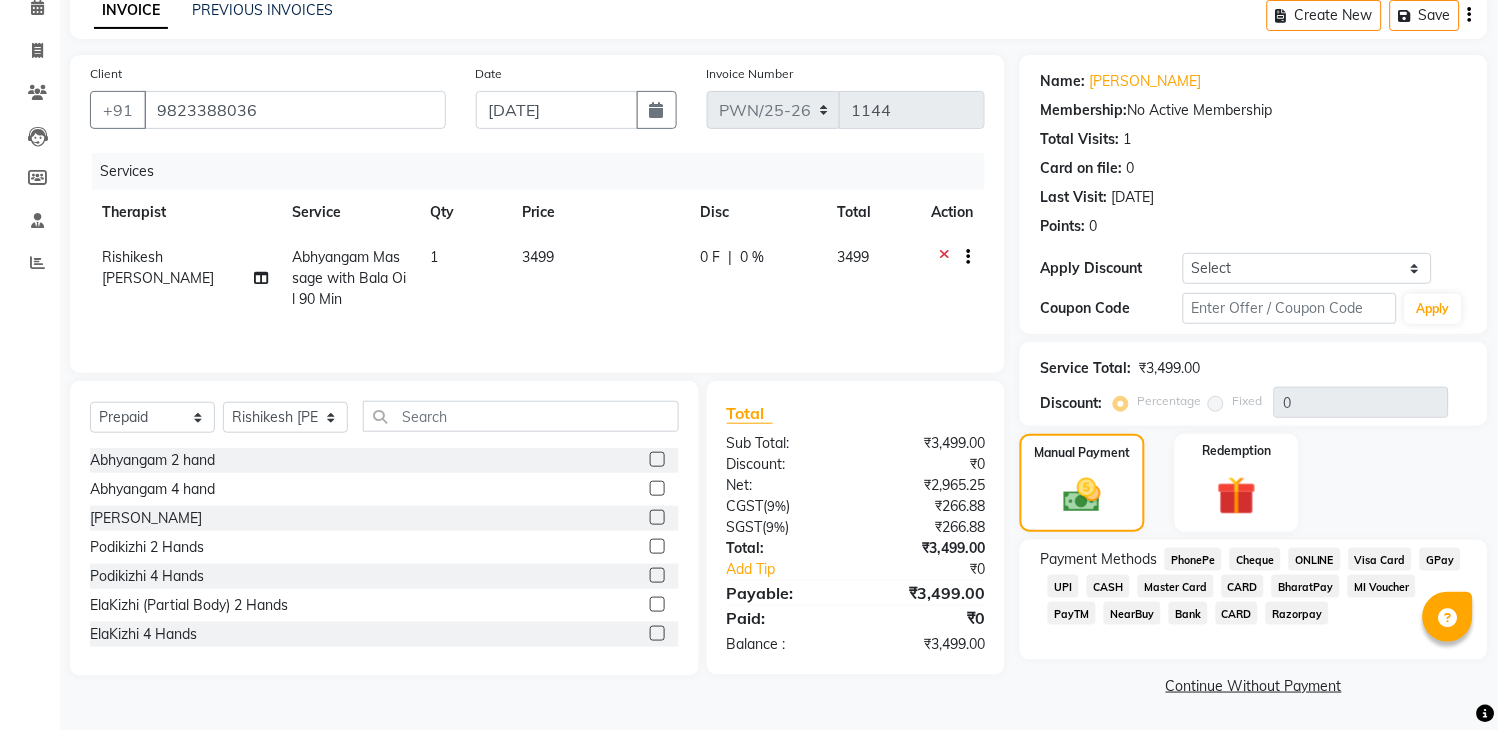 click on "CASH" 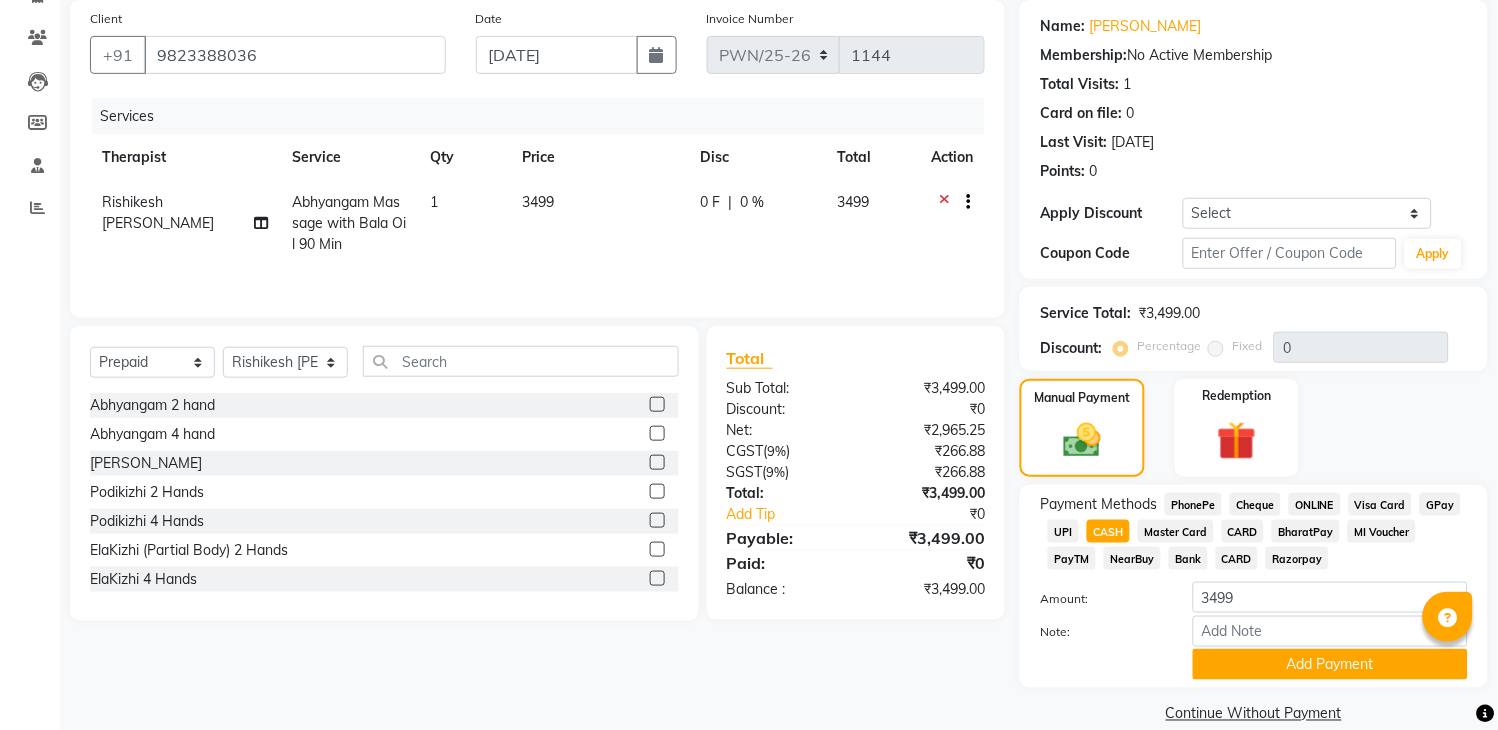 scroll, scrollTop: 180, scrollLeft: 0, axis: vertical 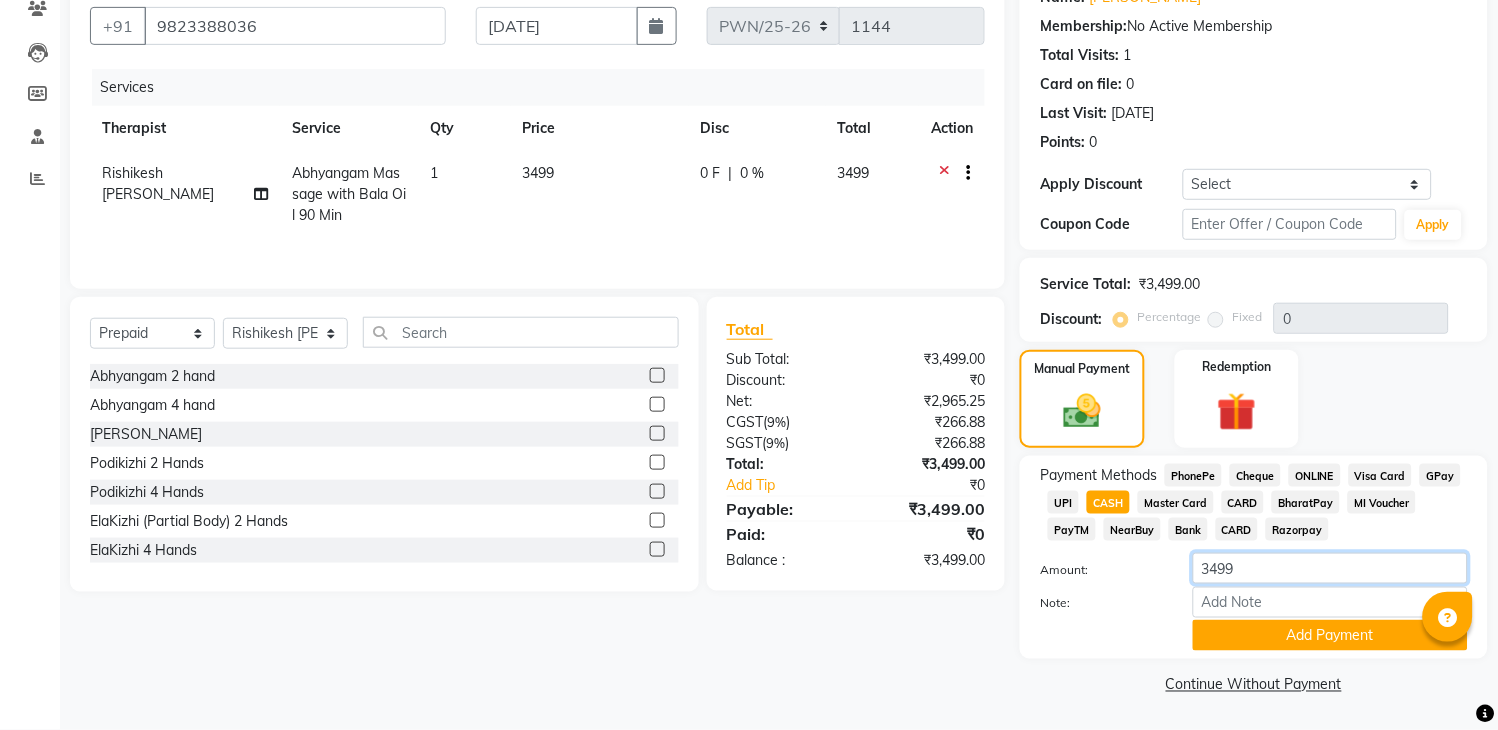 drag, startPoint x: 1256, startPoint y: 573, endPoint x: 1170, endPoint y: 573, distance: 86 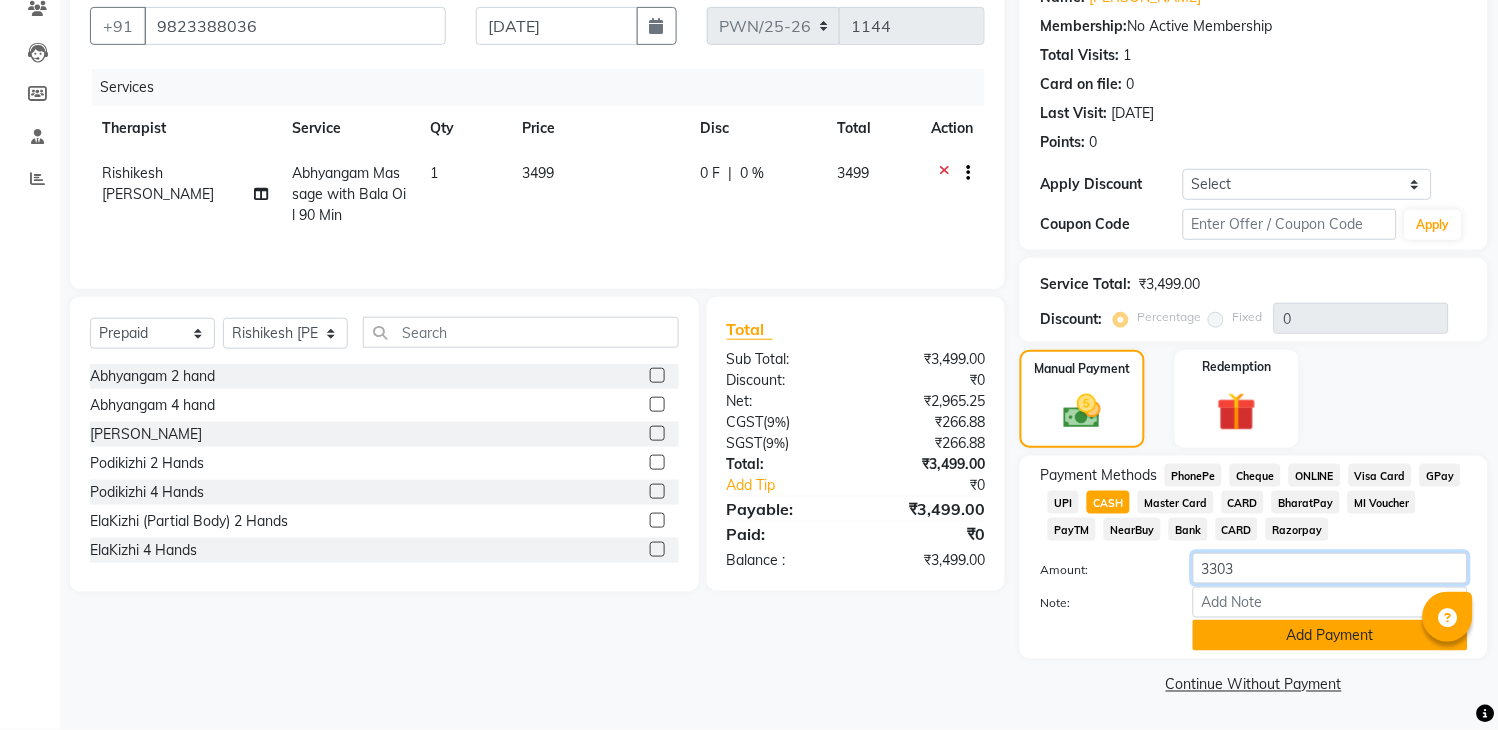 type on "3303" 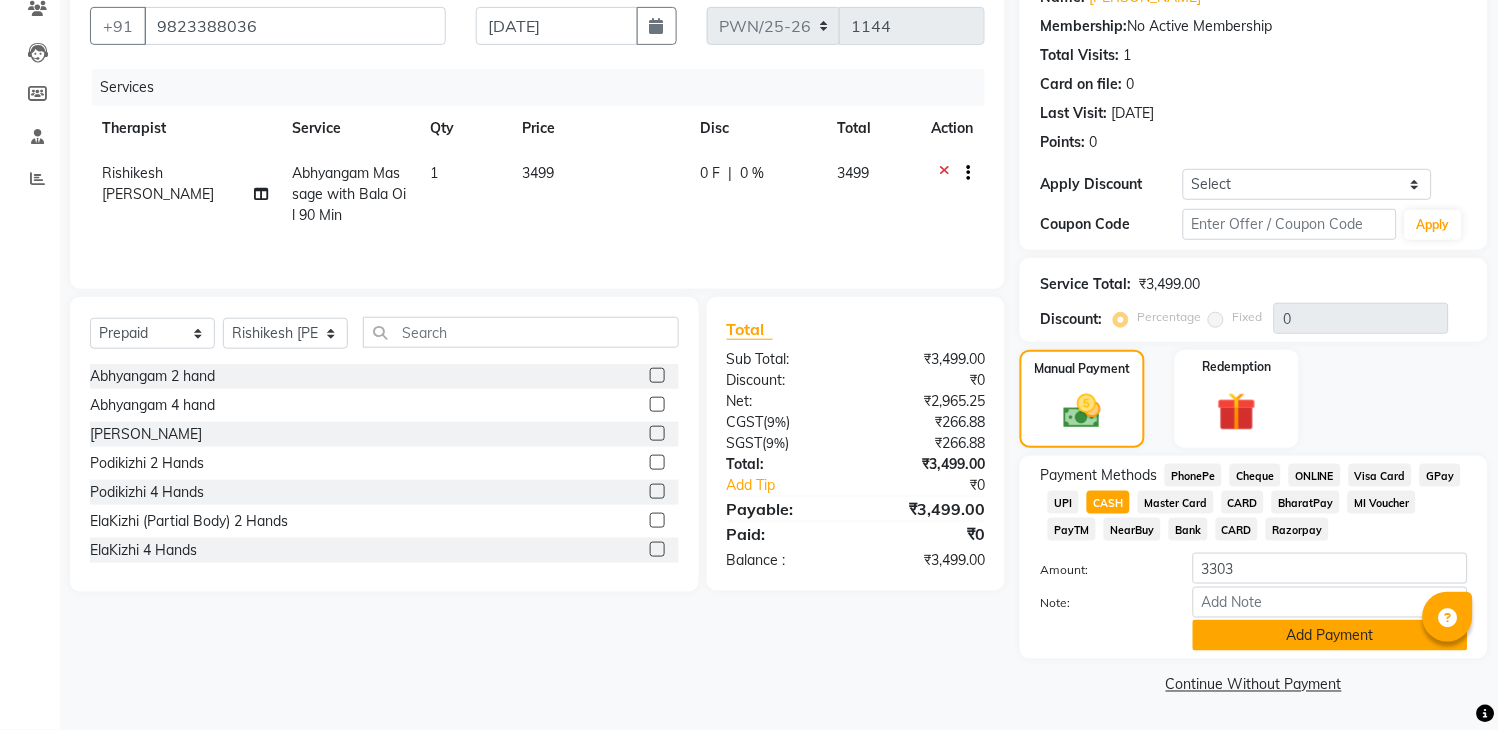 click on "Add Payment" 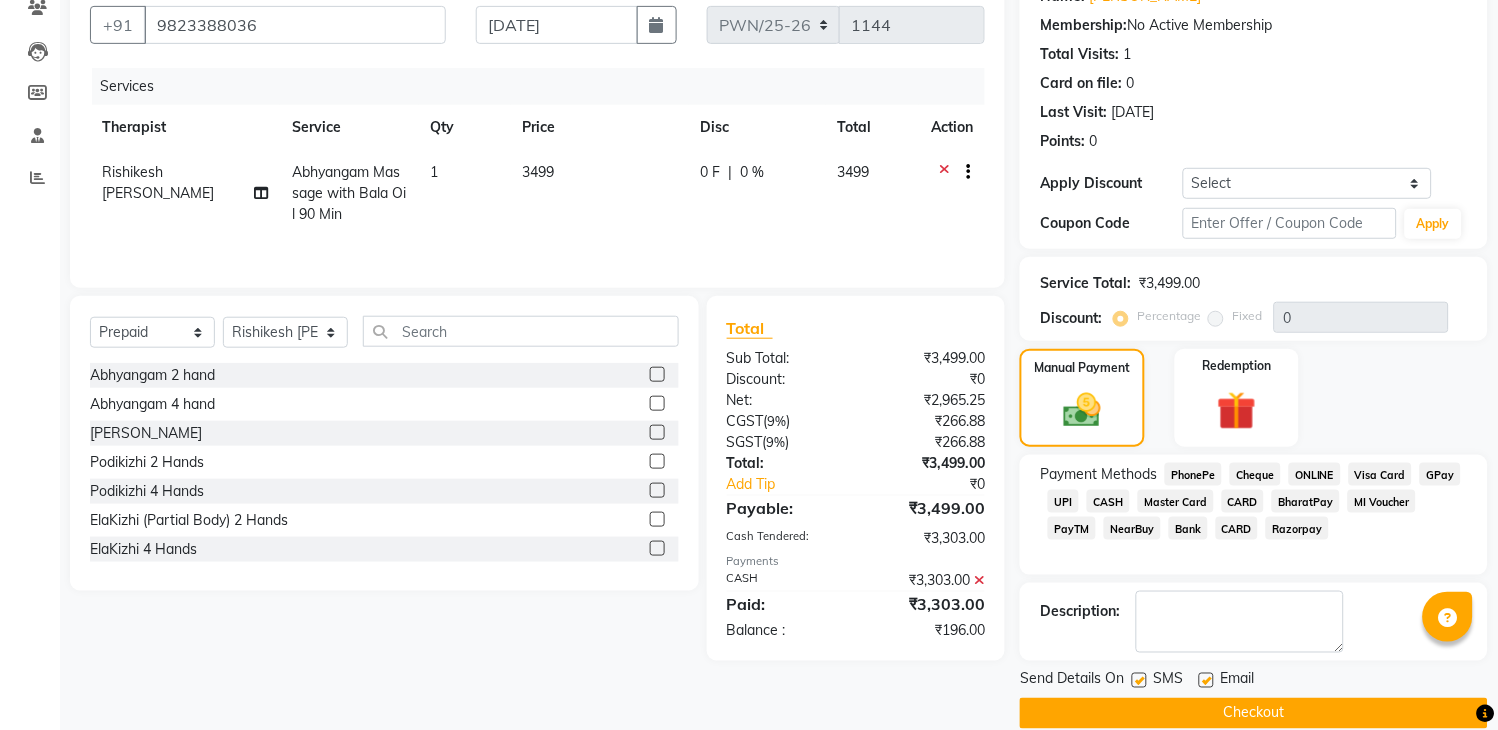 scroll, scrollTop: 208, scrollLeft: 0, axis: vertical 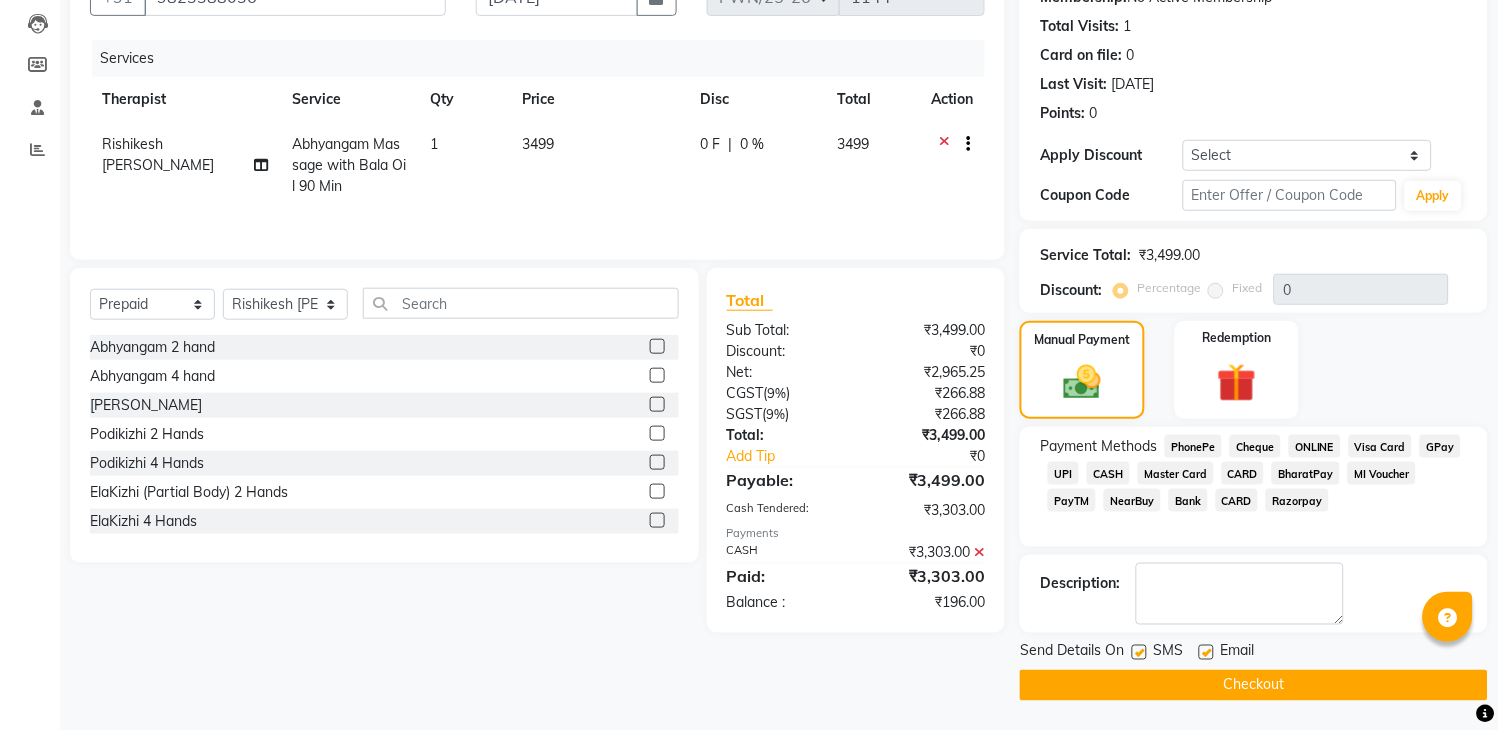 click on "Checkout" 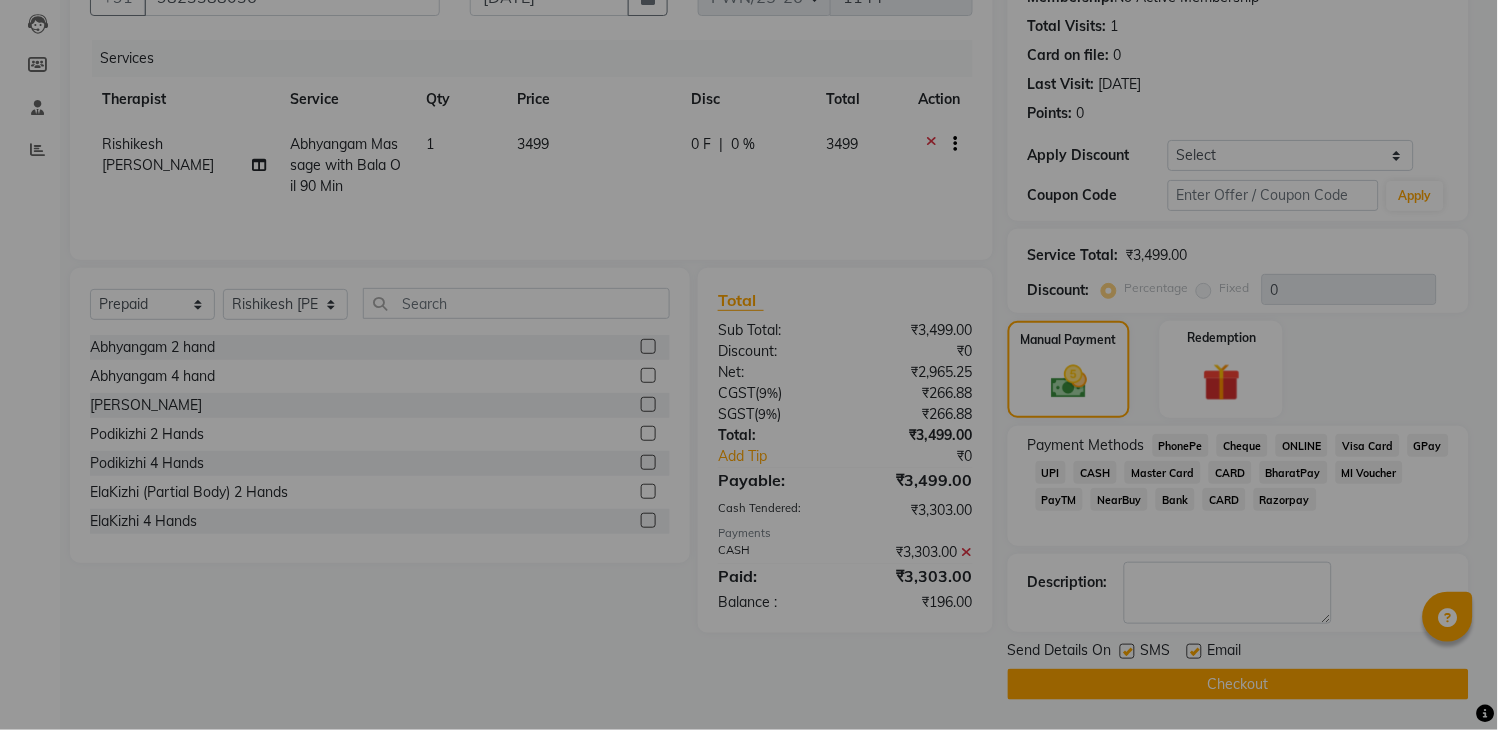 checkbox on "false" 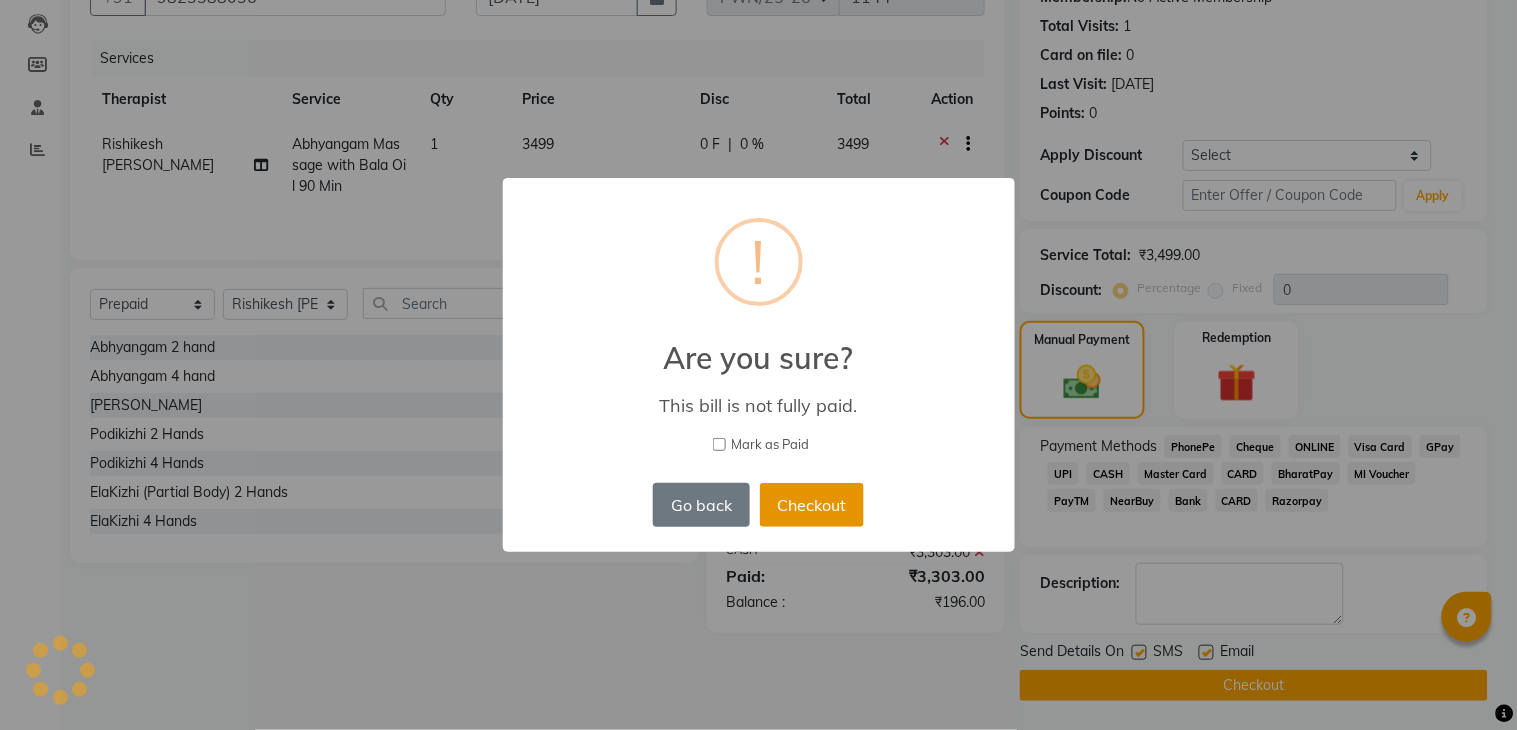 click on "Checkout" at bounding box center (812, 505) 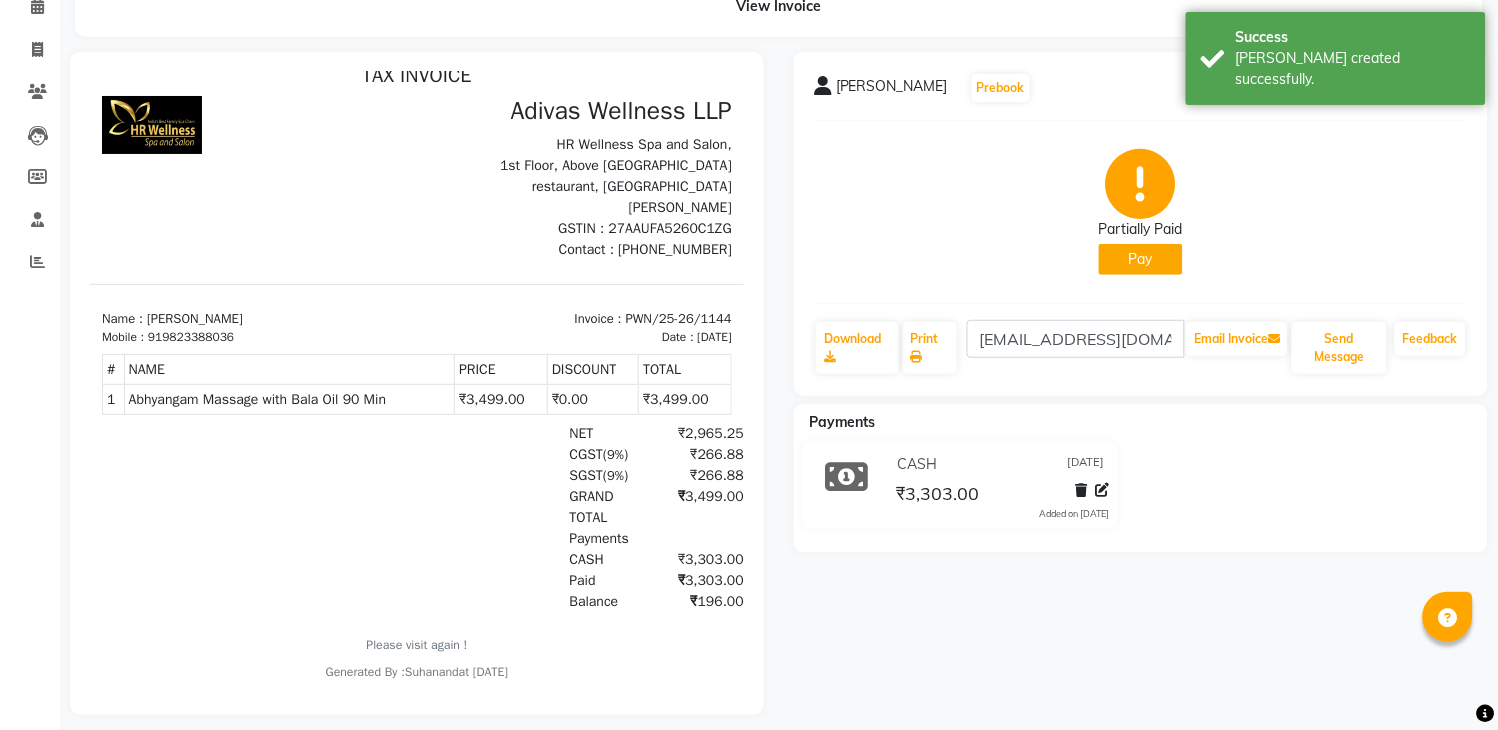 scroll, scrollTop: 111, scrollLeft: 0, axis: vertical 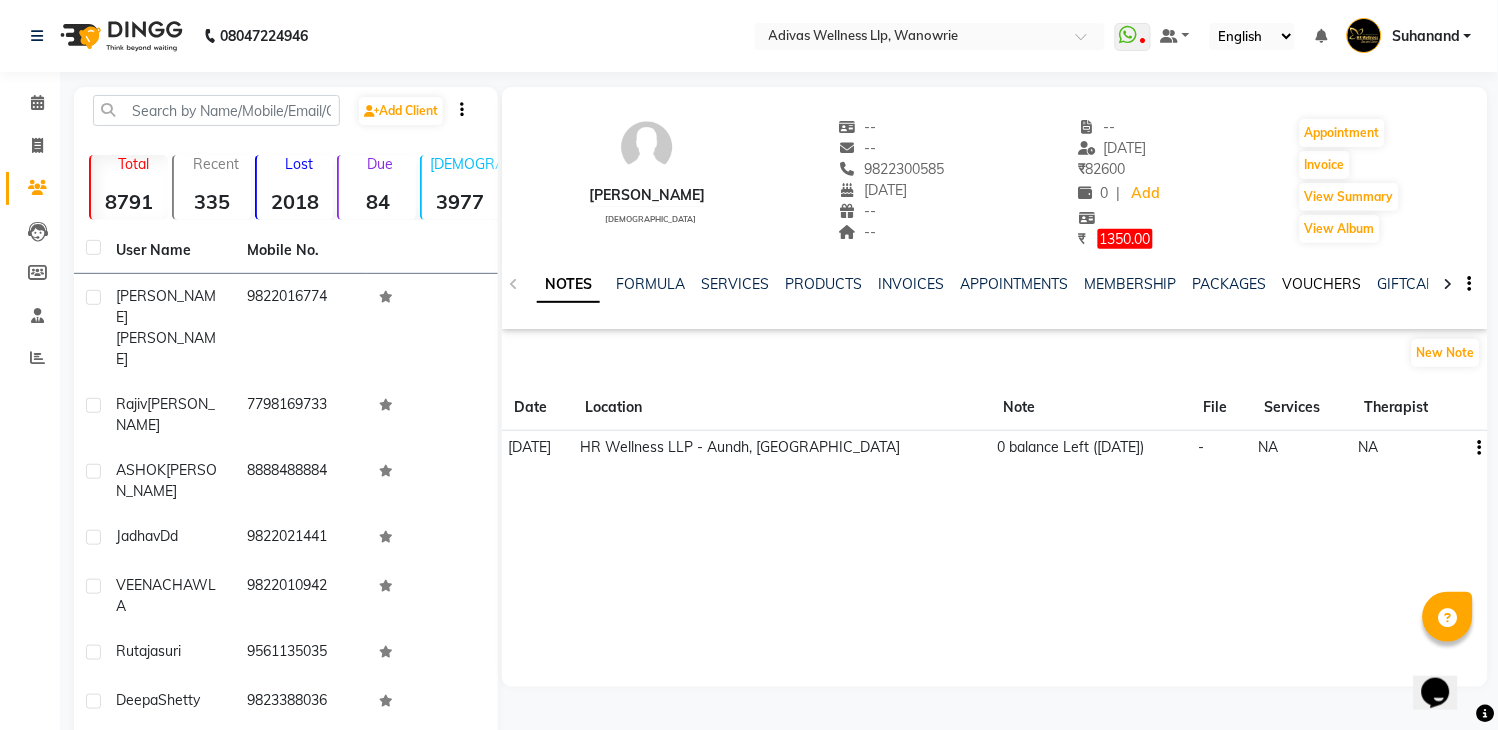 click on "VOUCHERS" 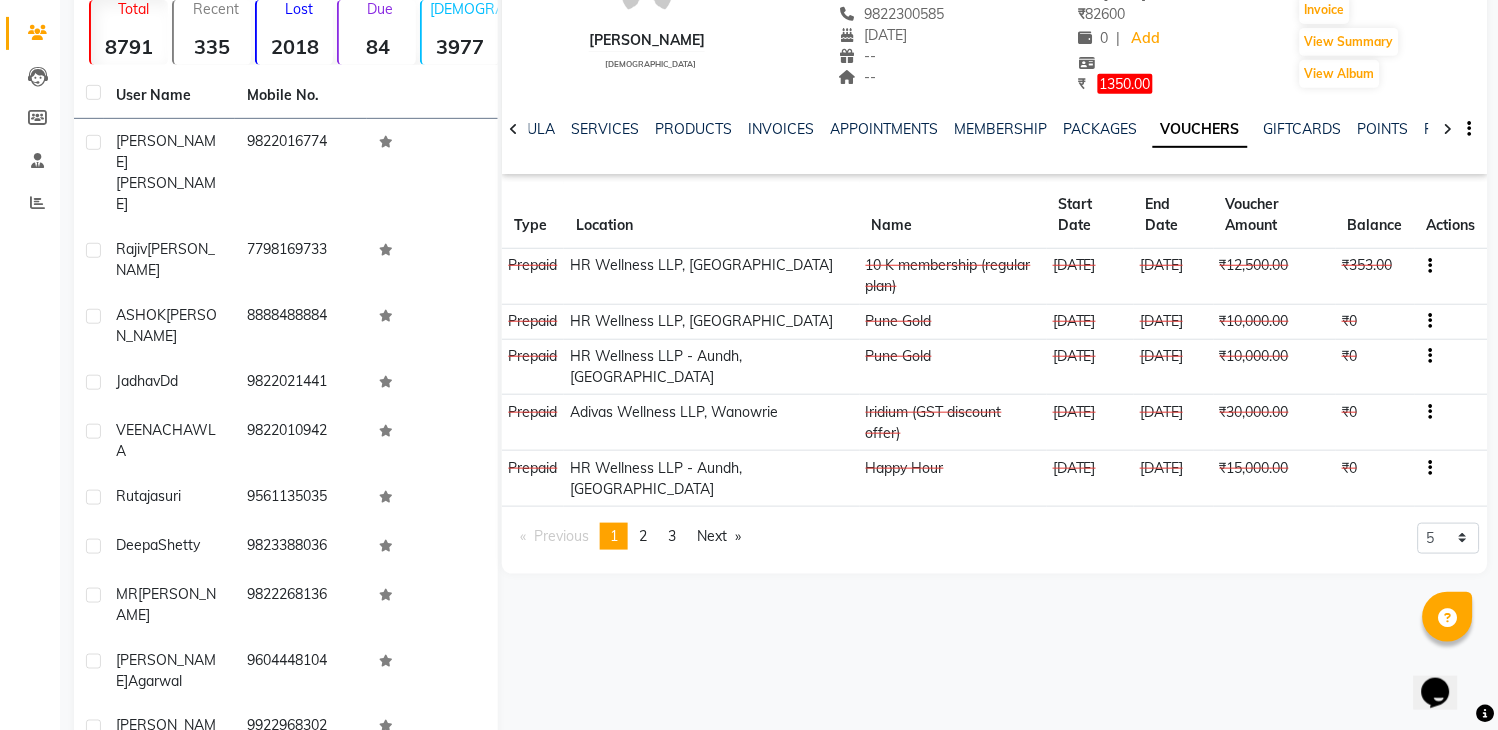 scroll, scrollTop: 187, scrollLeft: 0, axis: vertical 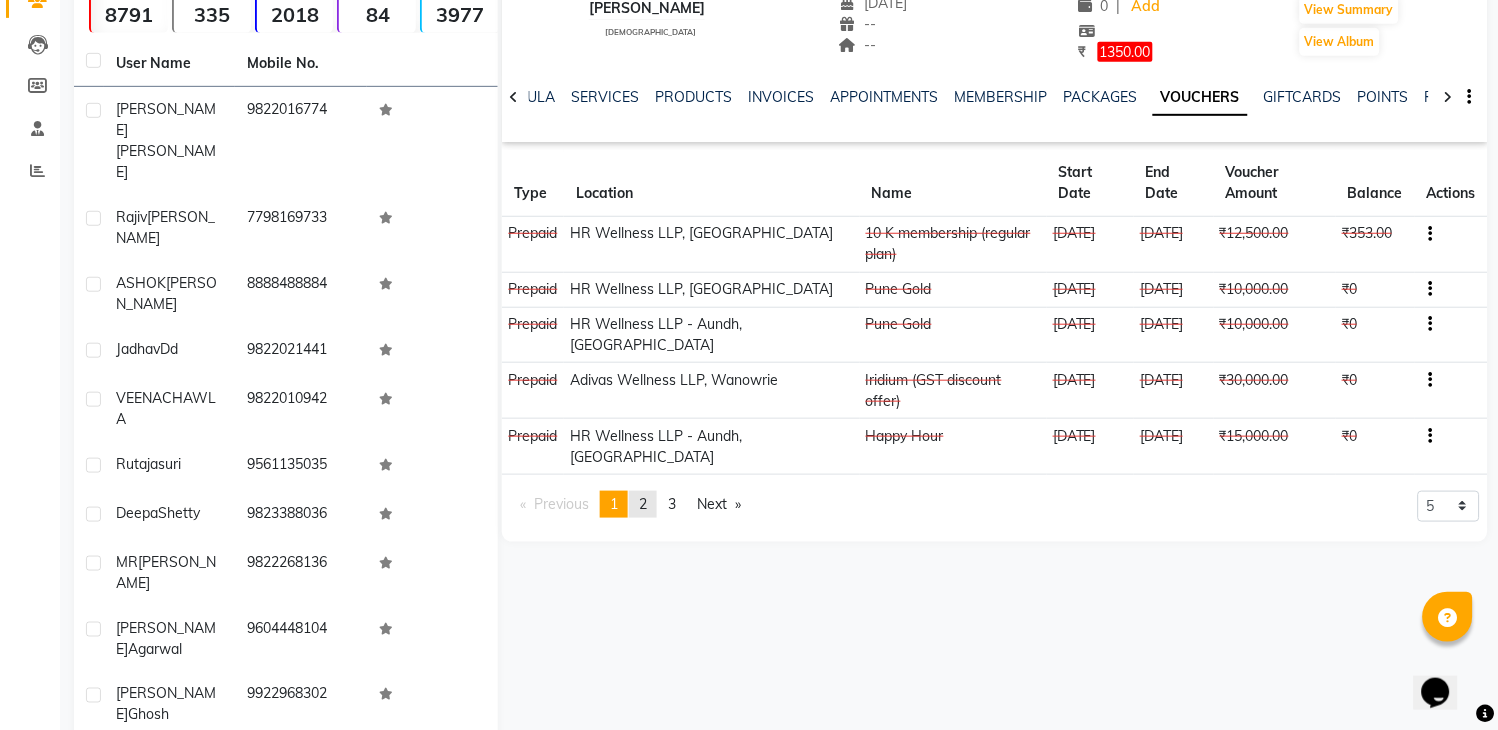 click on "page  2" 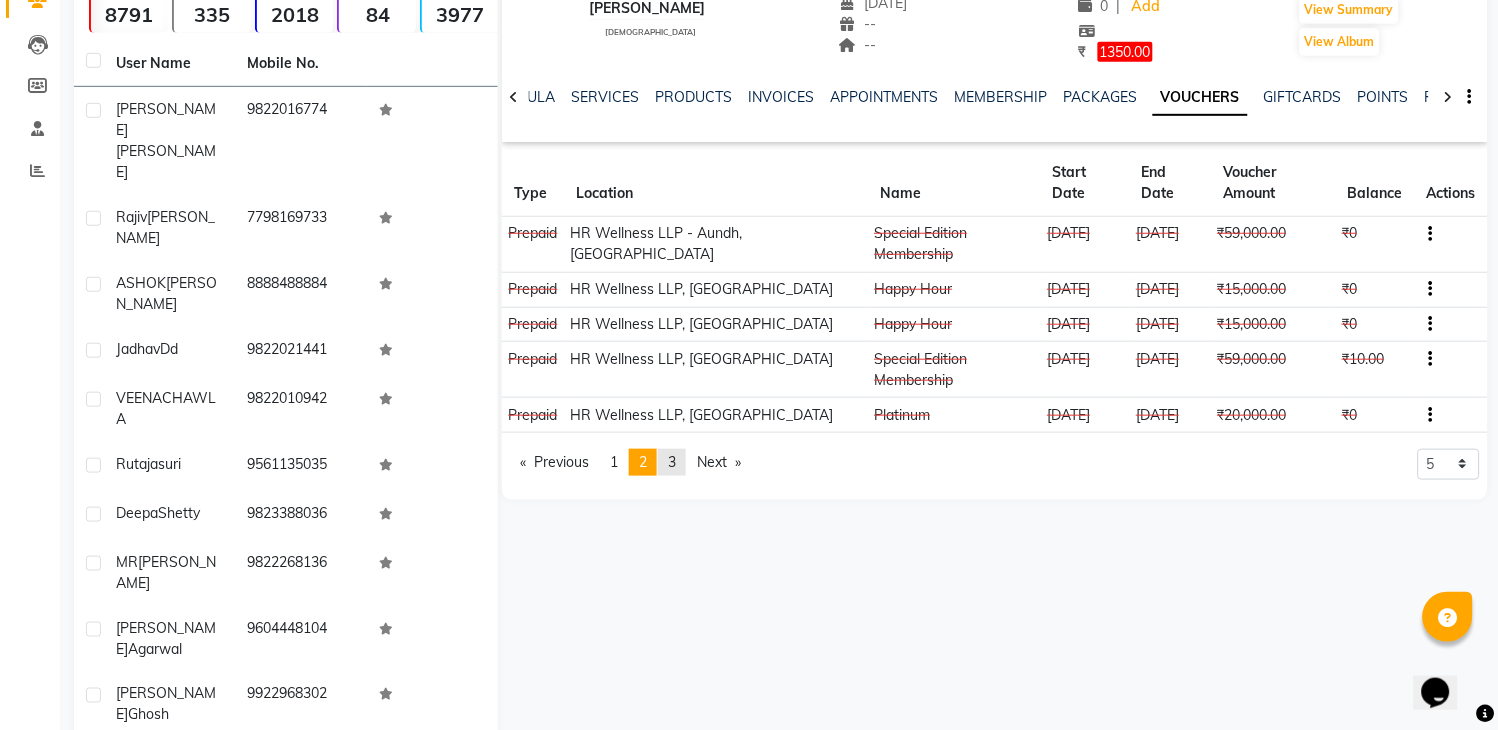 click on "3" 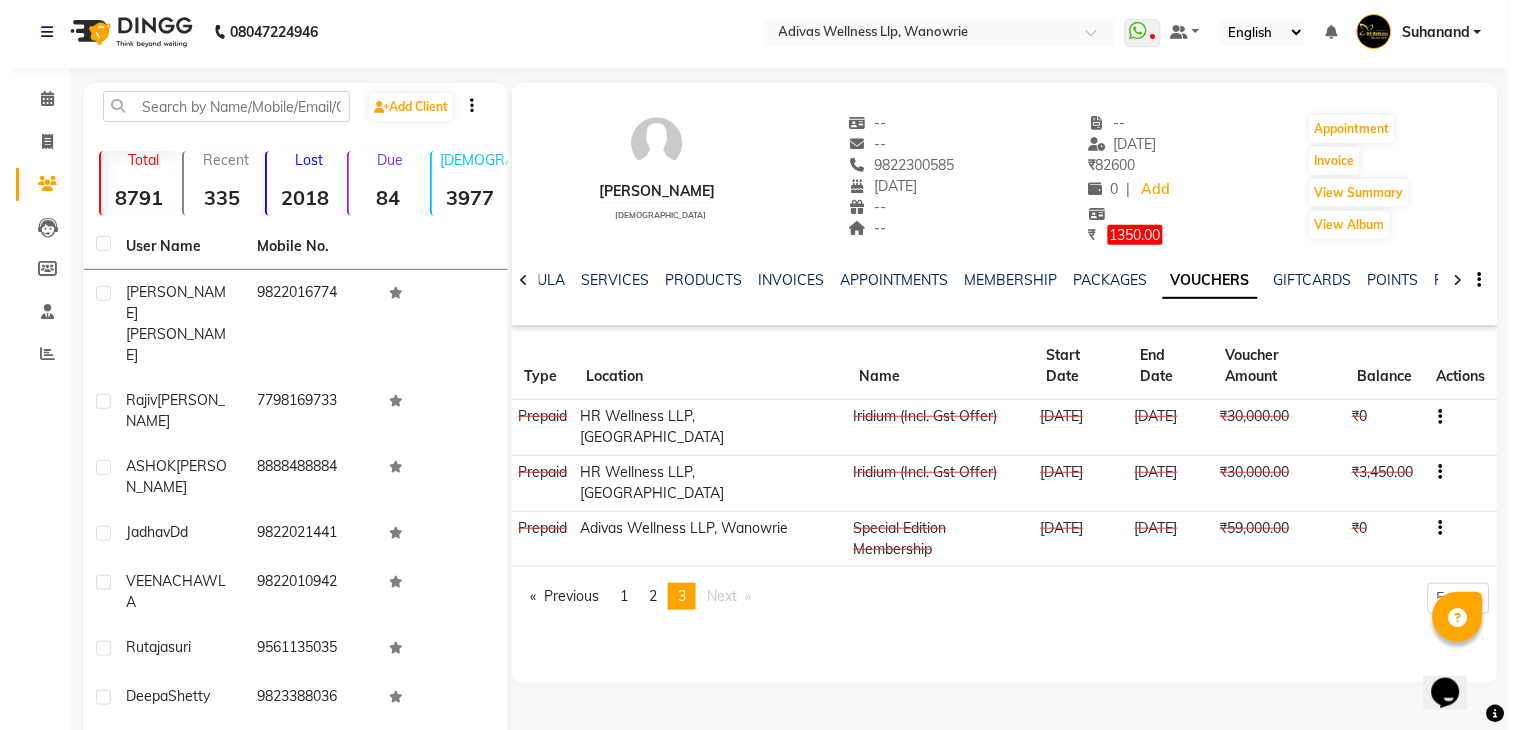 scroll, scrollTop: 0, scrollLeft: 0, axis: both 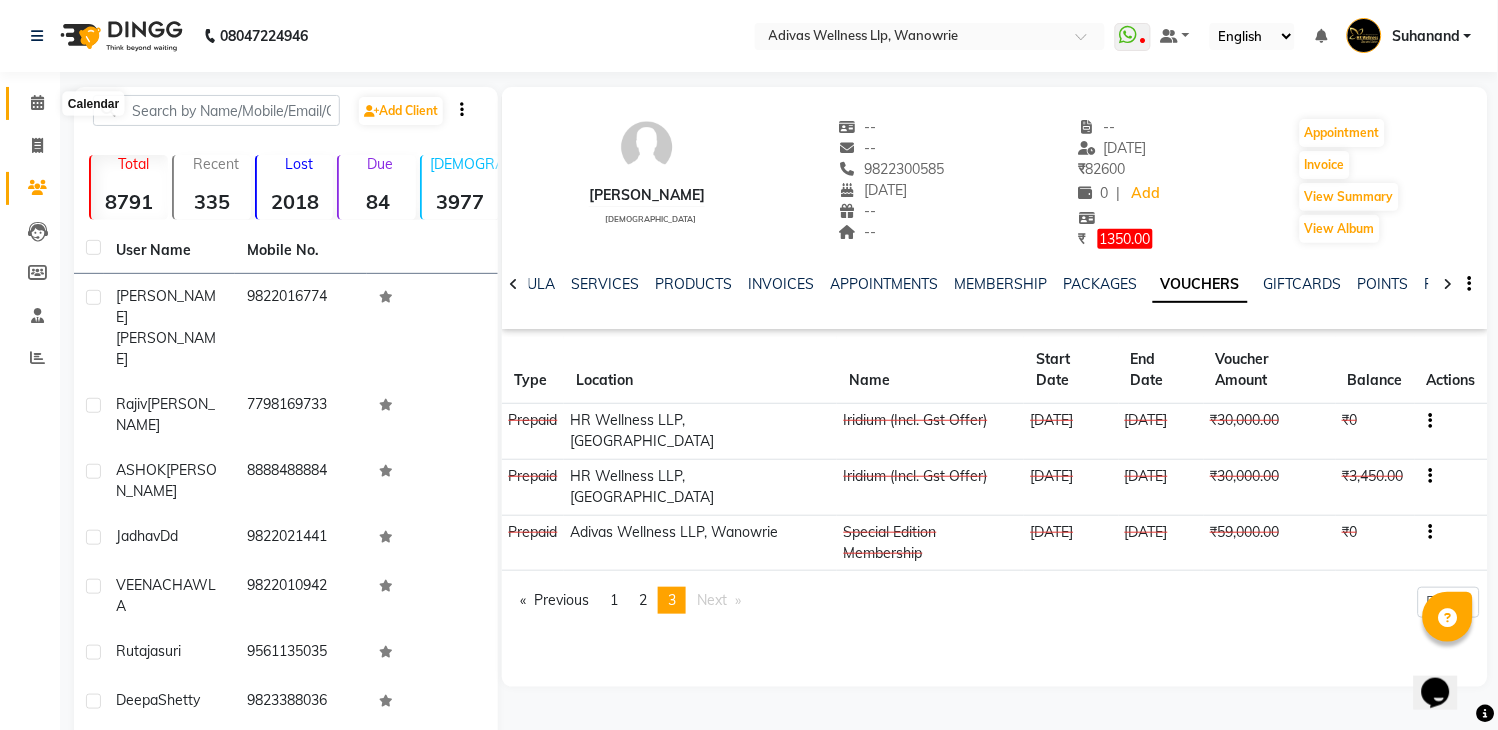 click 